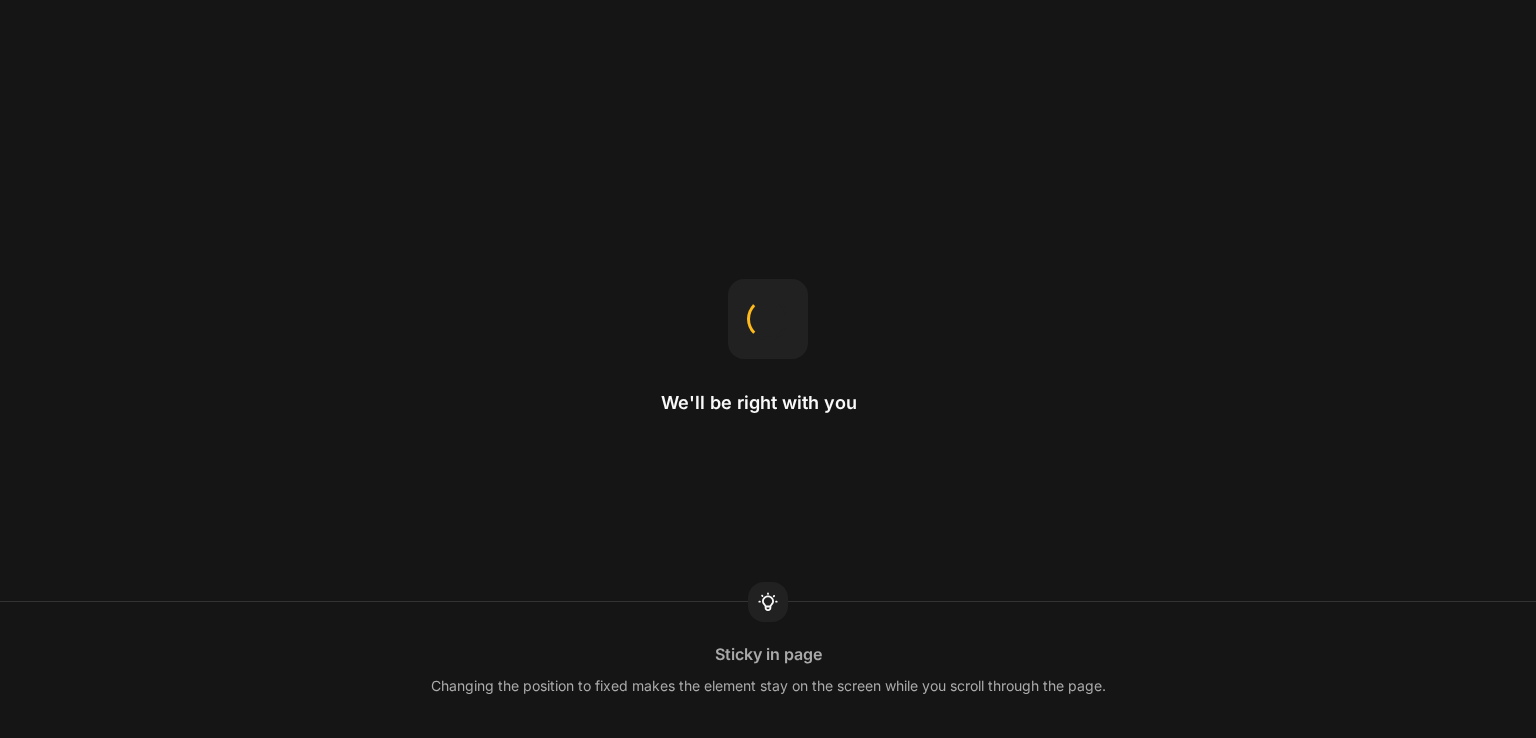 scroll, scrollTop: 0, scrollLeft: 0, axis: both 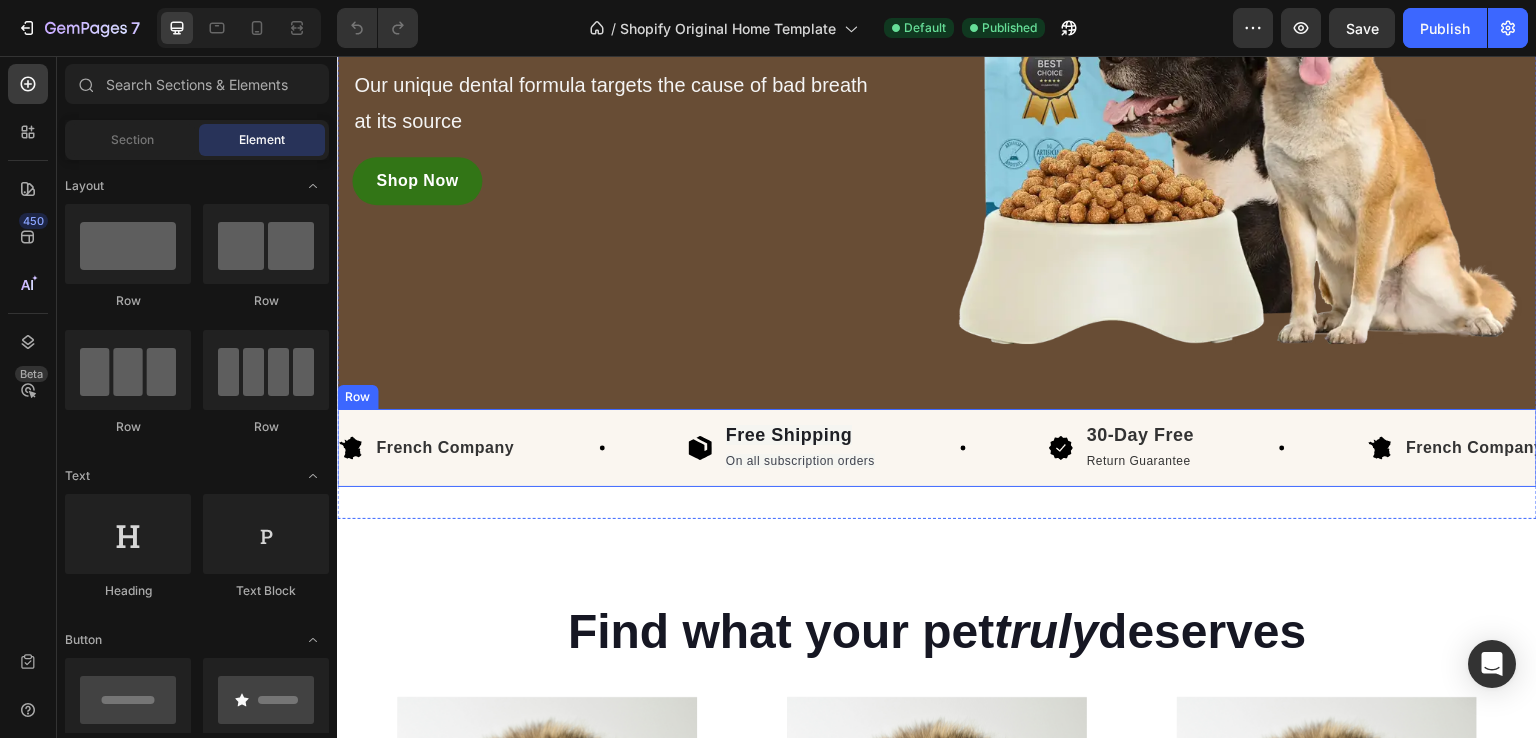 click on "Image French Company Text Block Row
Image Free Shipping On all subscription orders Text Block Row
Image 30-Day Free Return Guarantee Text Block Row
Image French Company Text Block Row
Image Free Shipping On all subscription orders Text Block Row
Image 30-Day Free Return Guarantee Text Block Row
Image French Company Text Block Row
Image Free Shipping On all subscription orders Text Block Row
Image 30-Day Free Return Guarantee Text Block Row
Image French Company Text Block Row
Image Free Shipping On all subscription orders Text Block Row
Image 30-Day Free Return Guarantee Text Block Row
Image French Company Text Block Row
Image Free Shipping On all subscription orders Text Block Row
Image 30-Day Free Return Guarantee Text Block Row
Image French Company Text Block Row Image" at bounding box center [937, 448] 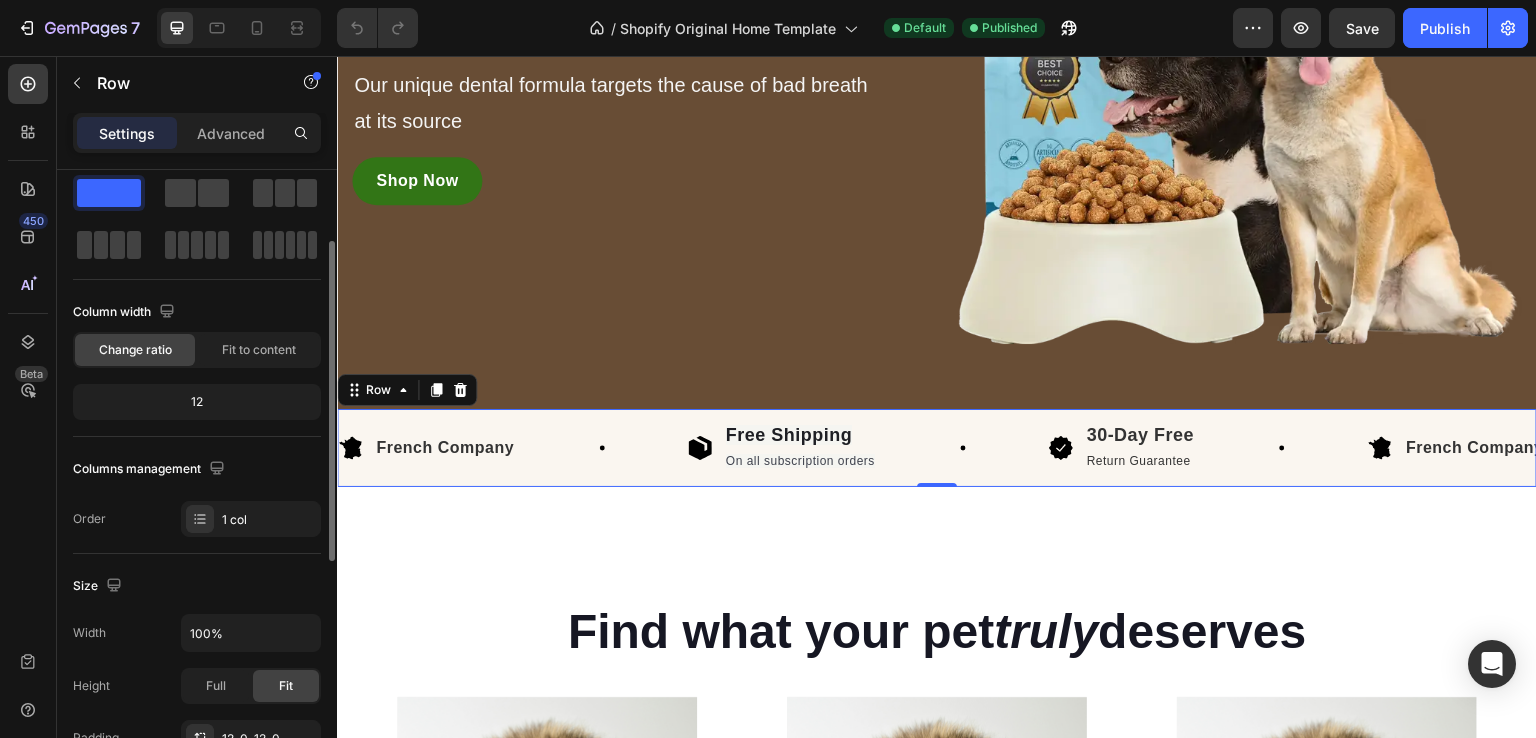 scroll, scrollTop: 0, scrollLeft: 0, axis: both 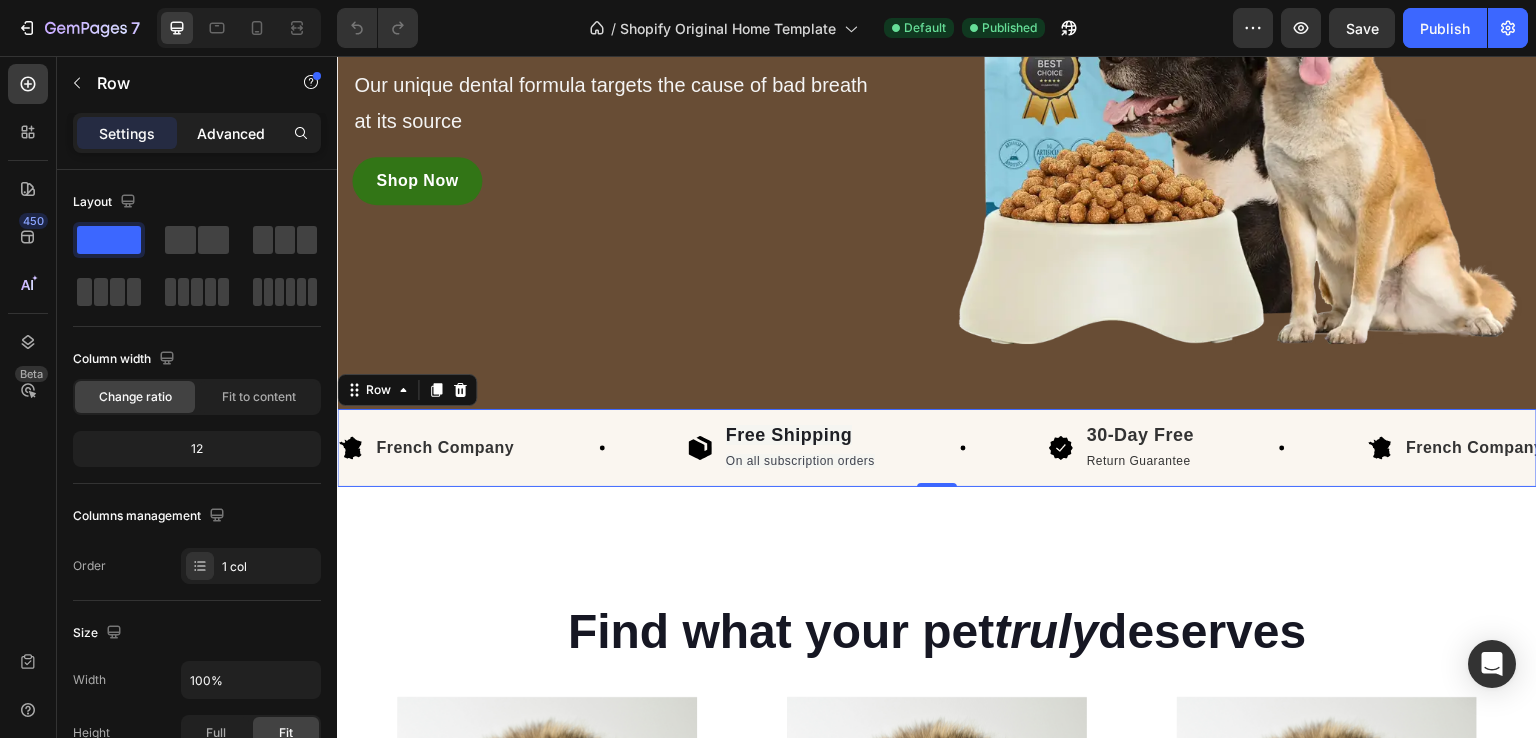 click on "Advanced" at bounding box center [231, 133] 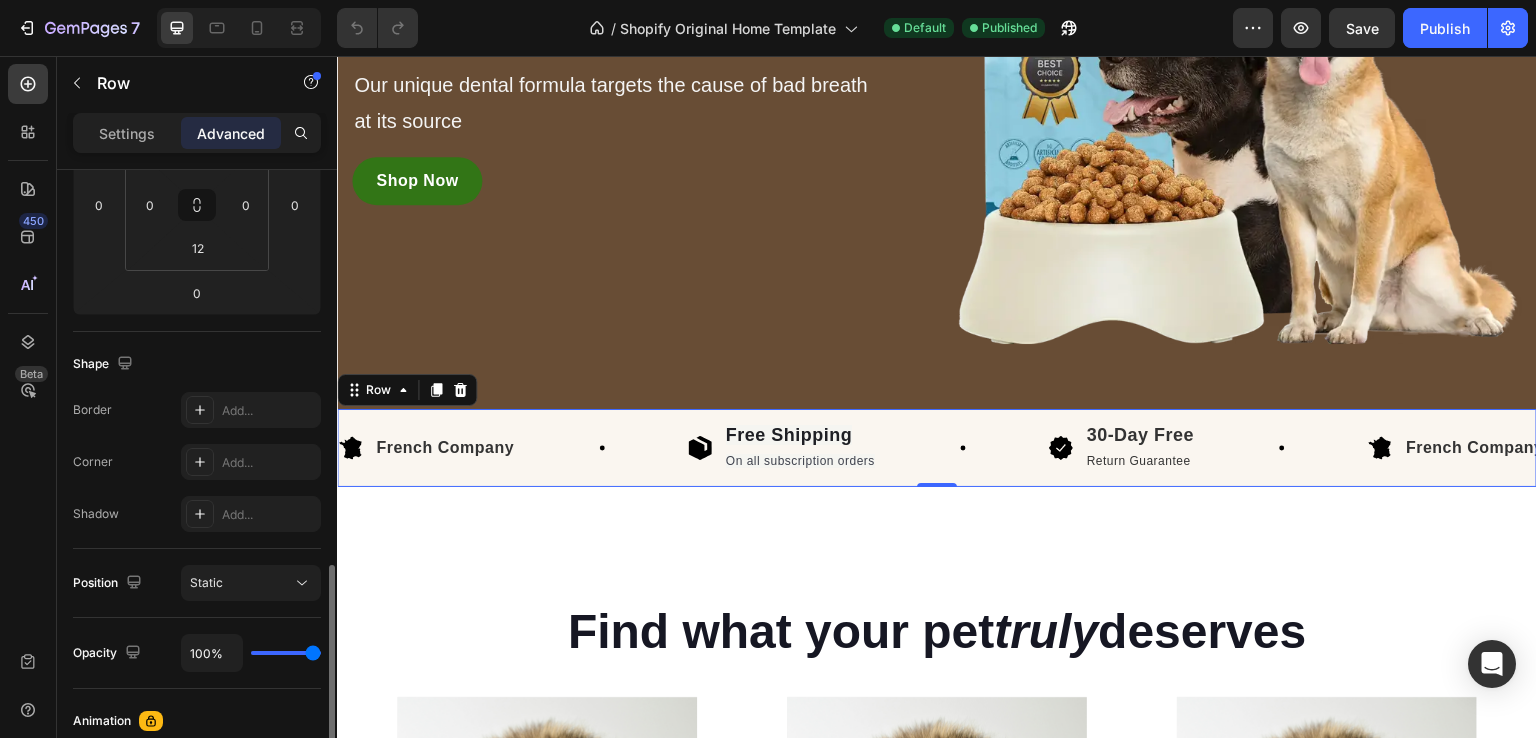 scroll, scrollTop: 515, scrollLeft: 0, axis: vertical 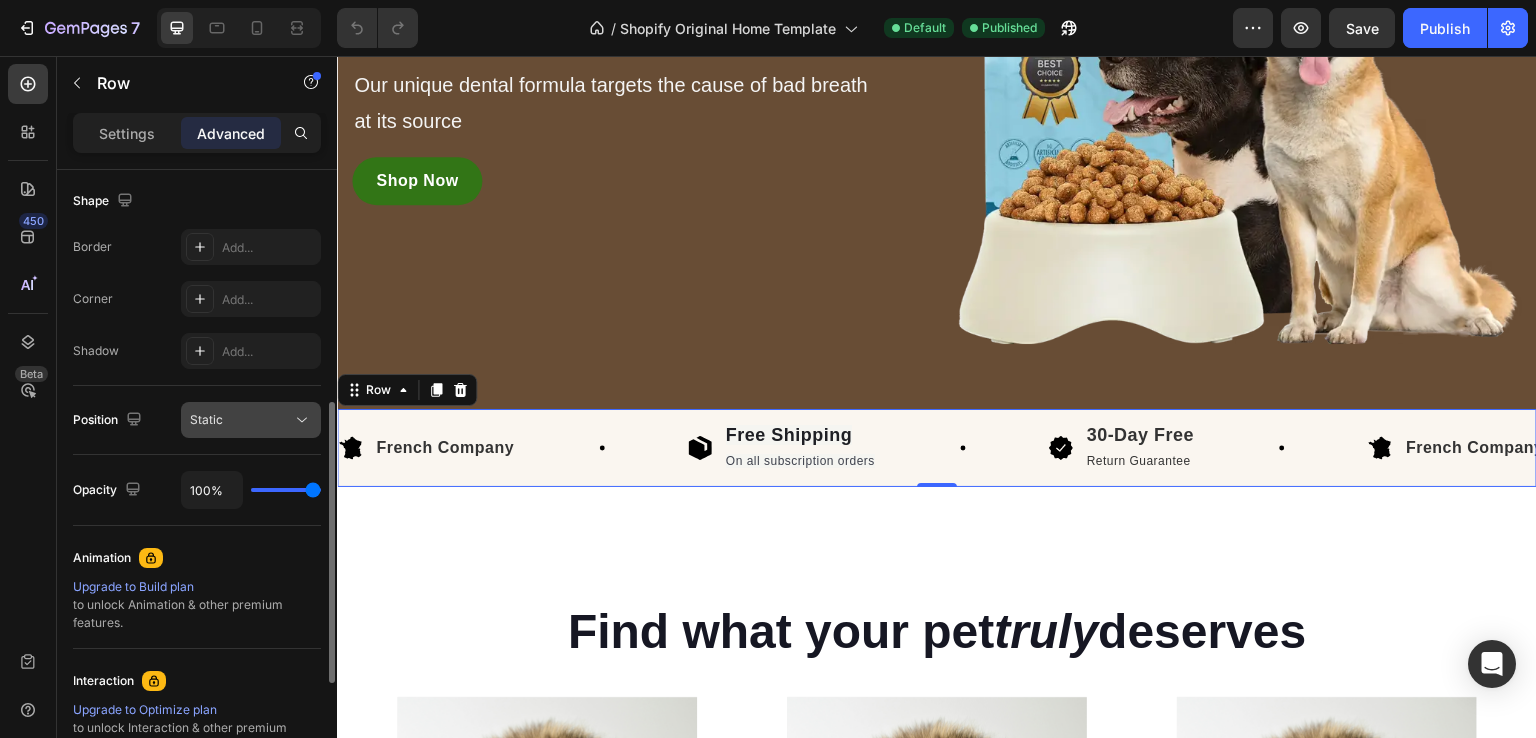 click on "Static" at bounding box center [241, 420] 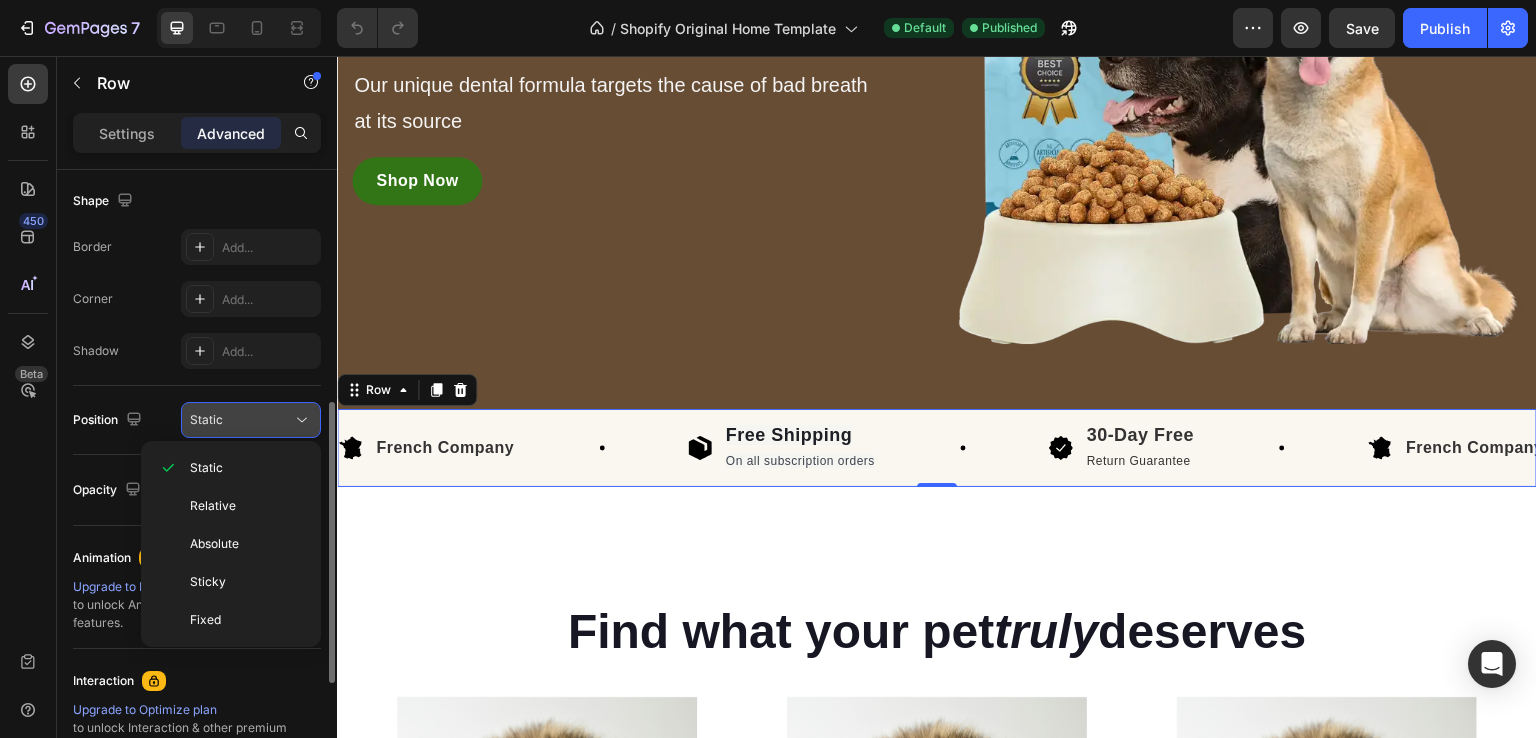 click on "Static" at bounding box center [206, 419] 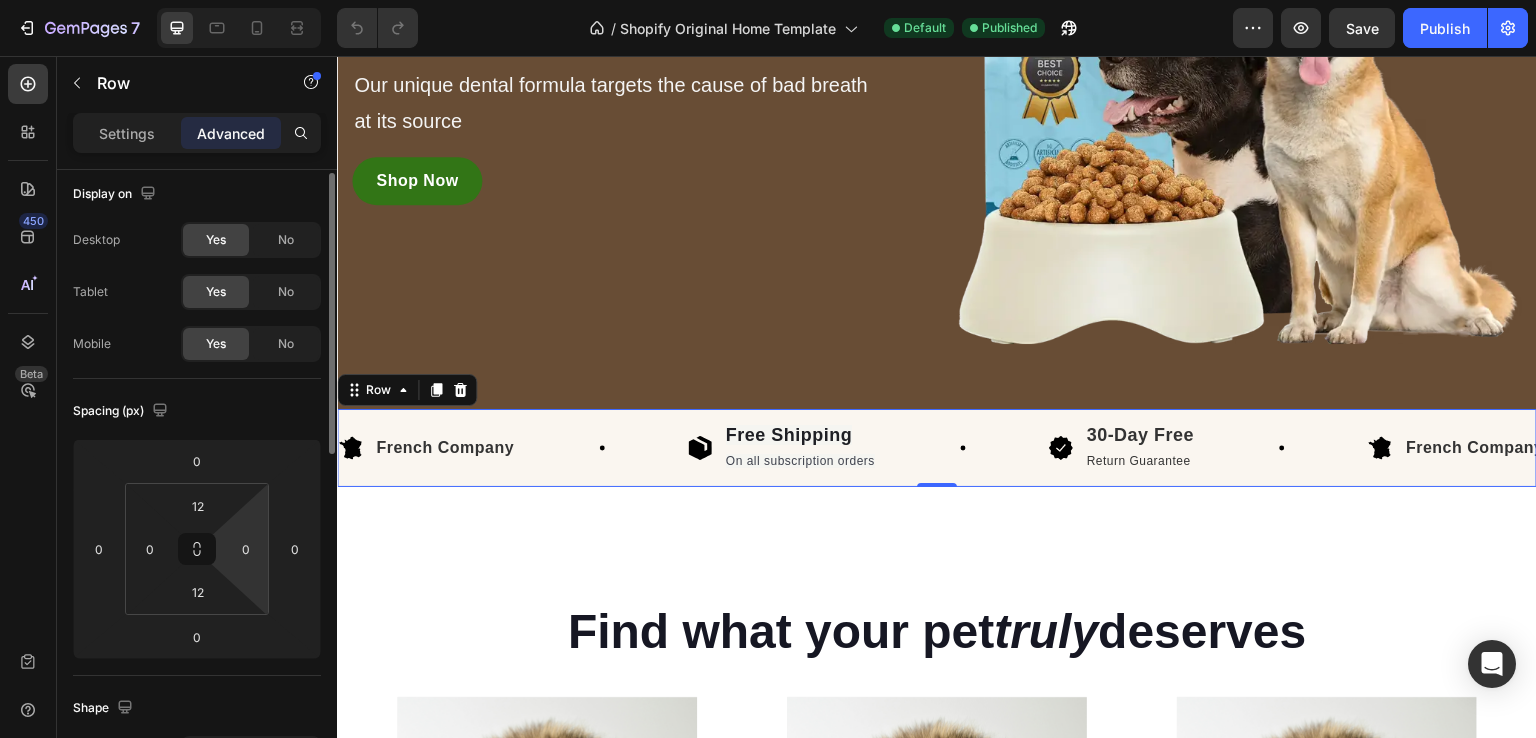 scroll, scrollTop: 0, scrollLeft: 0, axis: both 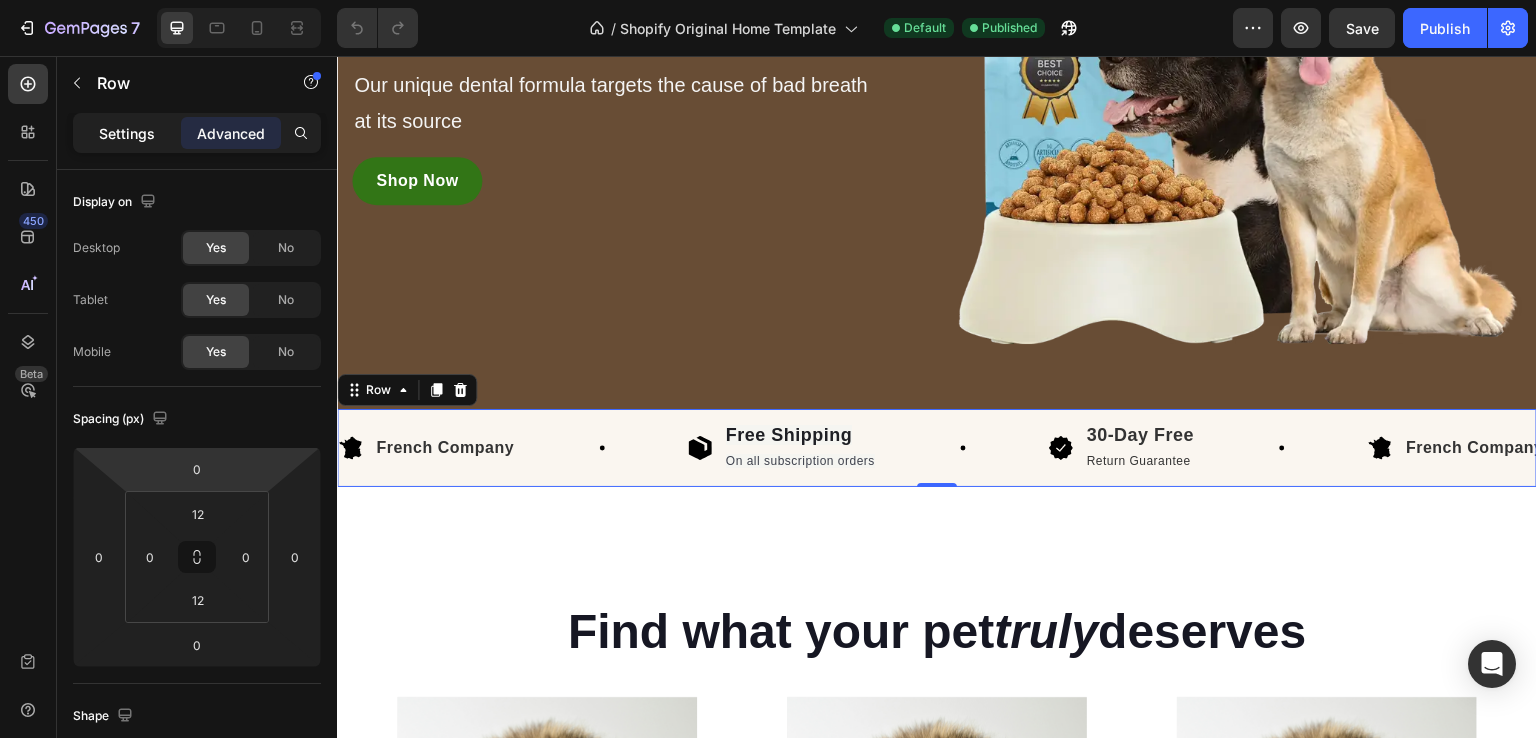 click on "Settings" at bounding box center (127, 133) 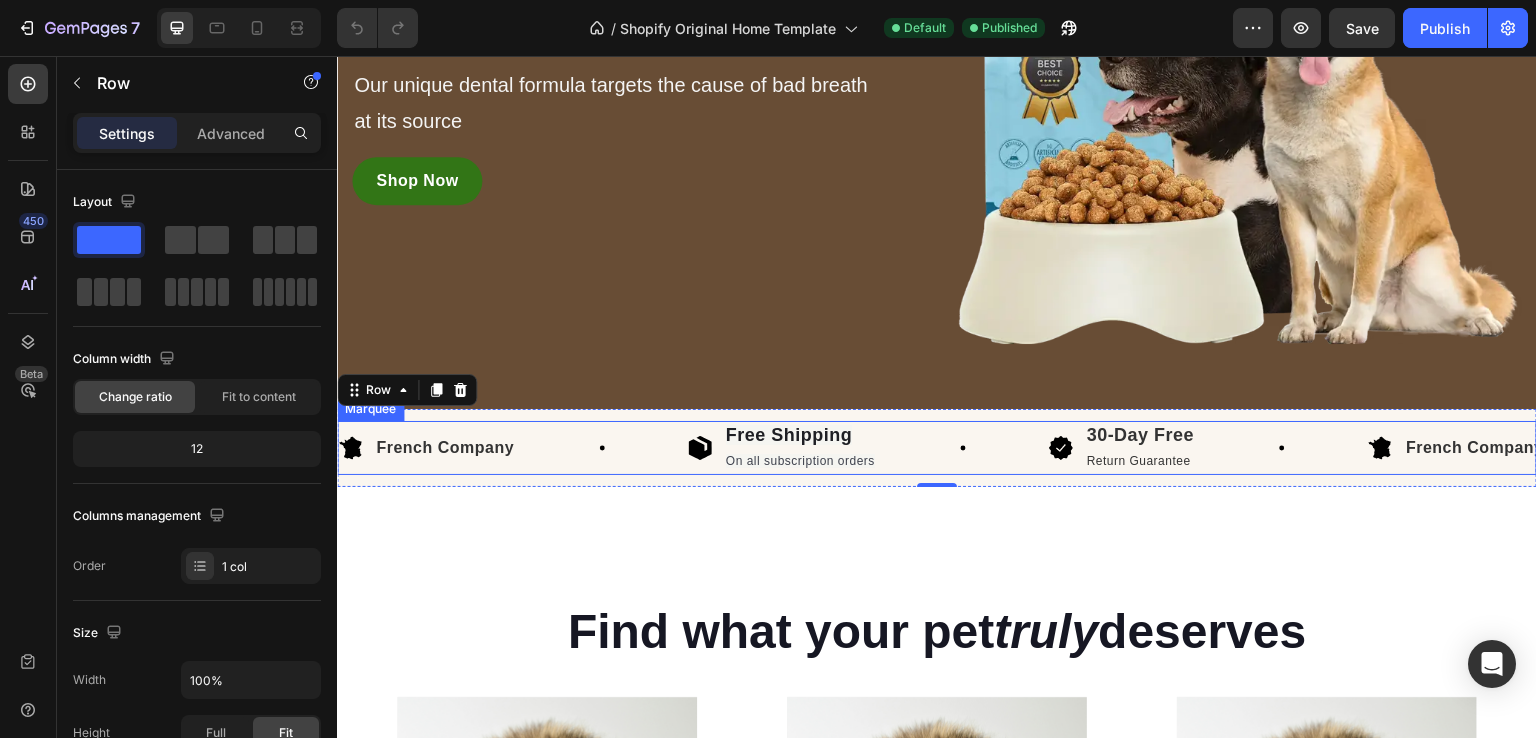 click on "Image French Company Text Block Row" at bounding box center (513, 448) 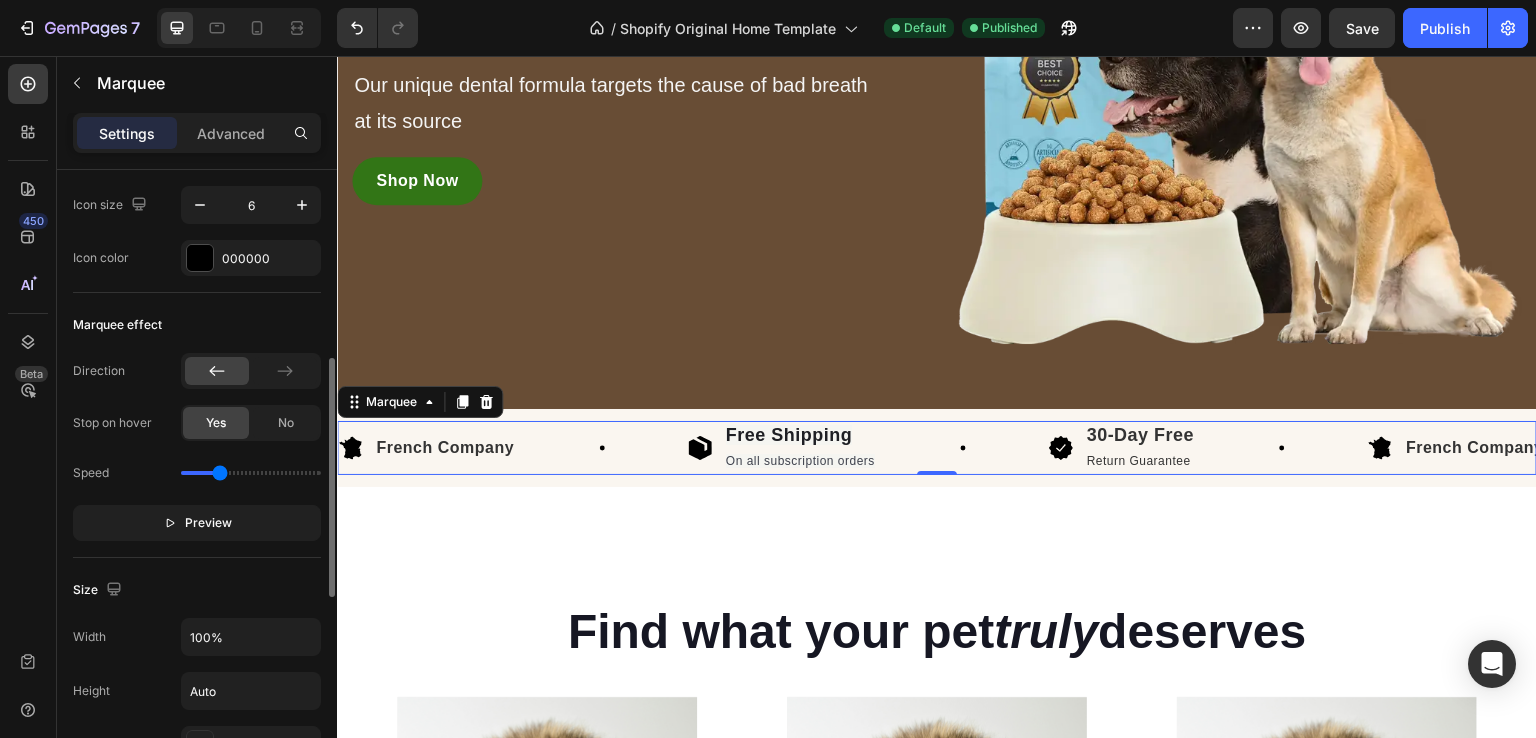 scroll, scrollTop: 508, scrollLeft: 0, axis: vertical 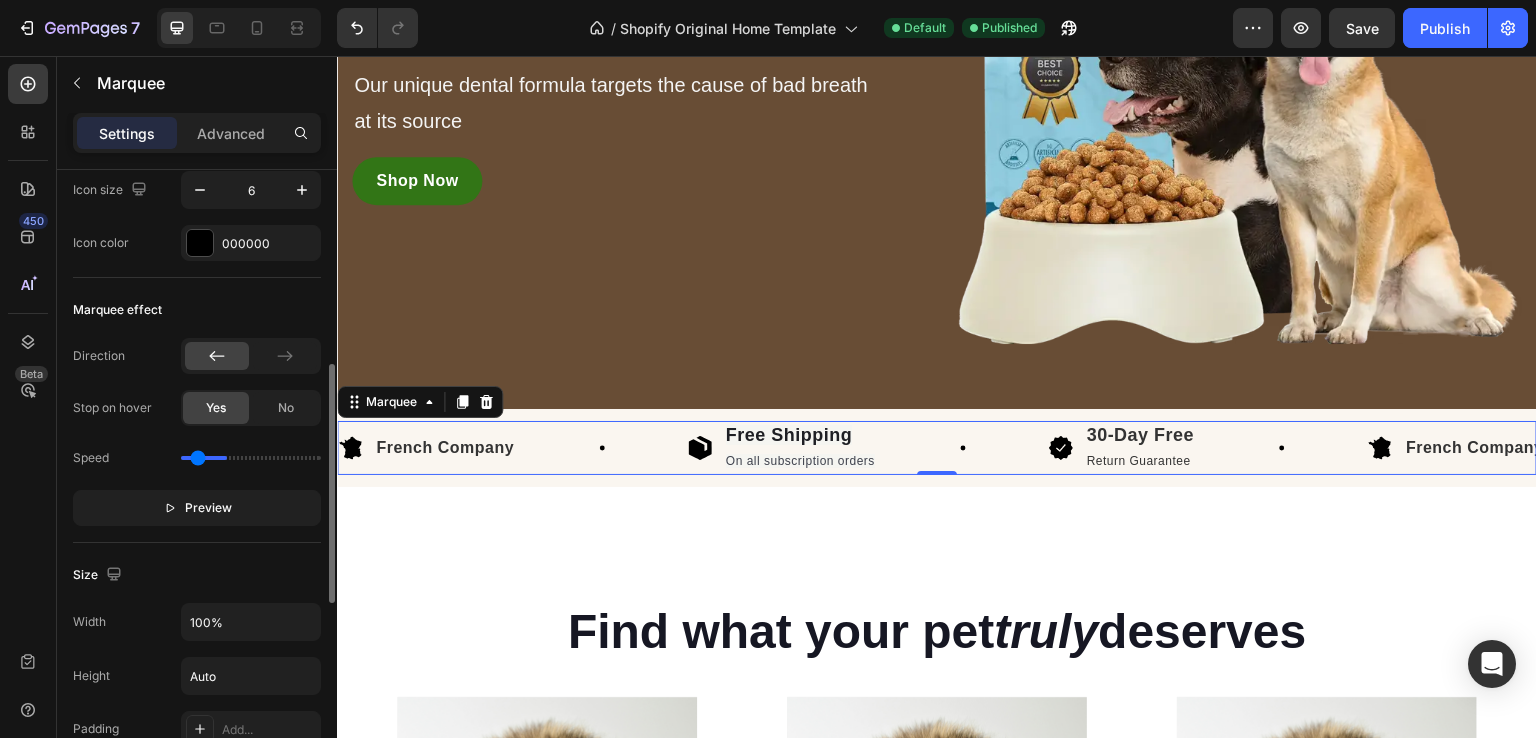 click at bounding box center [251, 458] 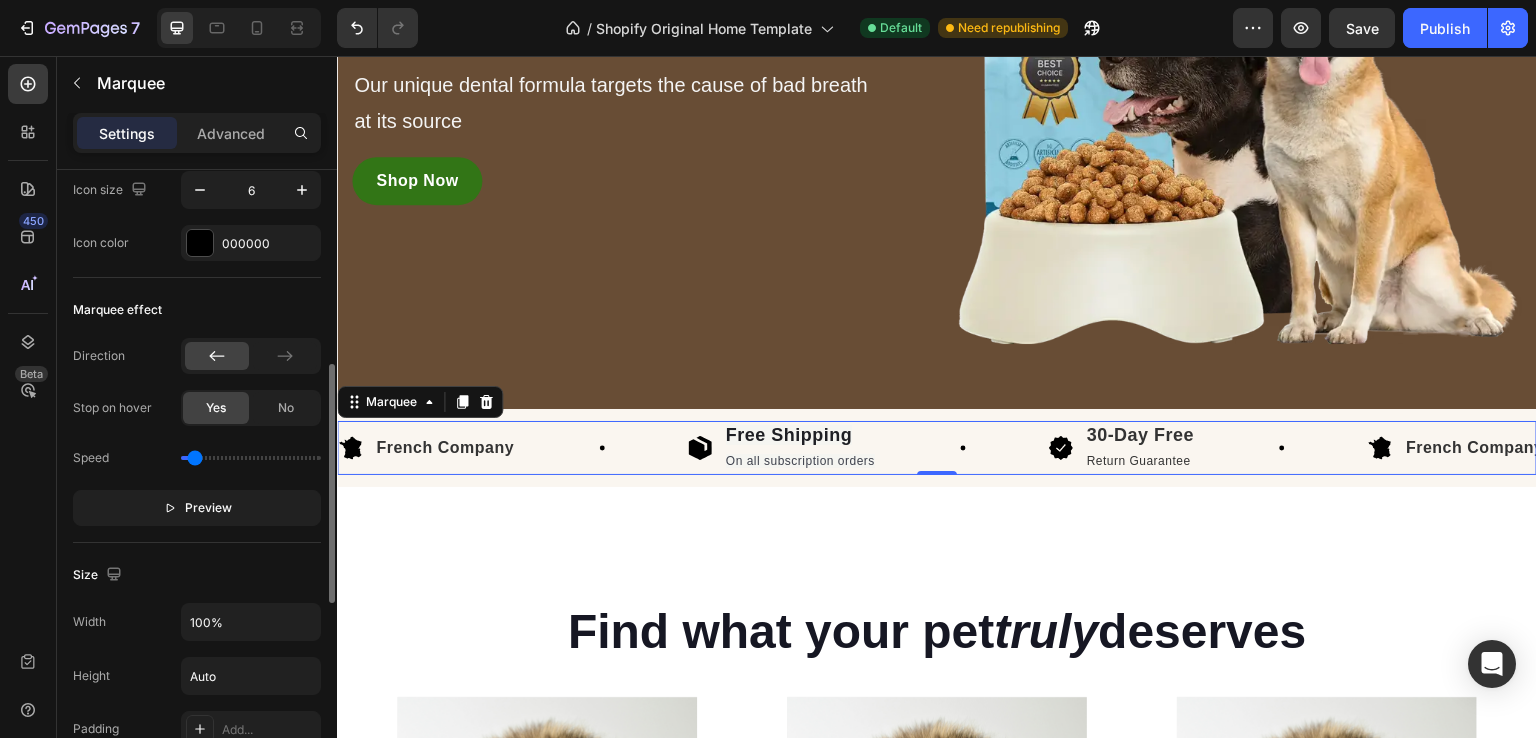 type on "0.3" 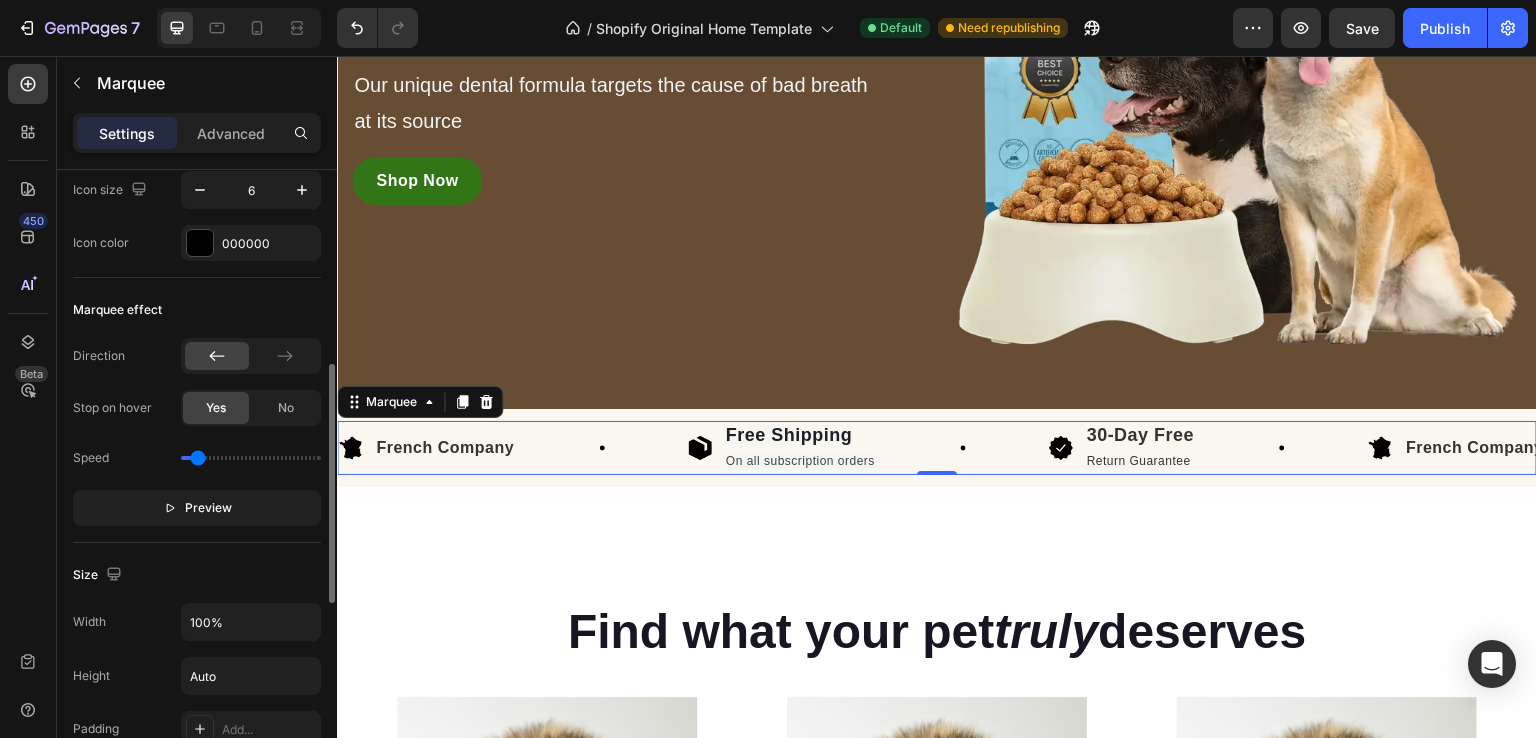 click at bounding box center [251, 458] 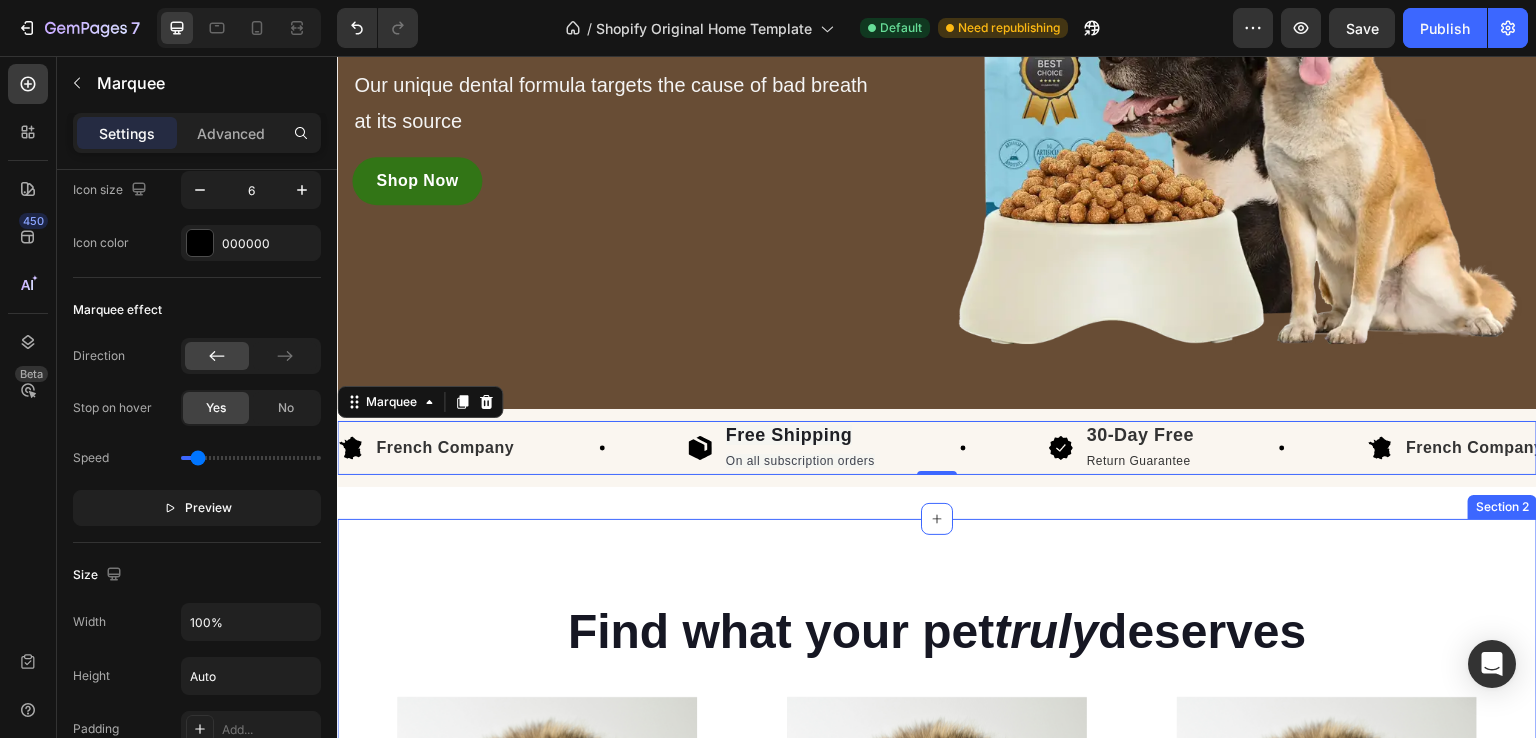click on "Find what your pet  truly  deserves Heading Row
Shop now Button Row Hero Banner
Shop now Button Row Hero Banner
Shop now Button Row Hero Banner Row Section 2" at bounding box center [937, 773] 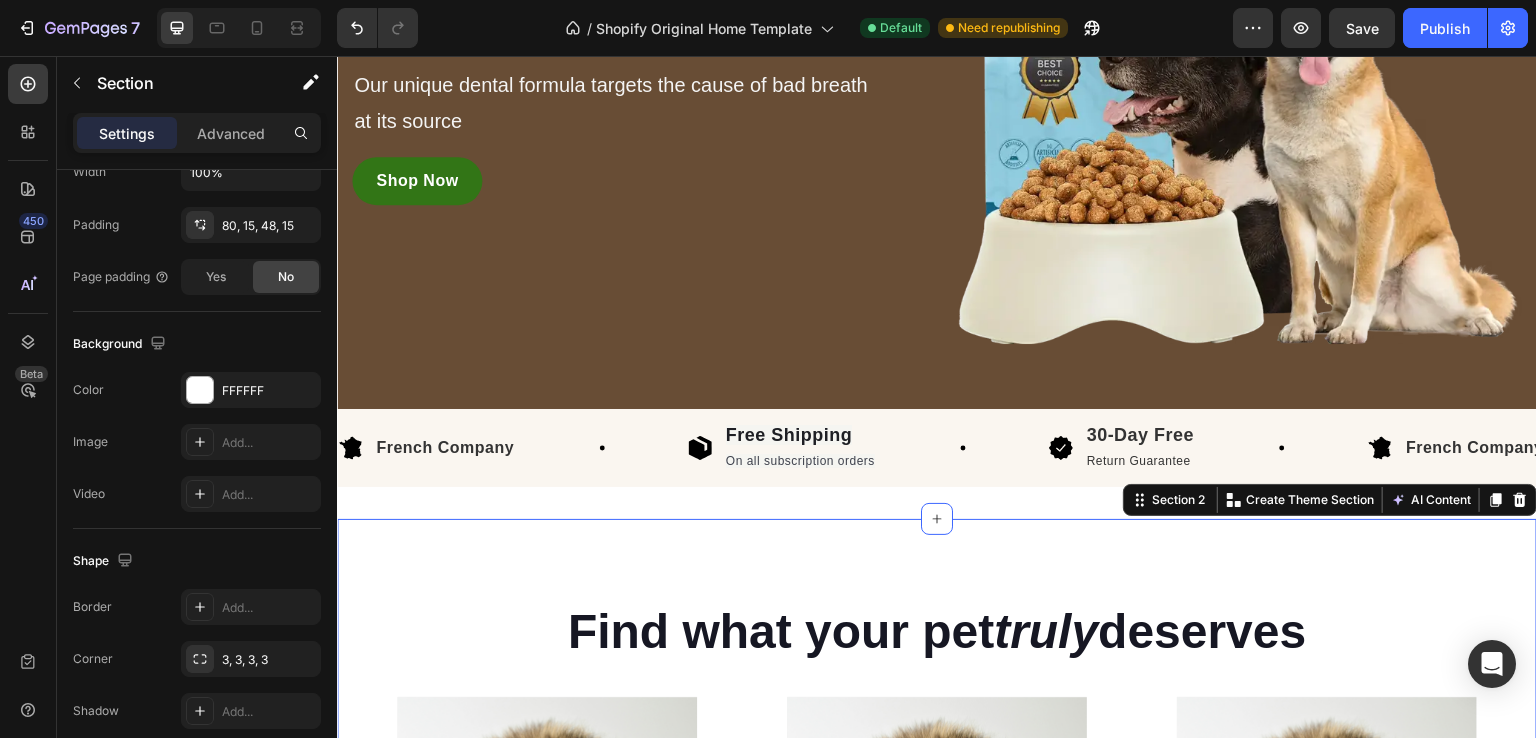 scroll, scrollTop: 0, scrollLeft: 0, axis: both 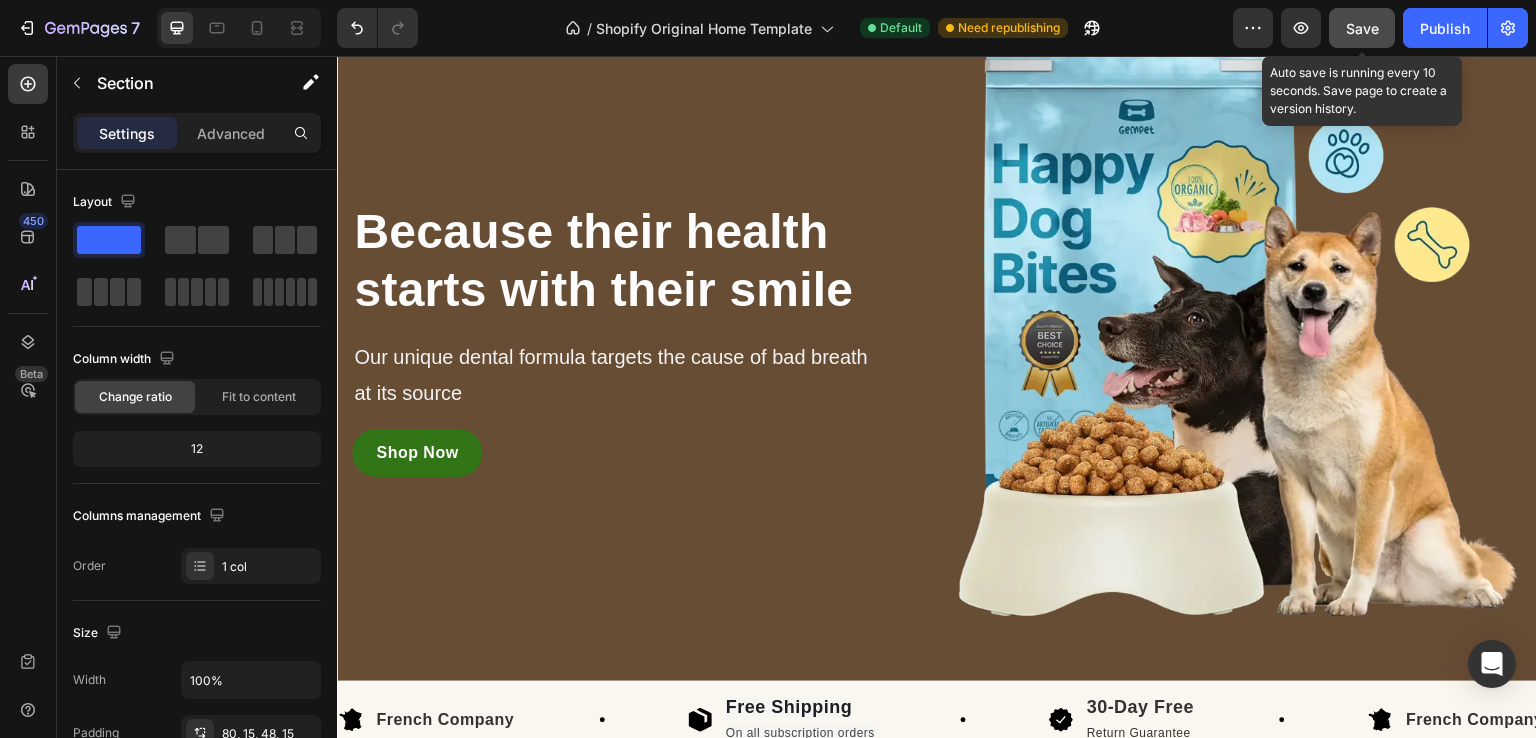 click on "Save" at bounding box center (1362, 28) 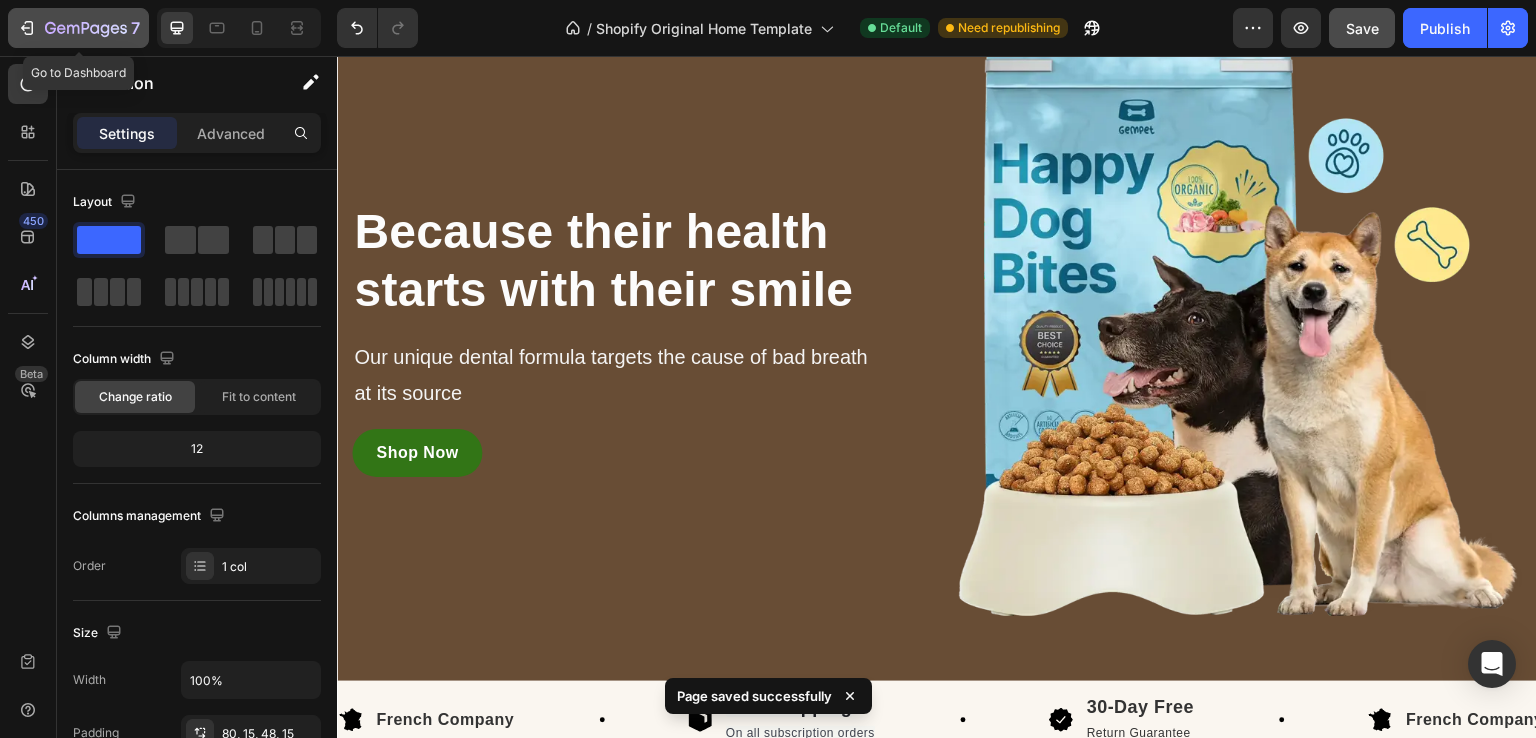 click on "7" 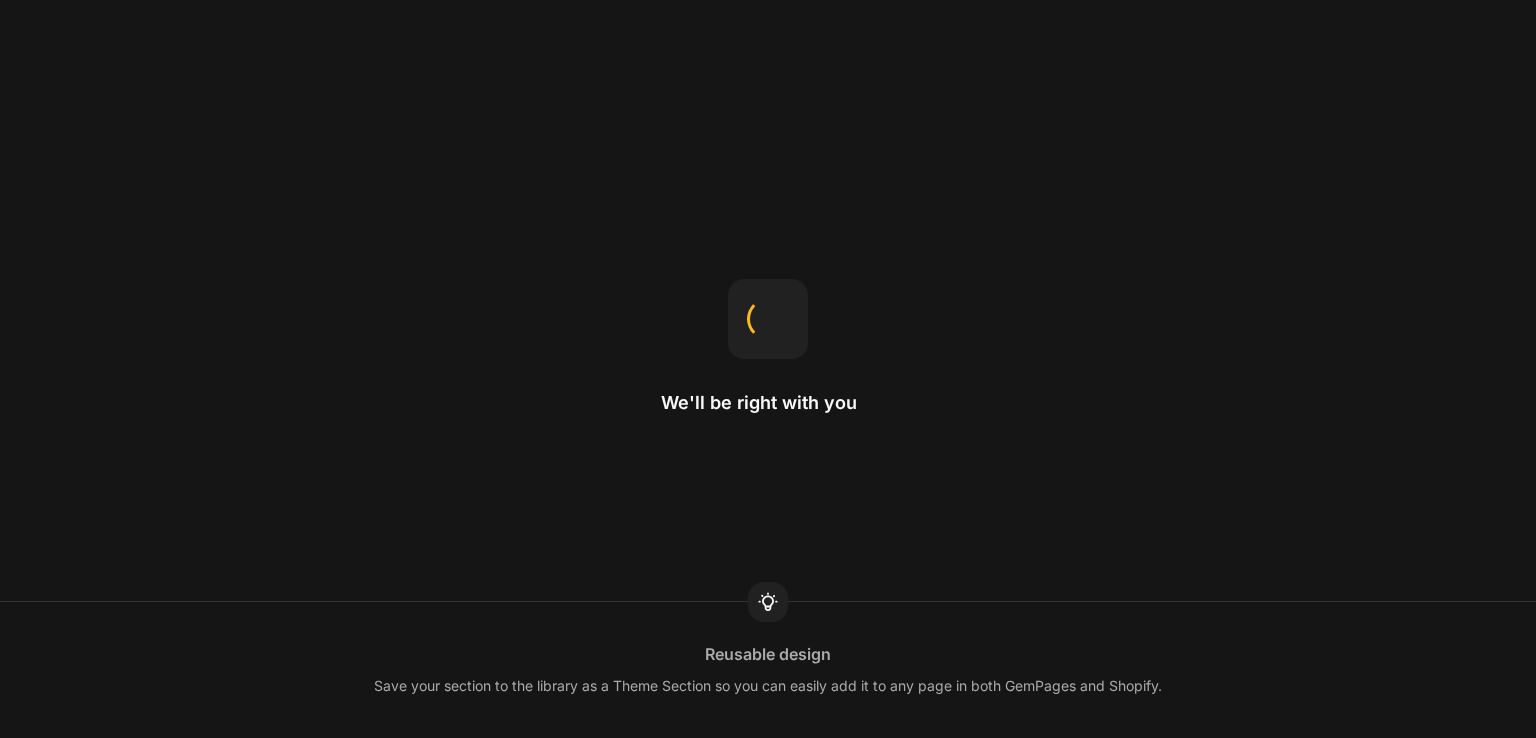 scroll, scrollTop: 0, scrollLeft: 0, axis: both 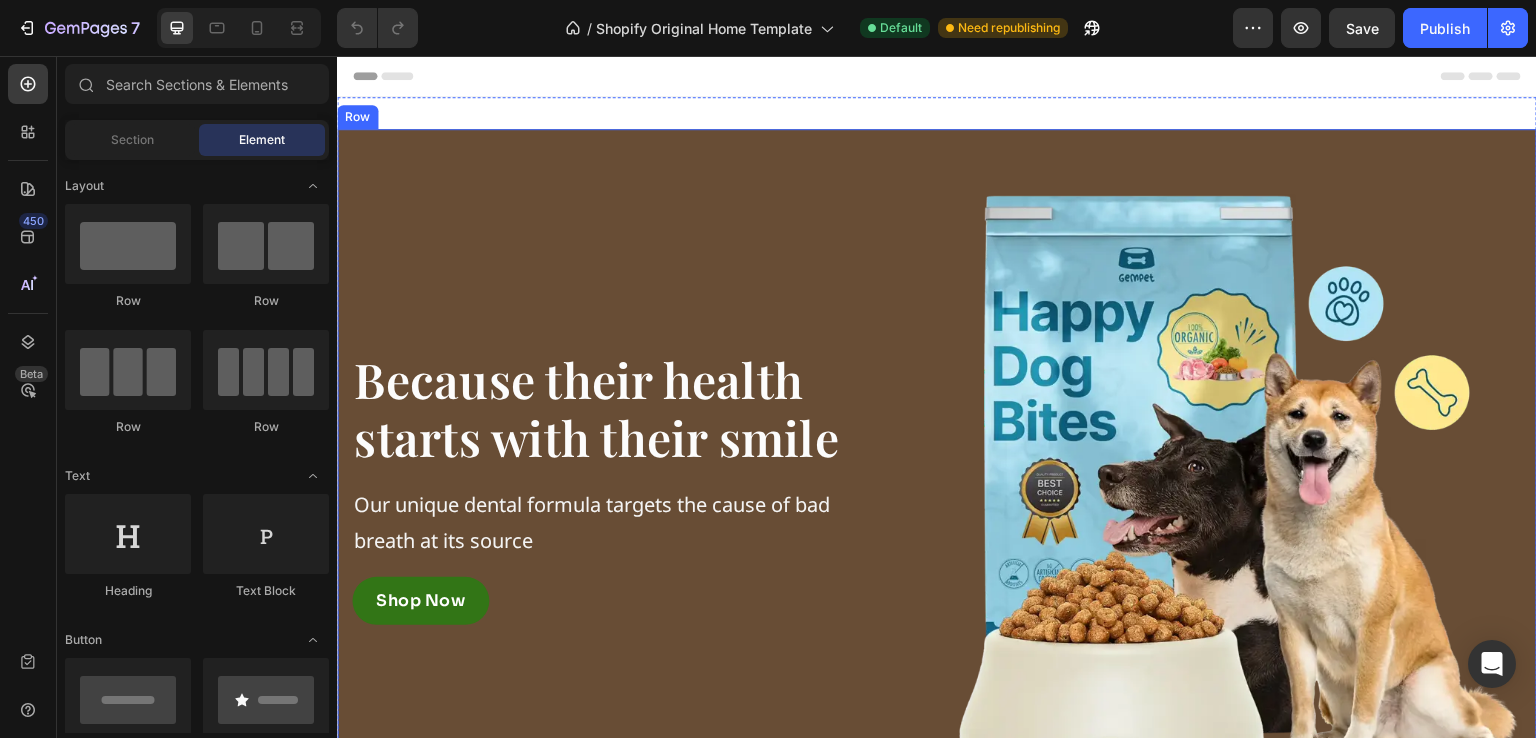 click on "Because their health starts with their smile Heading Our unique dental formula targets the cause of bad breath at its source Text Block Shop Now Button Row Image Row Row" at bounding box center [937, 479] 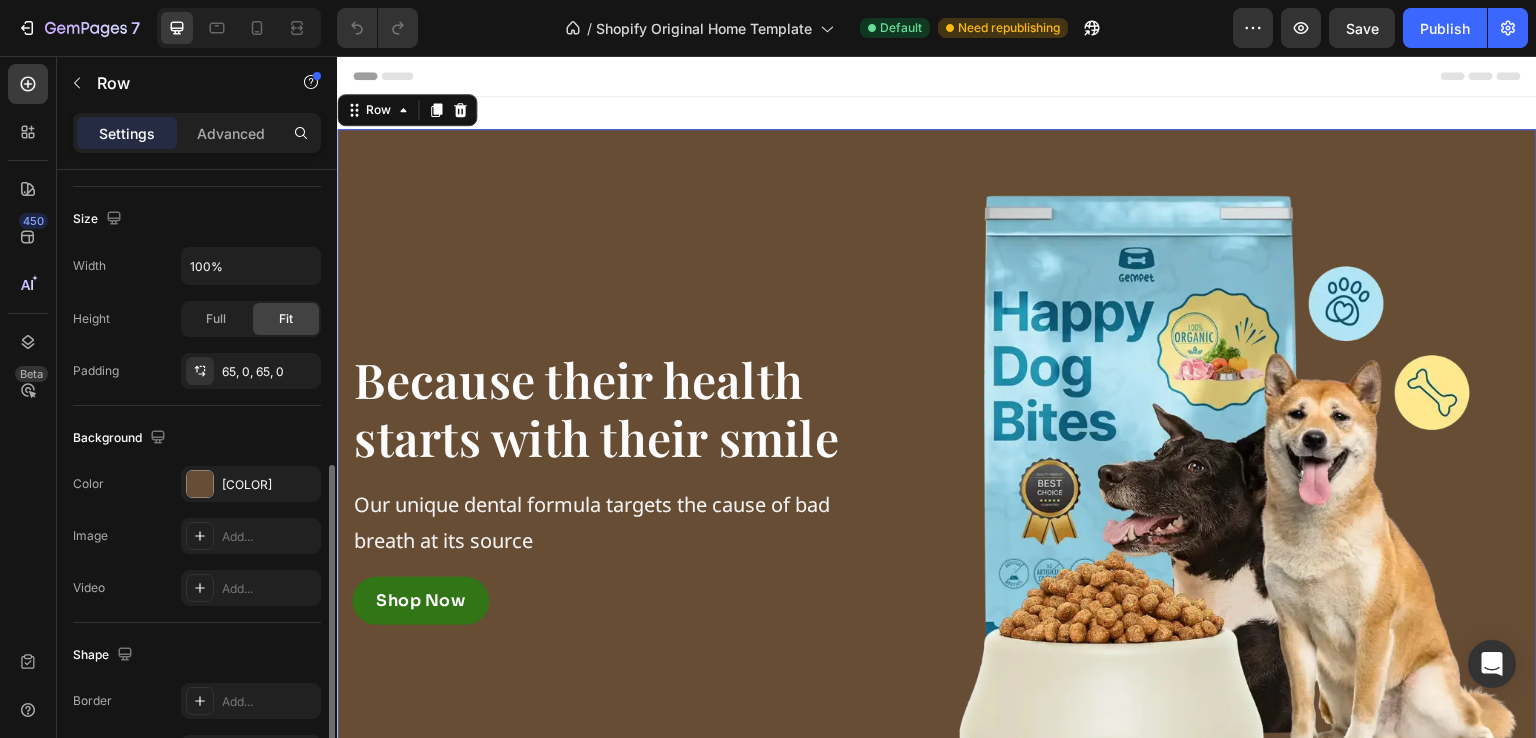 scroll, scrollTop: 509, scrollLeft: 0, axis: vertical 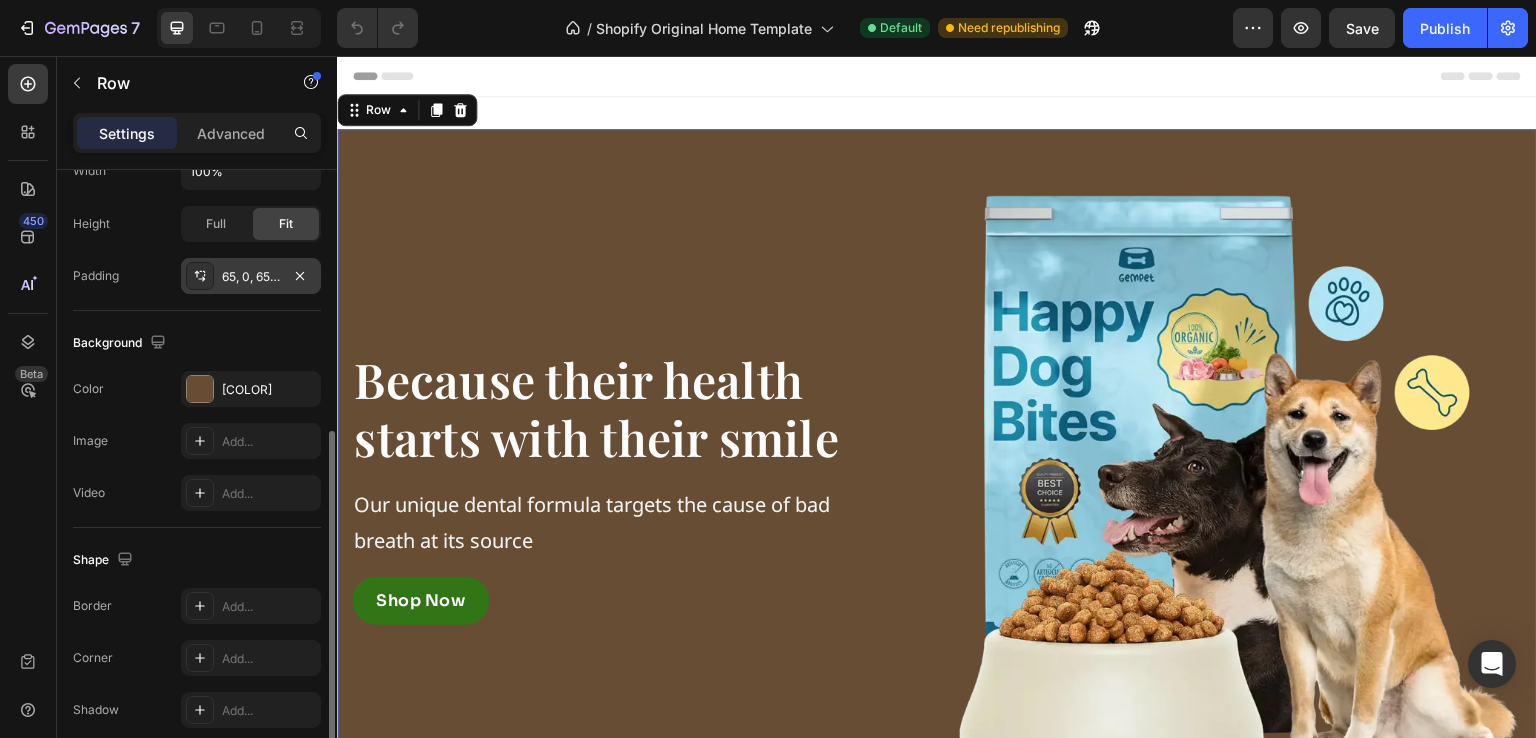 click on "65, 0, 65, 0" at bounding box center [251, 276] 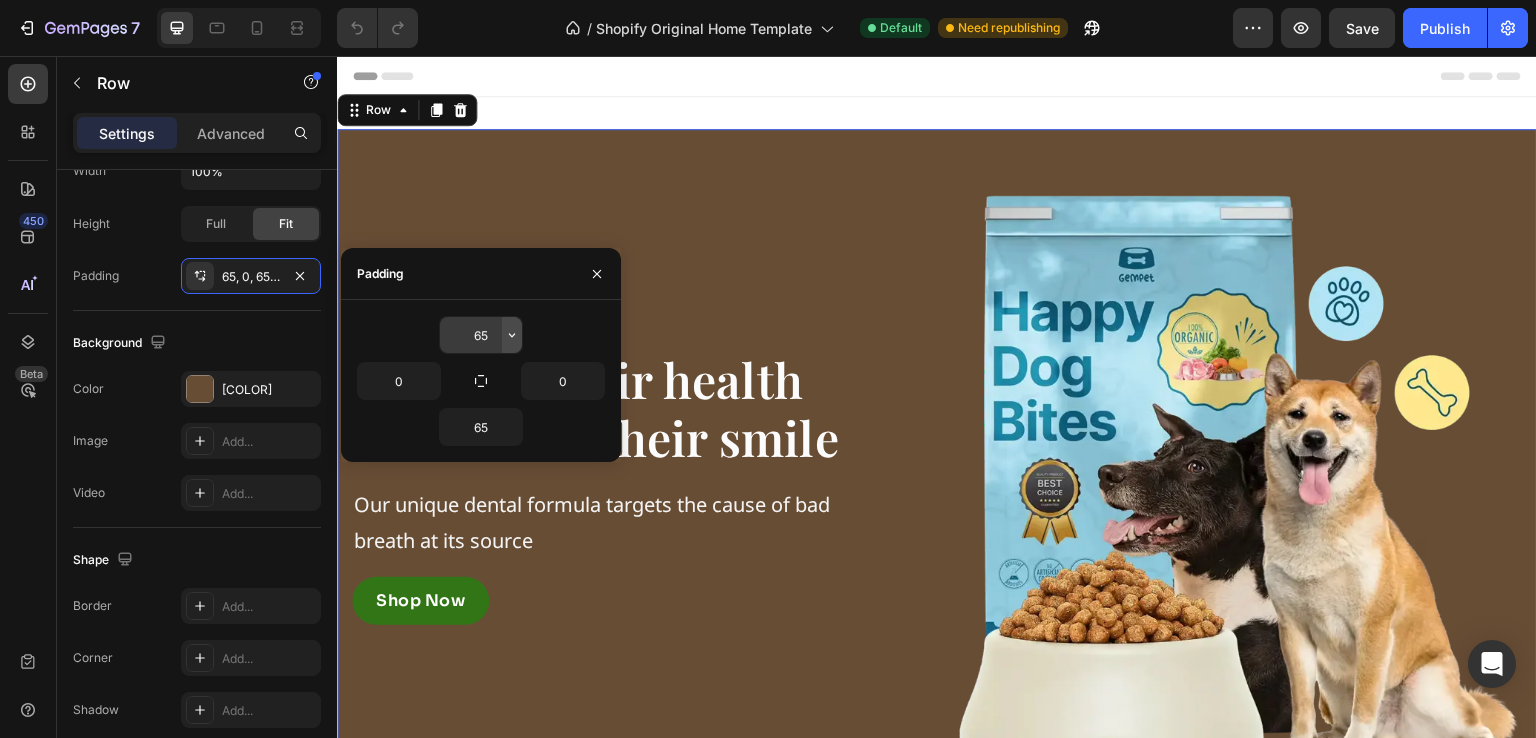 click 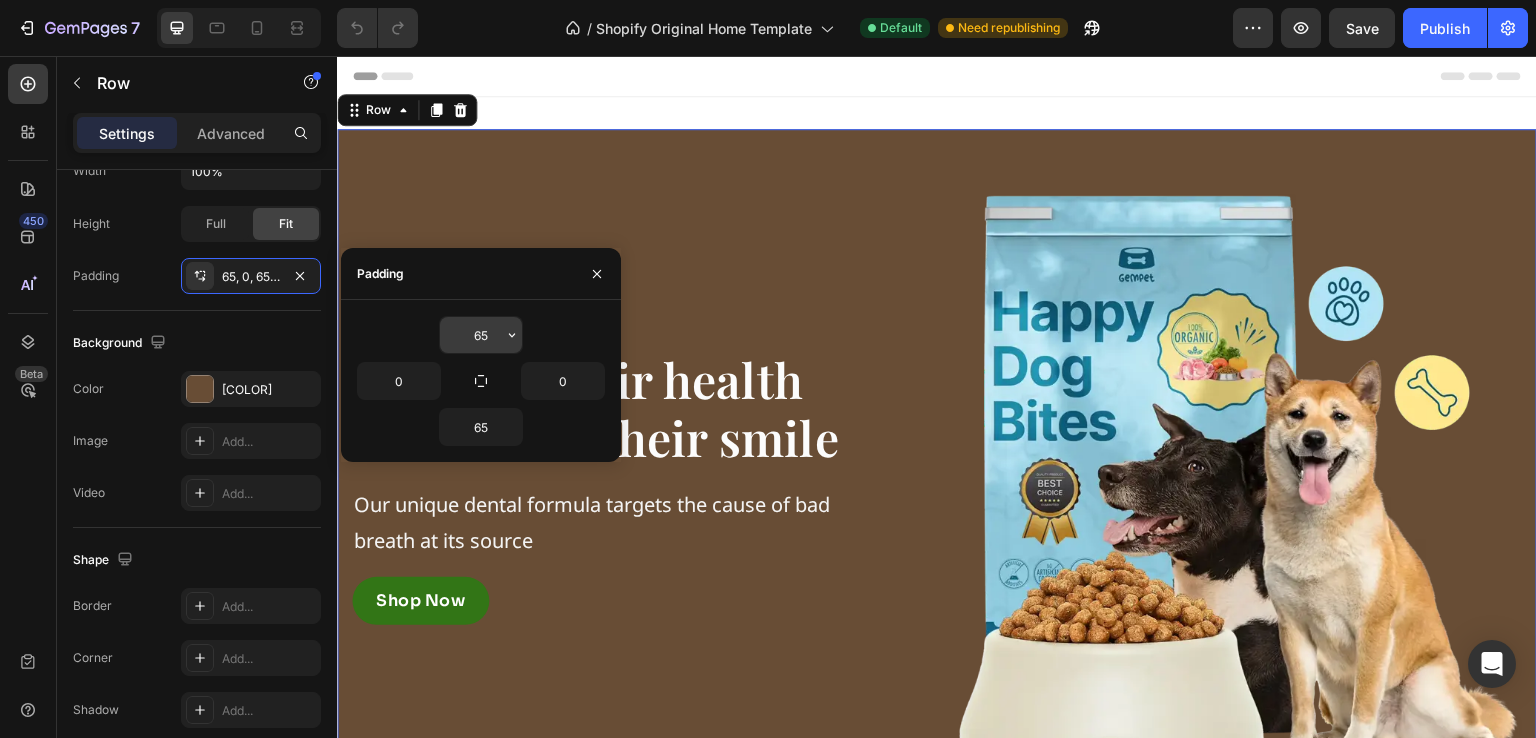 click 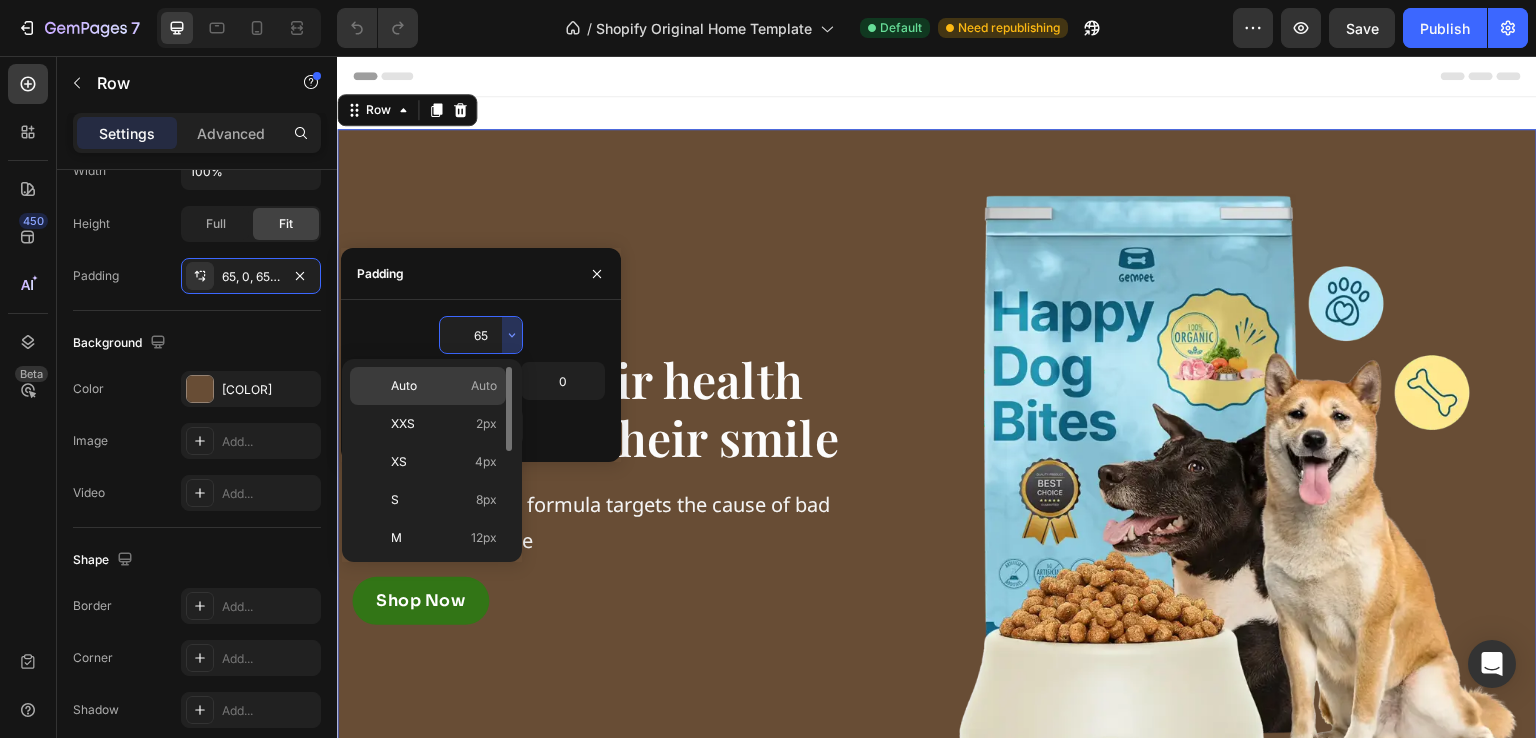 click on "Auto Auto" at bounding box center (444, 386) 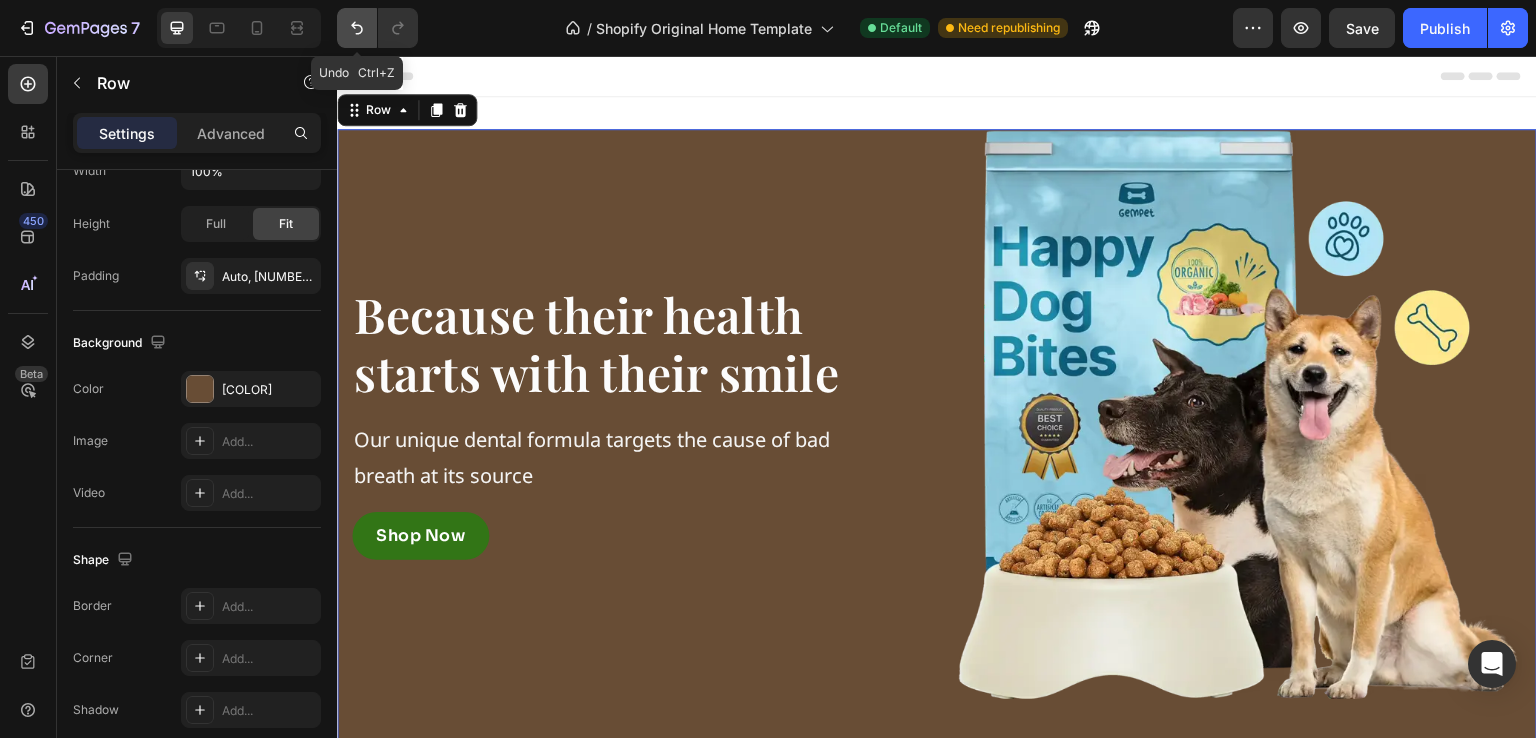 click 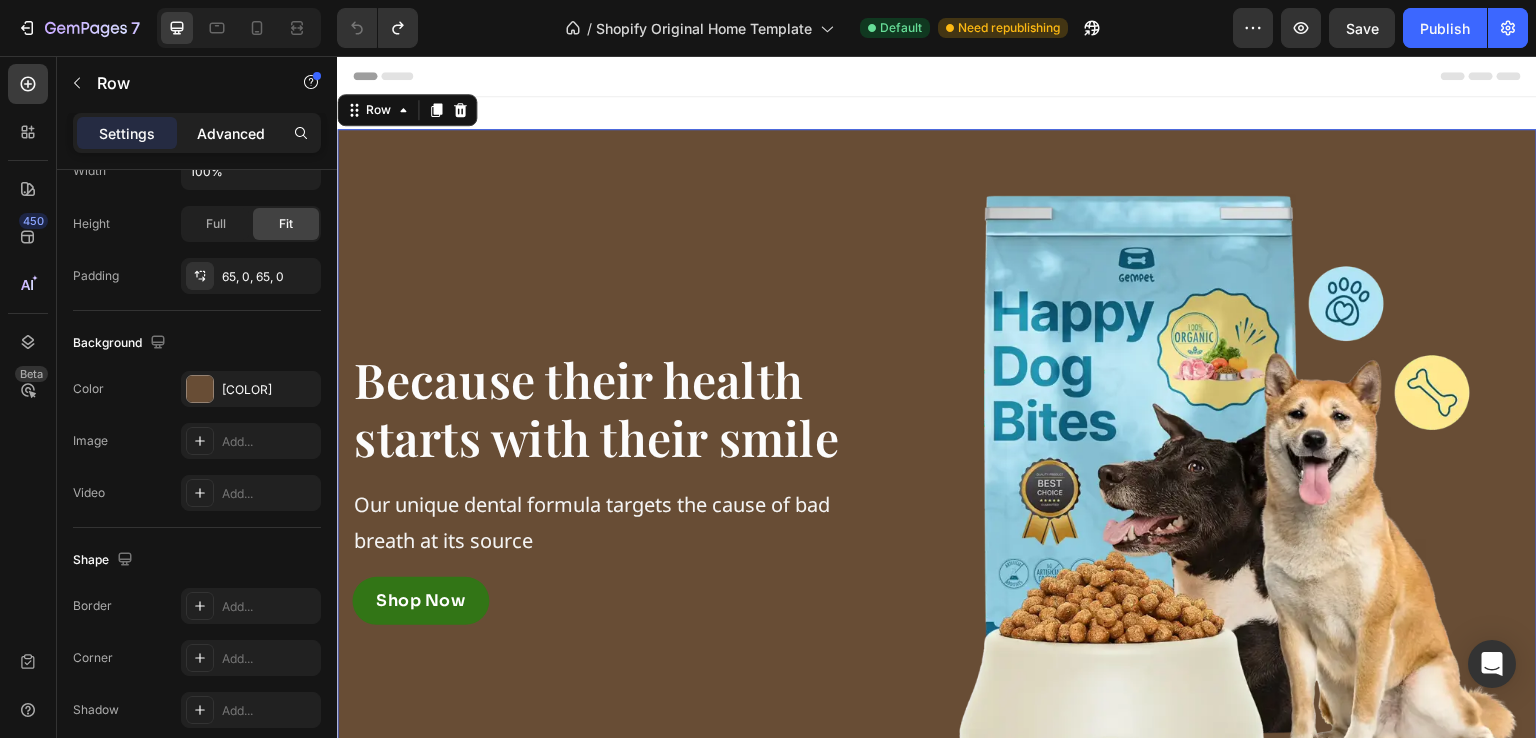 click on "Advanced" at bounding box center (231, 133) 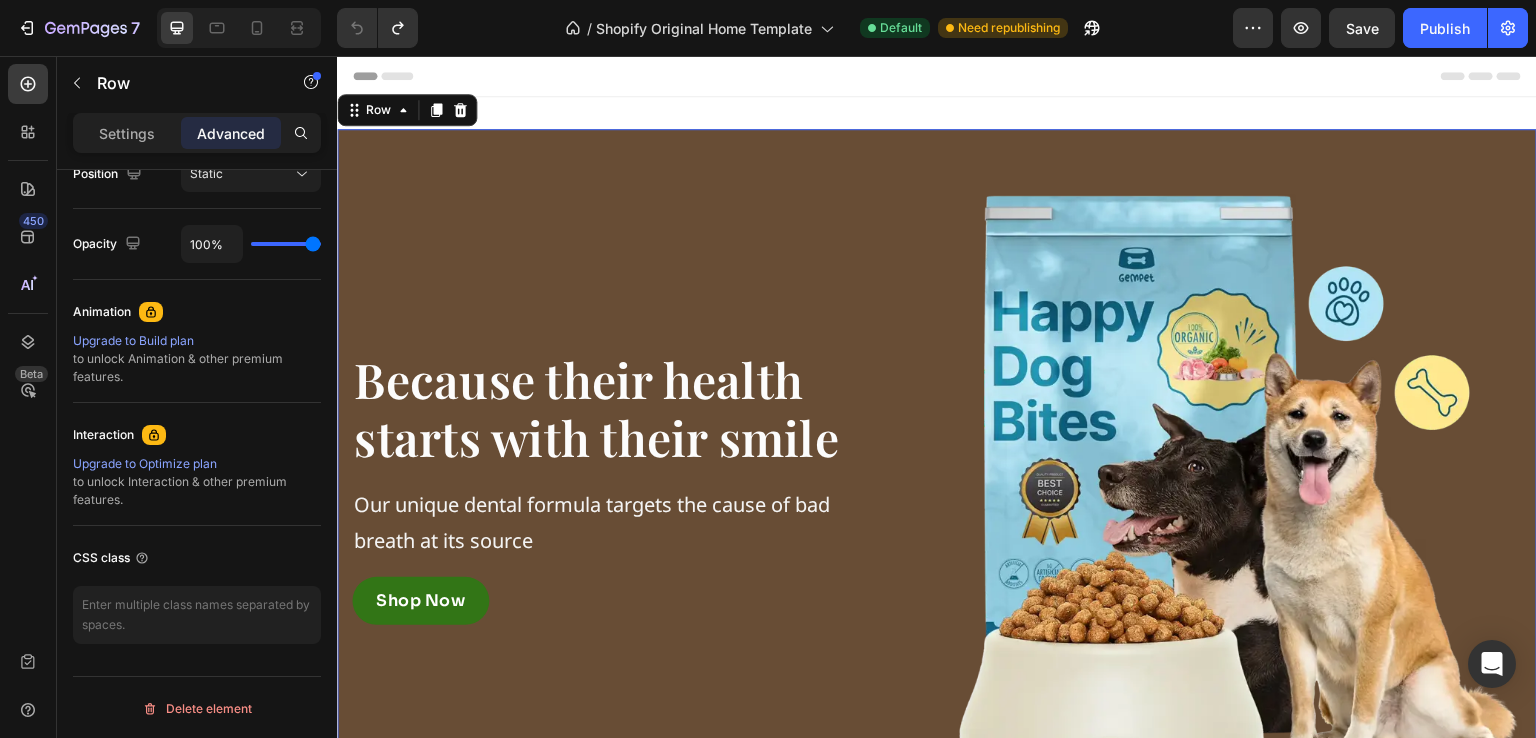 scroll, scrollTop: 0, scrollLeft: 0, axis: both 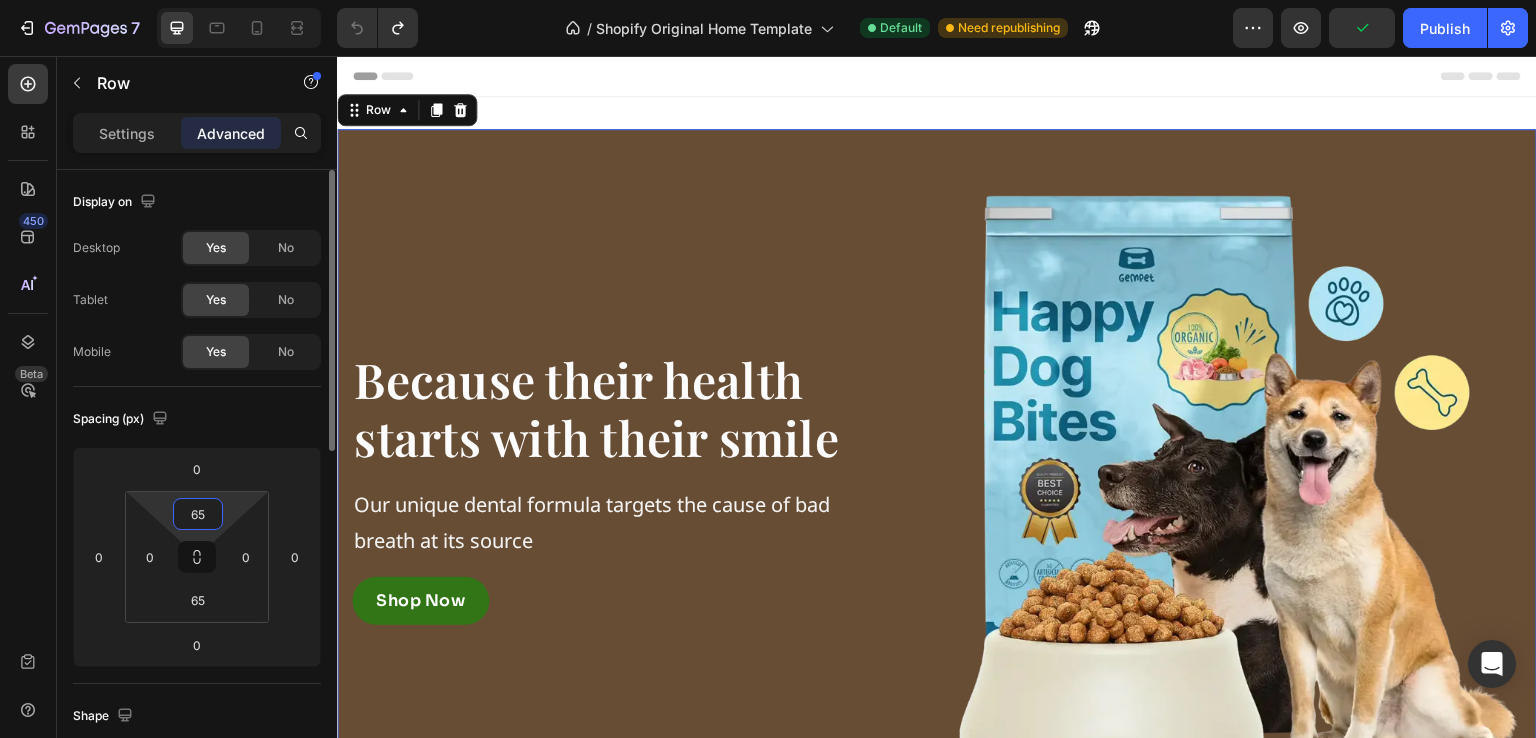 drag, startPoint x: 203, startPoint y: 511, endPoint x: 169, endPoint y: 509, distance: 34.058773 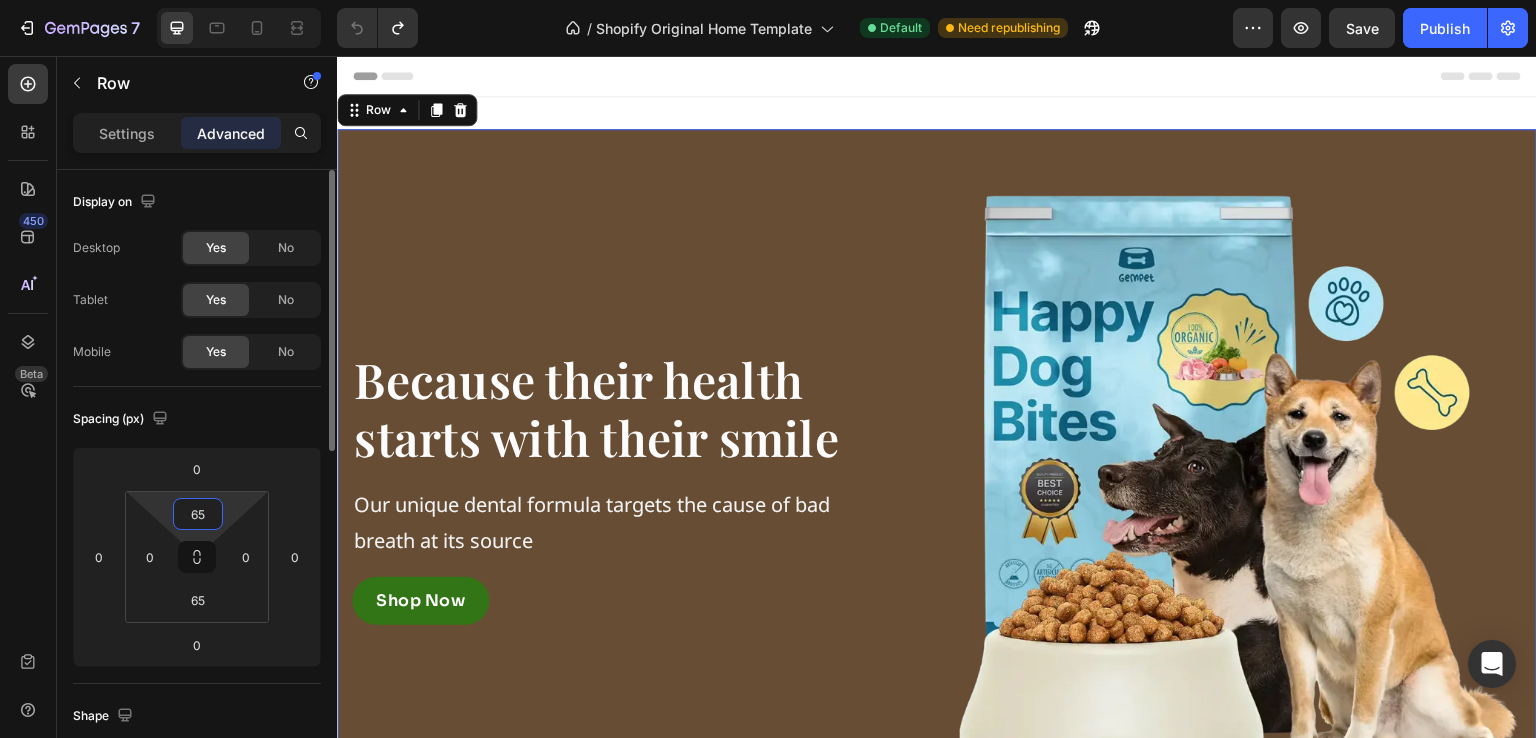click on "65" at bounding box center (198, 514) 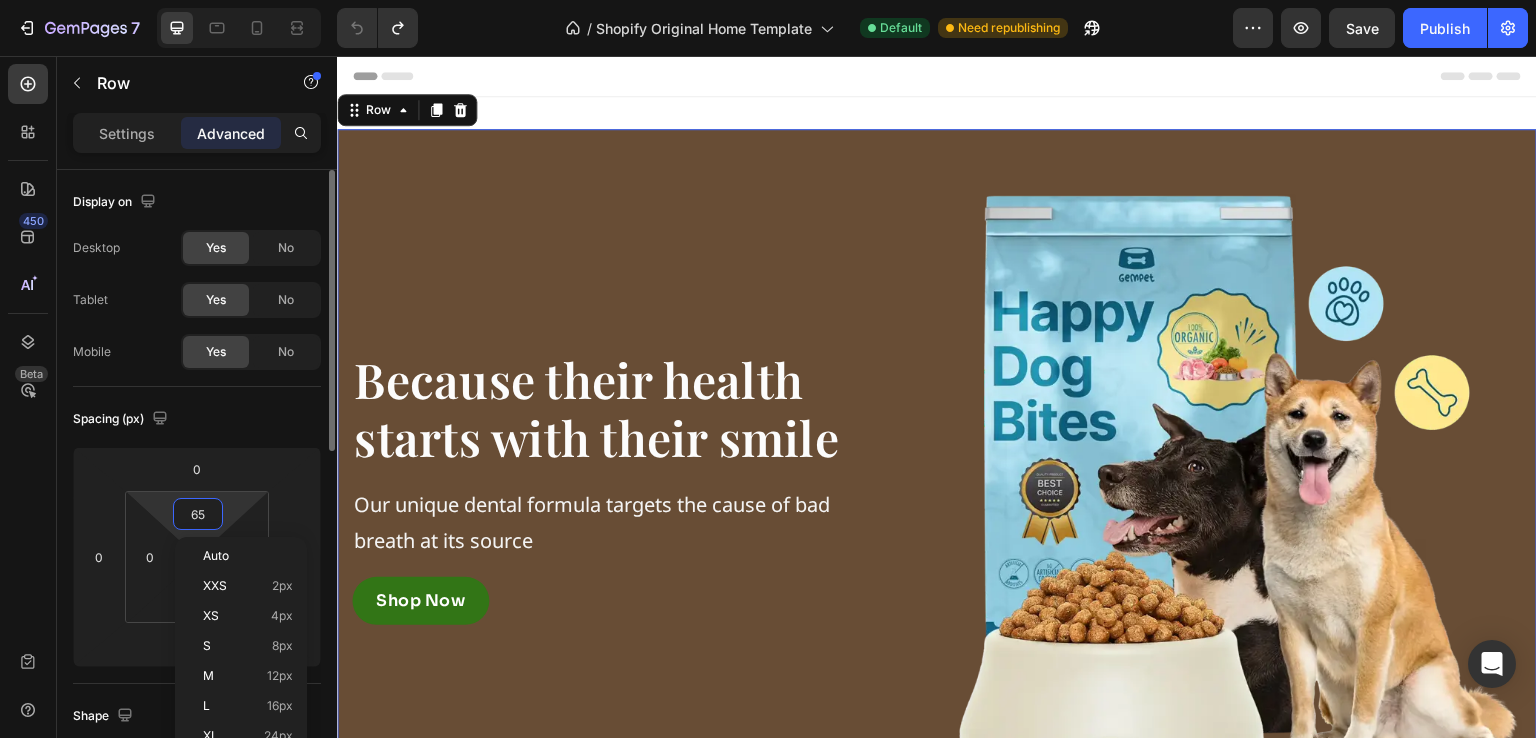 click on "65" at bounding box center (198, 514) 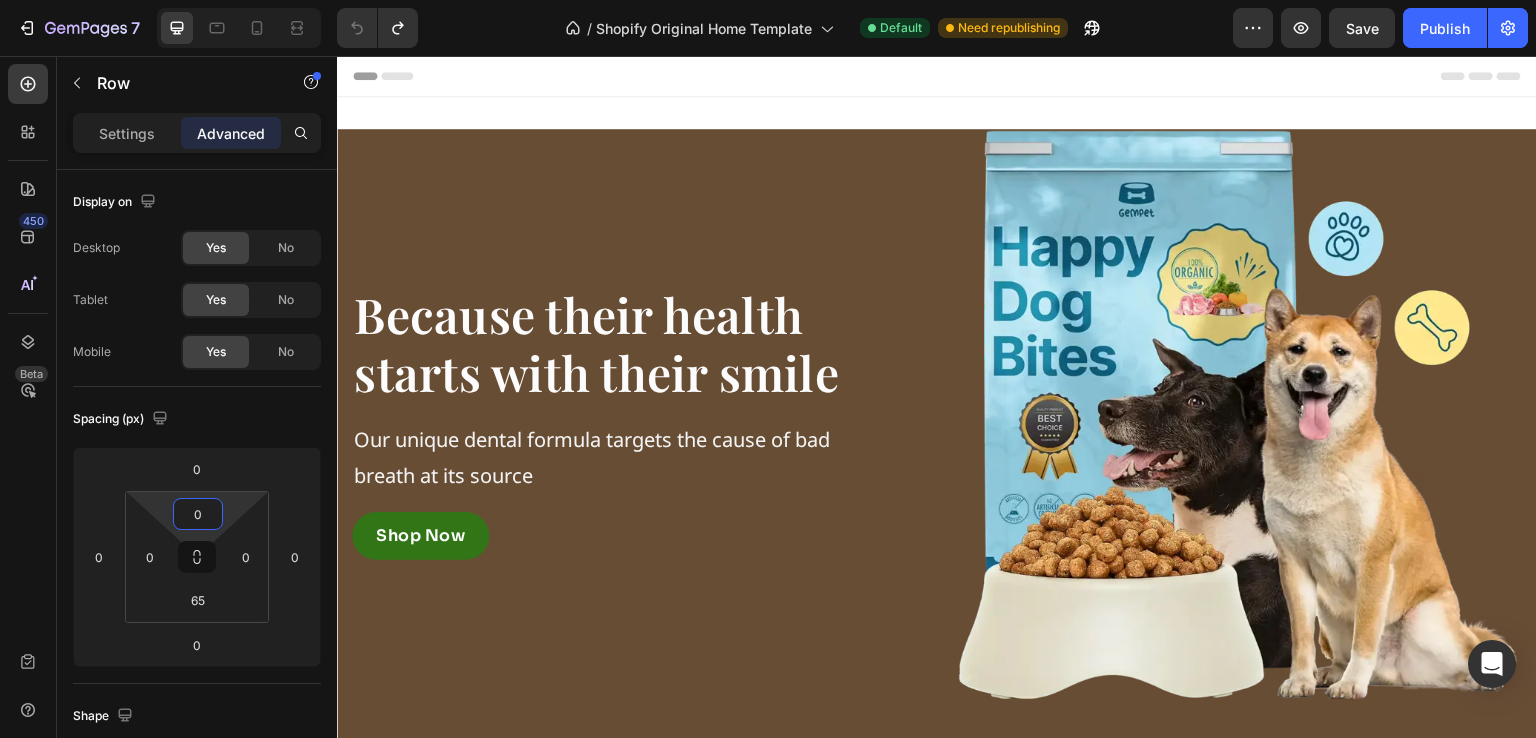 scroll, scrollTop: 342, scrollLeft: 0, axis: vertical 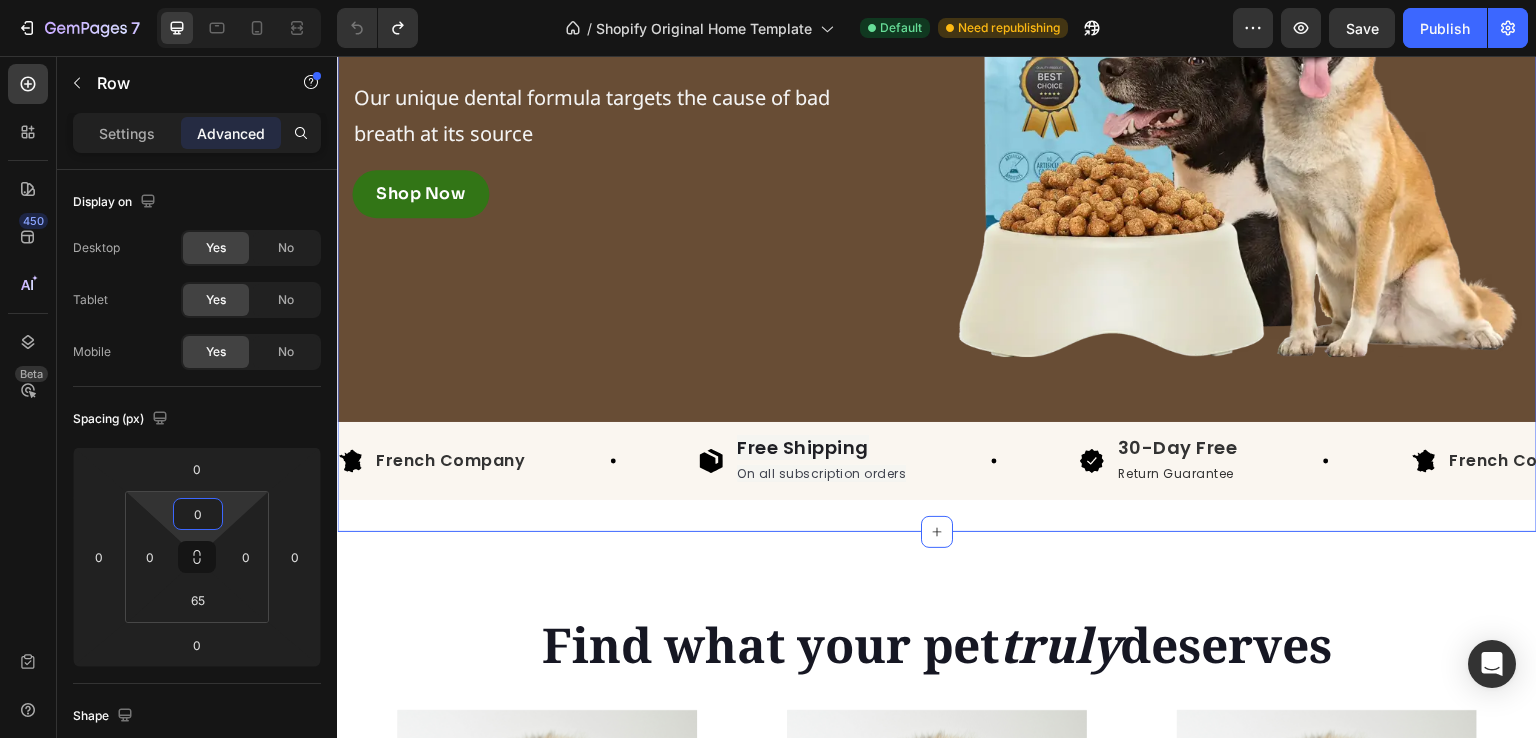 type on "65" 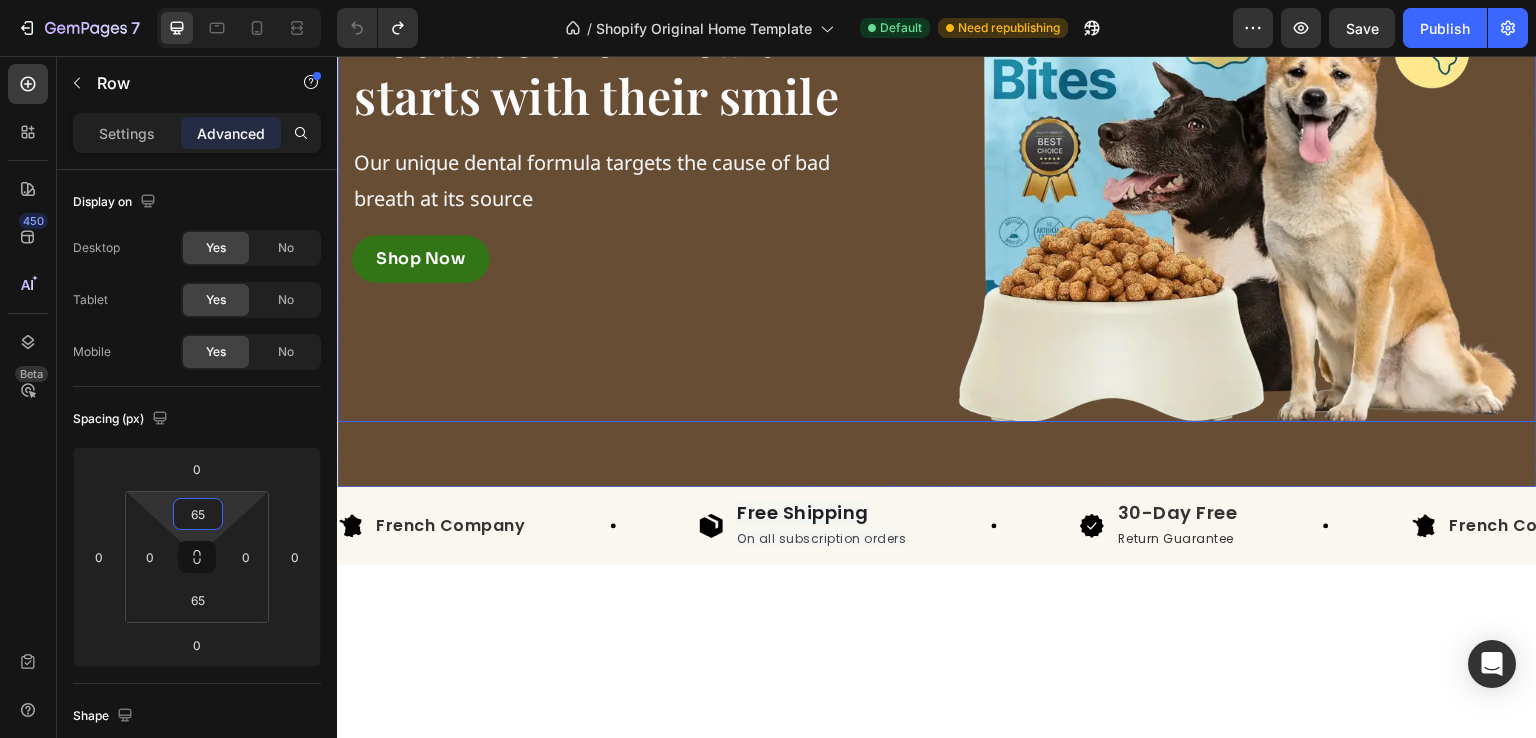 scroll, scrollTop: 0, scrollLeft: 0, axis: both 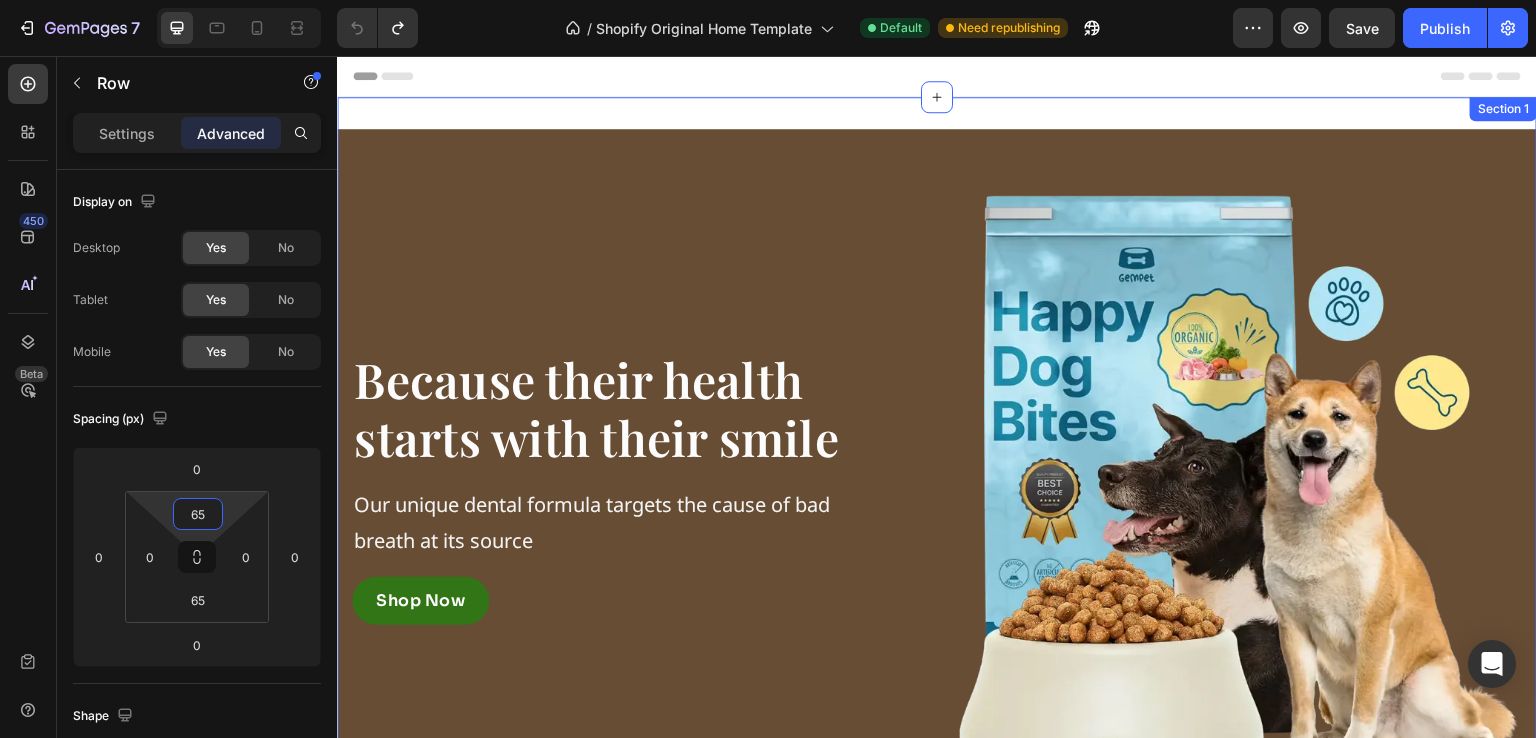 click on "Because their health starts with their smile Heading Our unique dental formula targets the cause of bad breath at its source Text Block Shop Now Button Row Image Row Row Image French Company Text Block Row
Image Free Shipping On all subscription orders Text Block Row
Image 30-Day Free Return Guarantee Text Block Row
Image French Company Text Block Row
Image Free Shipping On all subscription orders Text Block Row
Image 30-Day Free Return Guarantee Text Block Row
Image French Company Text Block Row
Image Free Shipping On all subscription orders Text Block Row
Image 30-Day Free Return Guarantee Text Block Row
Image French Company Text Block Row
Image Free Shipping On all subscription orders Text Block Row
Image 30-Day Free Return Guarantee Text Block Row
Image French Company Text Block Row
Image Text Block" at bounding box center [937, 518] 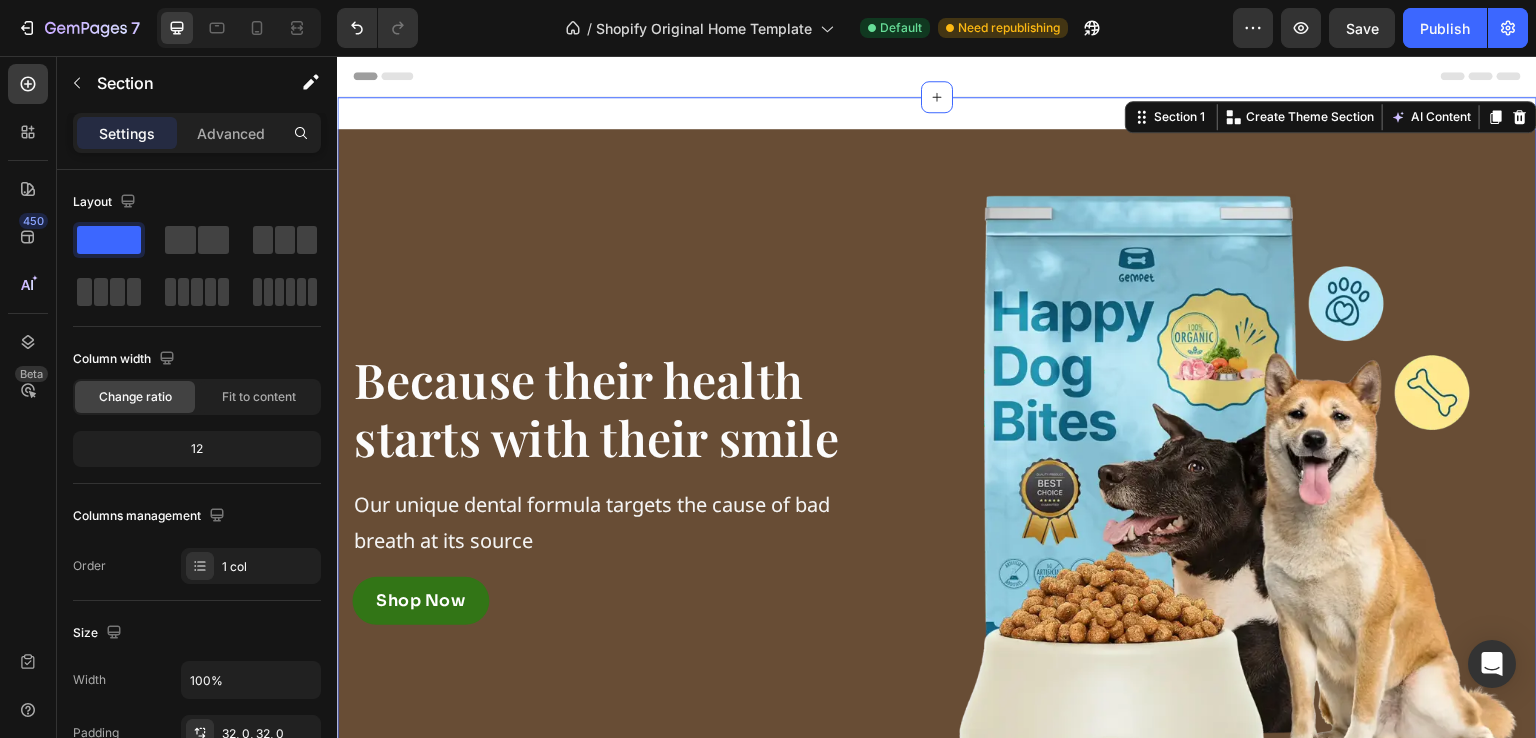 drag, startPoint x: 247, startPoint y: 139, endPoint x: 252, endPoint y: 155, distance: 16.763054 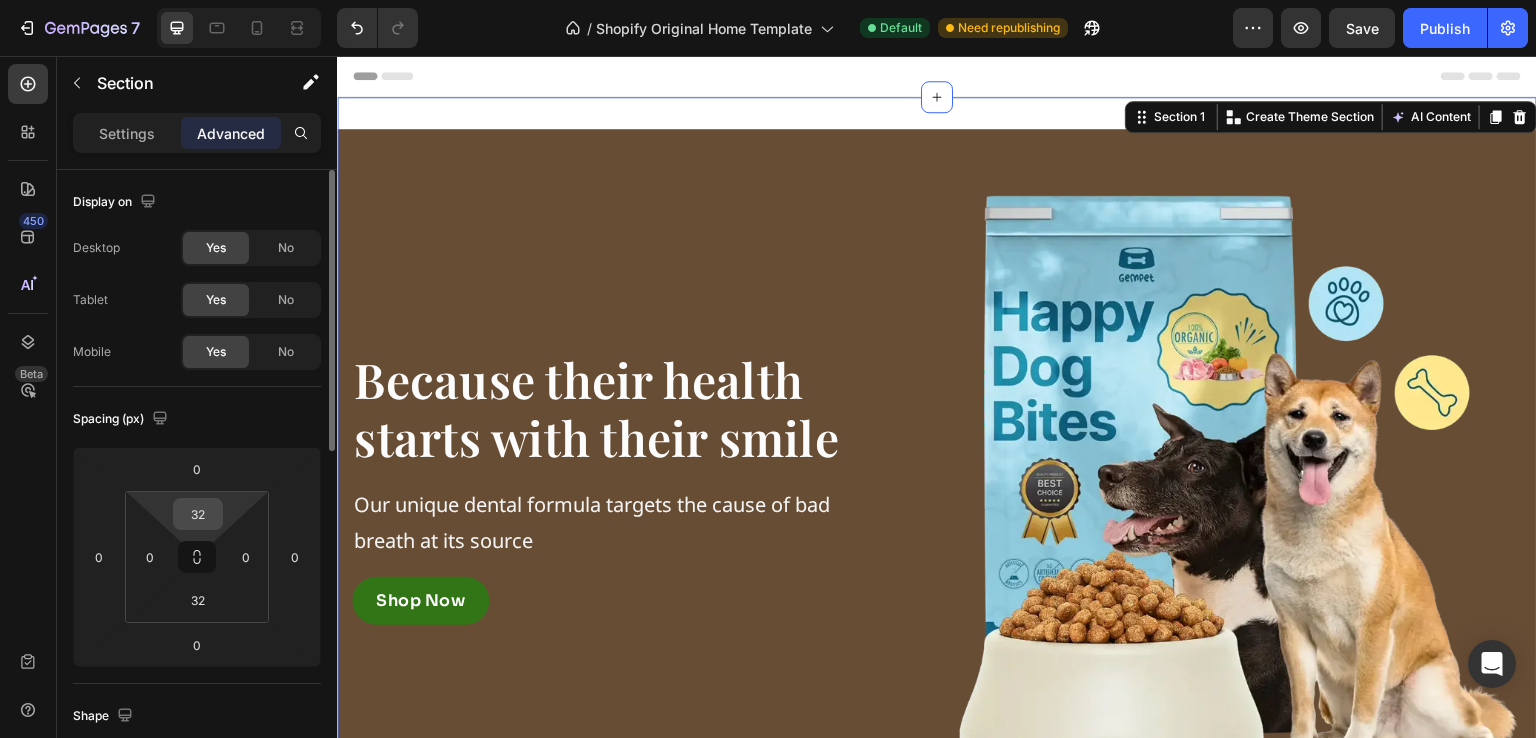 click on "32" at bounding box center [198, 514] 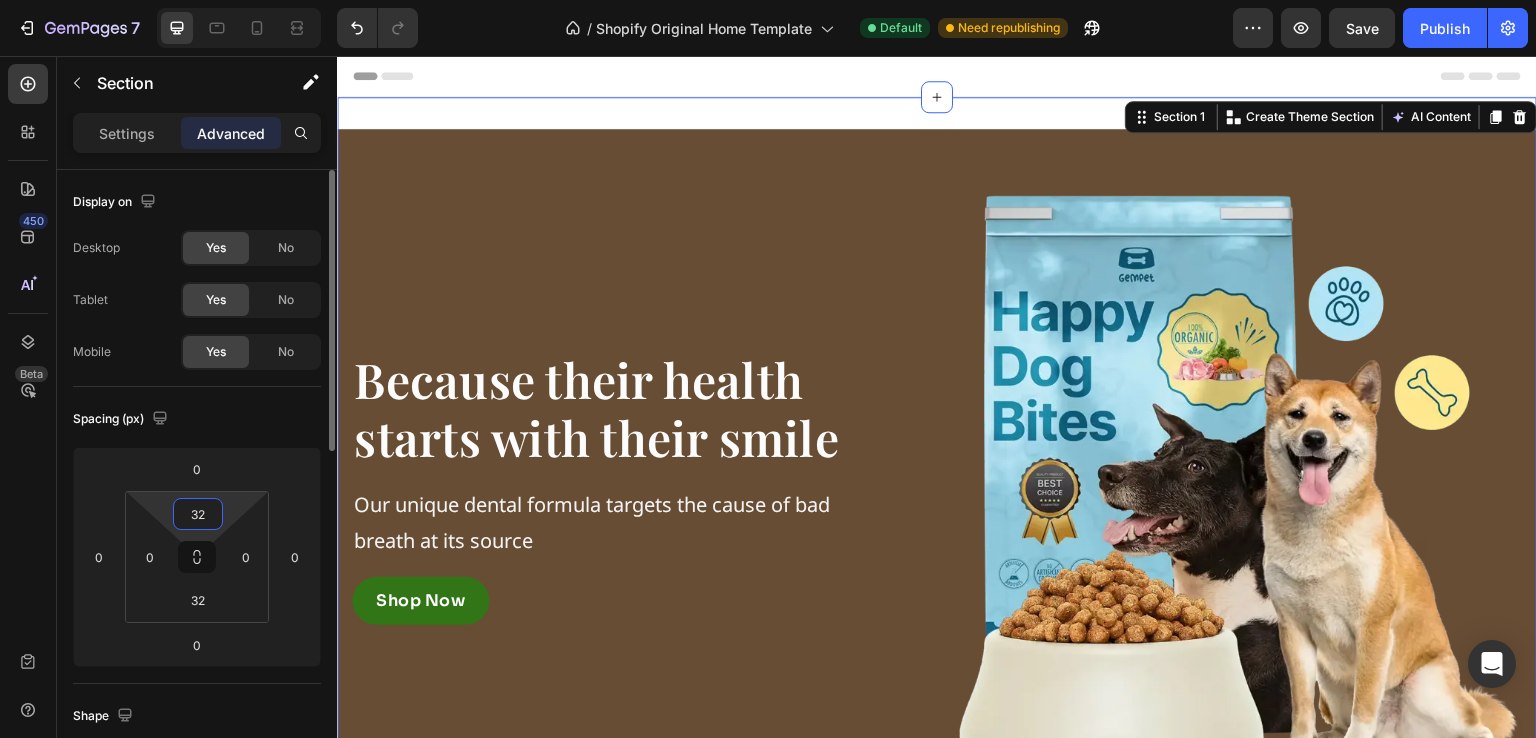 click on "32" at bounding box center (198, 514) 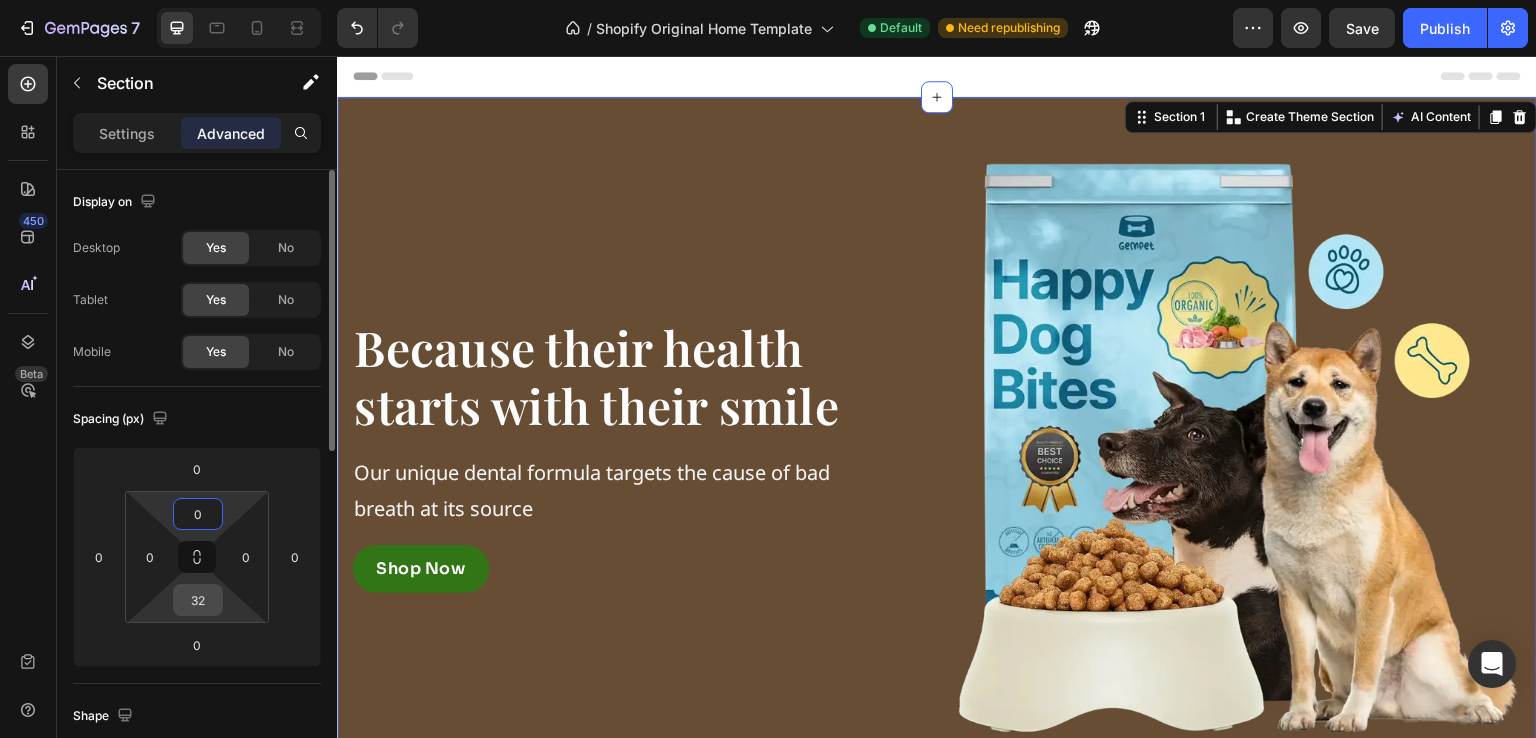 type on "0" 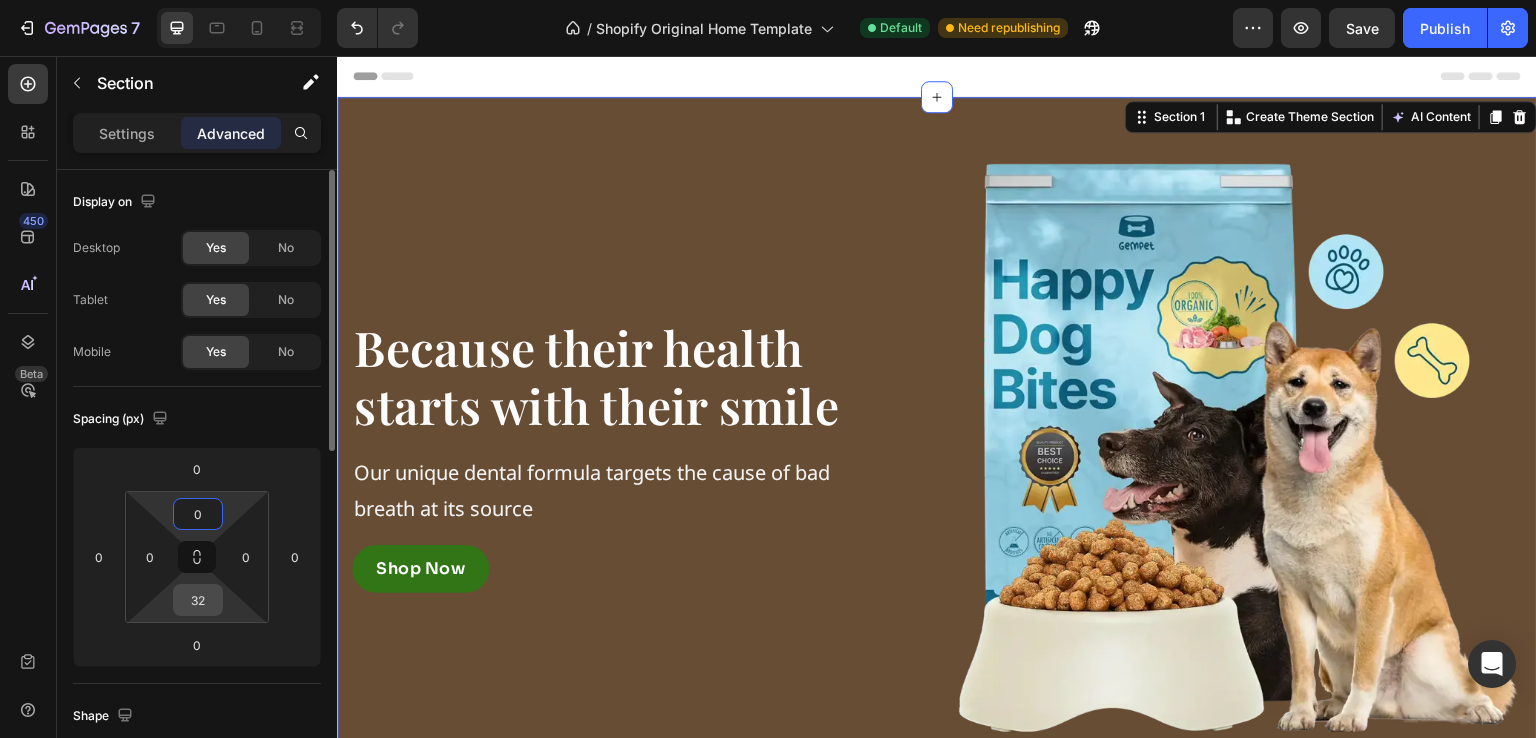 click on "32" at bounding box center [198, 600] 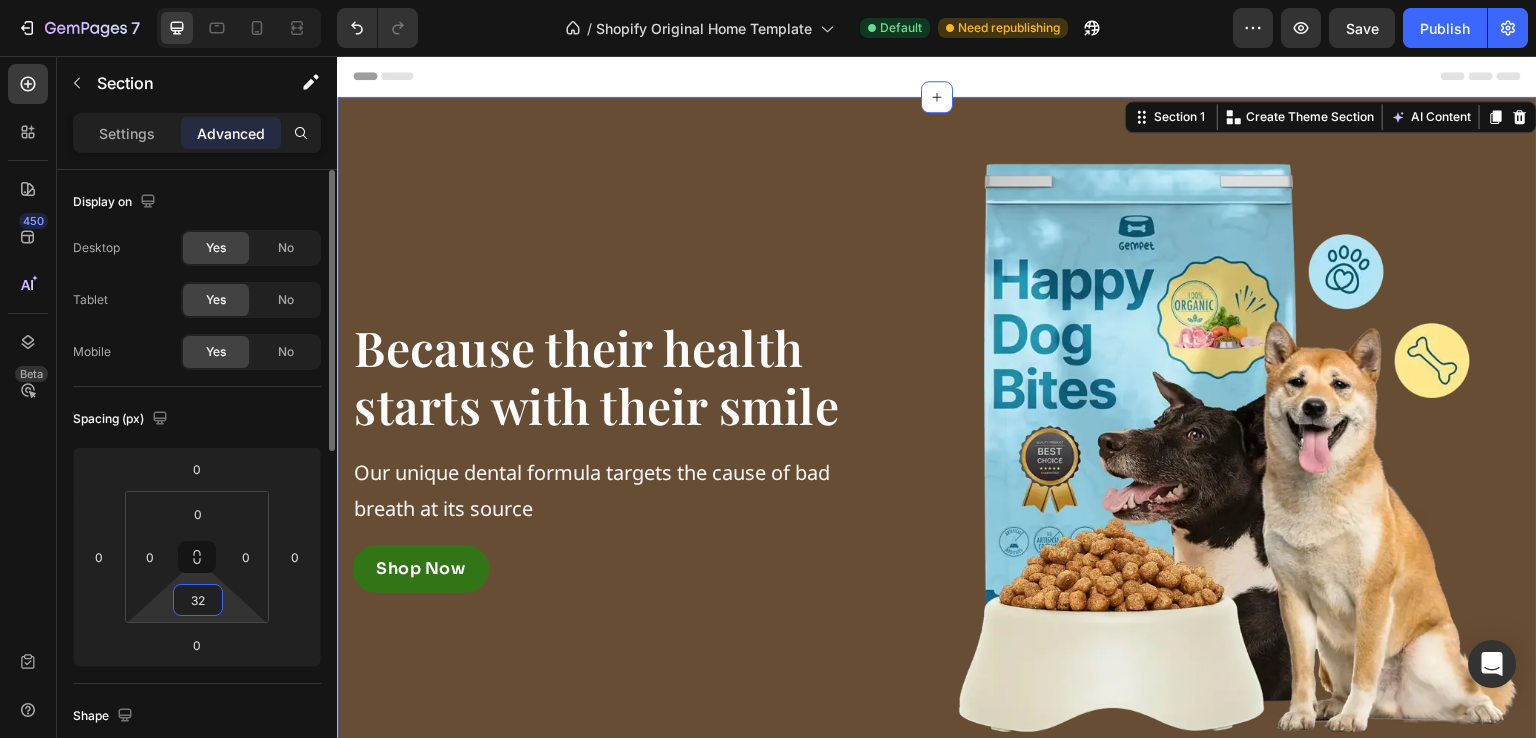 click on "32" at bounding box center (198, 600) 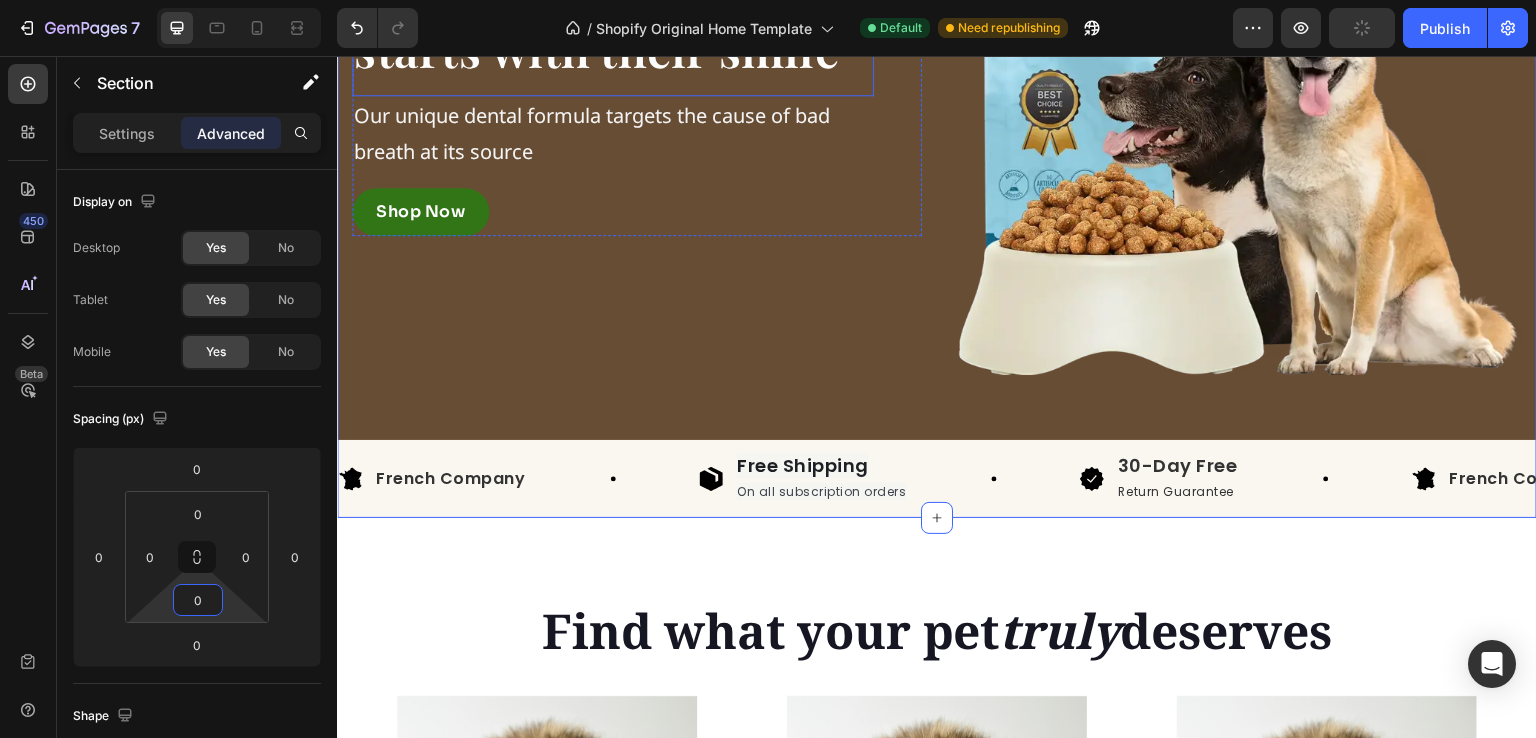 scroll, scrollTop: 668, scrollLeft: 0, axis: vertical 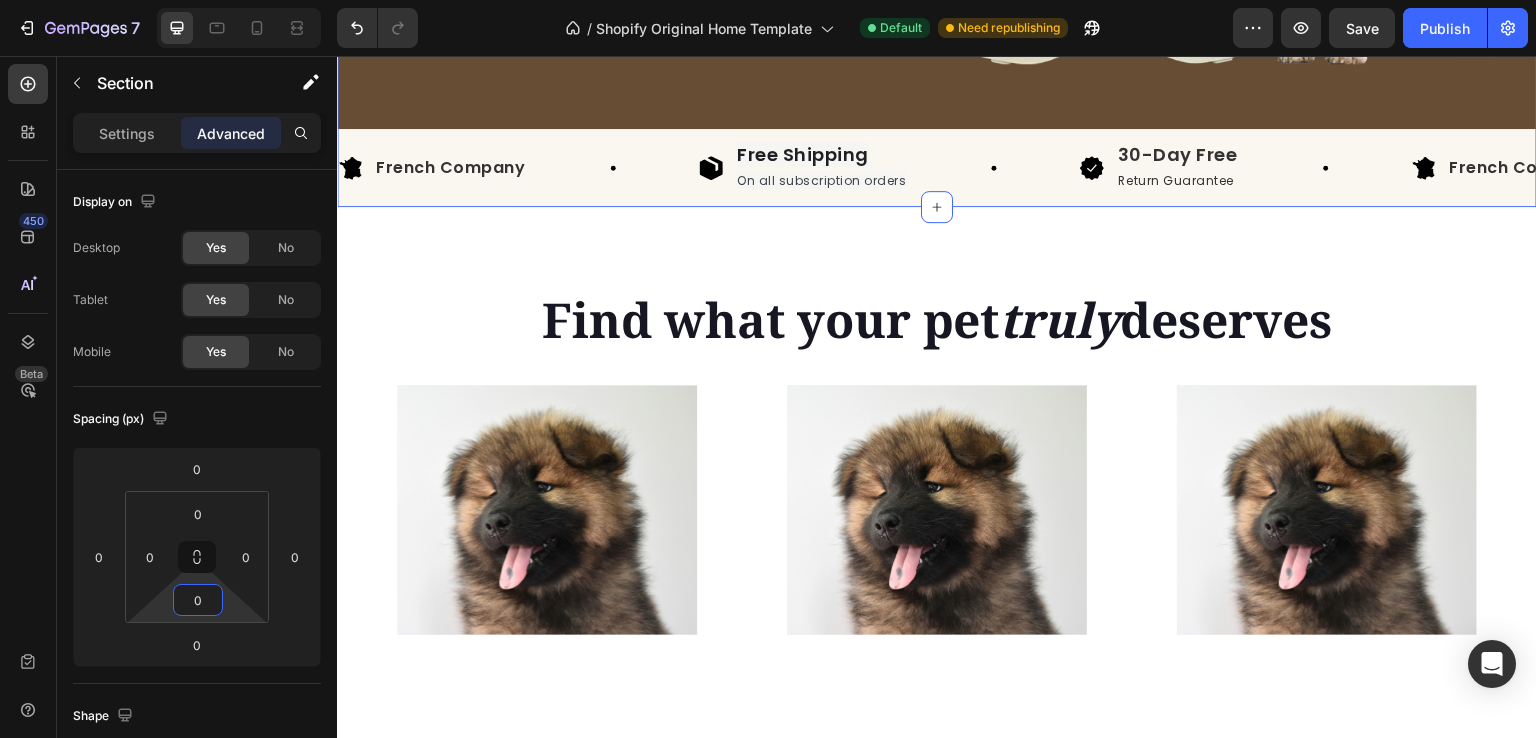 type on "0" 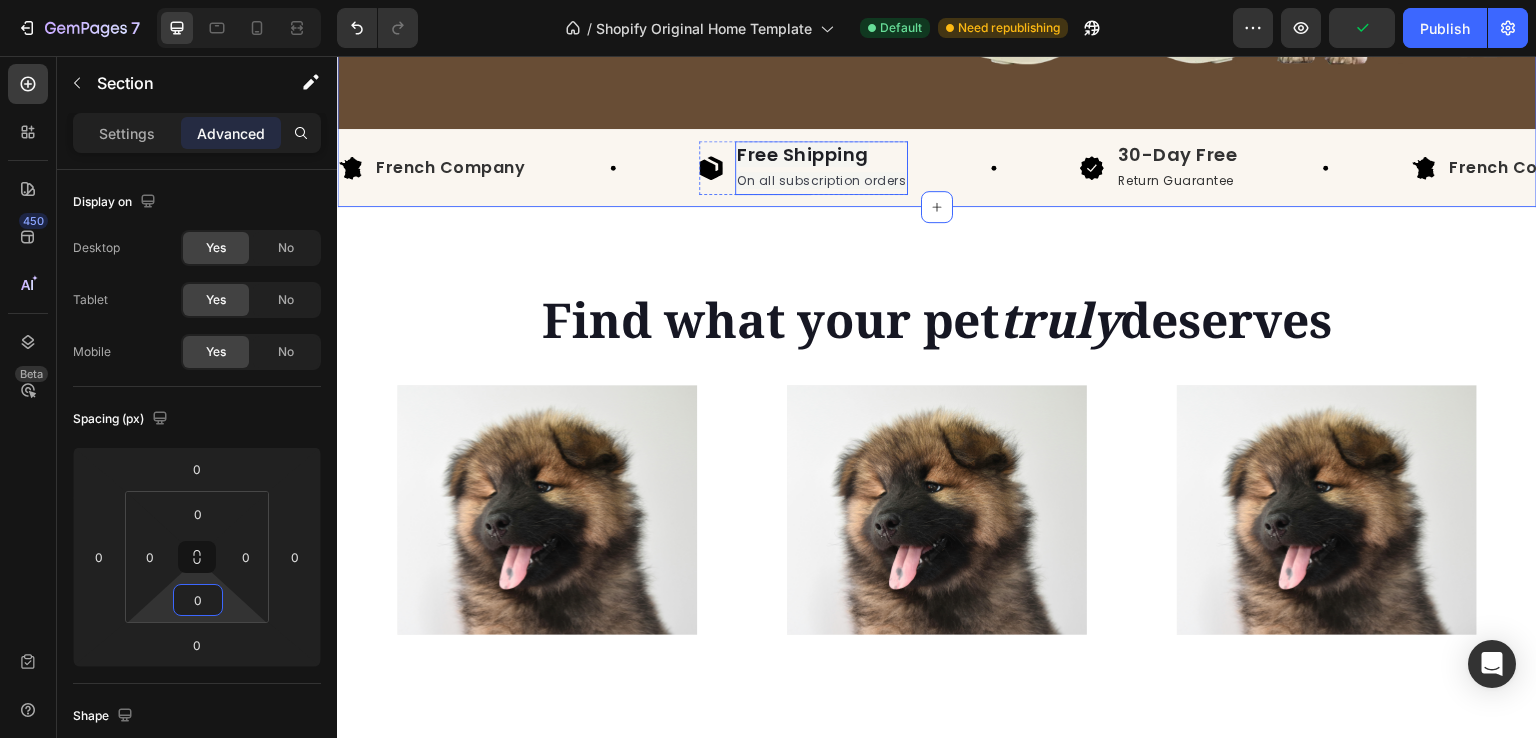 click on "On all subscription orders" at bounding box center (821, 180) 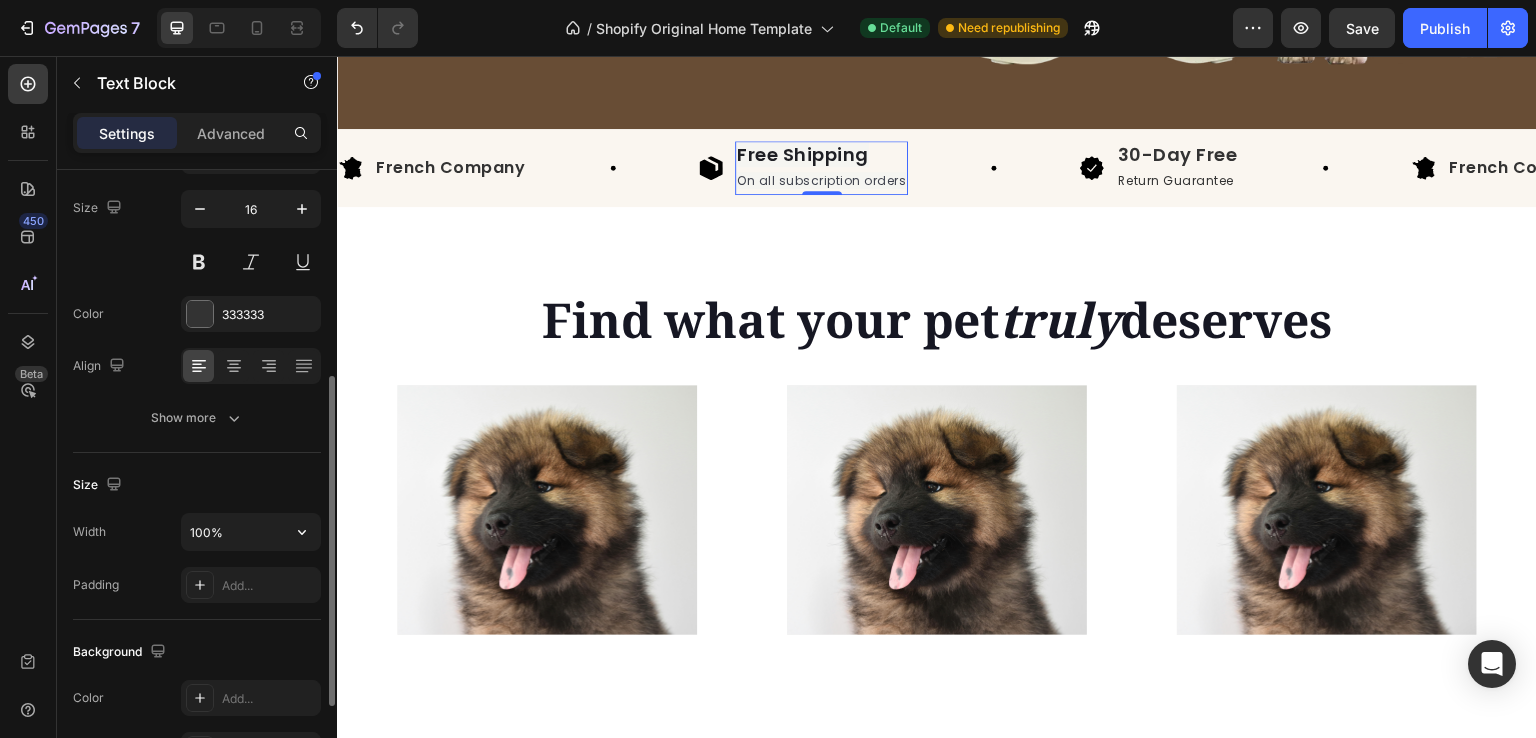 scroll, scrollTop: 0, scrollLeft: 0, axis: both 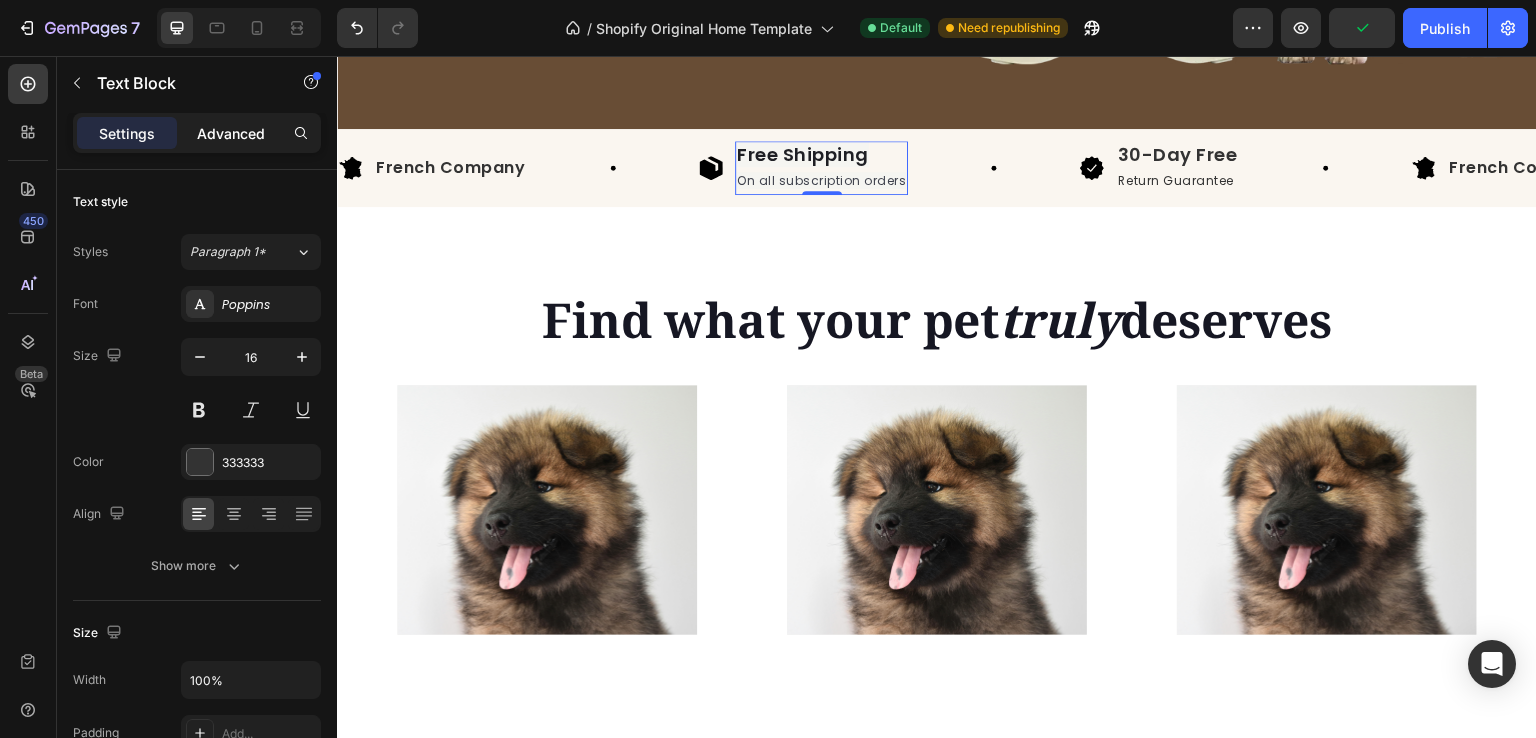 click on "Advanced" at bounding box center (231, 133) 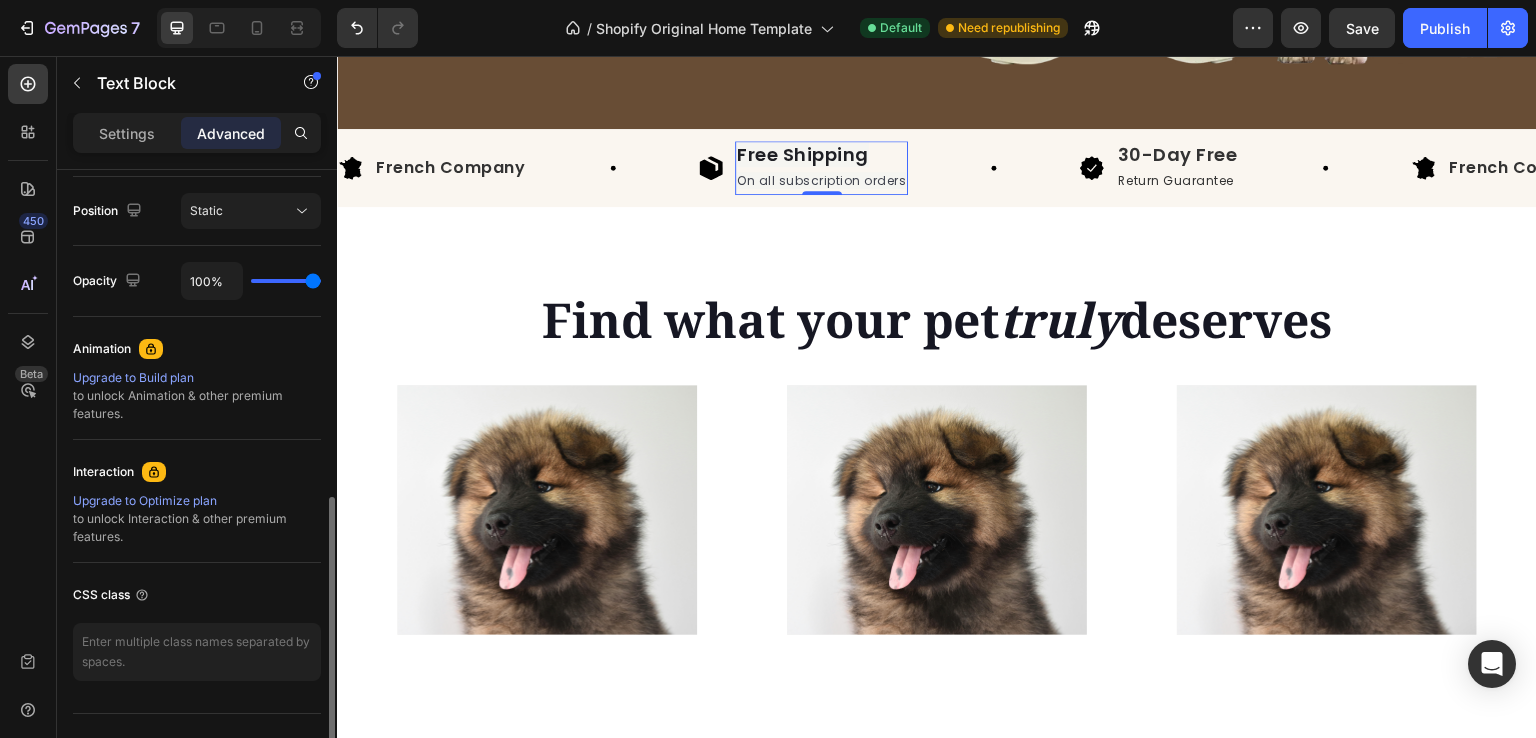 scroll, scrollTop: 761, scrollLeft: 0, axis: vertical 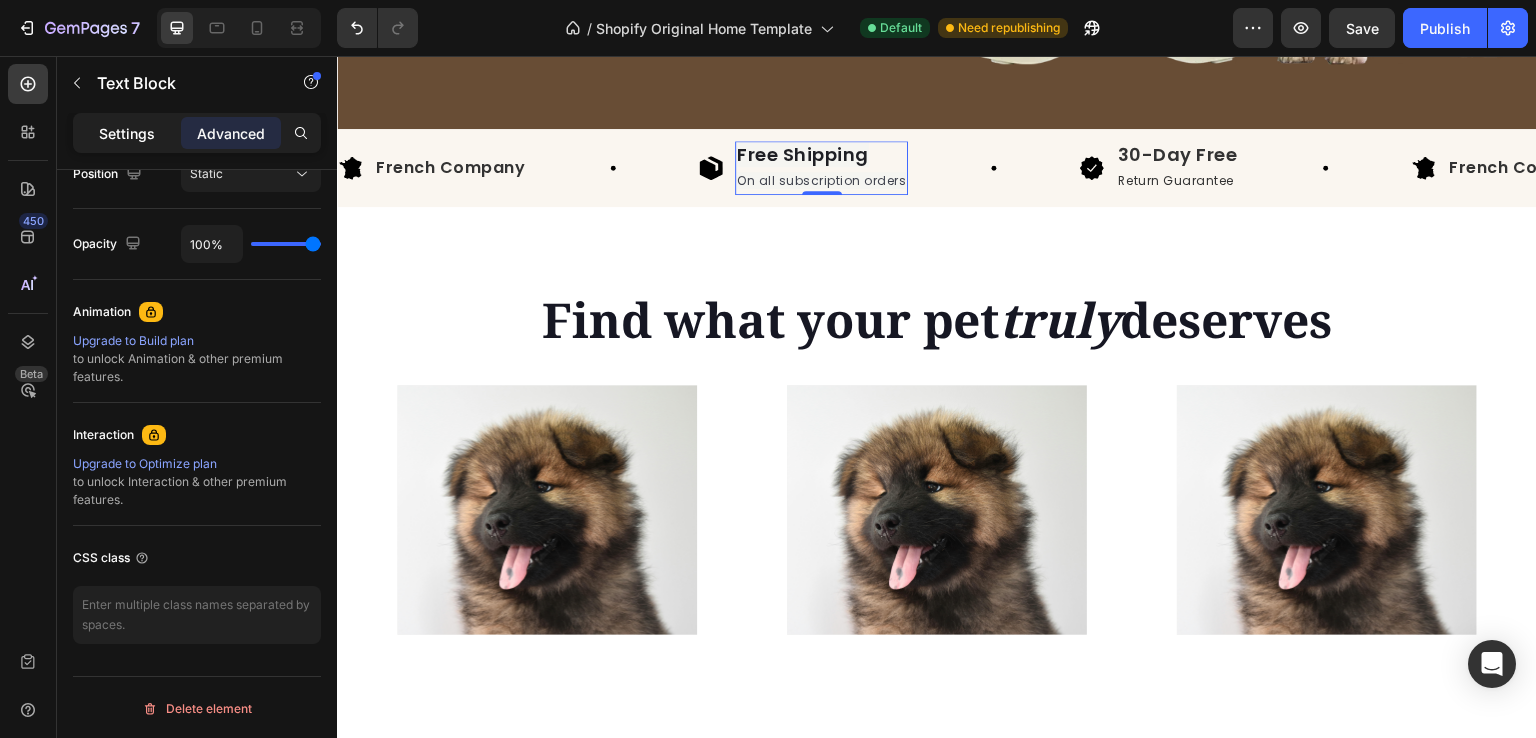 click on "Settings" at bounding box center [127, 133] 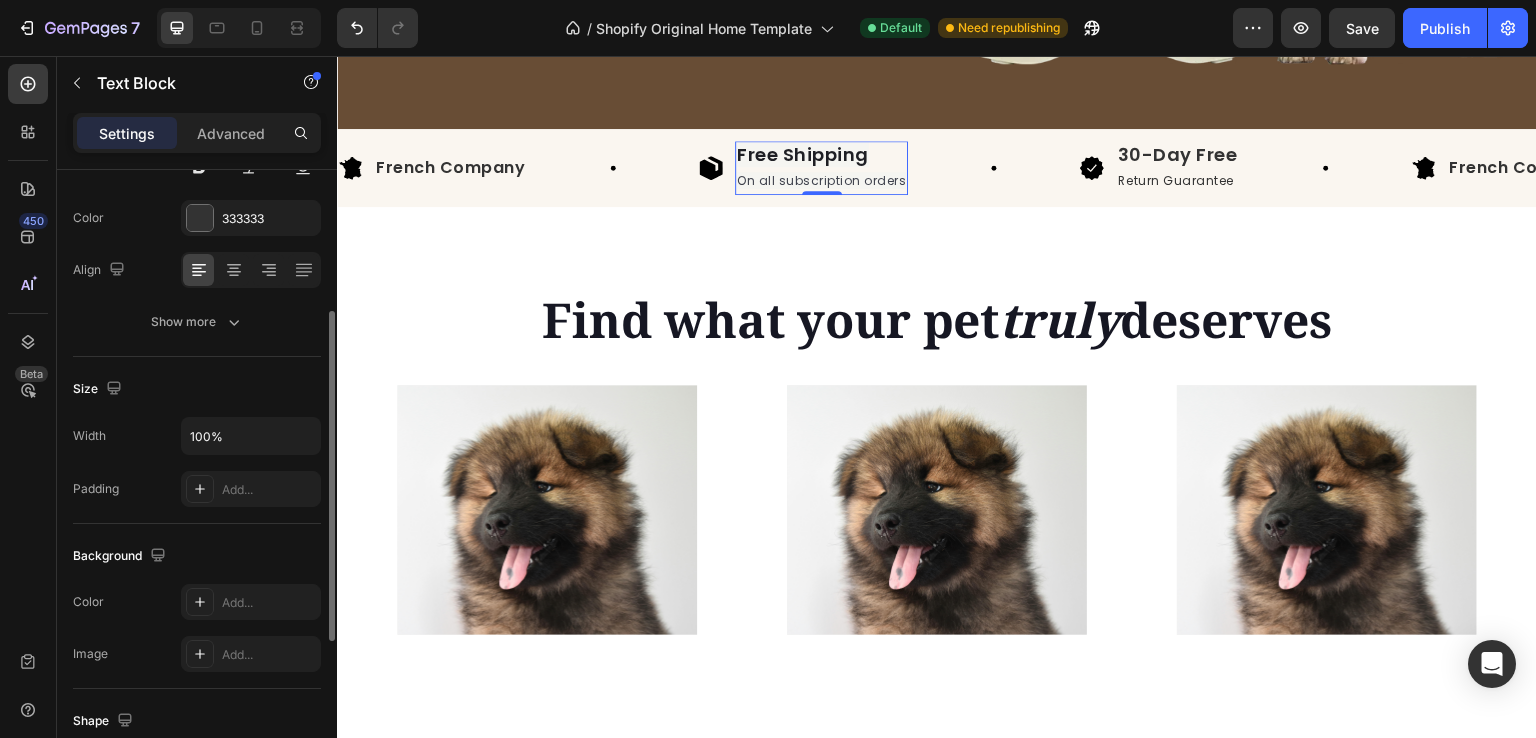 scroll, scrollTop: 252, scrollLeft: 0, axis: vertical 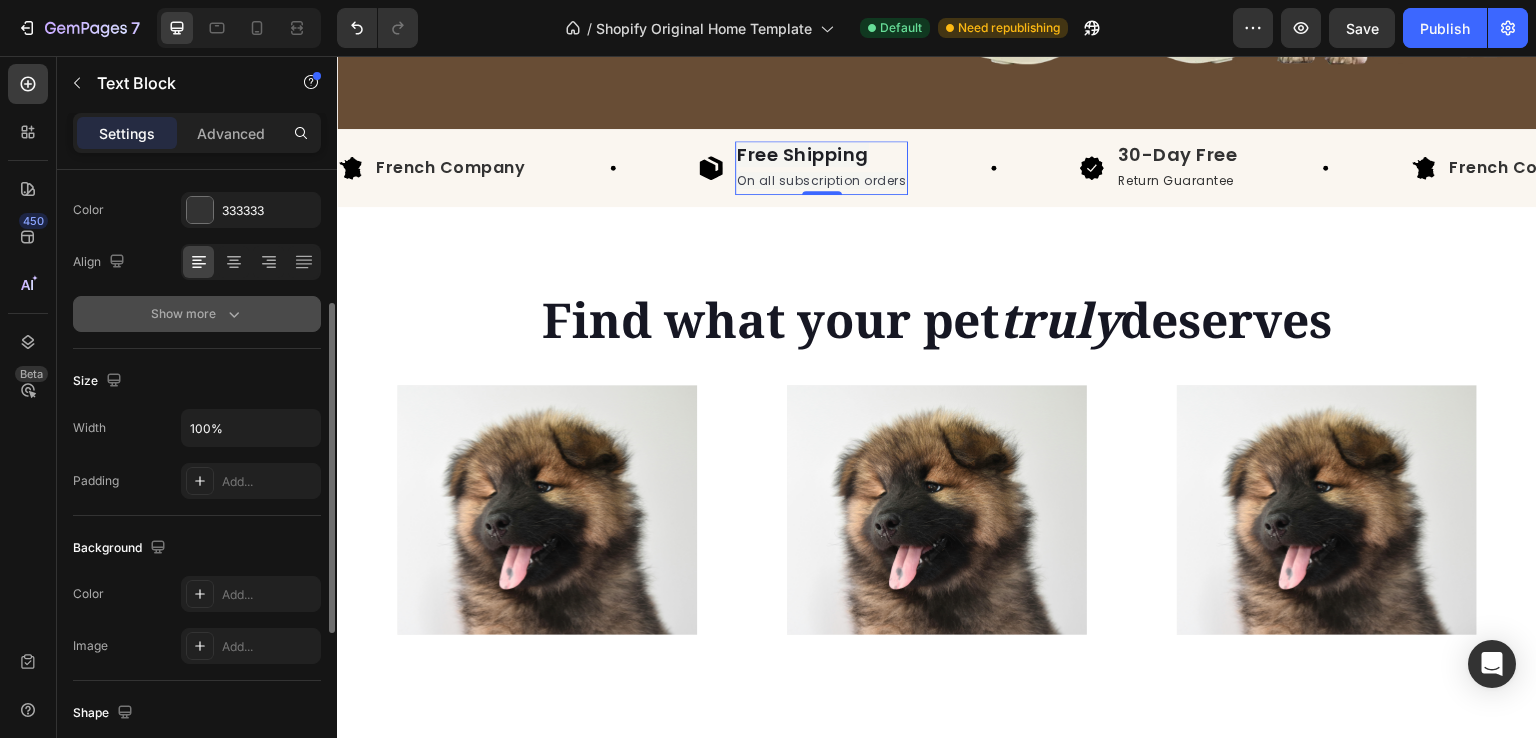 click on "Show more" at bounding box center [197, 314] 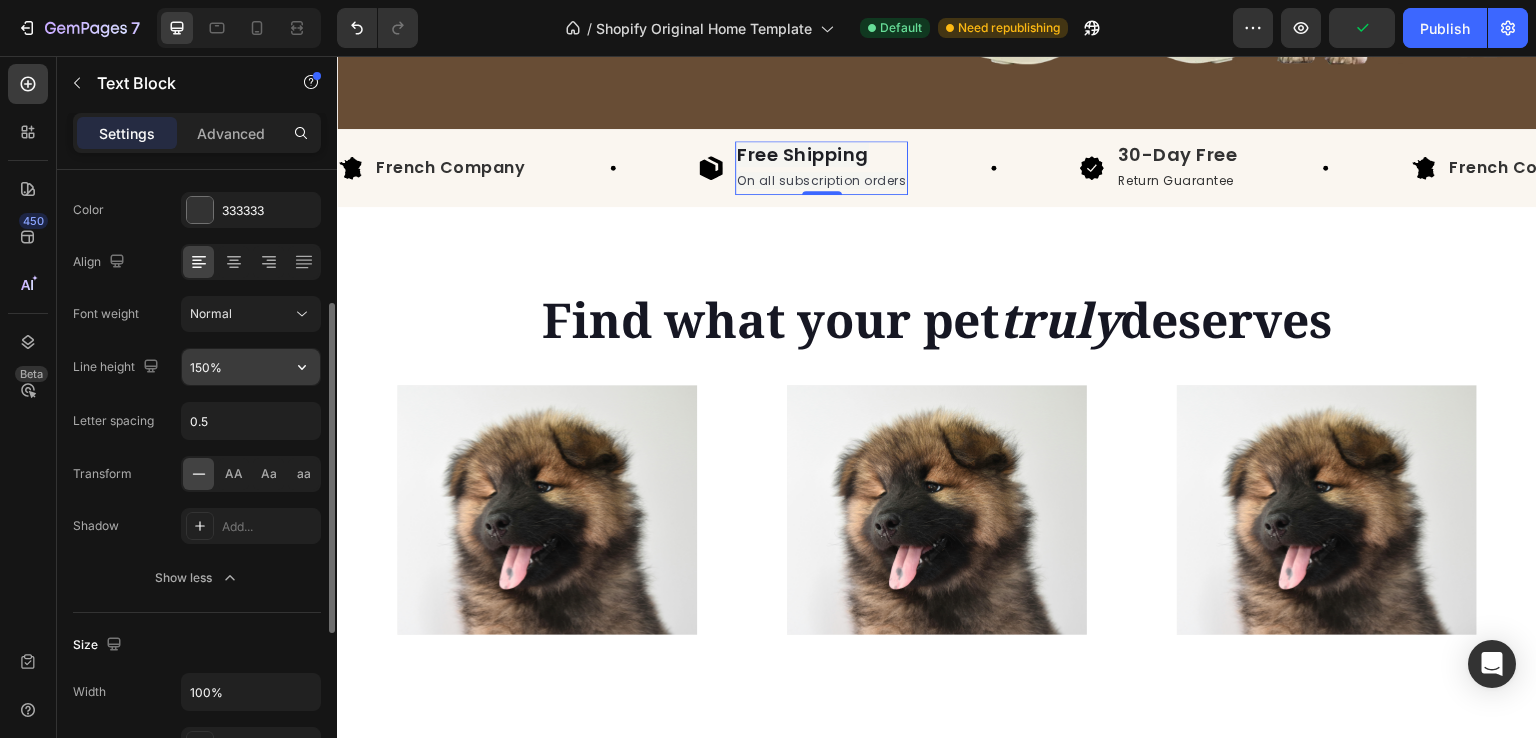 click on "150%" at bounding box center [251, 367] 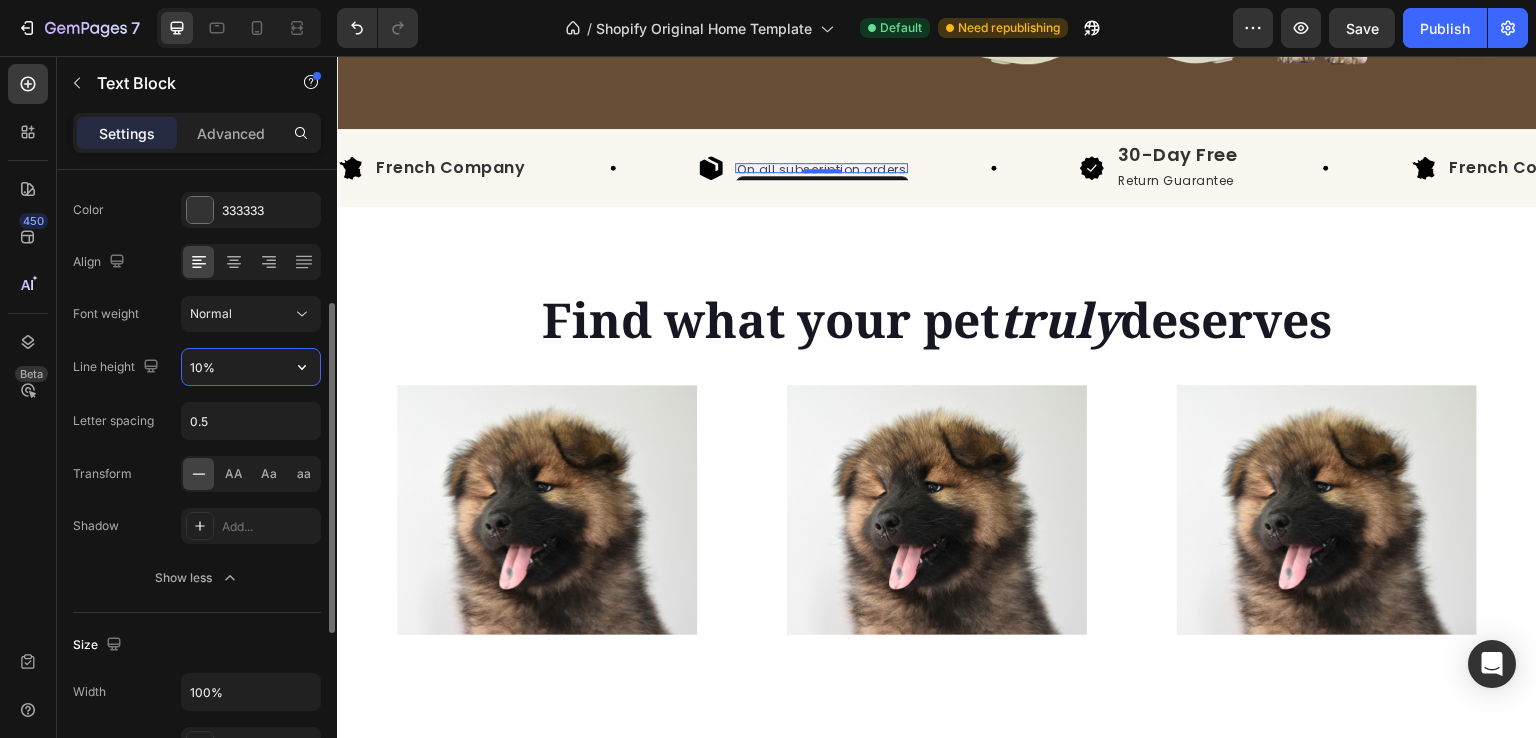 type on "100%" 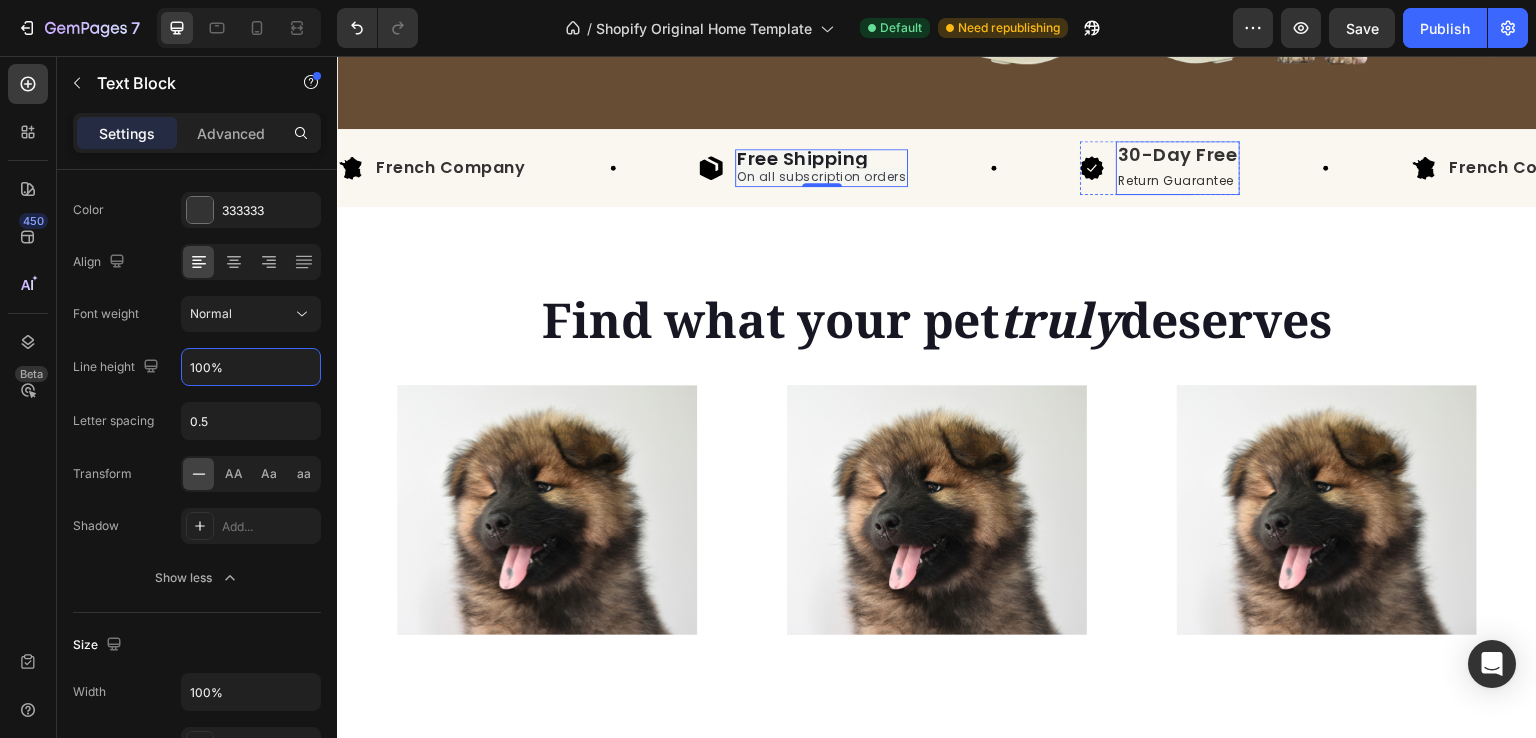 click on "30-Day Free" at bounding box center (1178, 154) 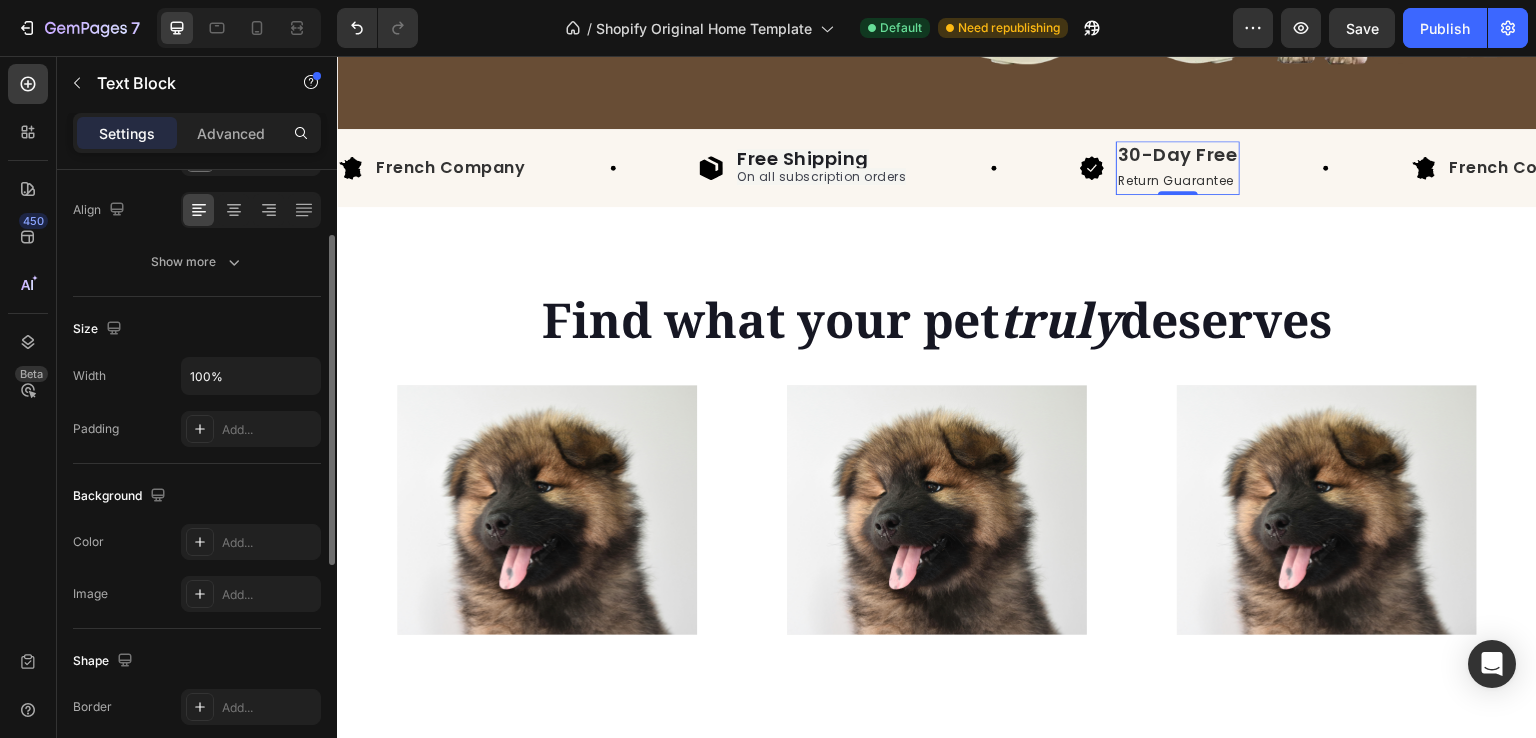 scroll, scrollTop: 342, scrollLeft: 0, axis: vertical 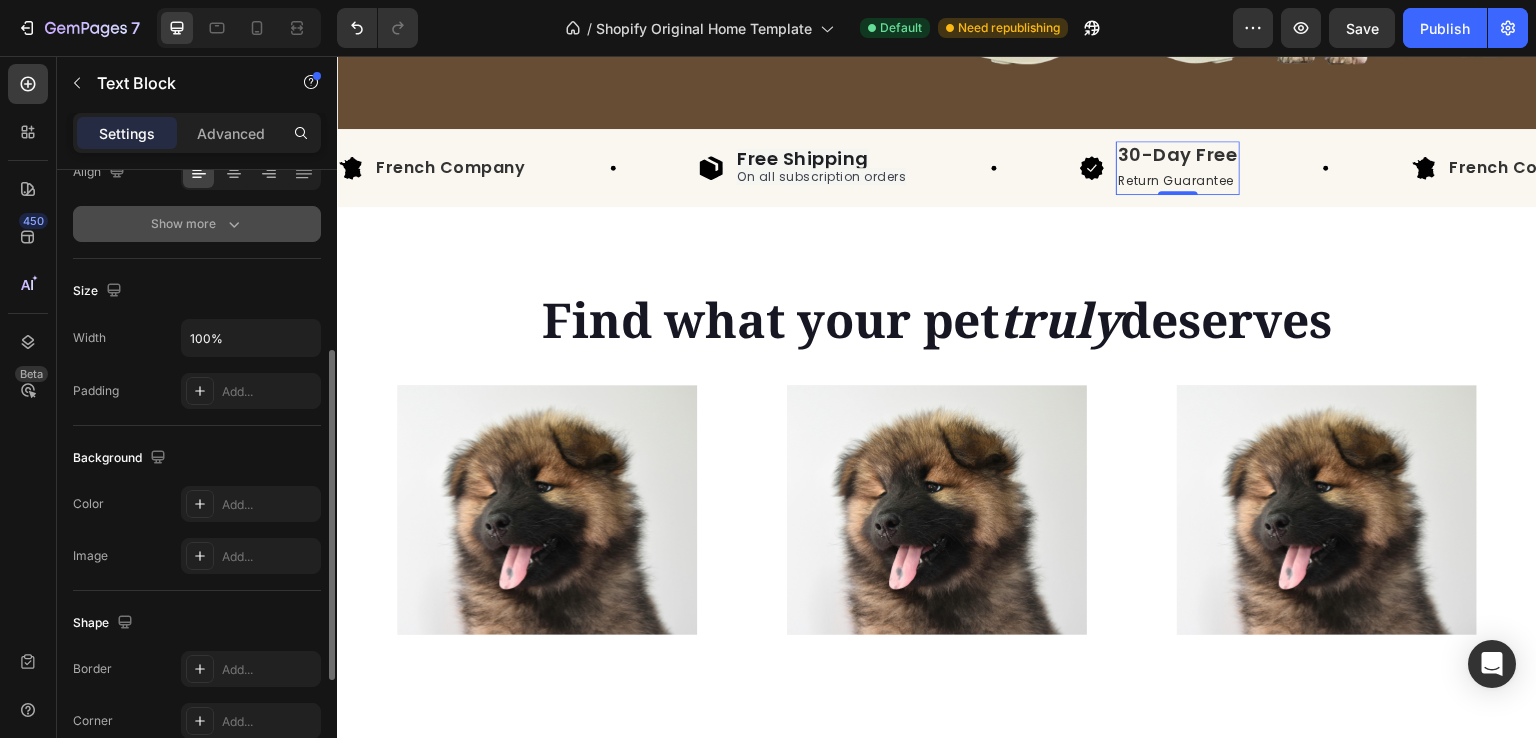 click 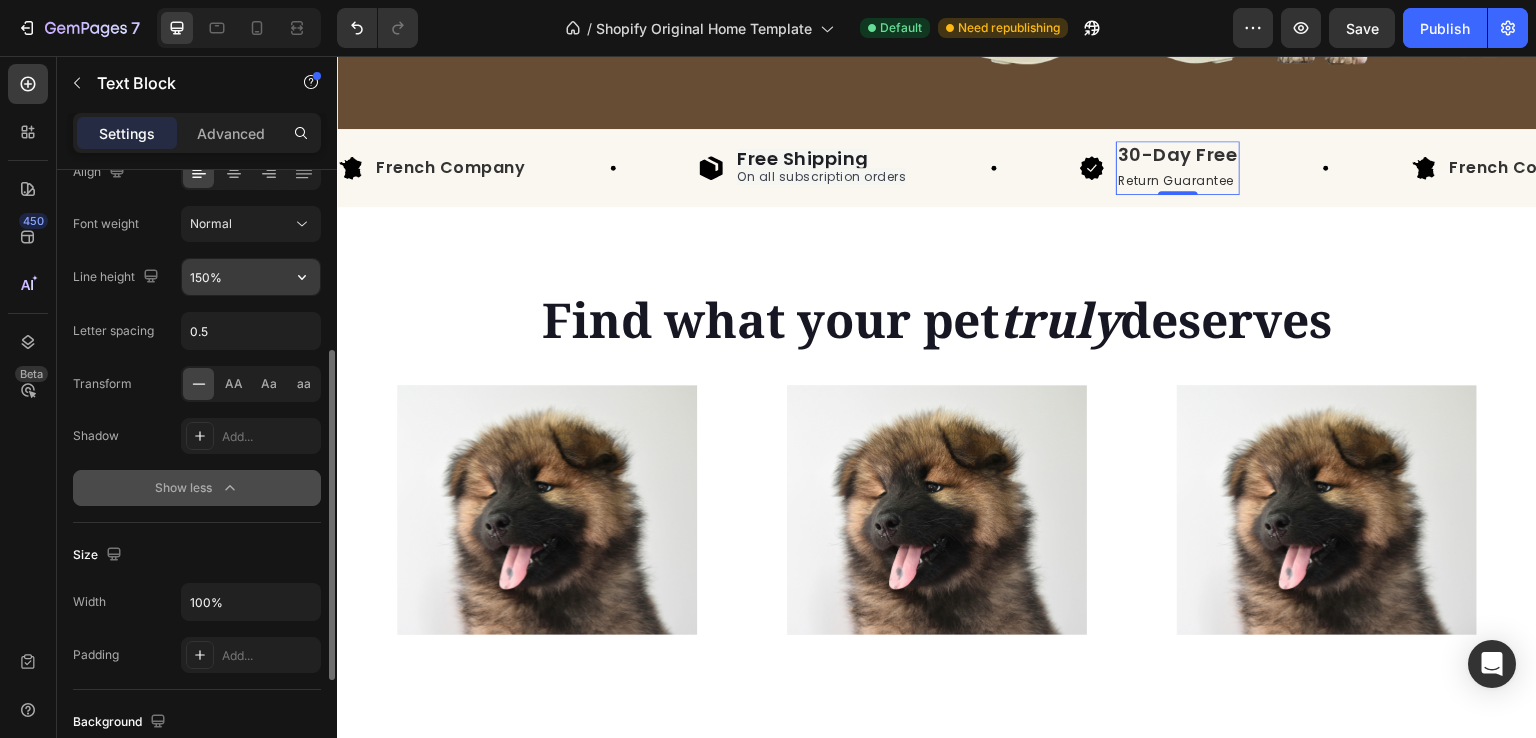click on "150%" at bounding box center (251, 277) 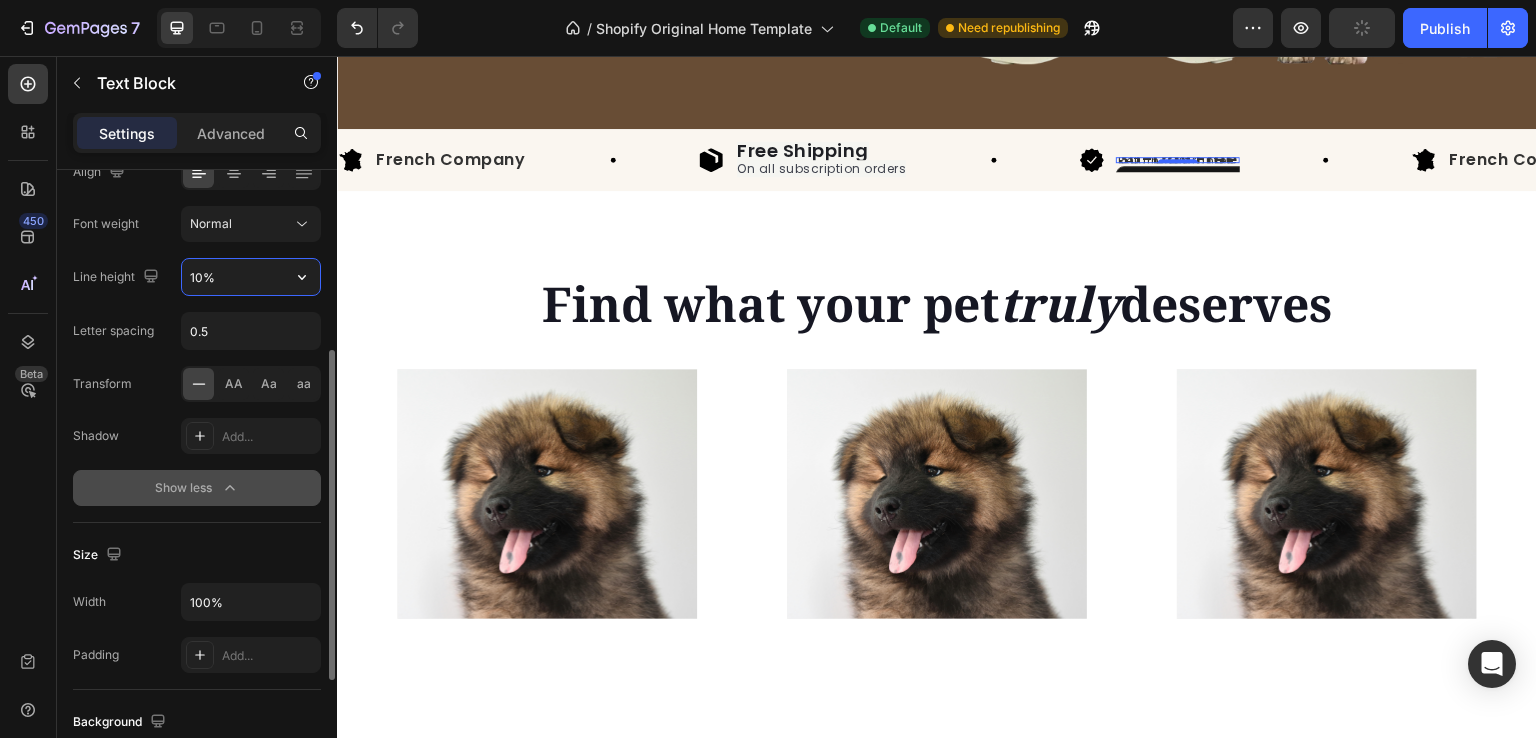 type on "100%" 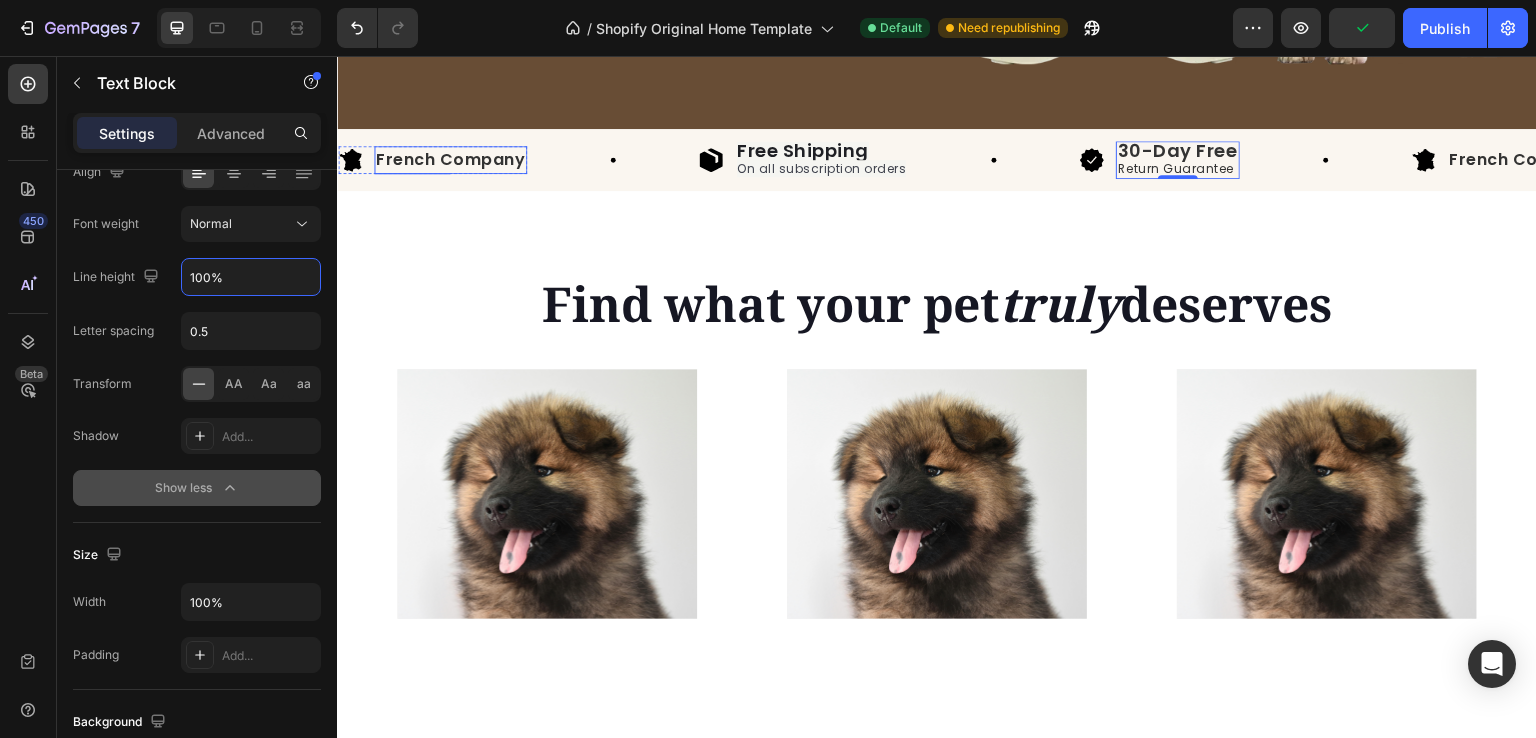 click on "French Company" at bounding box center (450, 159) 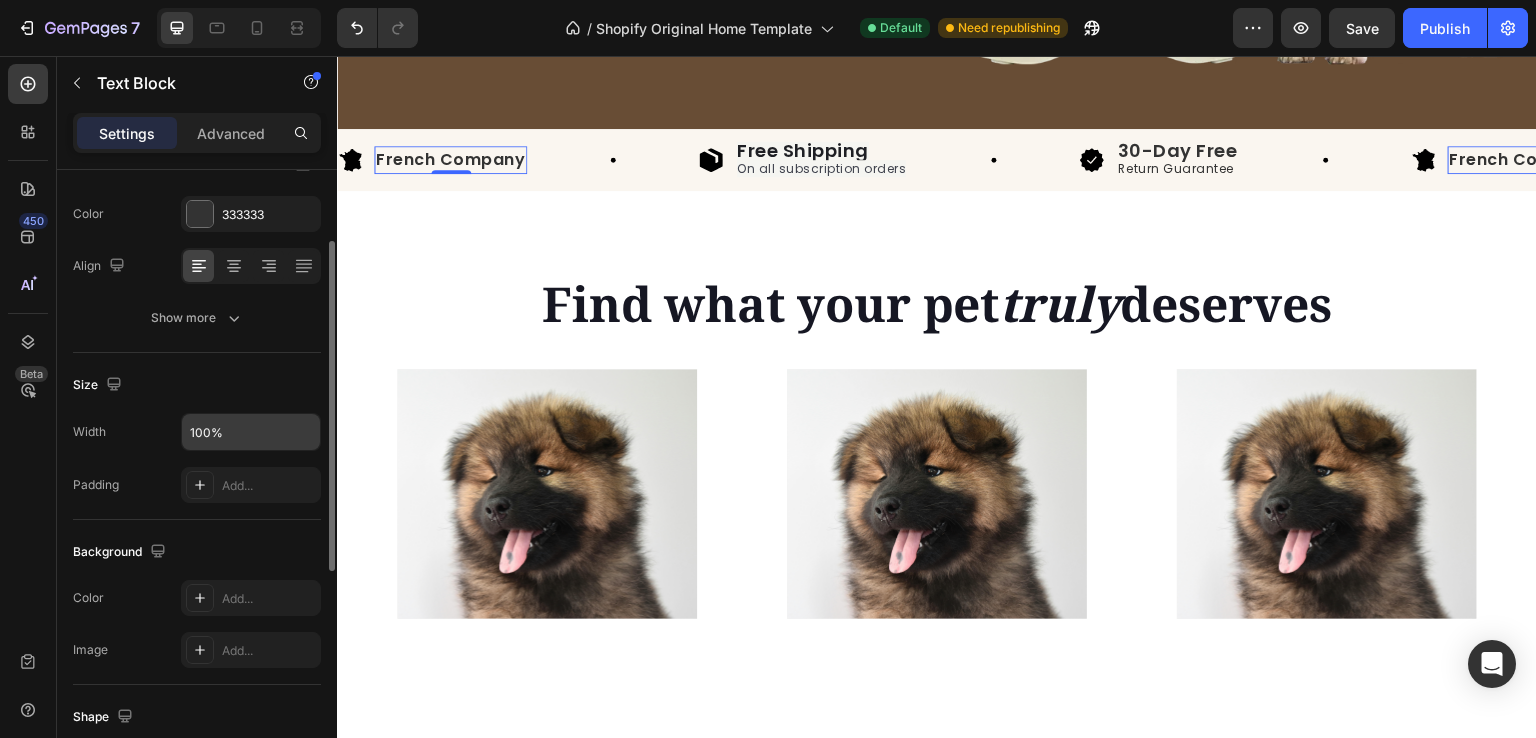 scroll, scrollTop: 209, scrollLeft: 0, axis: vertical 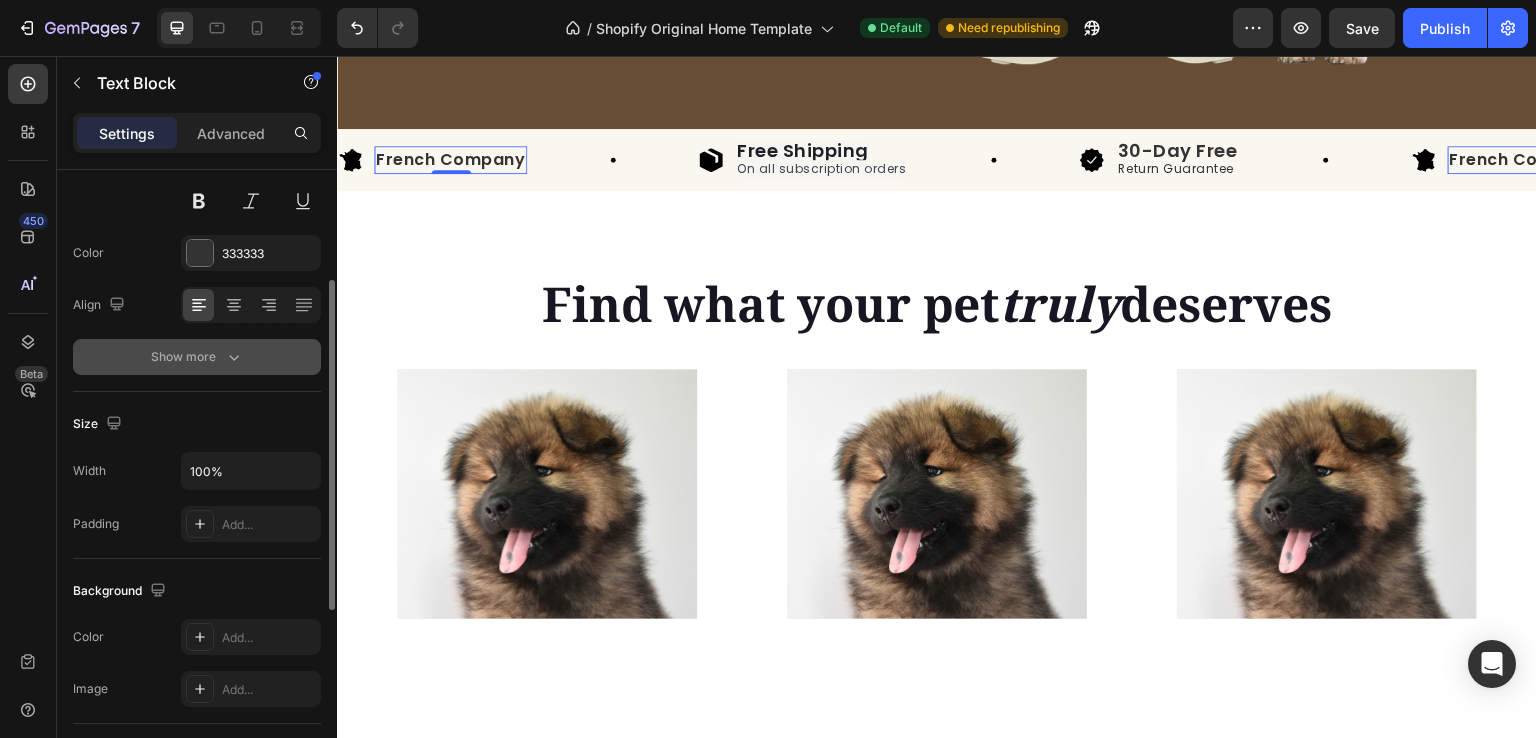 click 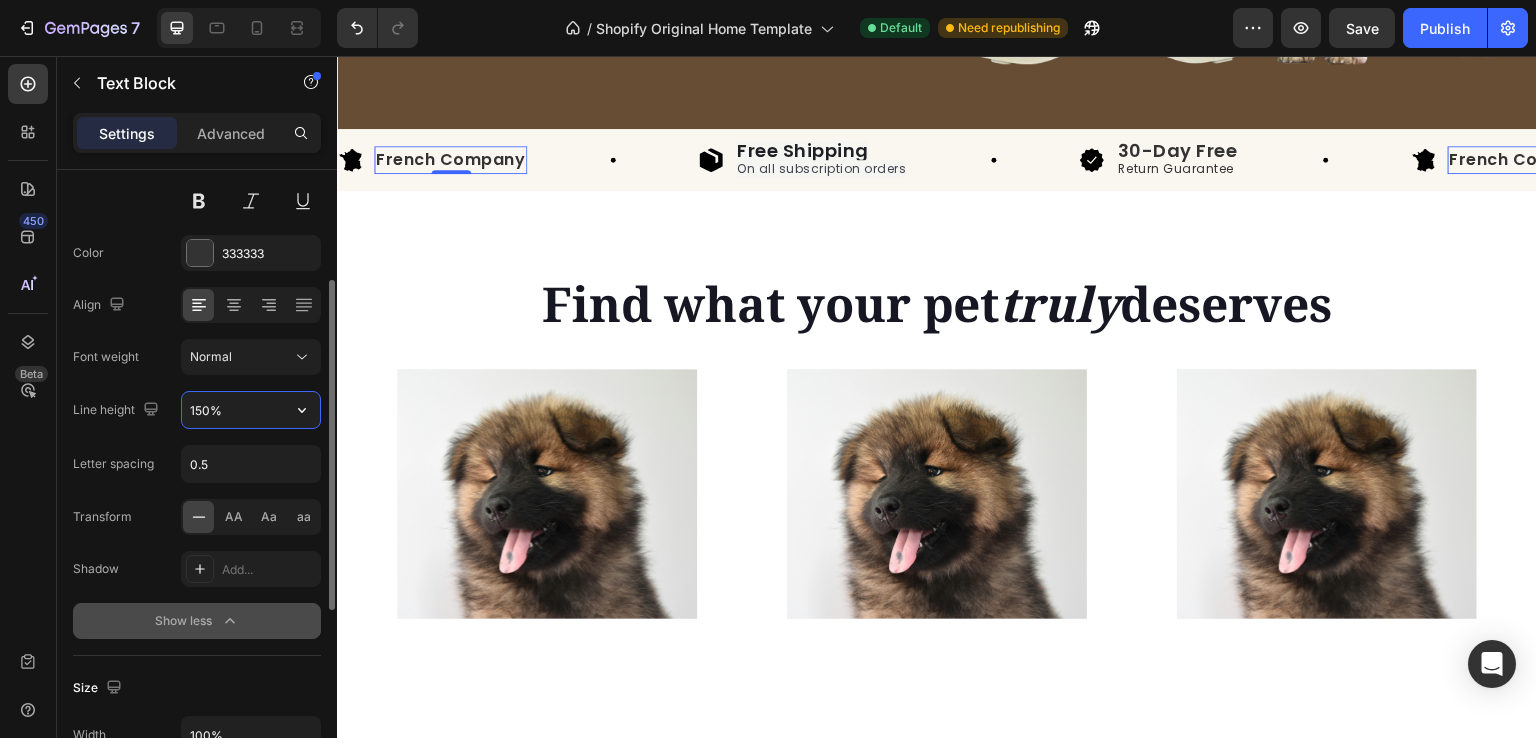 click on "150%" at bounding box center (251, 410) 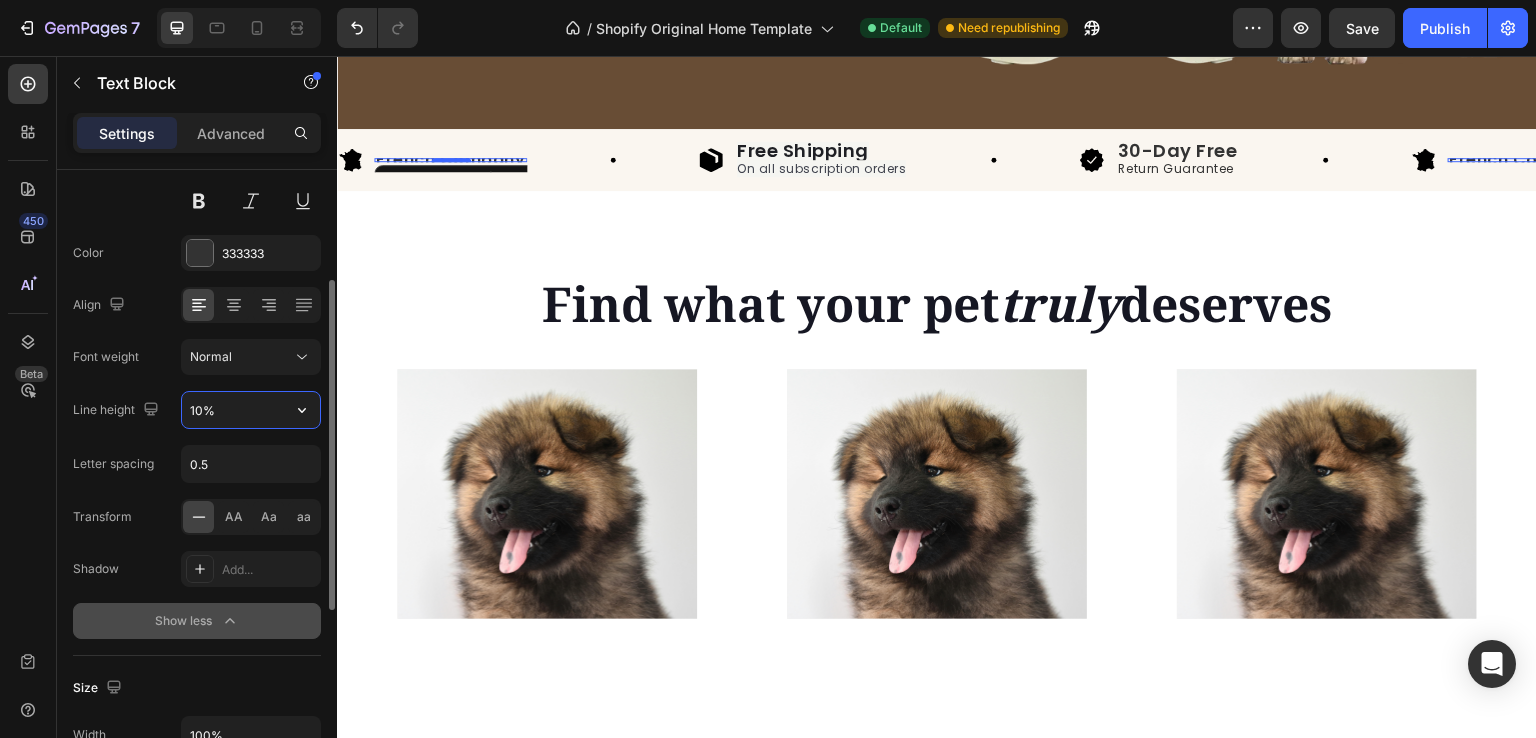 type on "100%" 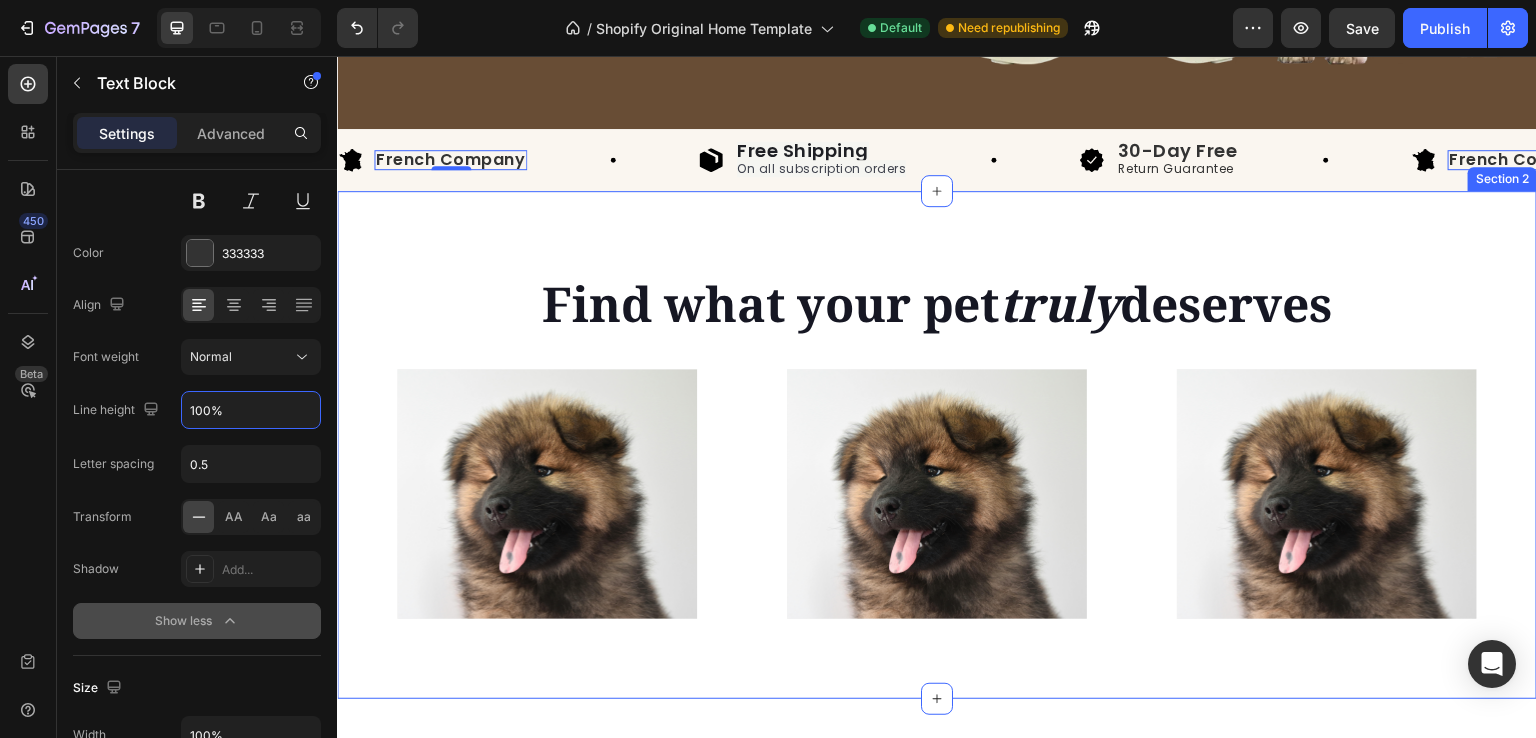 click on "Find what your pet  truly  deserves Heading Row
Shop now Button Row Hero Banner
Shop now Button Row Hero Banner
Shop now Button Row Hero Banner Row Section 2" at bounding box center [937, 445] 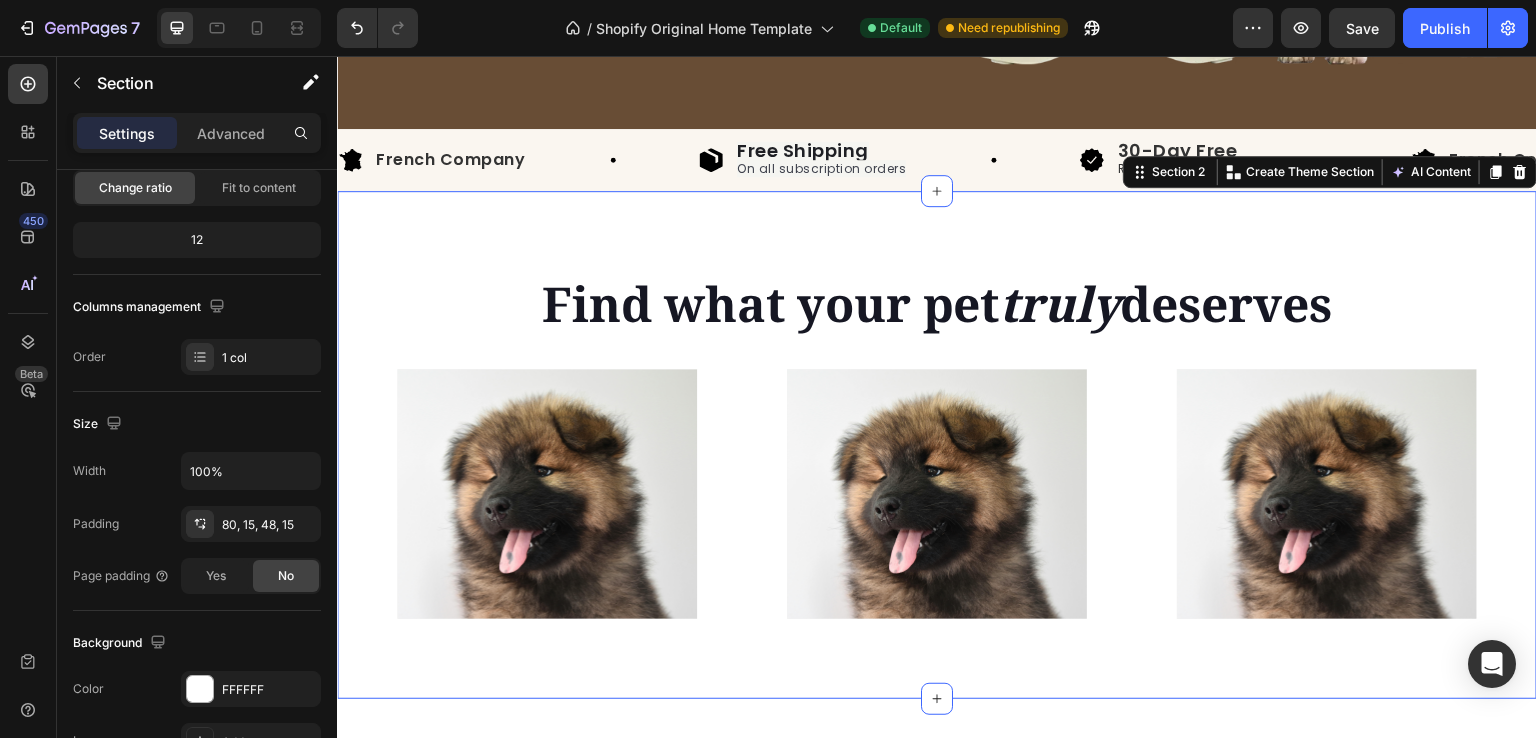 scroll, scrollTop: 0, scrollLeft: 0, axis: both 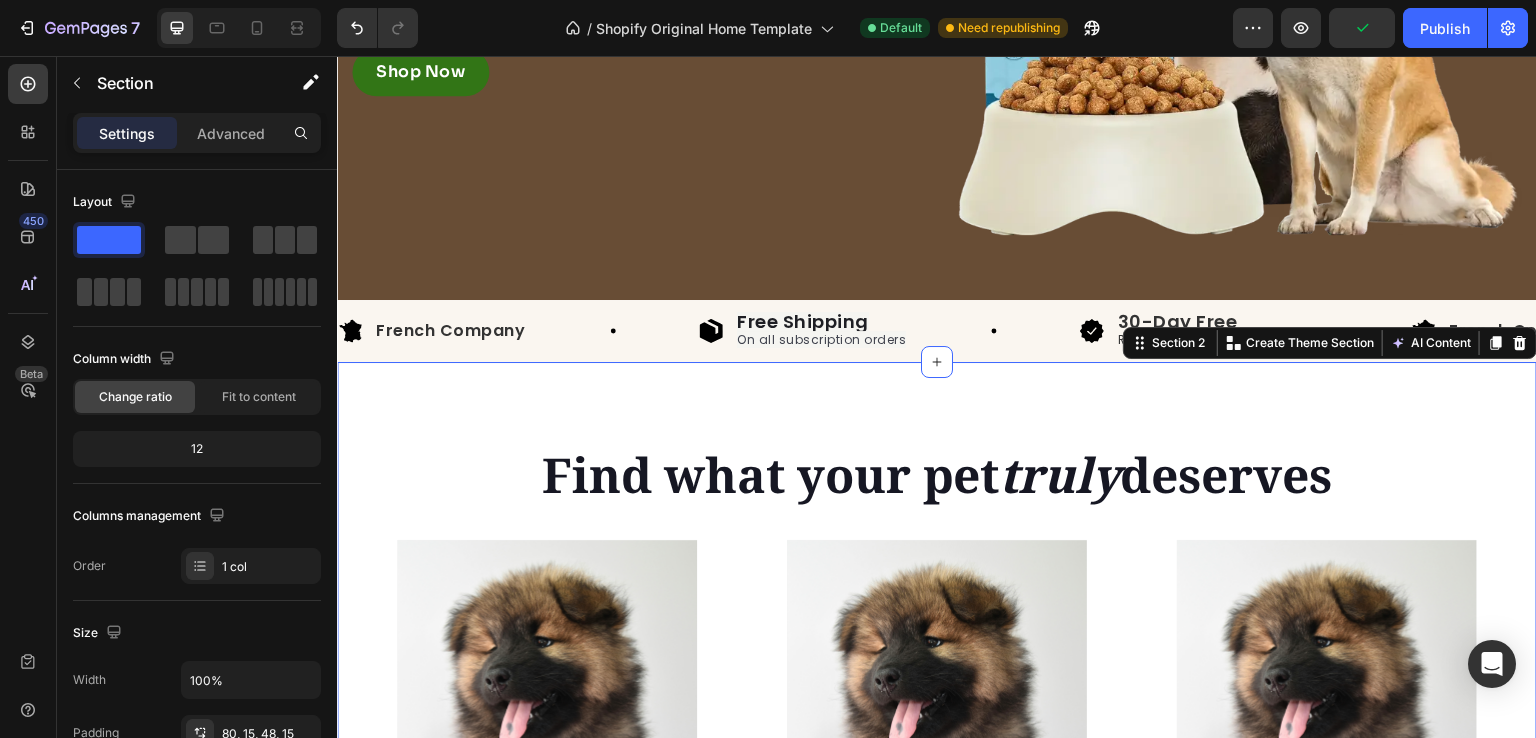 click on "Find what your pet  truly  deserves Heading Row
Shop now Button Row Hero Banner
Shop now Button Row Hero Banner
Shop now Button Row Hero Banner Row Section 2   You can create reusable sections Create Theme Section AI Content Write with GemAI What would you like to describe here? Tone and Voice Persuasive Product Show more Generate" at bounding box center [937, 616] 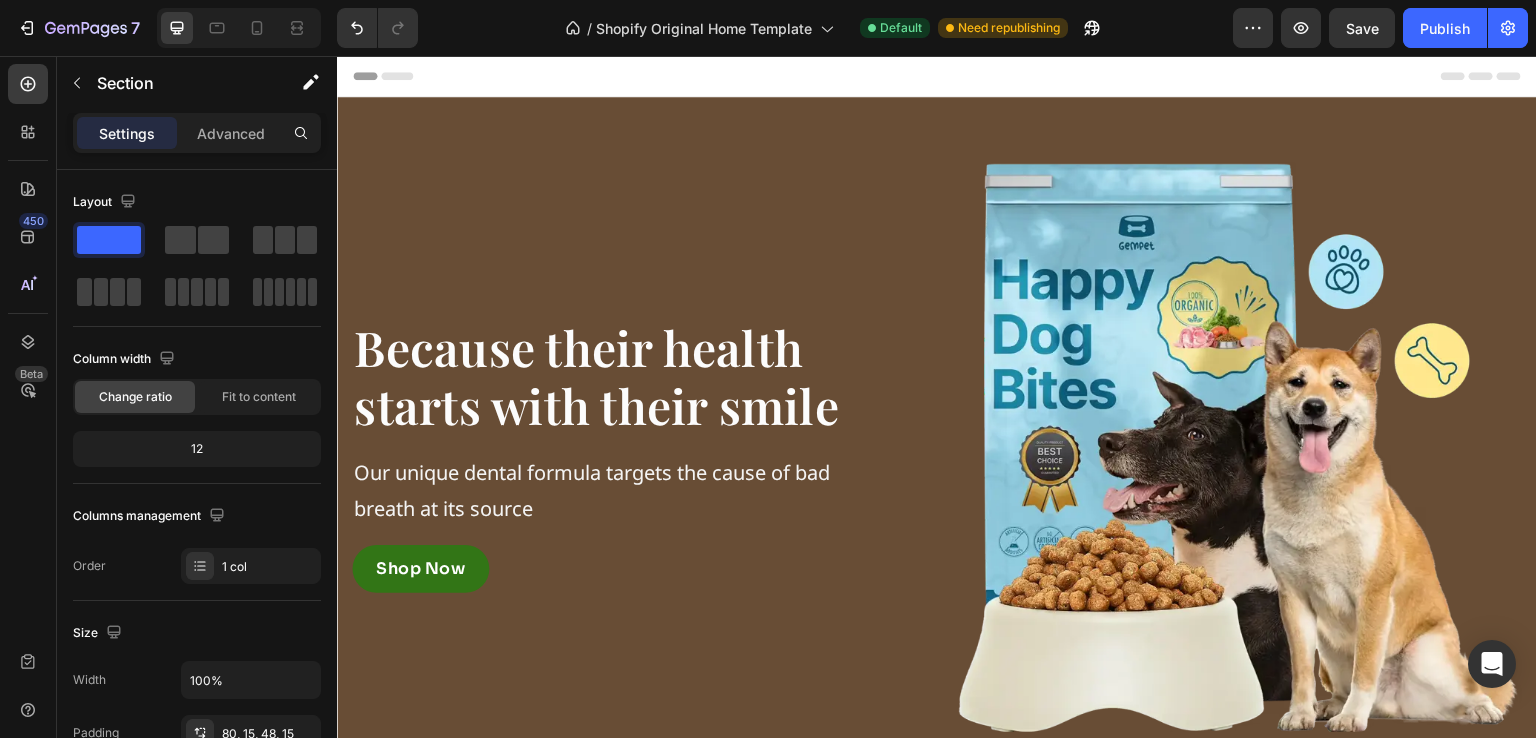 scroll, scrollTop: 357, scrollLeft: 0, axis: vertical 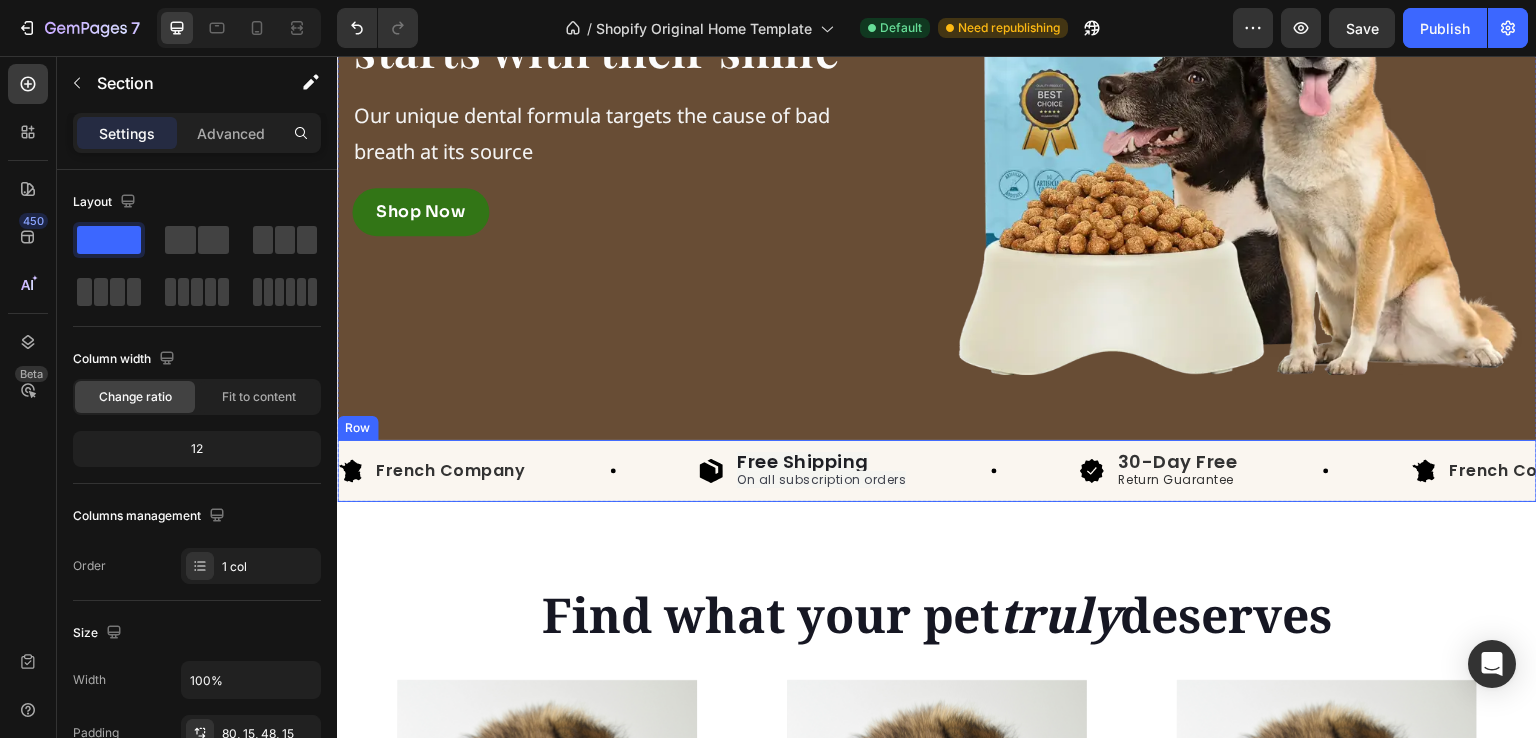 click on "Image French Company Text Block Row
Image Free Shipping On all subscription orders Text Block Row
Image 30-Day Free Return Guarantee Text Block Row
Image French Company Text Block Row
Image Free Shipping On all subscription orders Text Block Row
Image 30-Day Free Return Guarantee Text Block Row
Image French Company Text Block Row
Image Free Shipping On all subscription orders Text Block Row
Image 30-Day Free Return Guarantee Text Block Row
Image French Company Text Block Row
Image Free Shipping On all subscription orders Text Block Row
Image 30-Day Free Return Guarantee Text Block Row
Image French Company Text Block Row
Image Free Shipping On all subscription orders Text Block Row
Image 30-Day Free Return Guarantee Text Block Row
Image French Company Text Block Row Image" at bounding box center [937, 471] 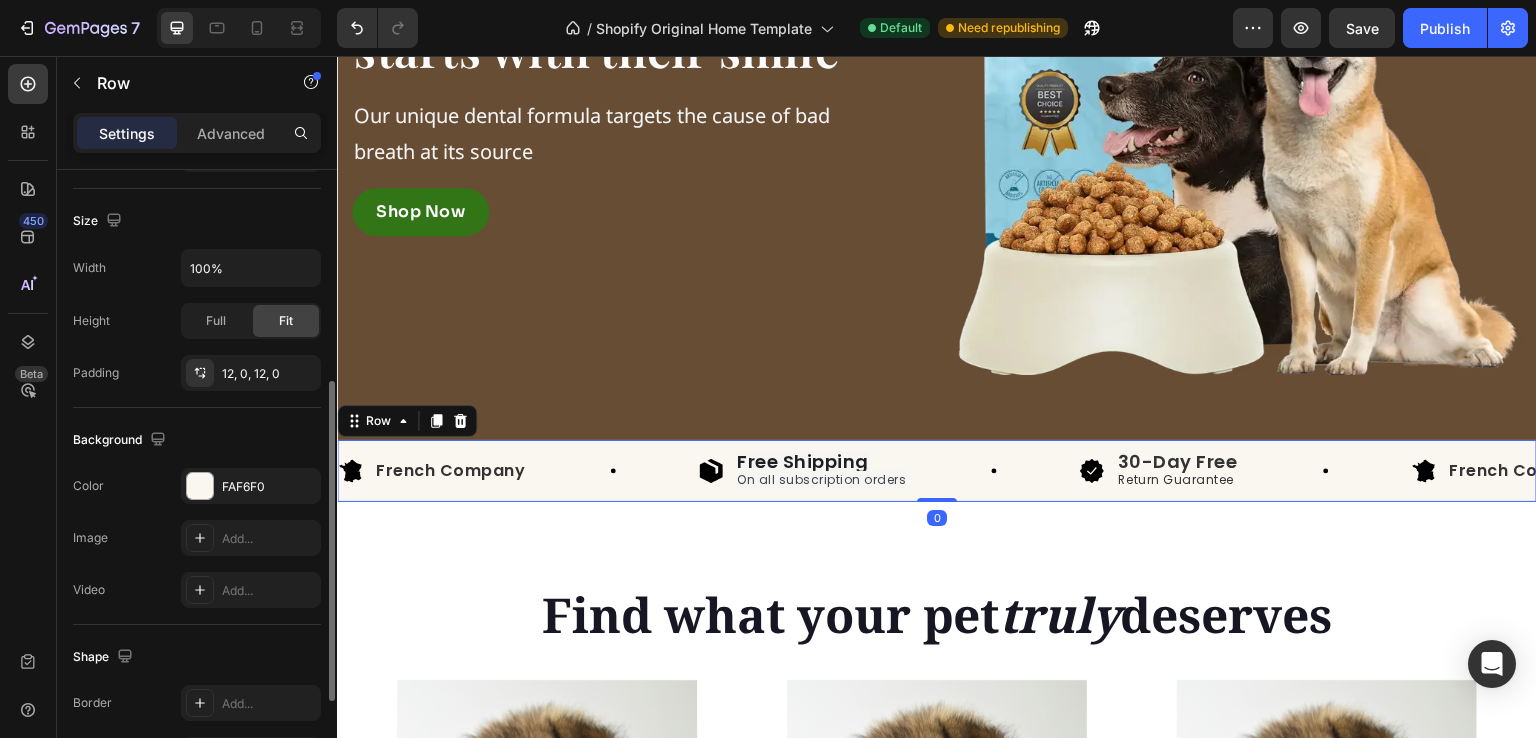 scroll, scrollTop: 420, scrollLeft: 0, axis: vertical 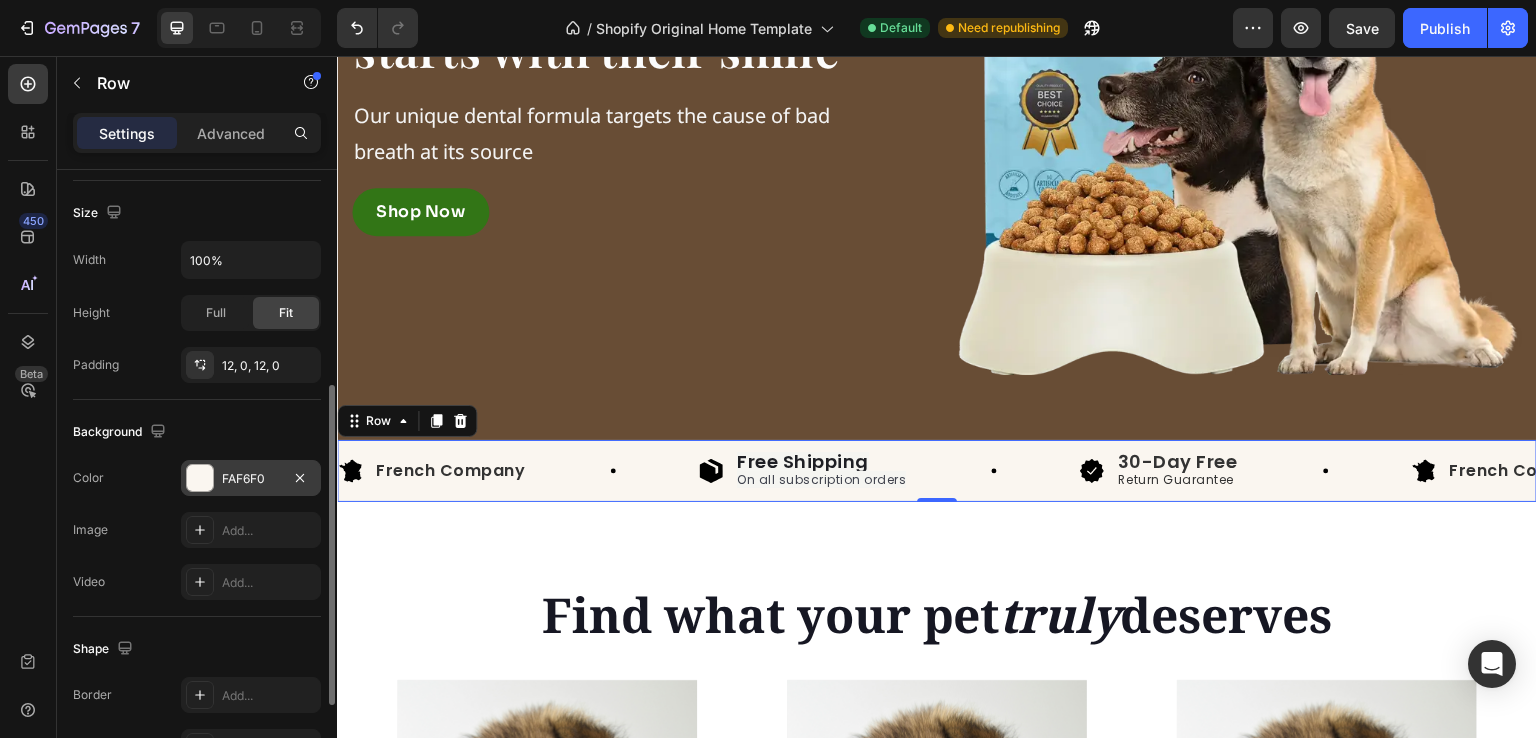click on "FAF6F0" at bounding box center [251, 478] 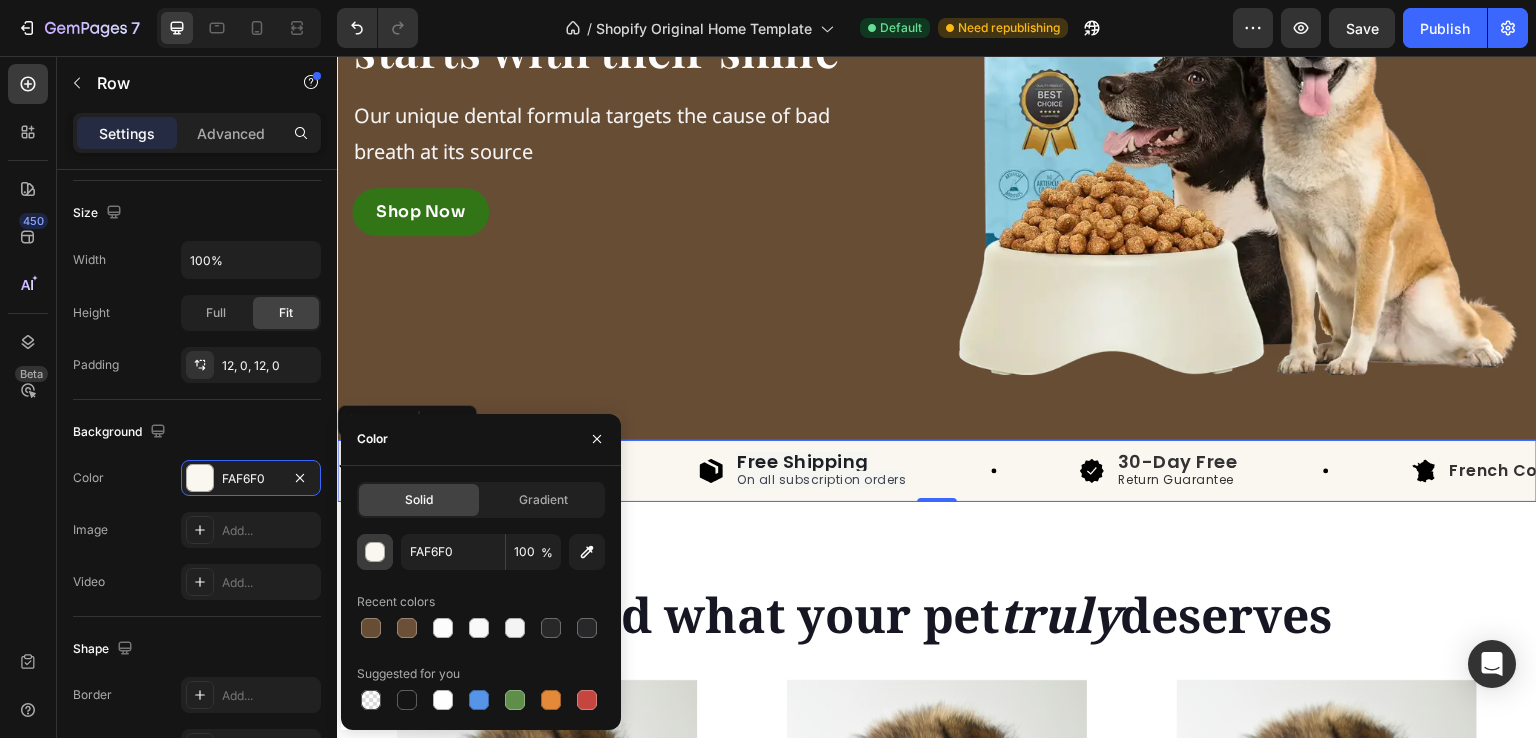 click at bounding box center (376, 553) 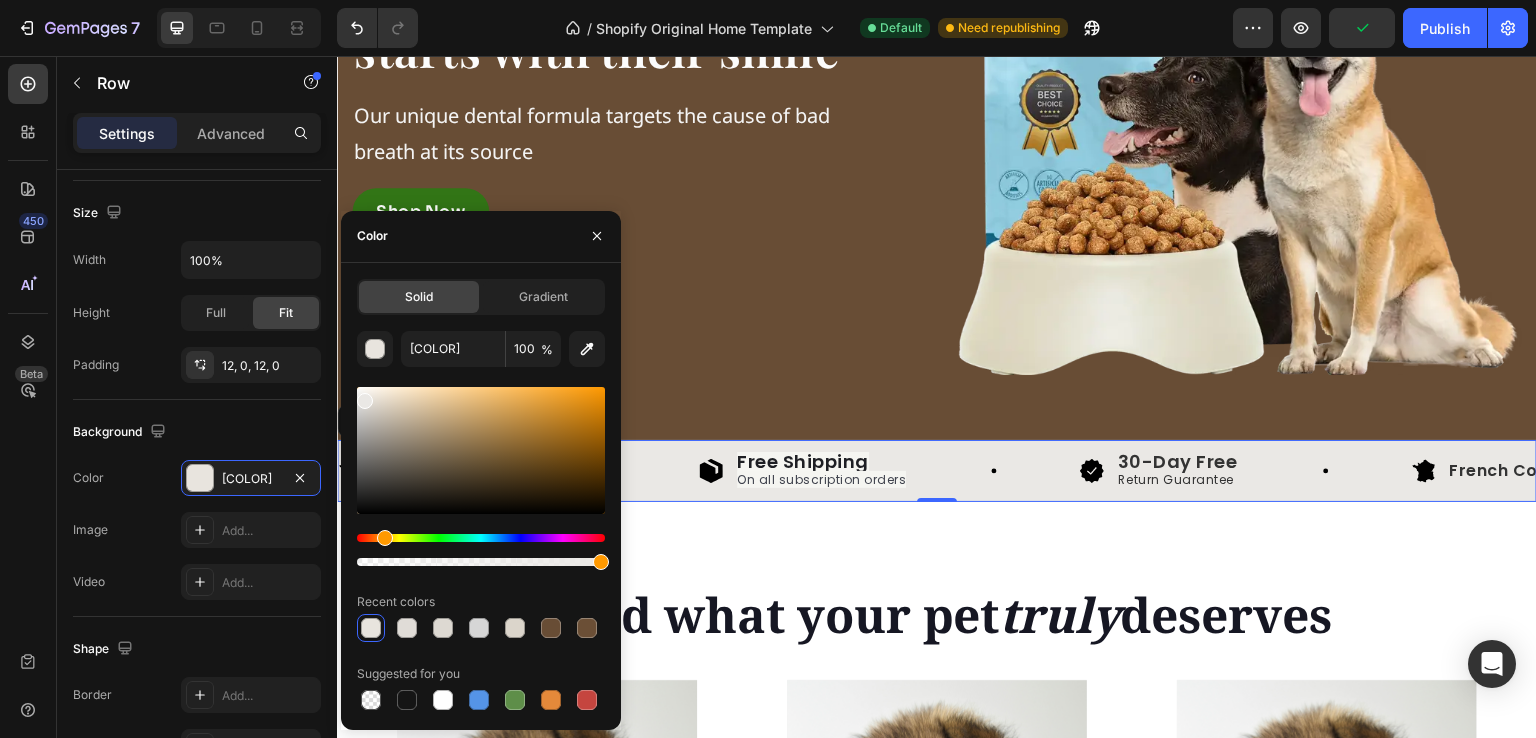 drag, startPoint x: 372, startPoint y: 407, endPoint x: 364, endPoint y: 396, distance: 13.601471 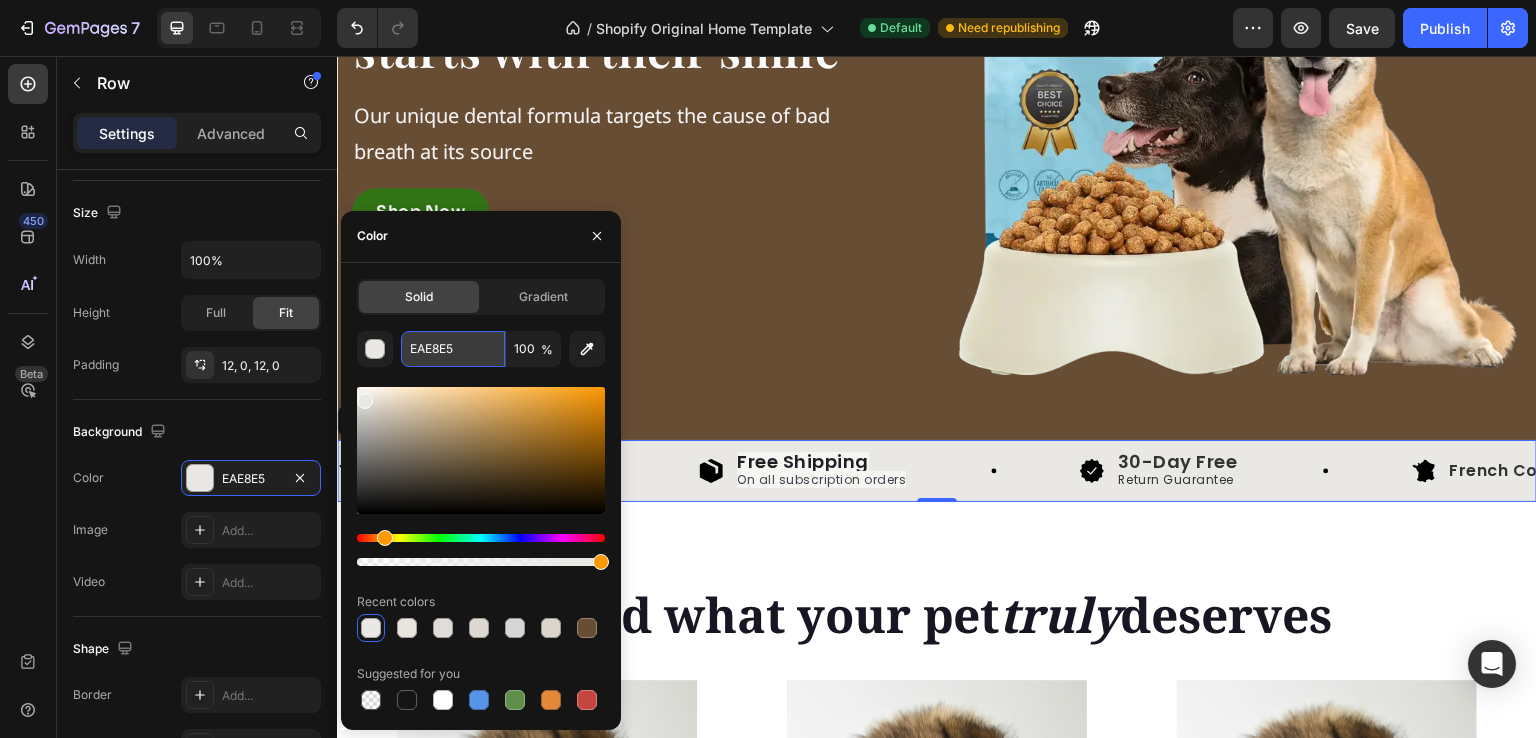 click on "EAE8E5" at bounding box center (453, 349) 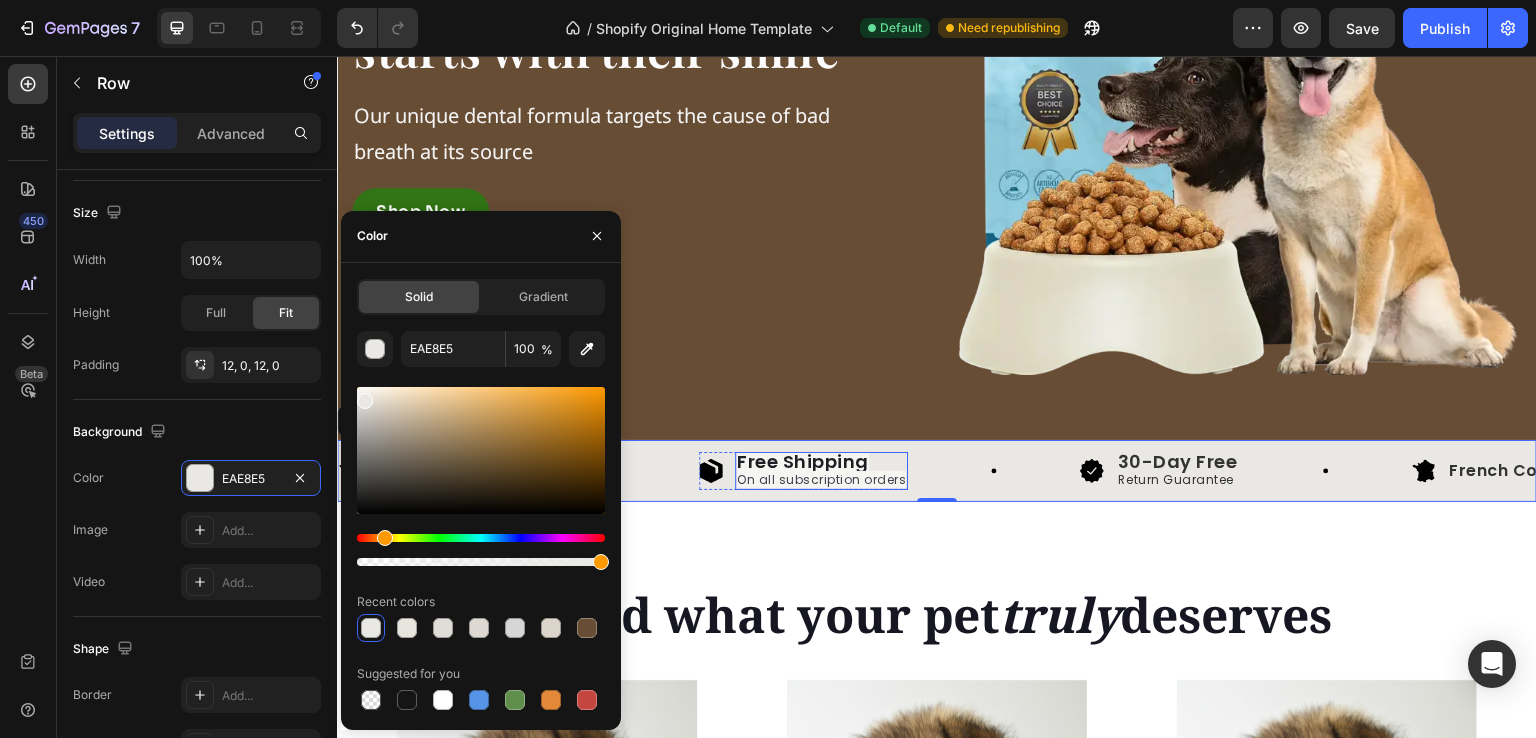 click on "Free Shipping" at bounding box center (803, 461) 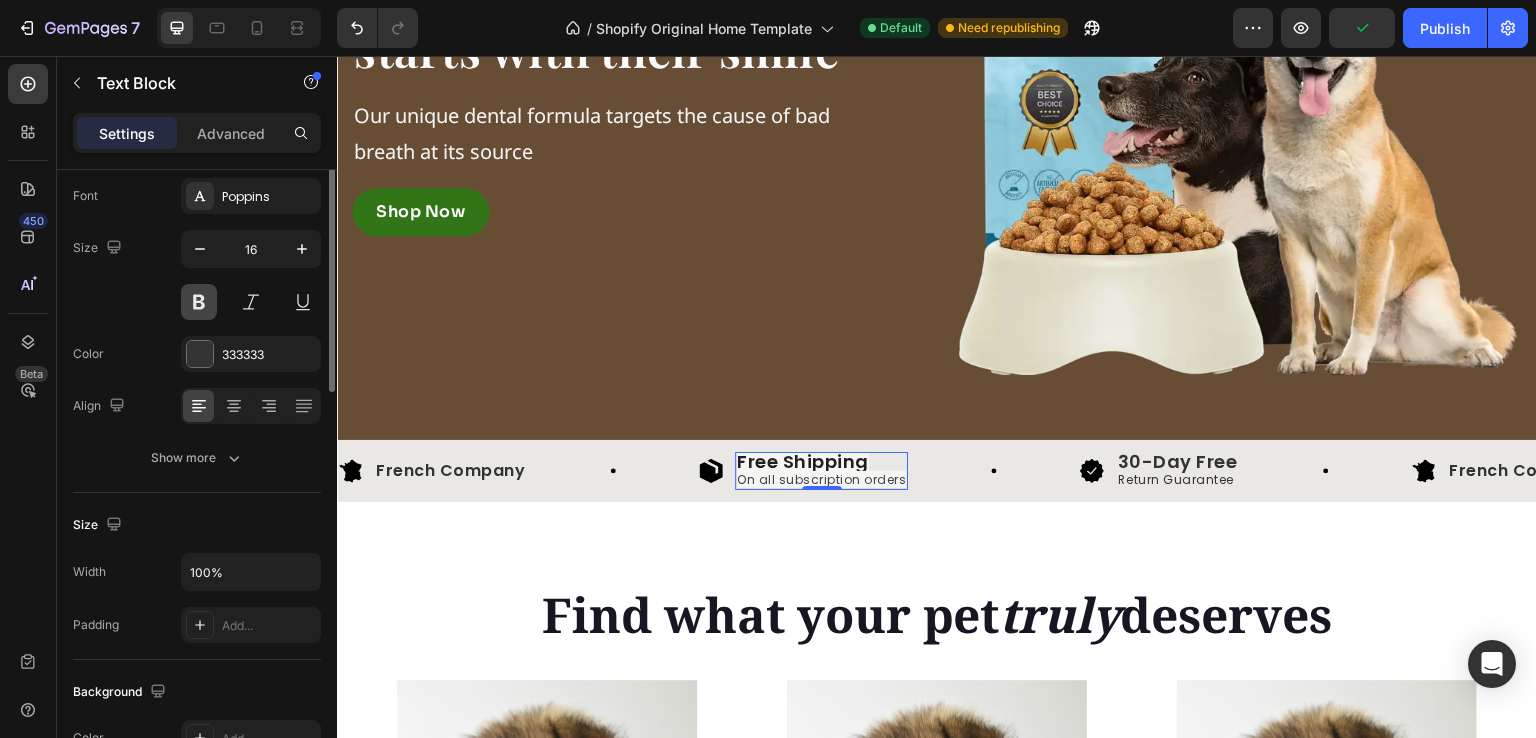 scroll, scrollTop: 0, scrollLeft: 0, axis: both 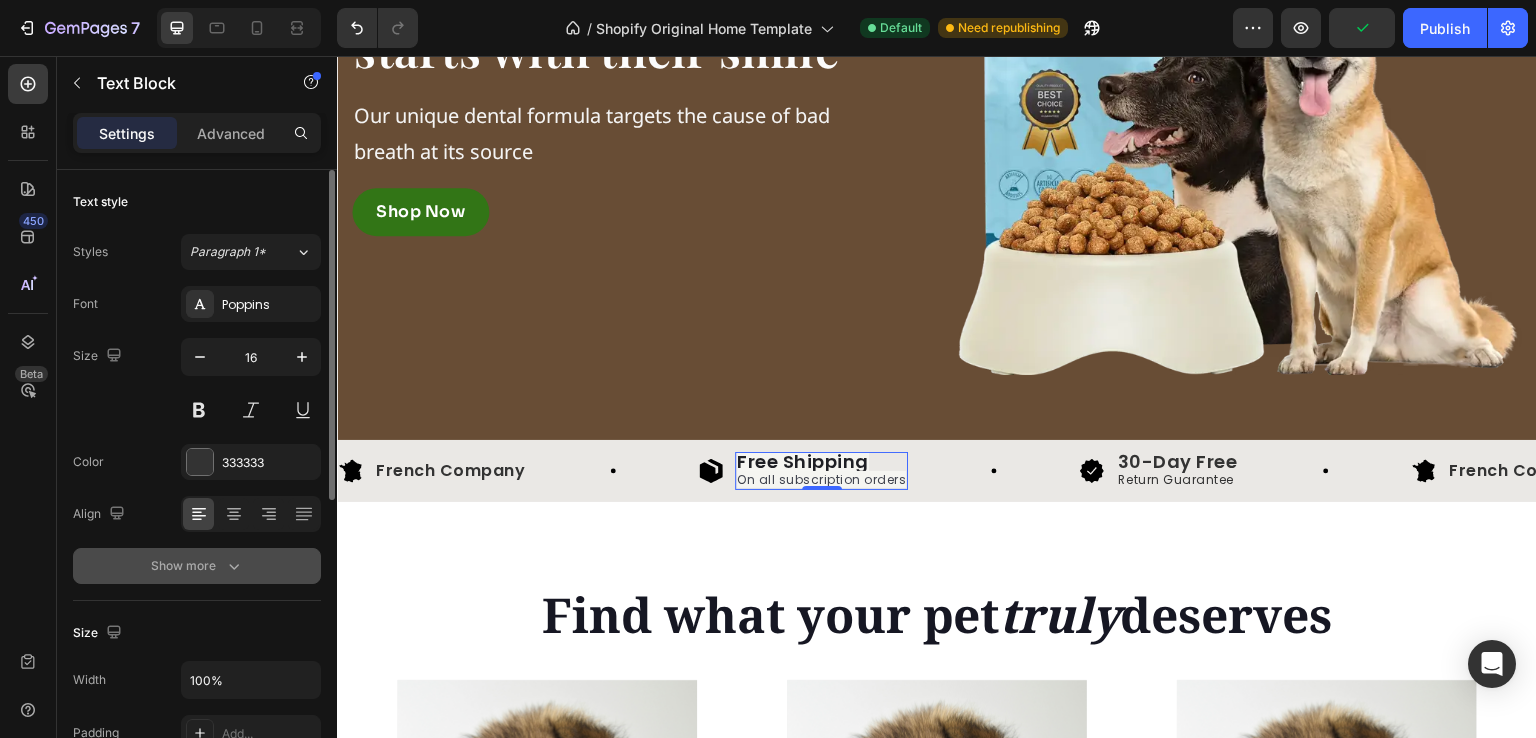 click 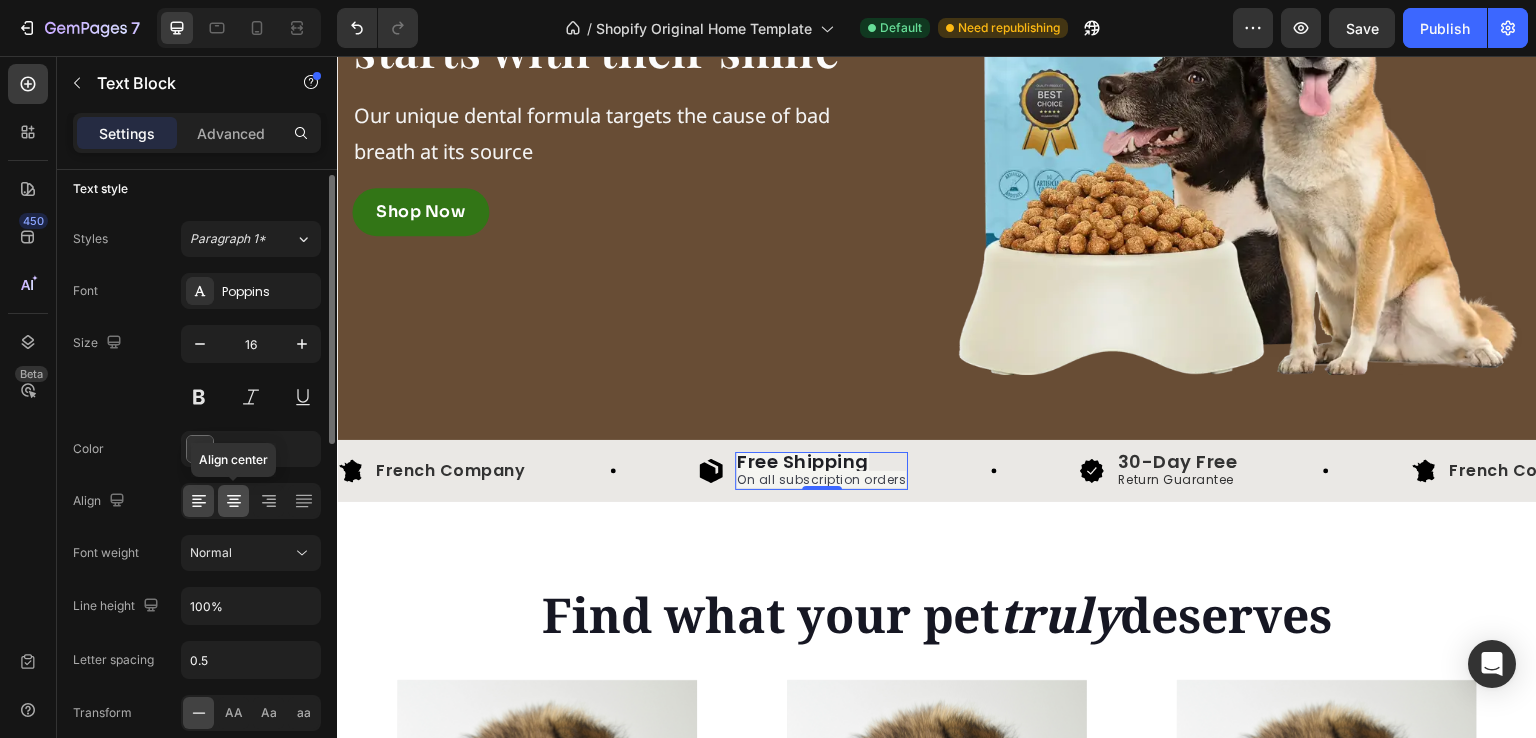 scroll, scrollTop: 0, scrollLeft: 0, axis: both 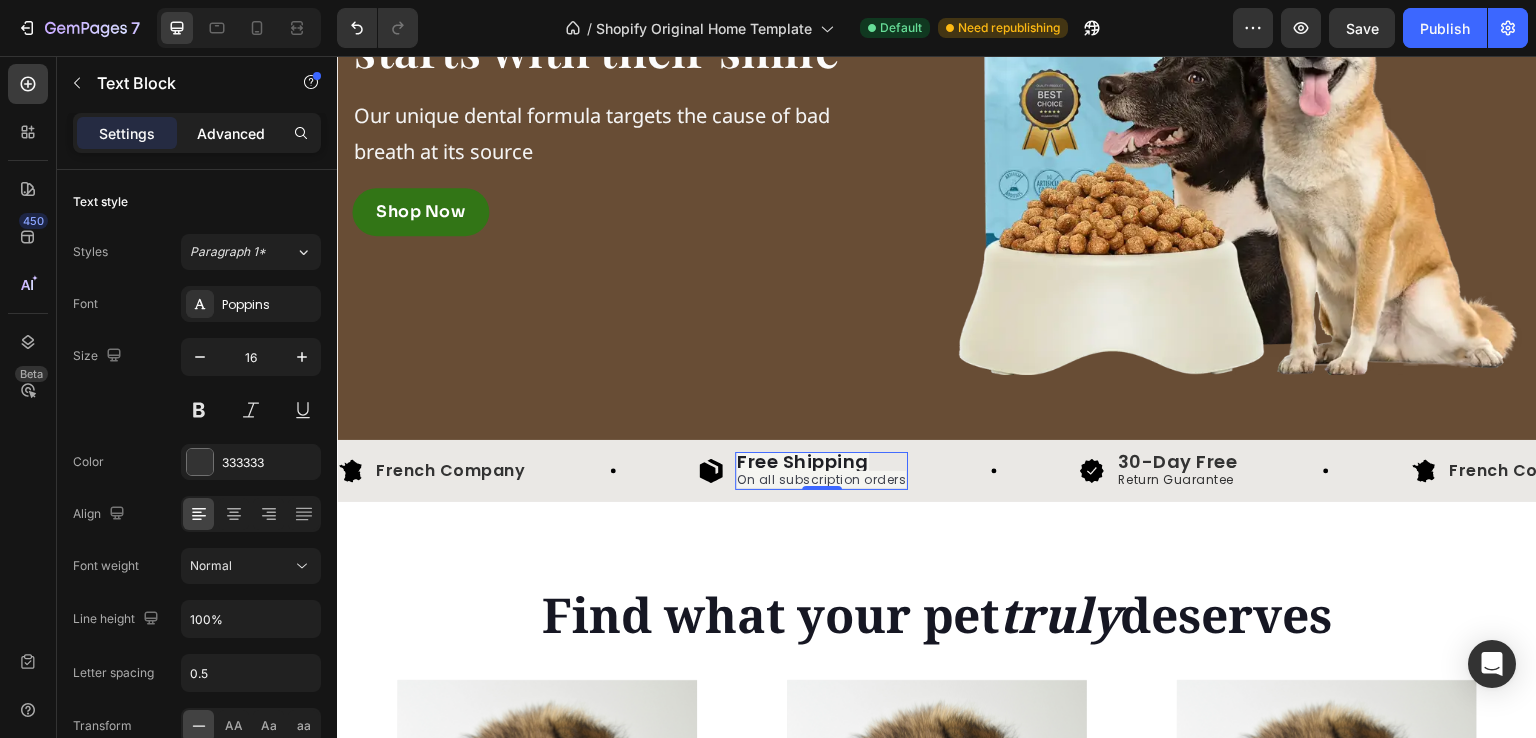 click on "Advanced" 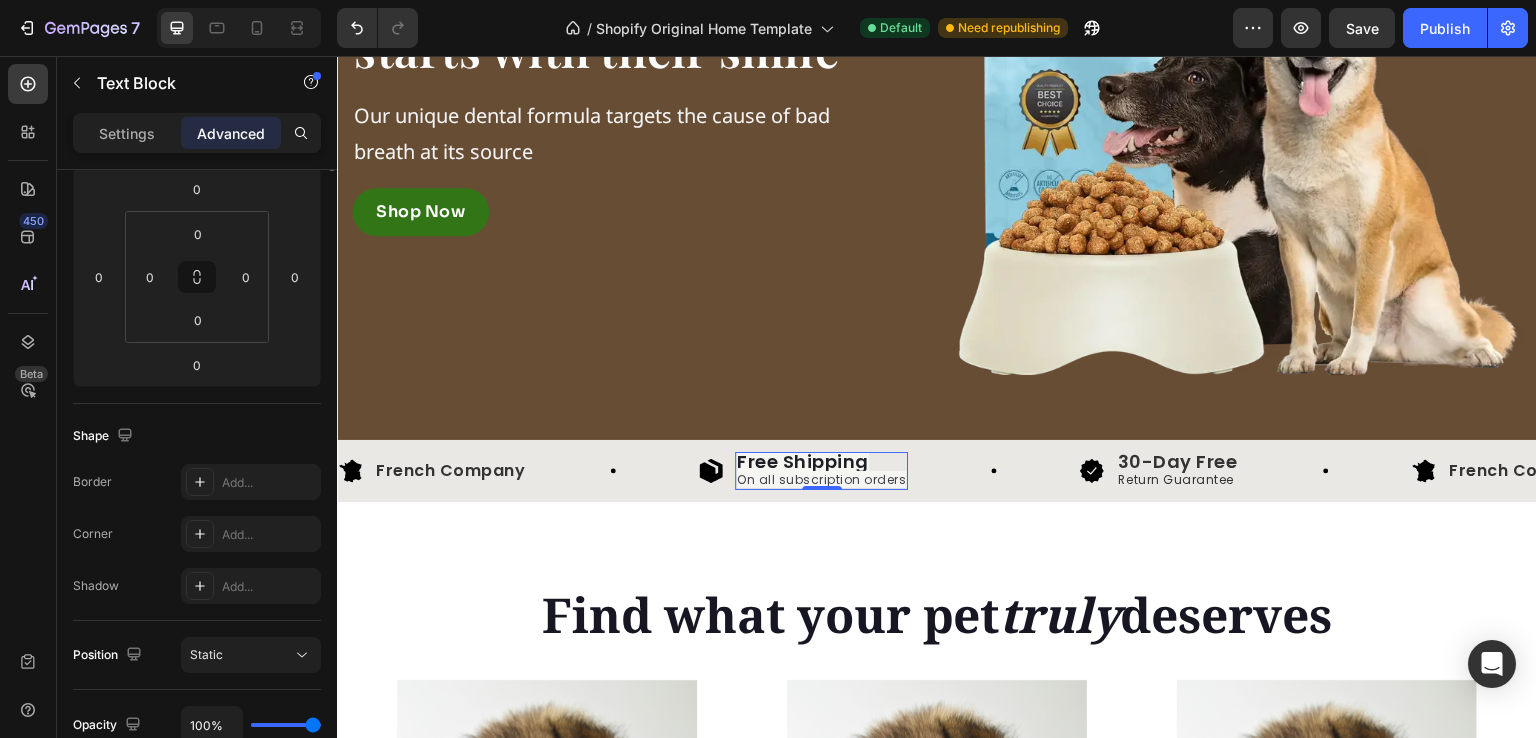 scroll, scrollTop: 0, scrollLeft: 0, axis: both 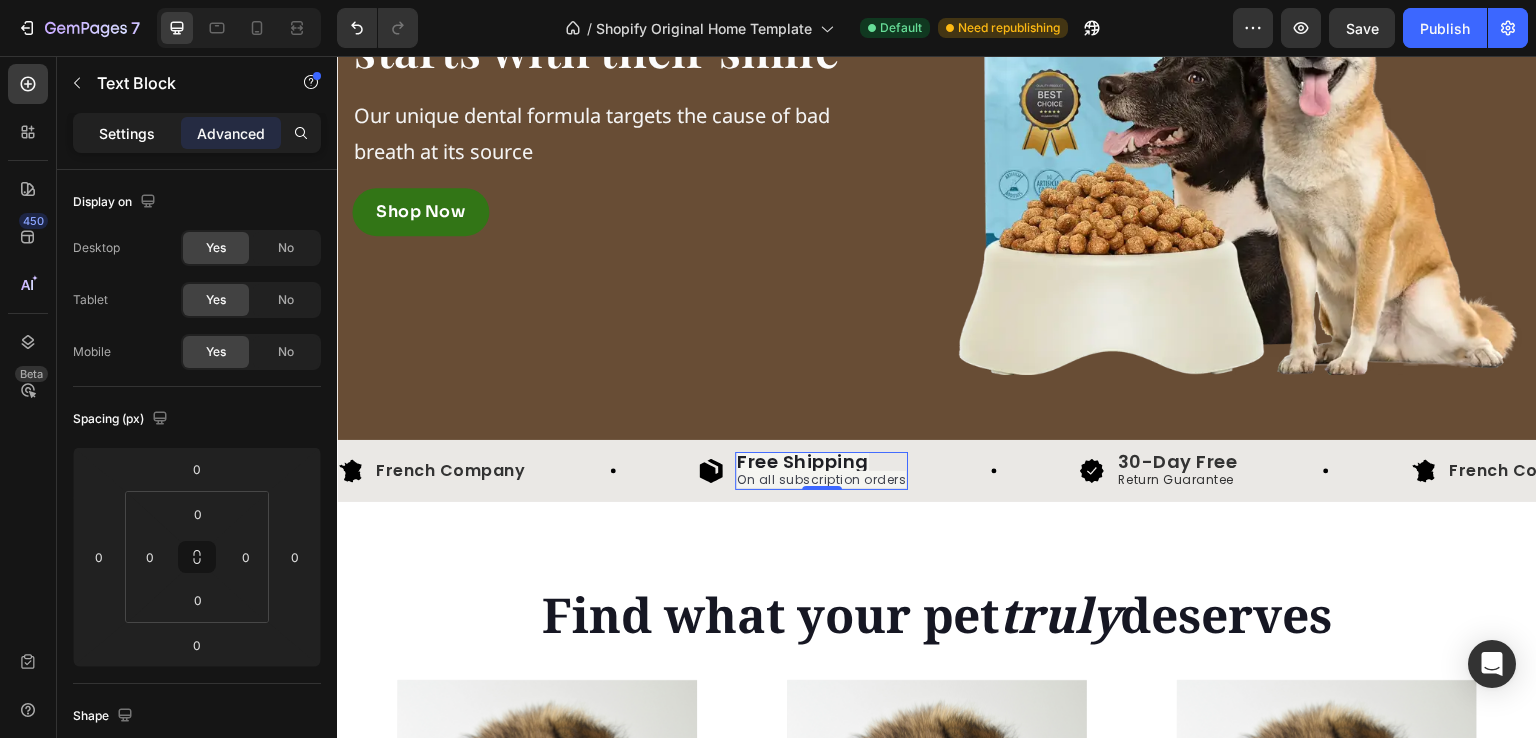 click on "Settings" at bounding box center [127, 133] 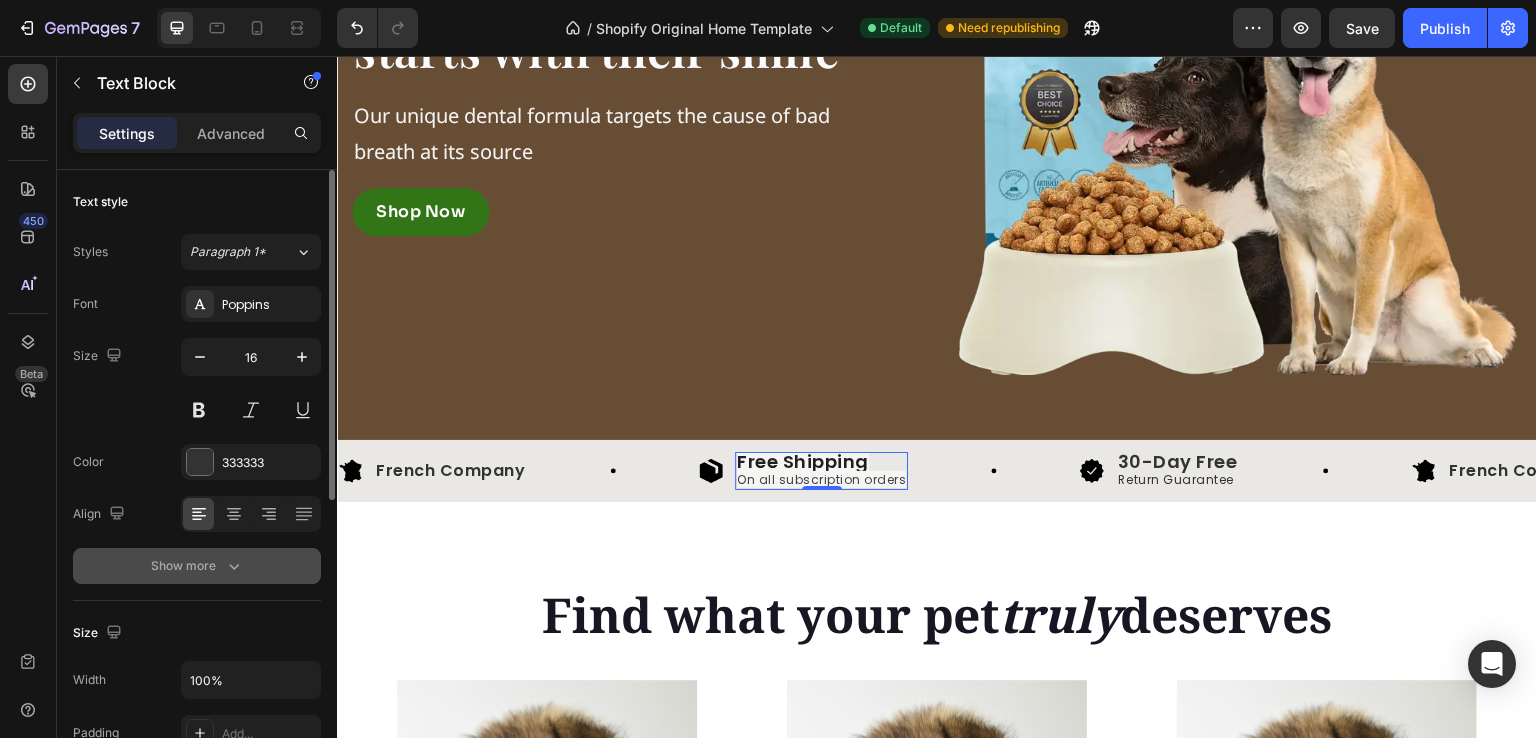 click on "Show more" at bounding box center [197, 566] 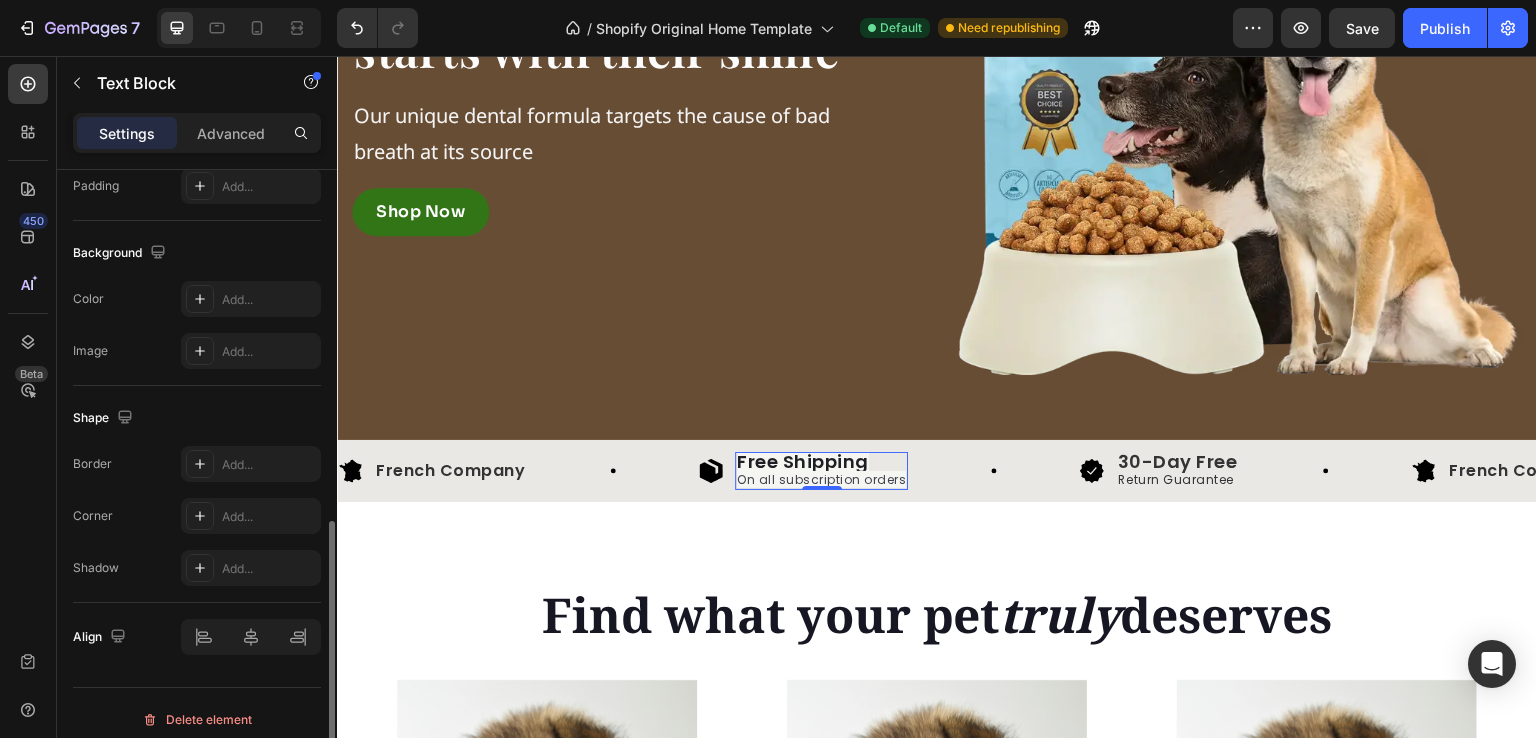 scroll, scrollTop: 821, scrollLeft: 0, axis: vertical 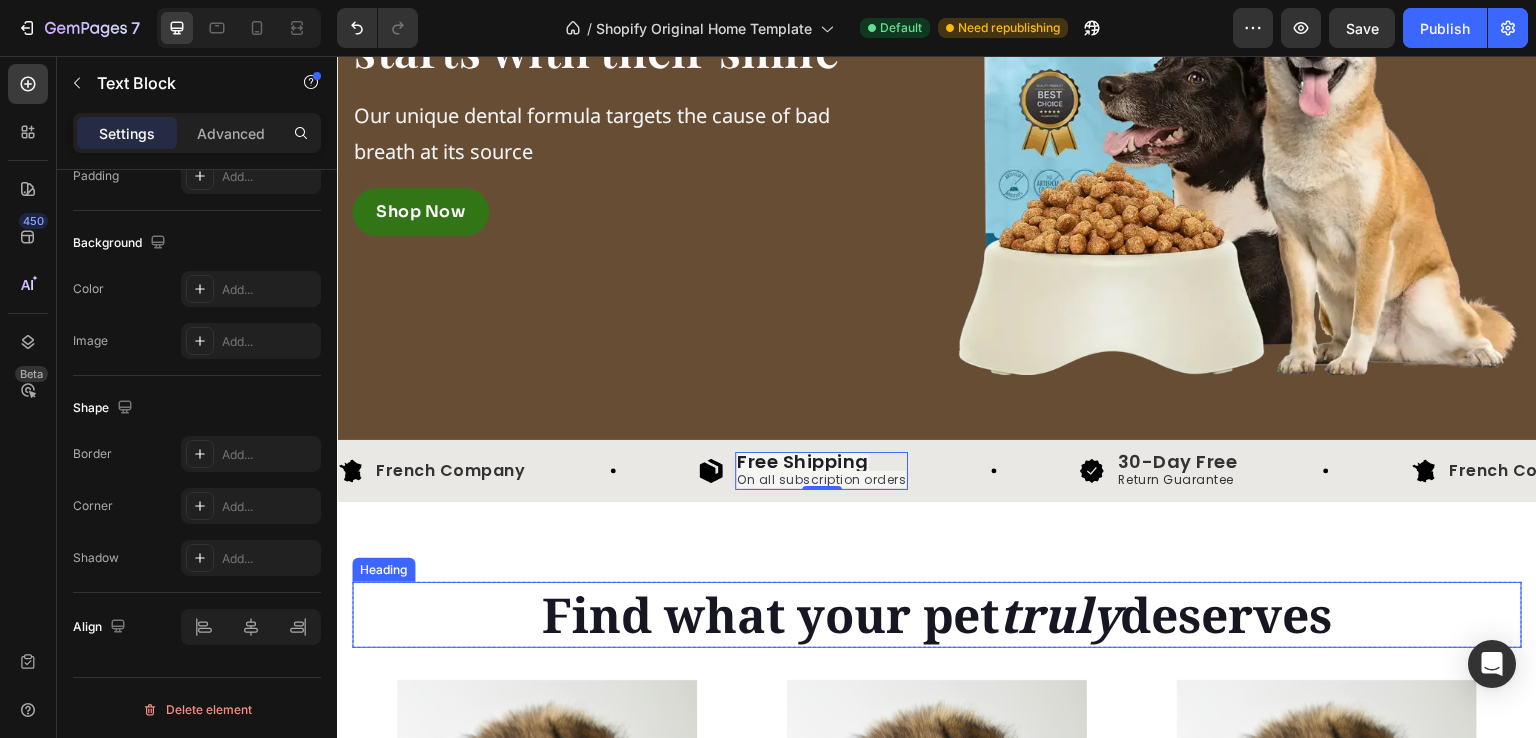 click on "Find what your pet" at bounding box center [771, 614] 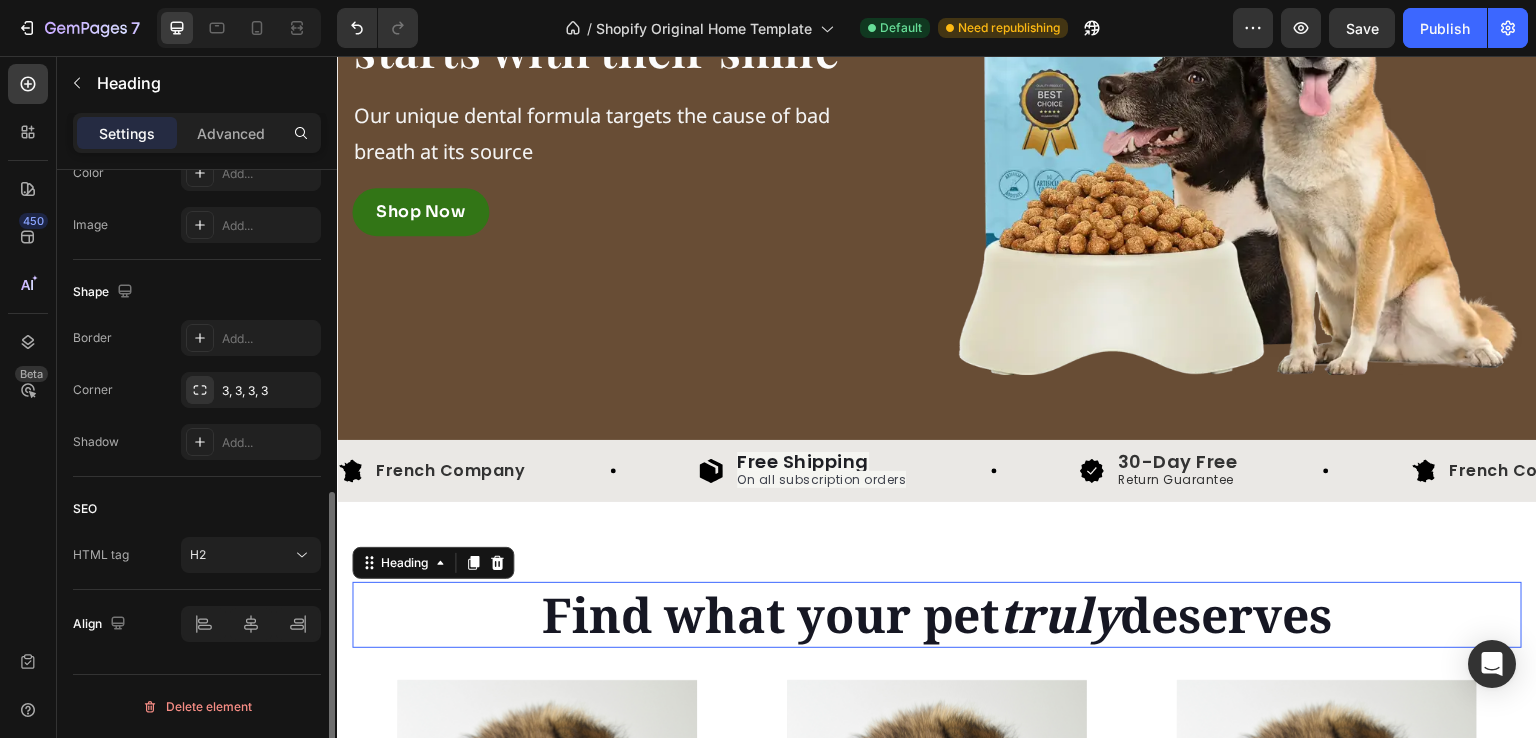 scroll, scrollTop: 0, scrollLeft: 0, axis: both 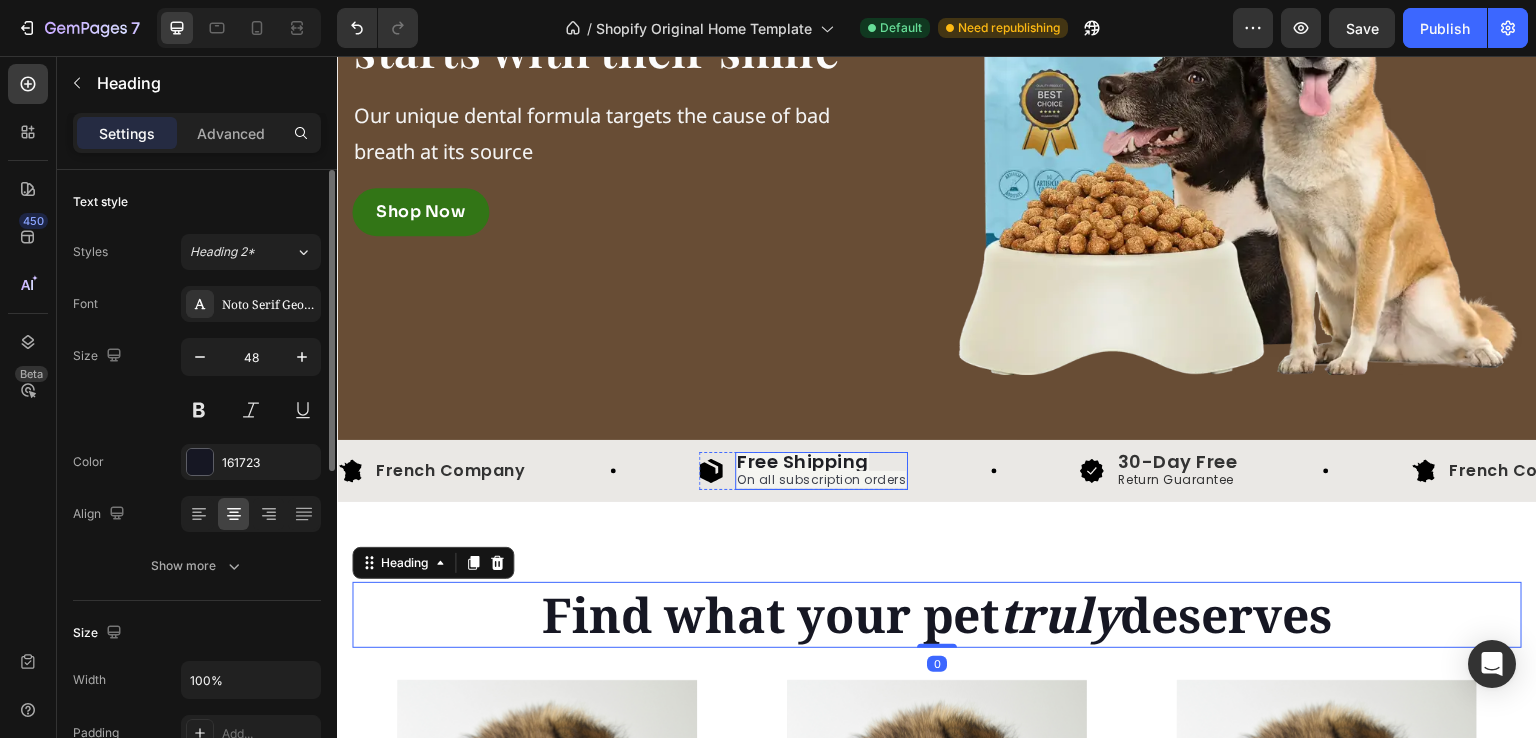 click on "On all subscription orders" at bounding box center [821, 479] 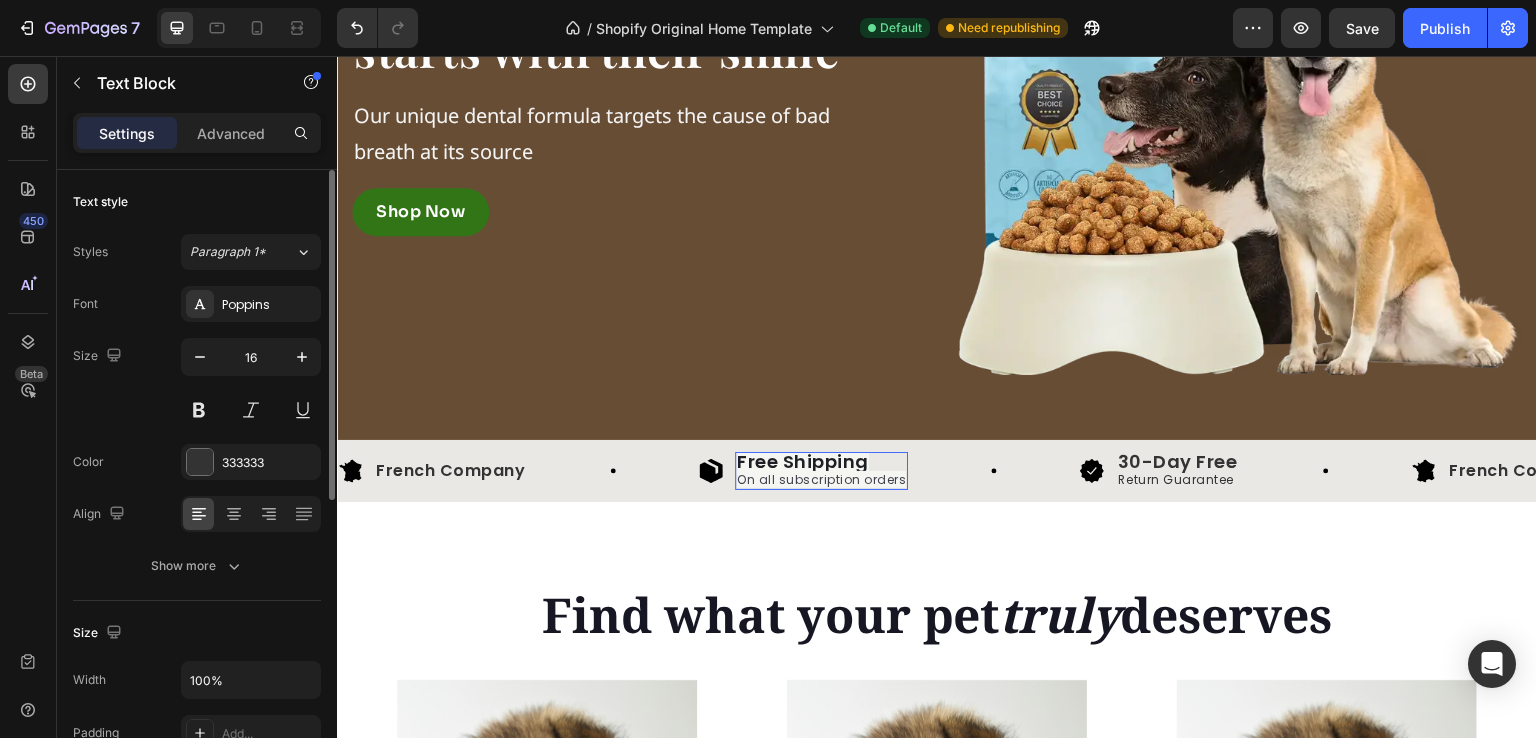 click on "On all subscription orders" at bounding box center [821, 479] 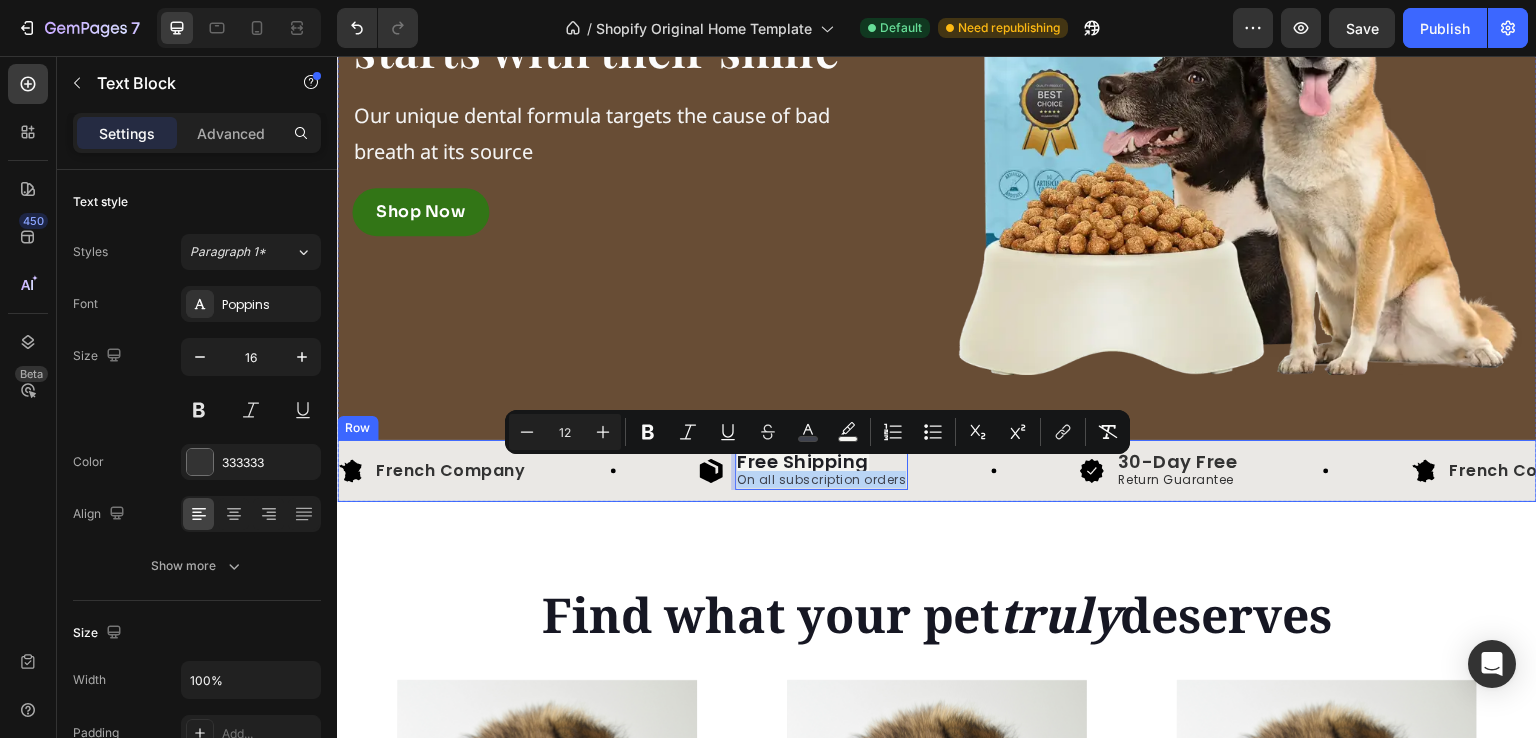 click on "On all subscription orders" at bounding box center (821, 479) 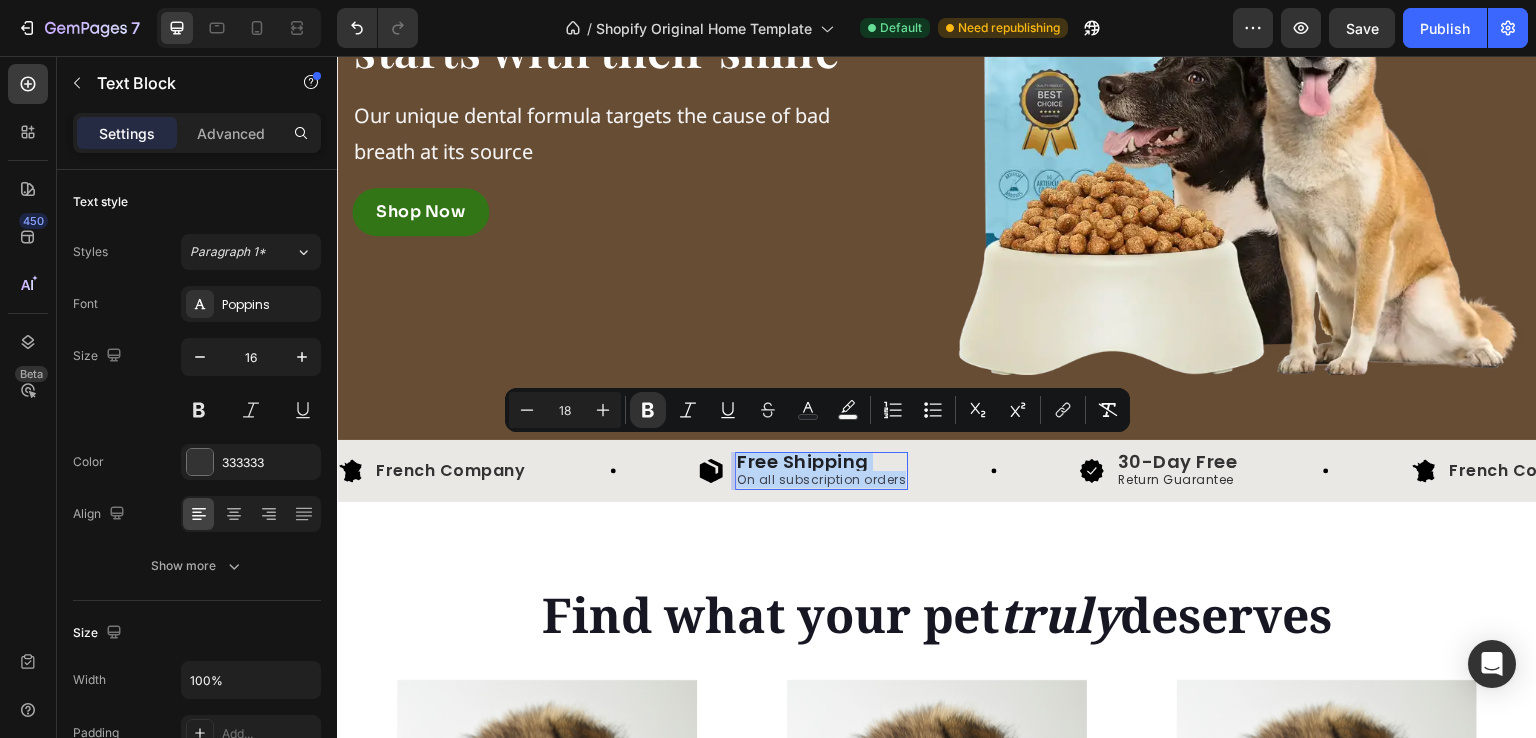 drag, startPoint x: 898, startPoint y: 473, endPoint x: 740, endPoint y: 456, distance: 158.91193 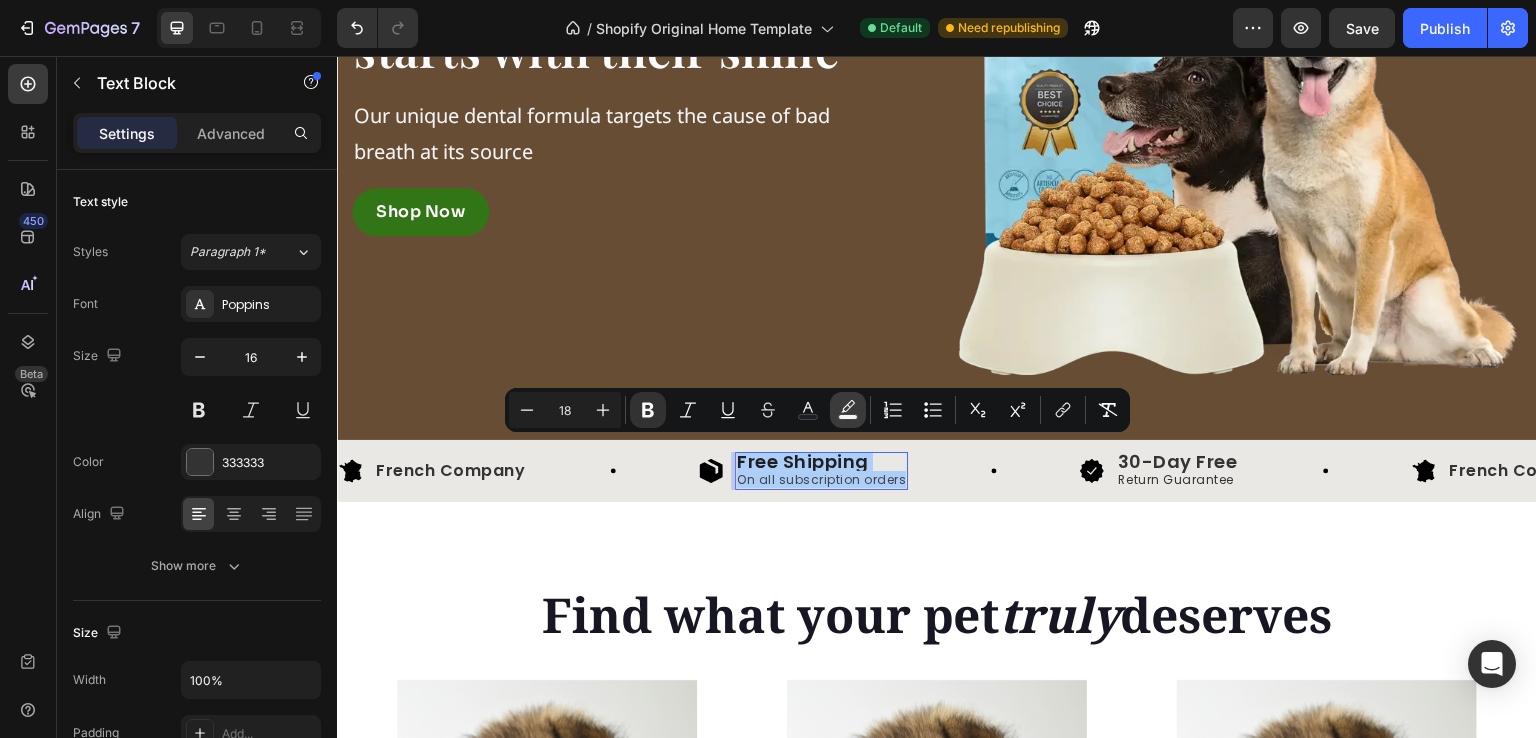 click 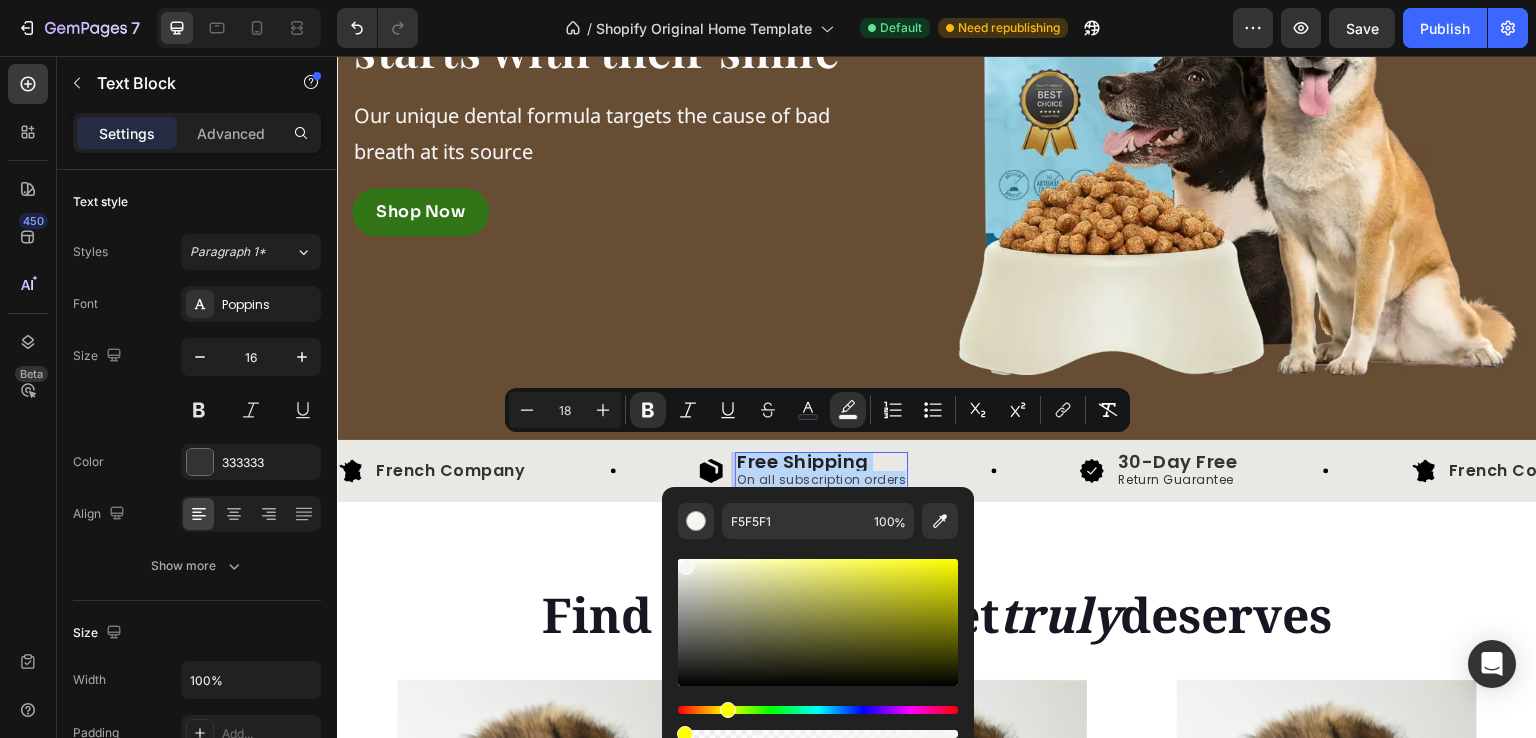 drag, startPoint x: 956, startPoint y: 726, endPoint x: 680, endPoint y: 724, distance: 276.00723 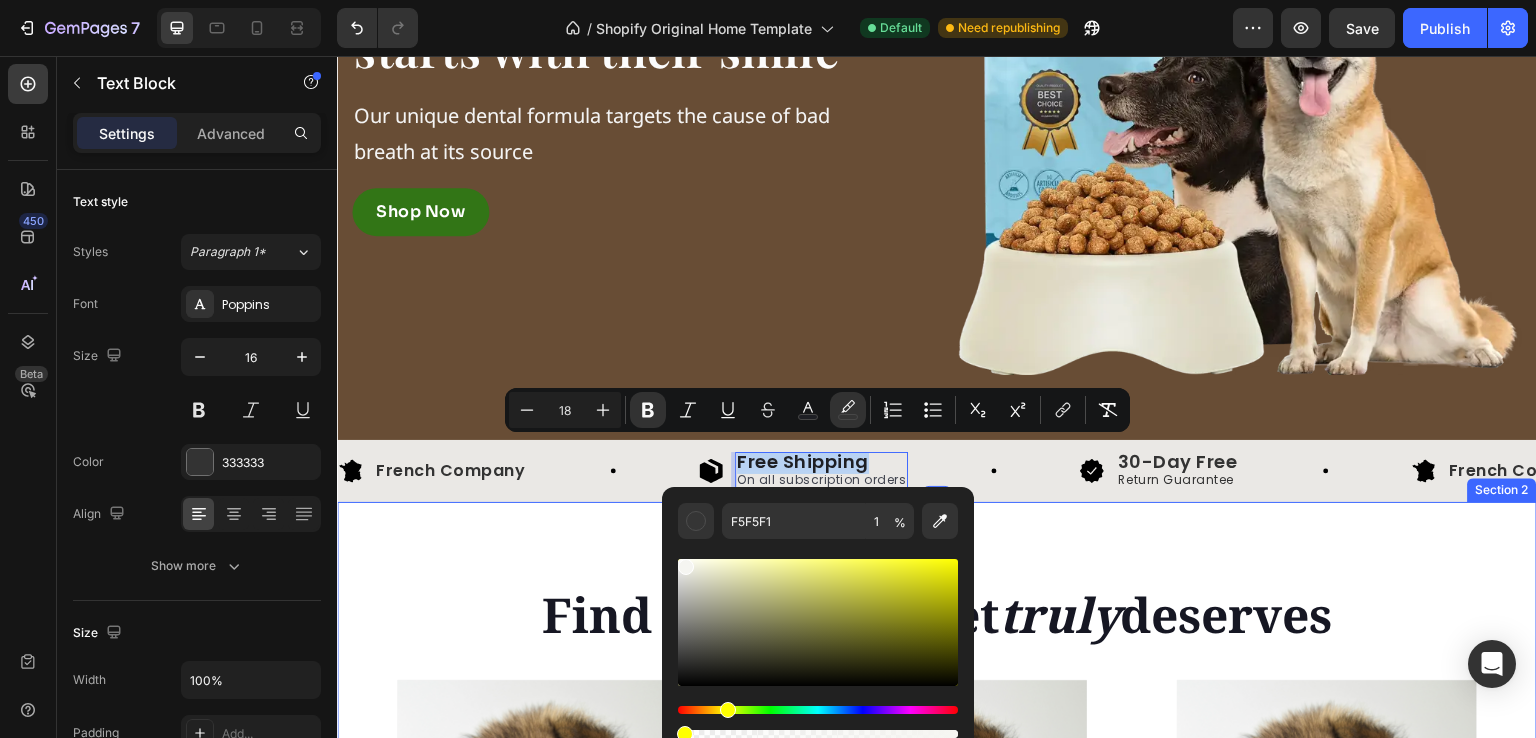 click on "Find what your pet  truly  deserves Heading Row
Shop now Button Row Hero Banner
Shop now Button Row Hero Banner
Shop now Button Row Hero Banner Row Section 2" at bounding box center [937, 756] 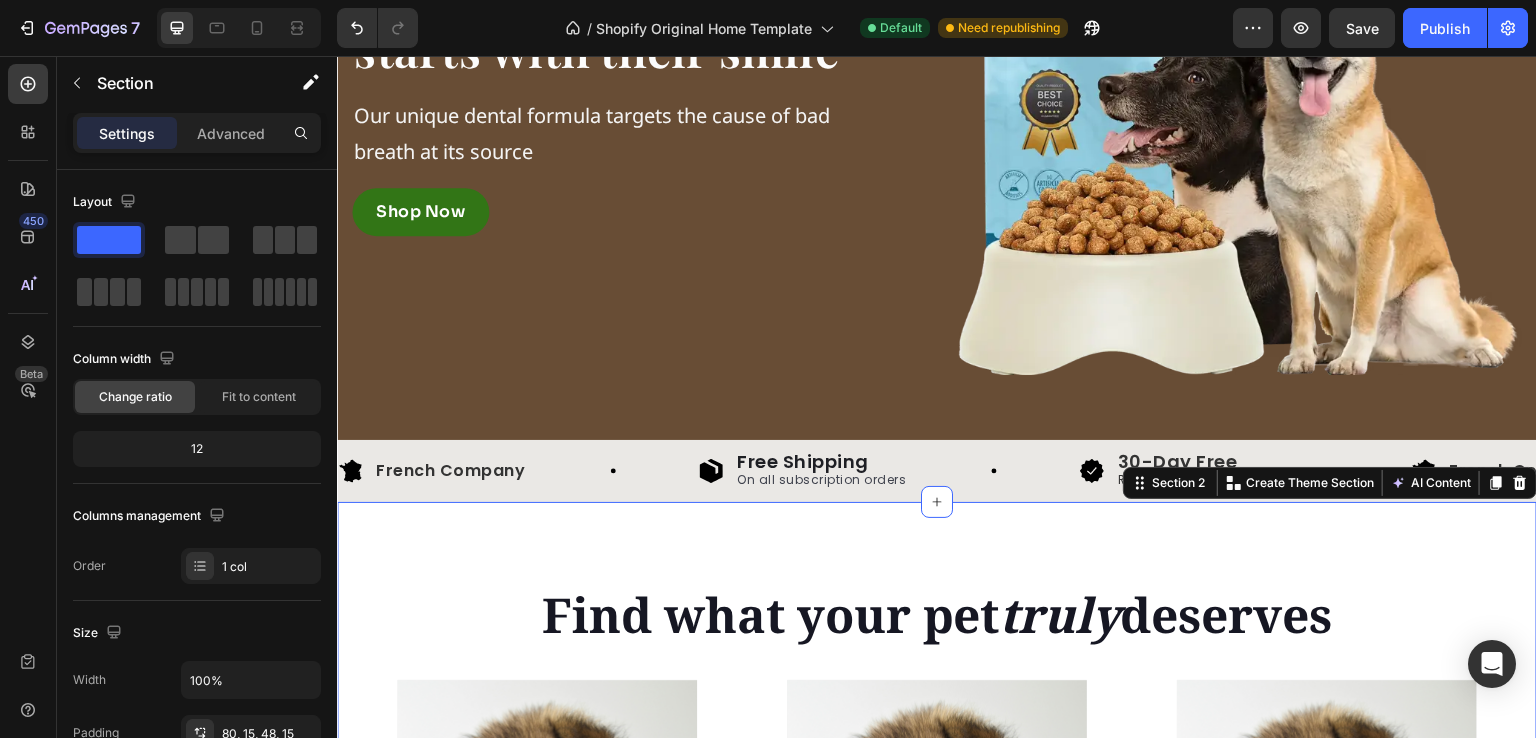 click on "Find what your pet  truly  deserves Heading Row
Shop now Button Row Hero Banner
Shop now Button Row Hero Banner
Shop now Button Row Hero Banner Row Section 2   You can create reusable sections Create Theme Section AI Content Write with GemAI What would you like to describe here? Tone and Voice Persuasive Product Show more Generate" at bounding box center [937, 756] 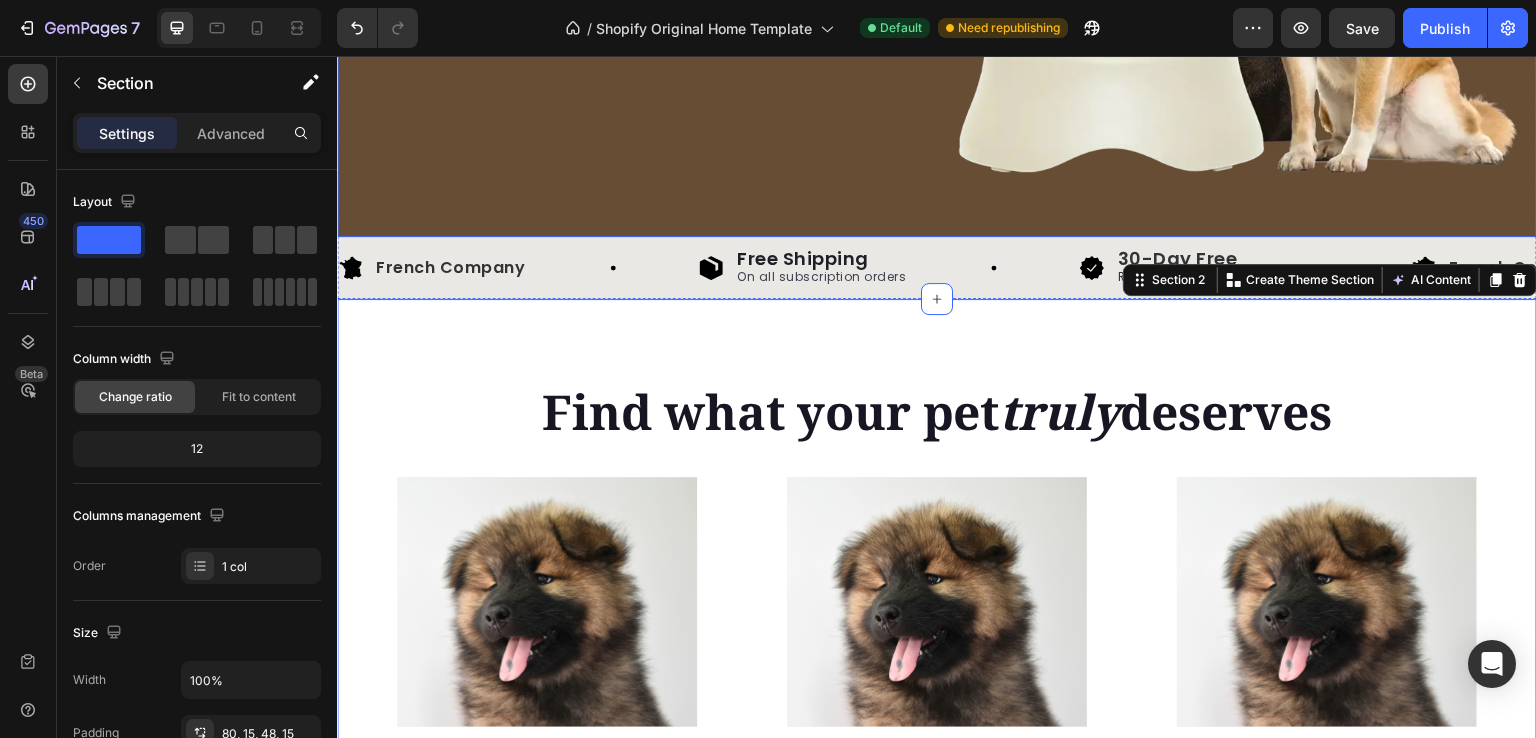 scroll, scrollTop: 575, scrollLeft: 0, axis: vertical 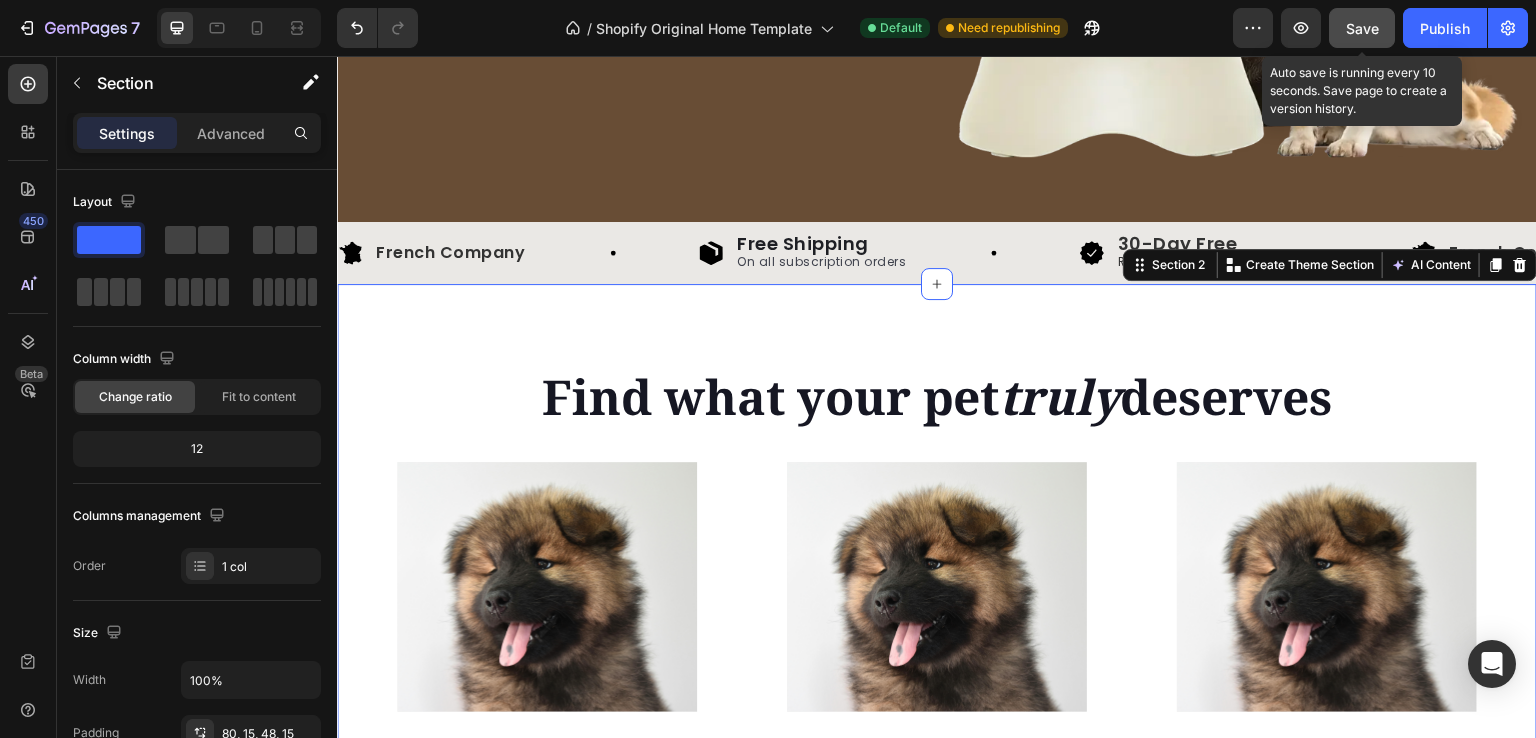 click on "Save" at bounding box center [1362, 28] 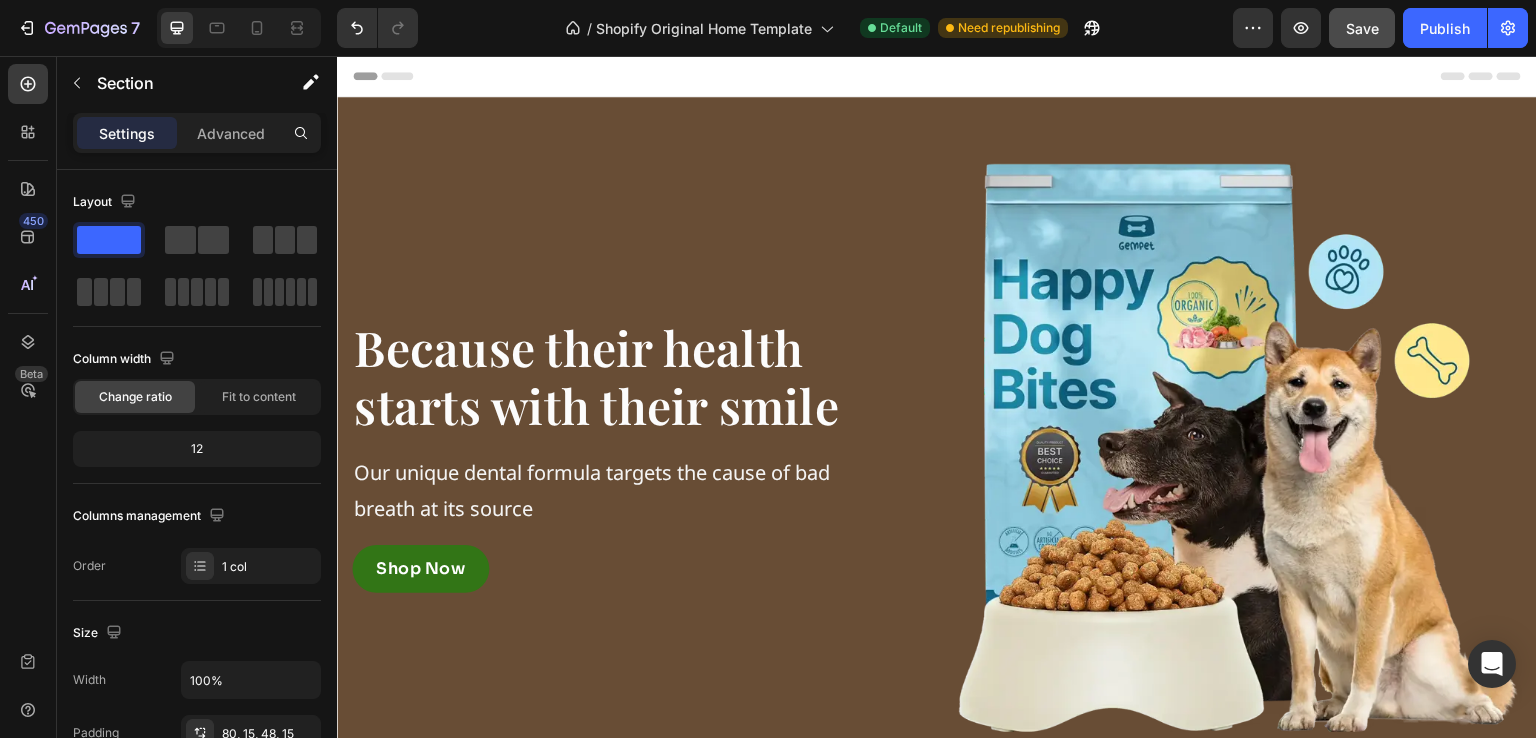 scroll, scrollTop: 350, scrollLeft: 0, axis: vertical 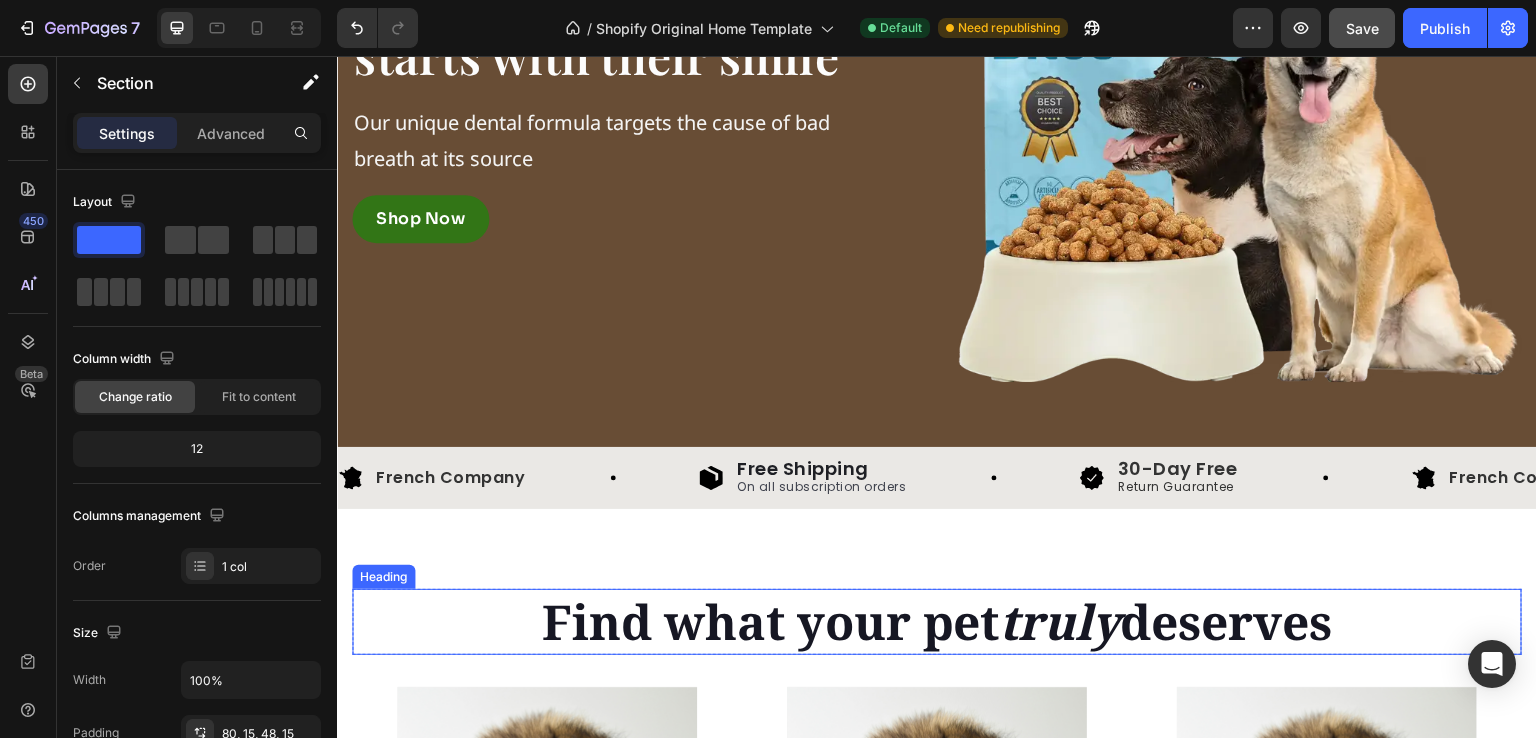 click on "Find what your pet" at bounding box center (771, 621) 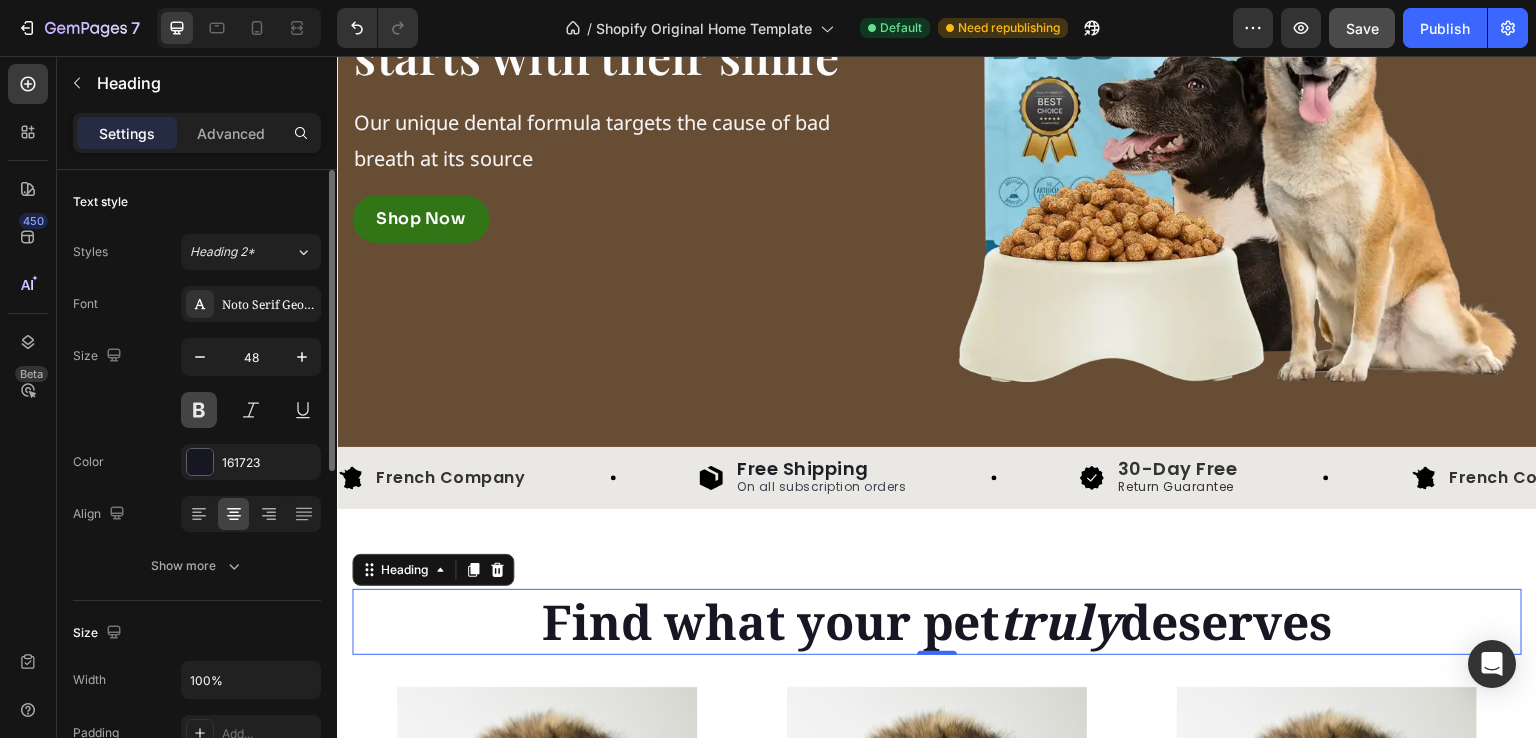 click at bounding box center (199, 410) 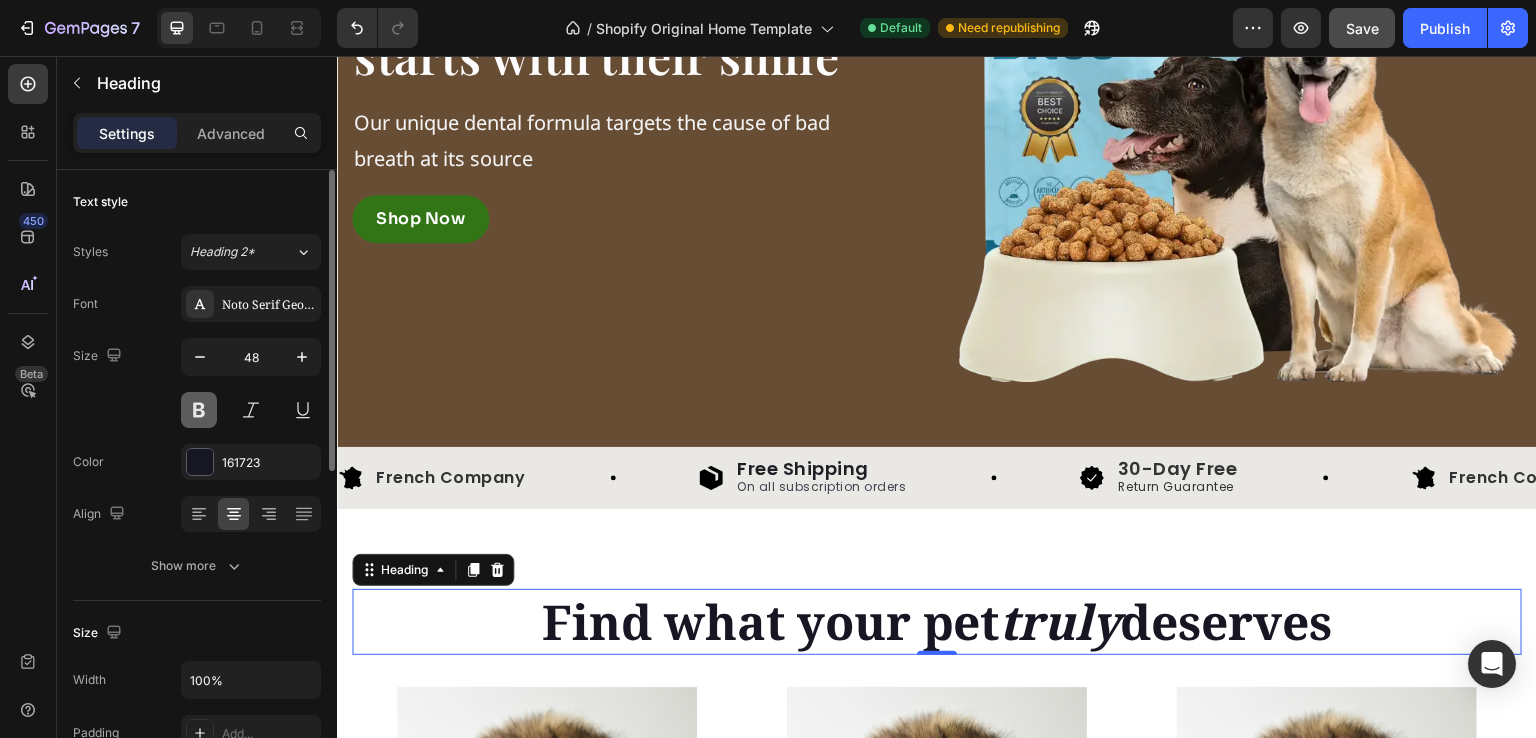 click at bounding box center (199, 410) 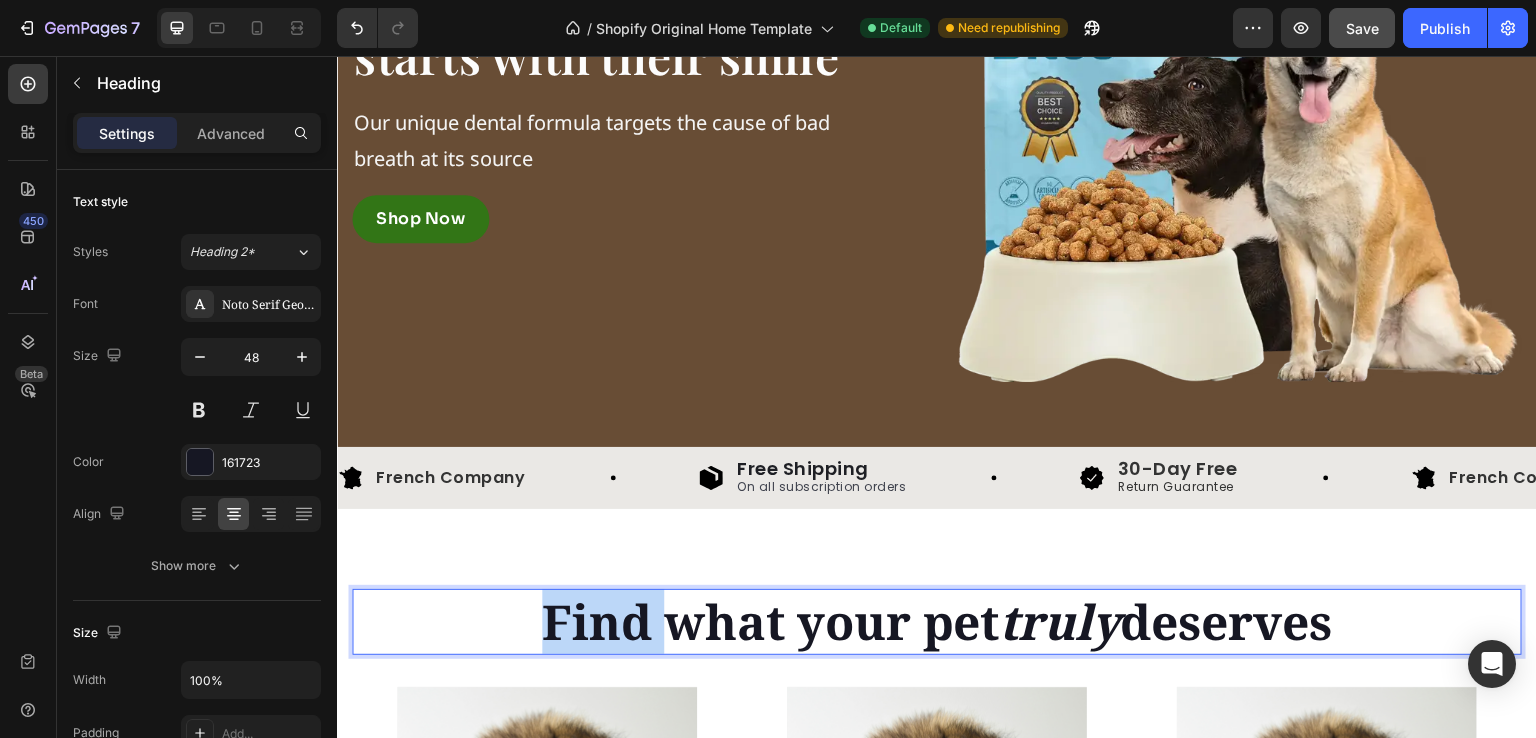 click on "Find what your pet" at bounding box center [771, 621] 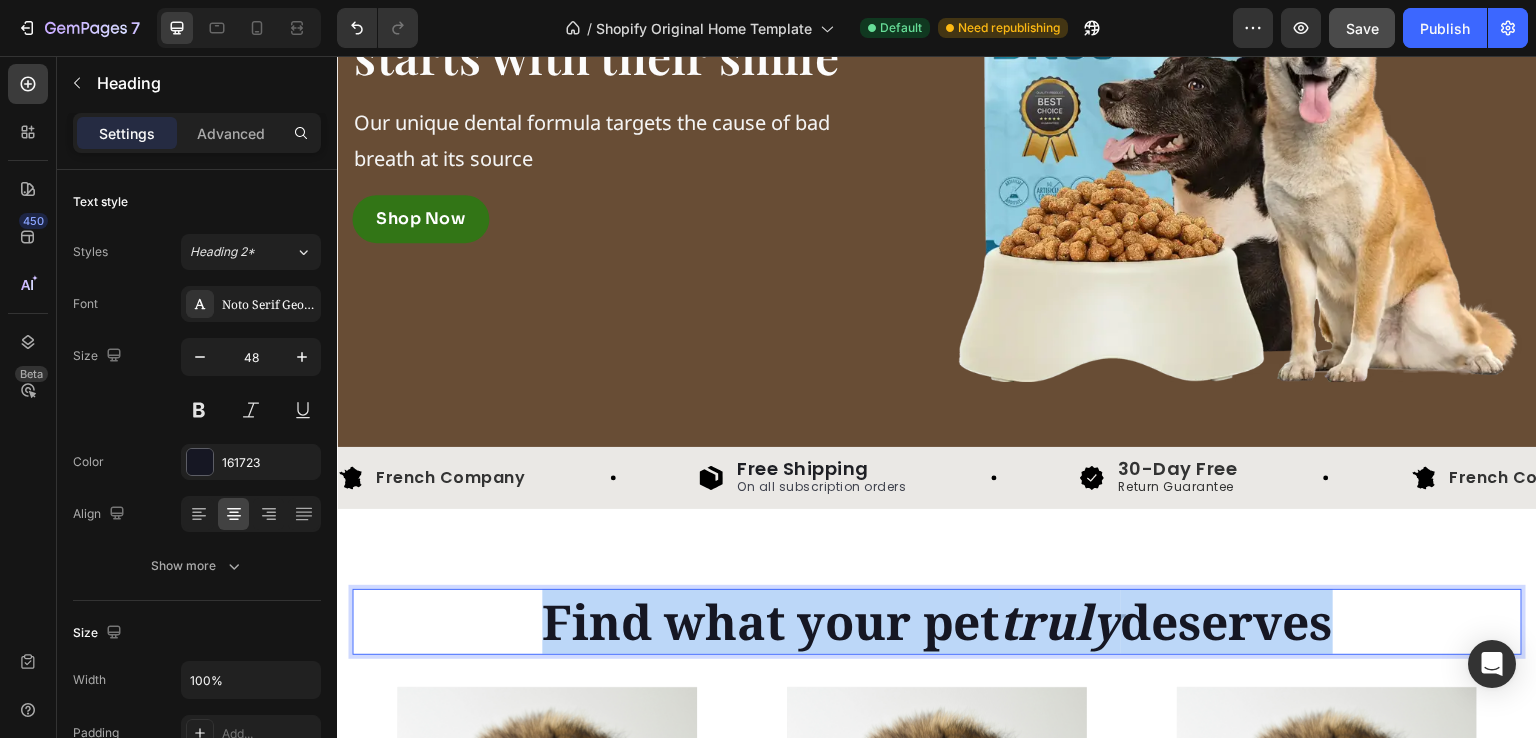 click on "Find what your pet" at bounding box center [771, 621] 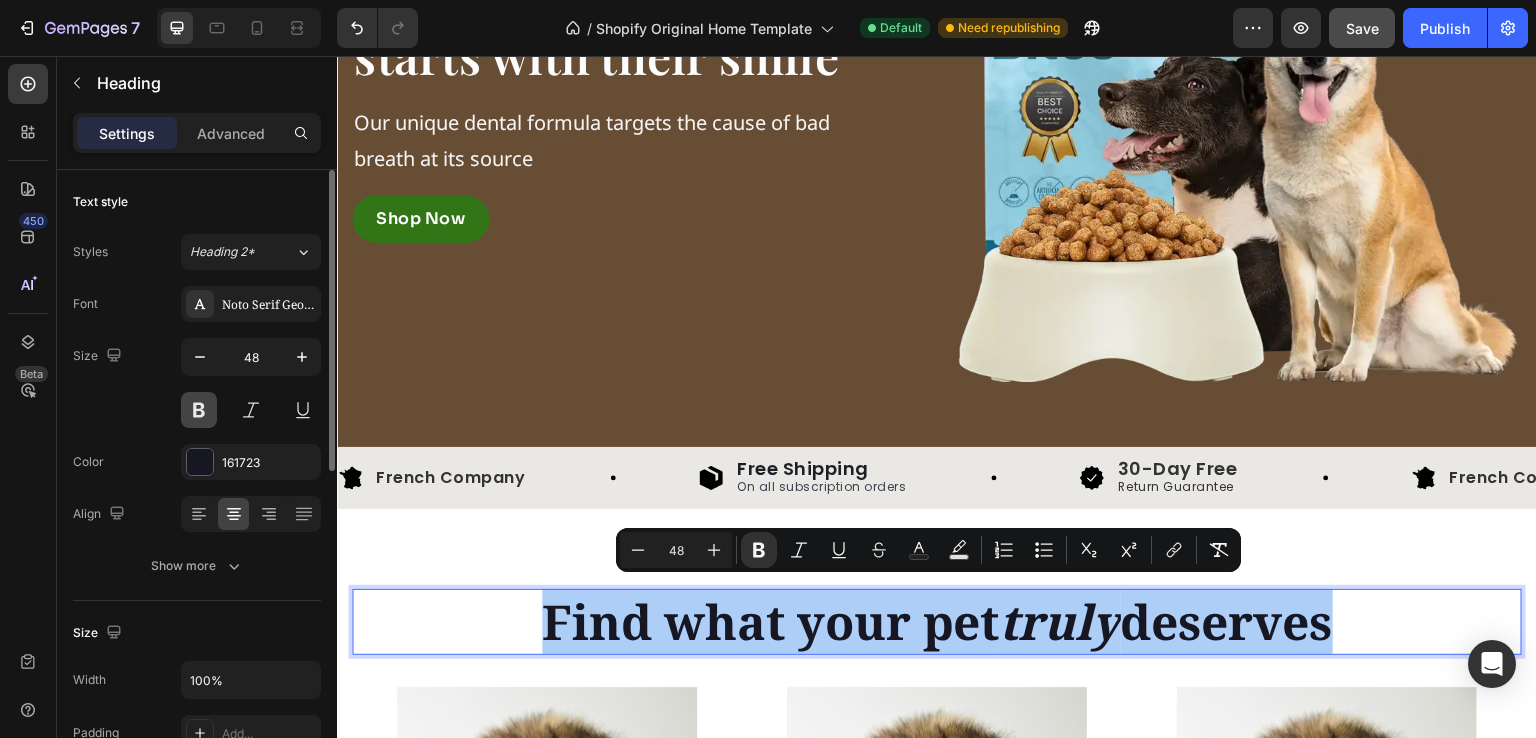 click at bounding box center [199, 410] 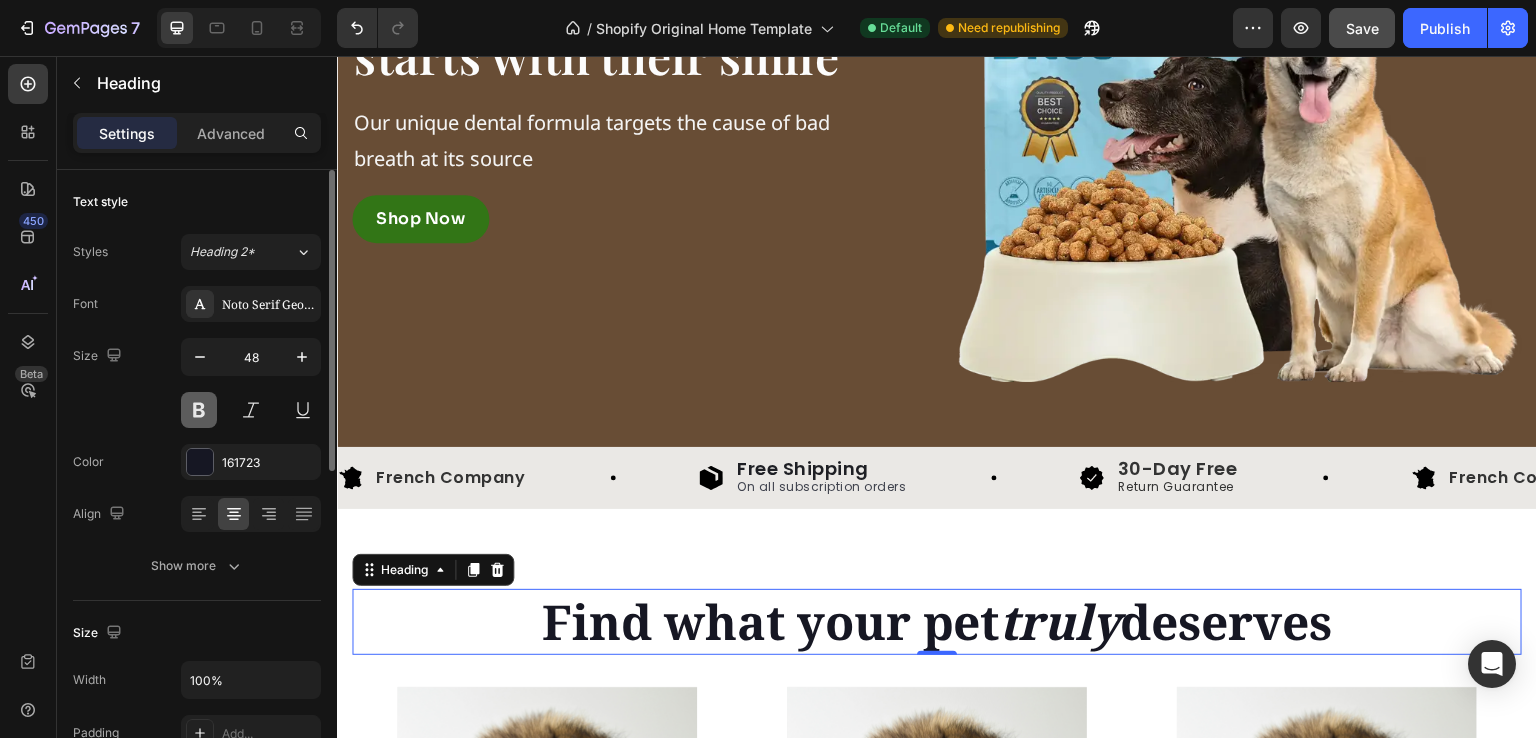 click at bounding box center [199, 410] 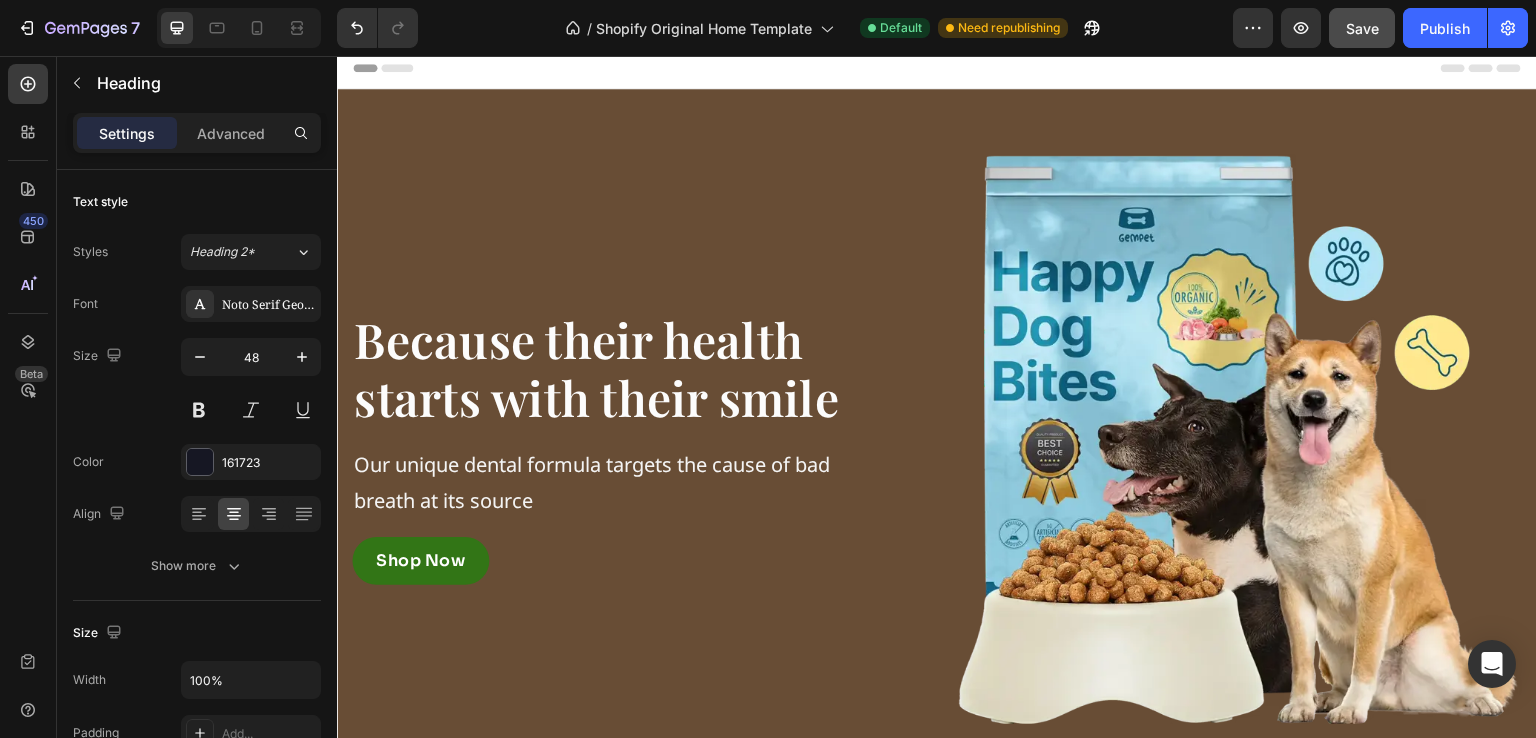 scroll, scrollTop: 15, scrollLeft: 0, axis: vertical 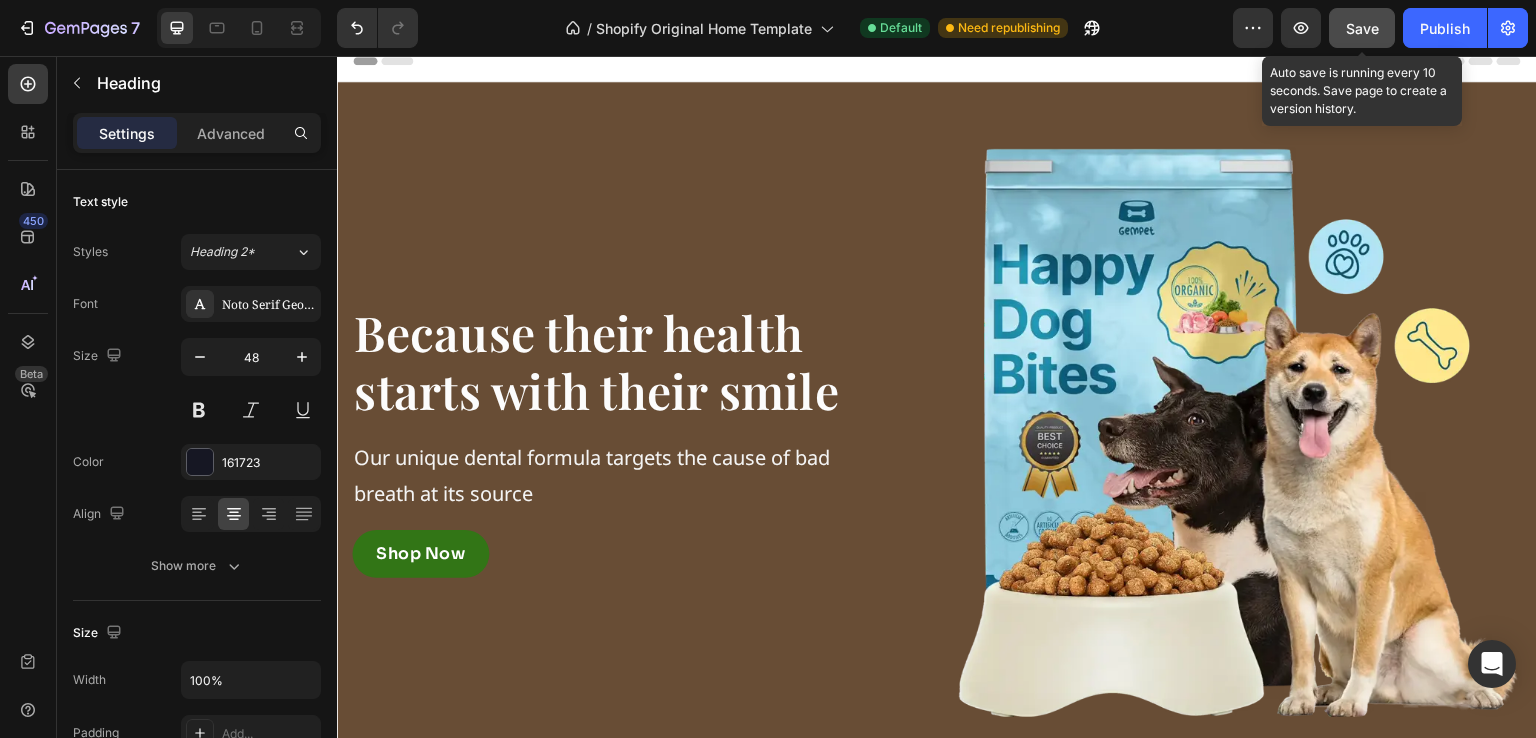 click on "Save" 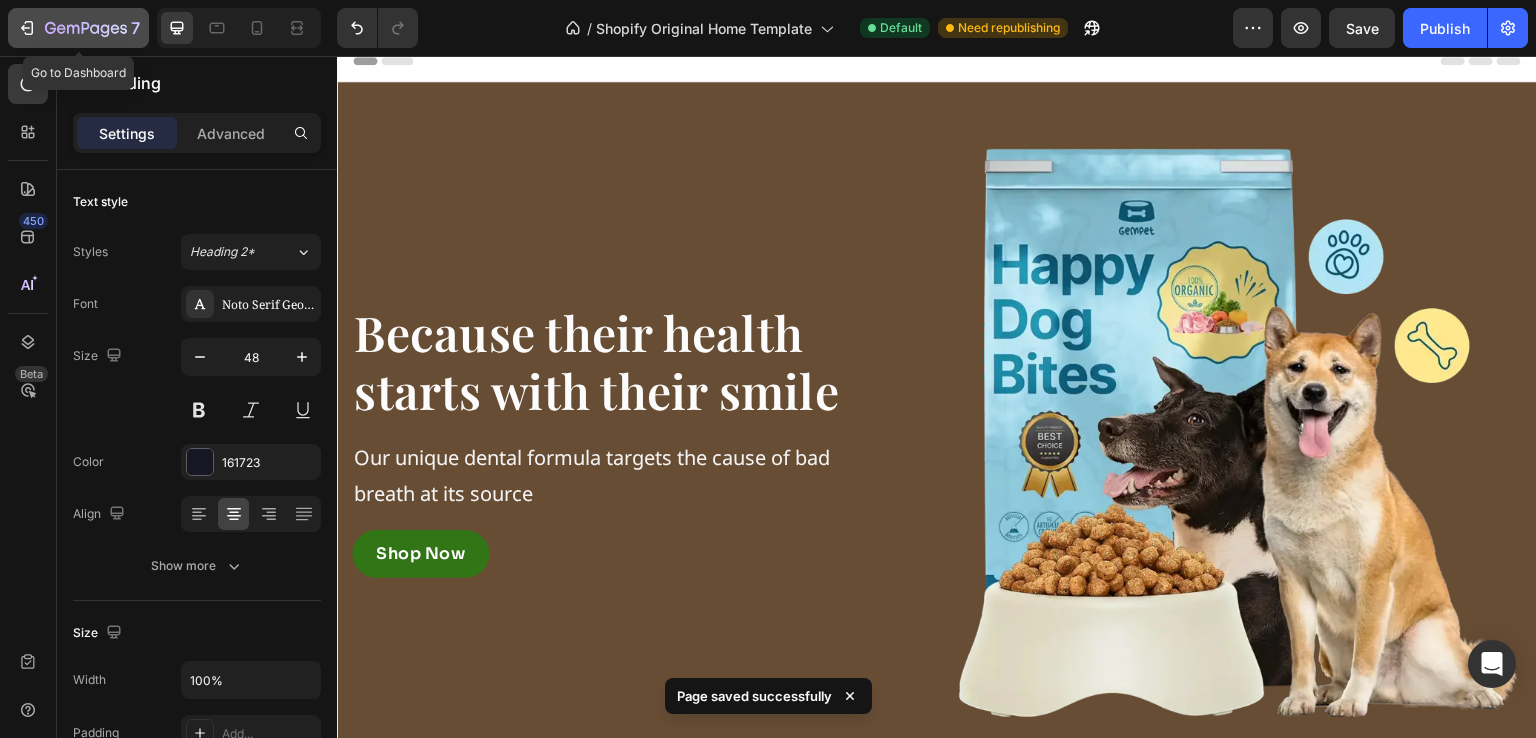 click 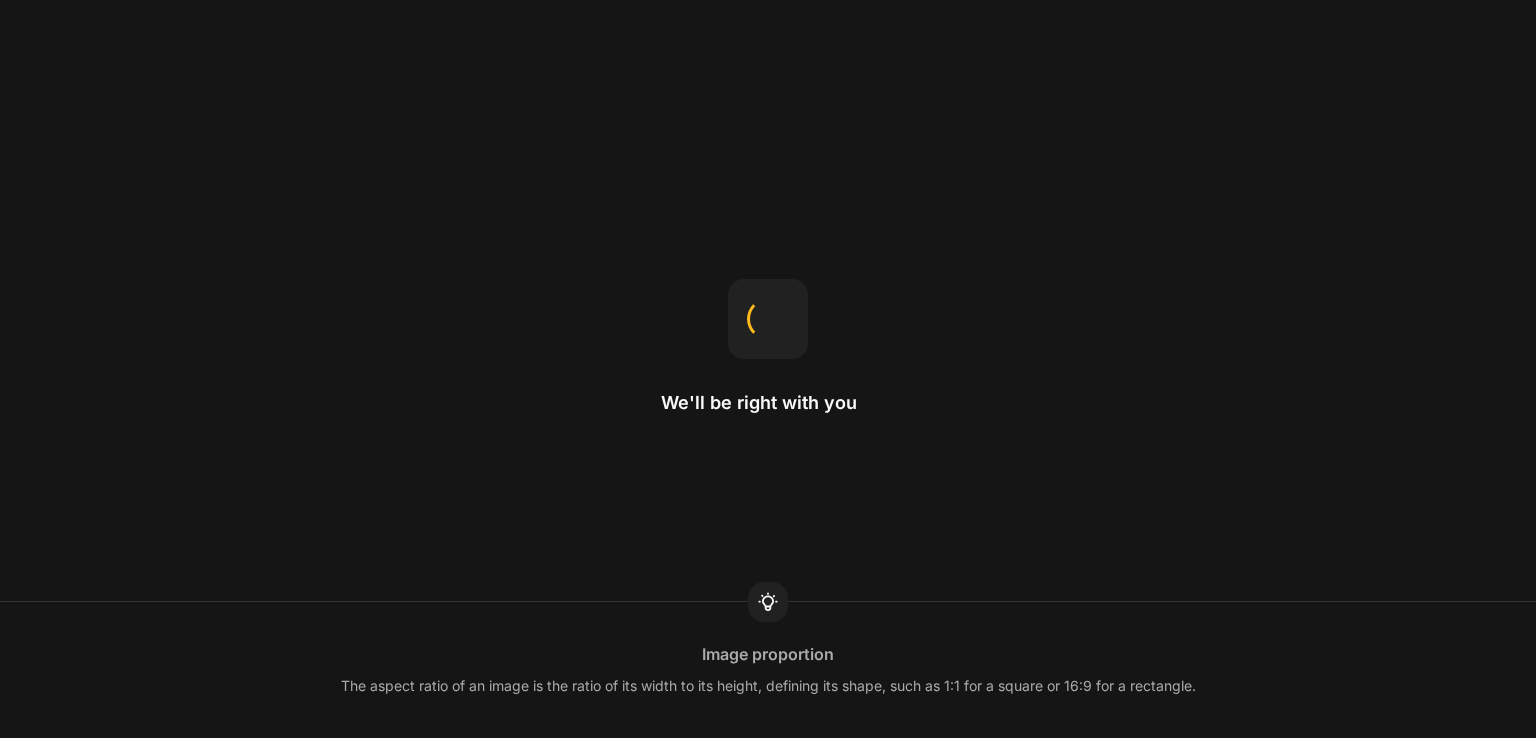 scroll, scrollTop: 0, scrollLeft: 0, axis: both 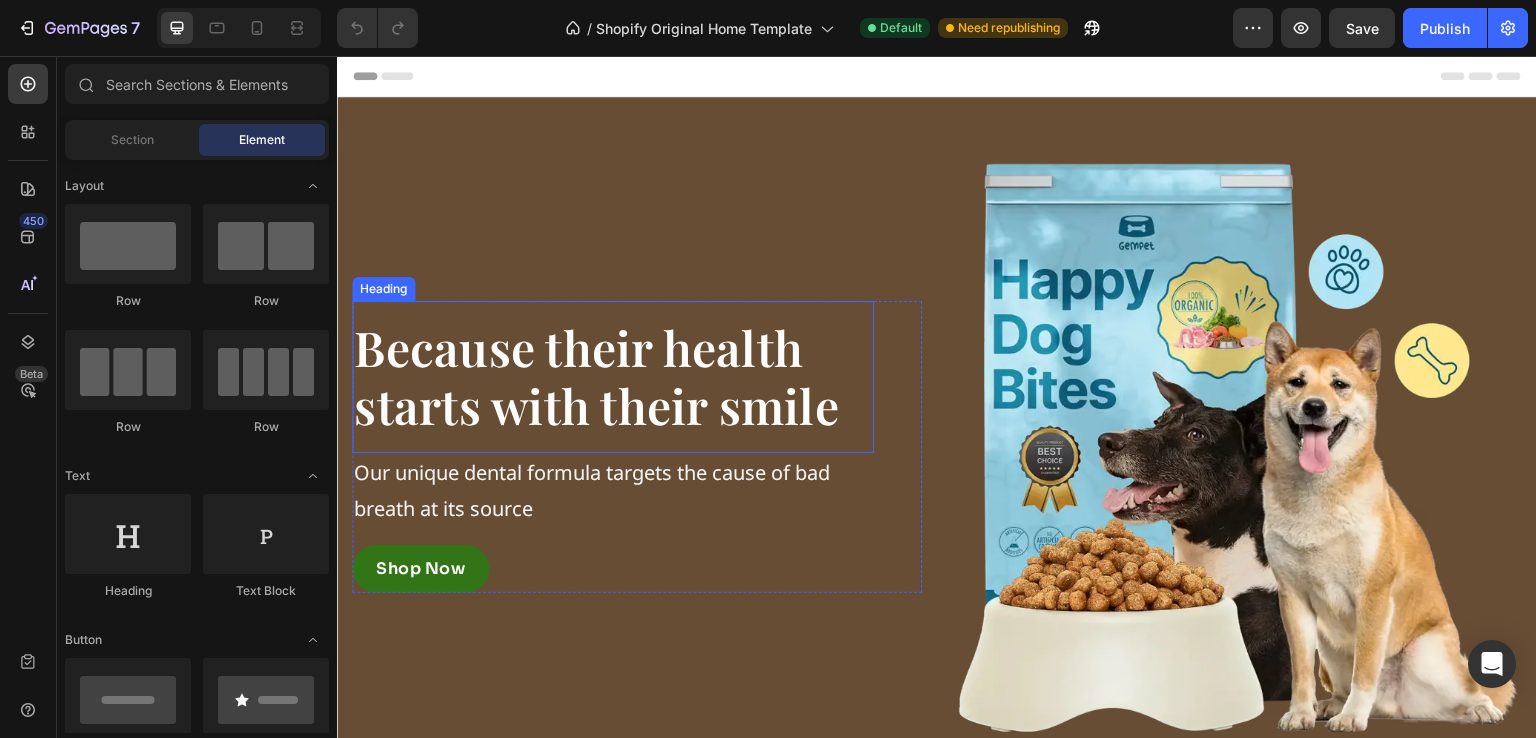 click on "Because their health starts with their smile" at bounding box center [596, 376] 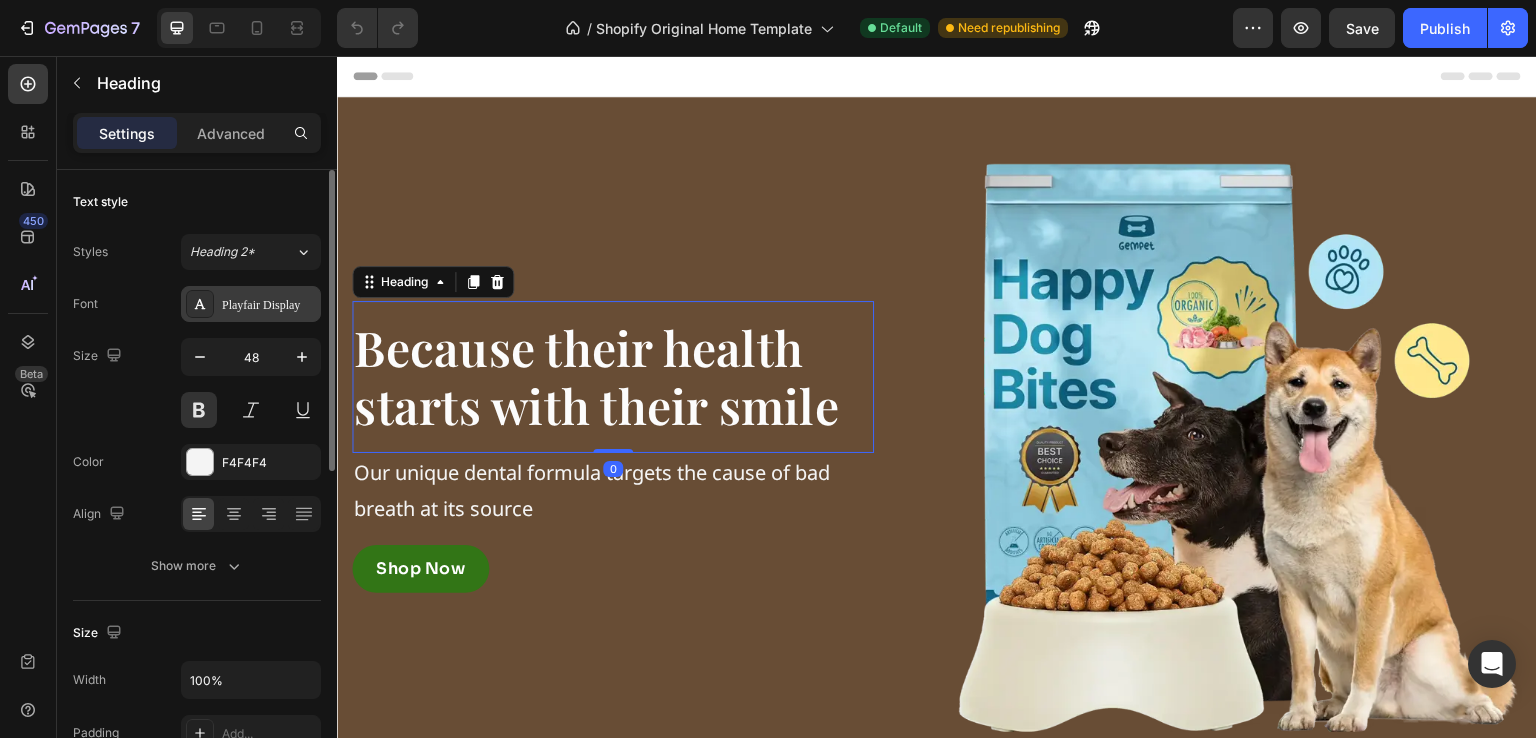 click on "Playfair Display" at bounding box center [269, 305] 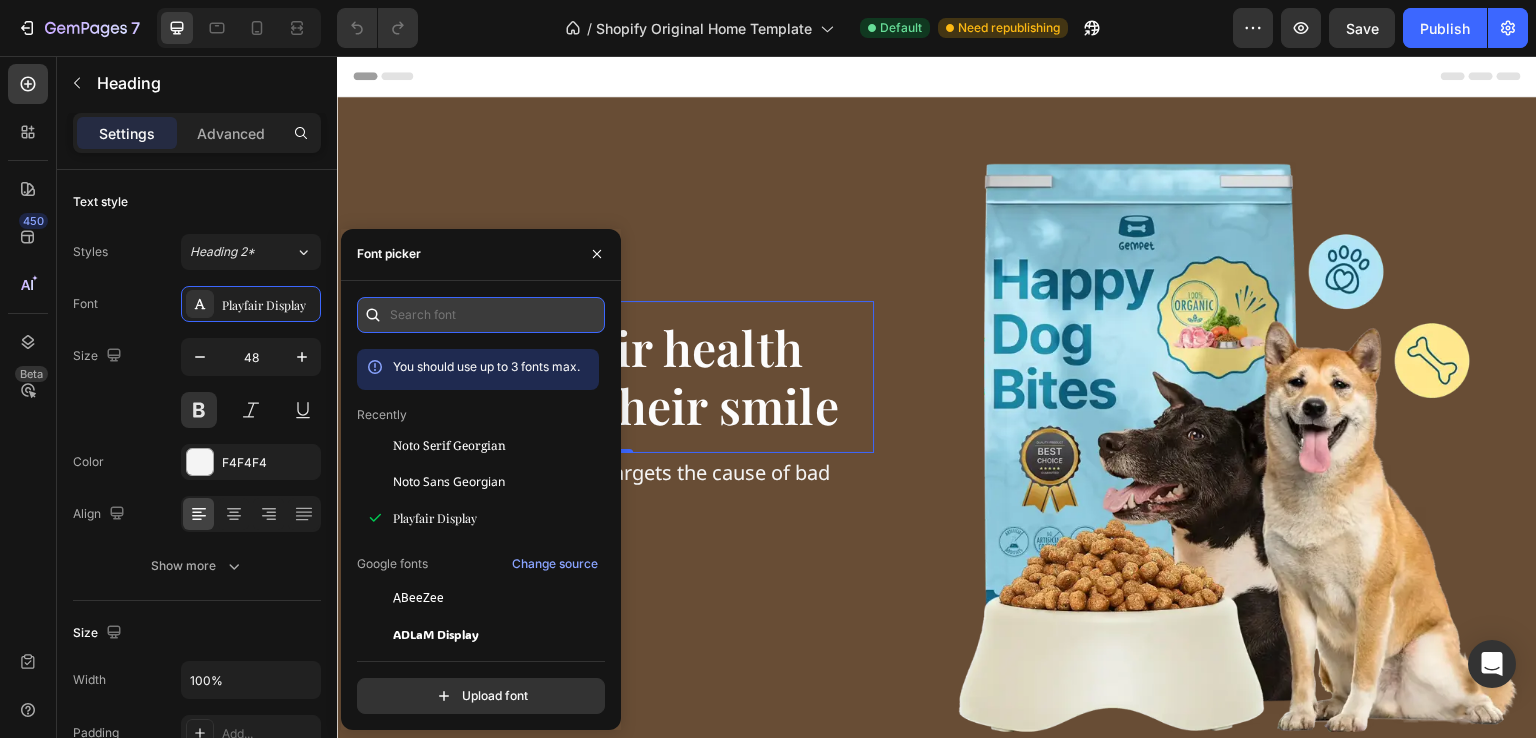 click at bounding box center [481, 315] 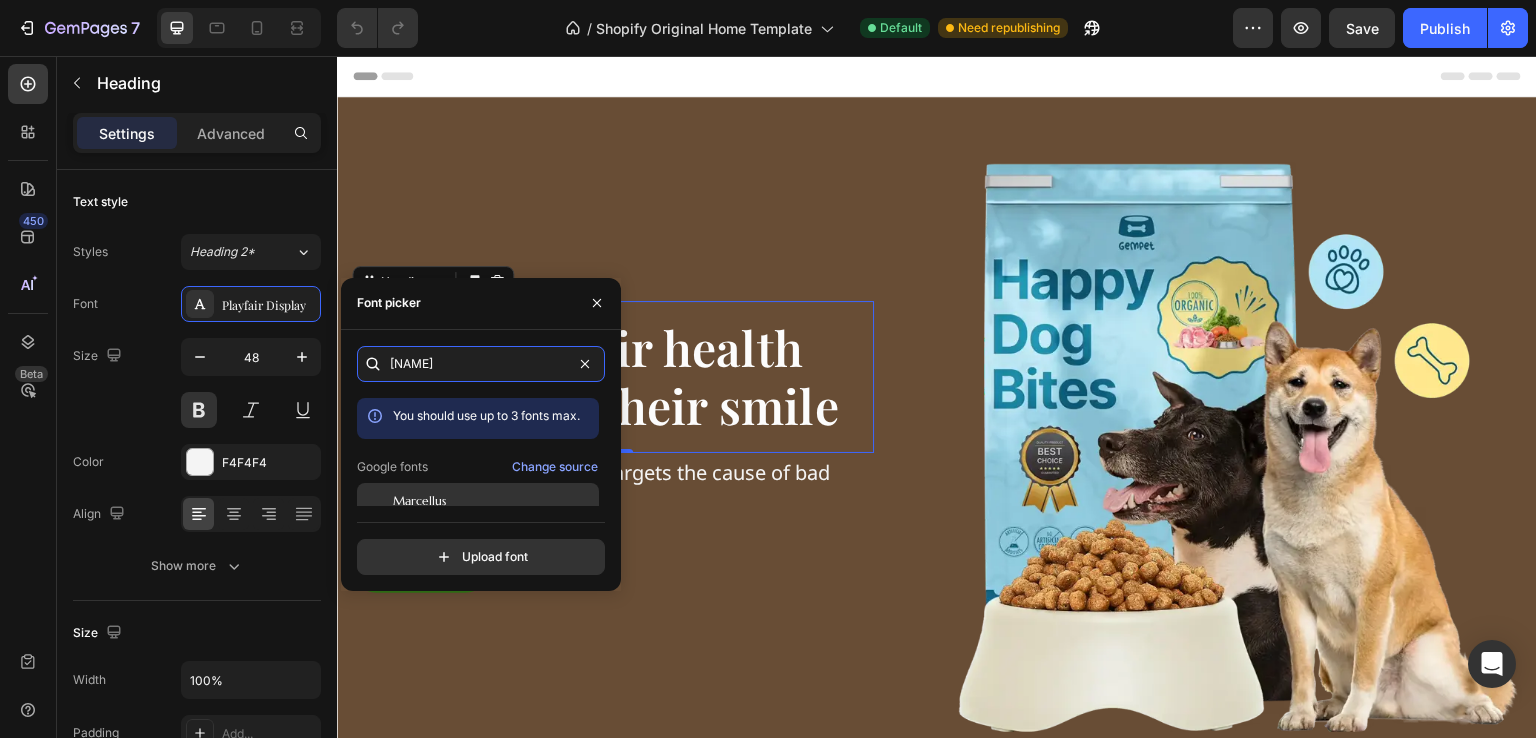 type on "marce" 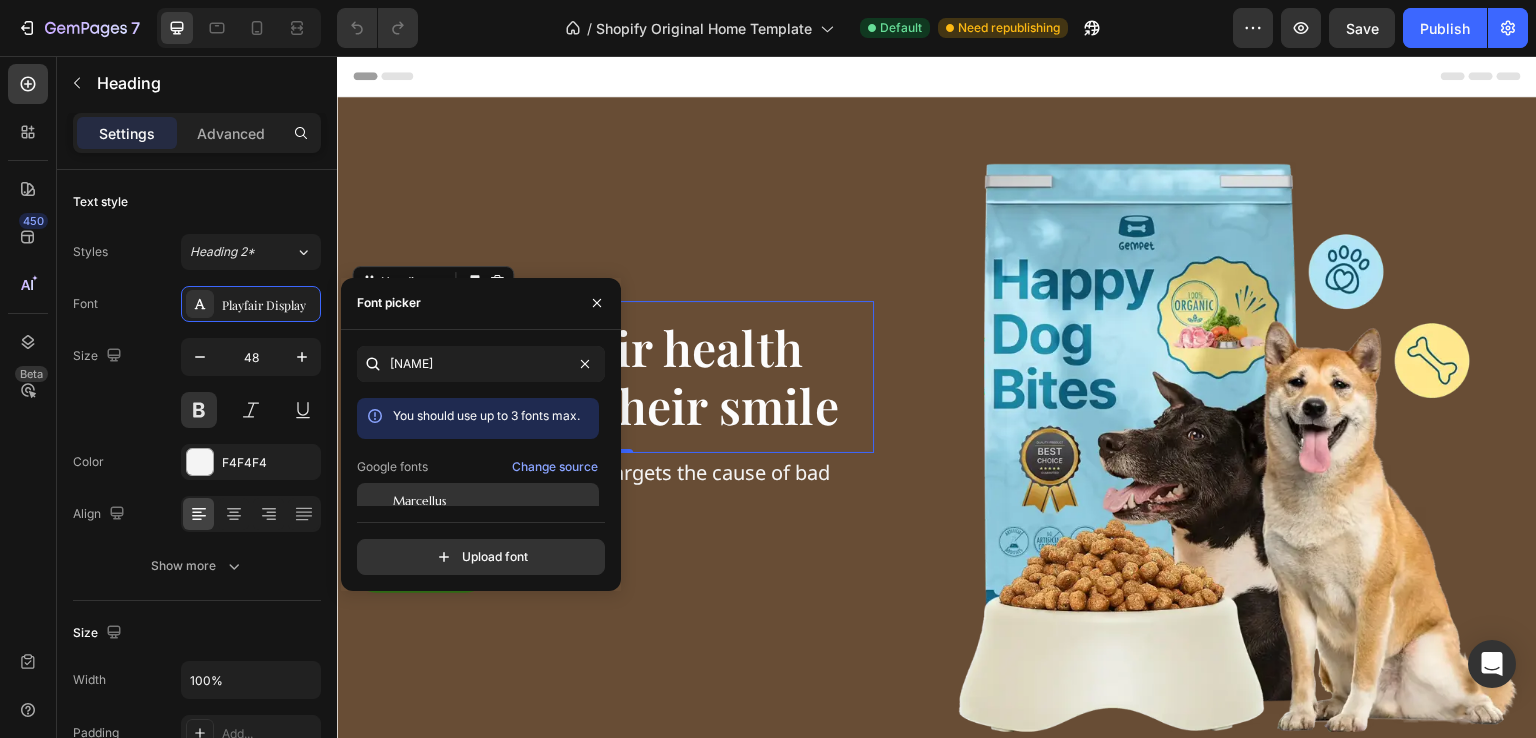 click on "Marcellus" at bounding box center [419, 501] 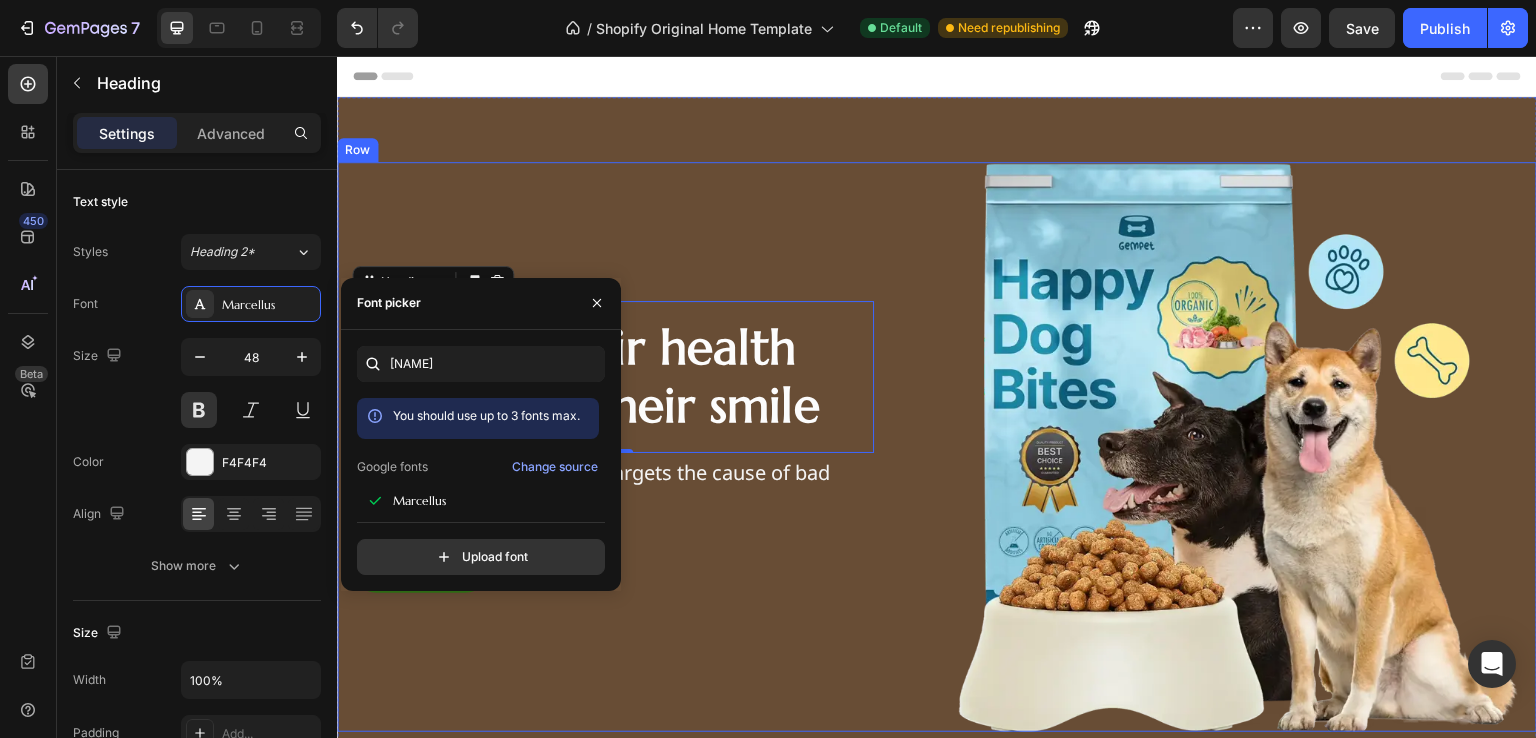click on "Because their health starts with their smile Heading   0 Our unique dental formula targets the cause of bad breath at its source Text Block Shop Now Button Row" at bounding box center [637, 447] 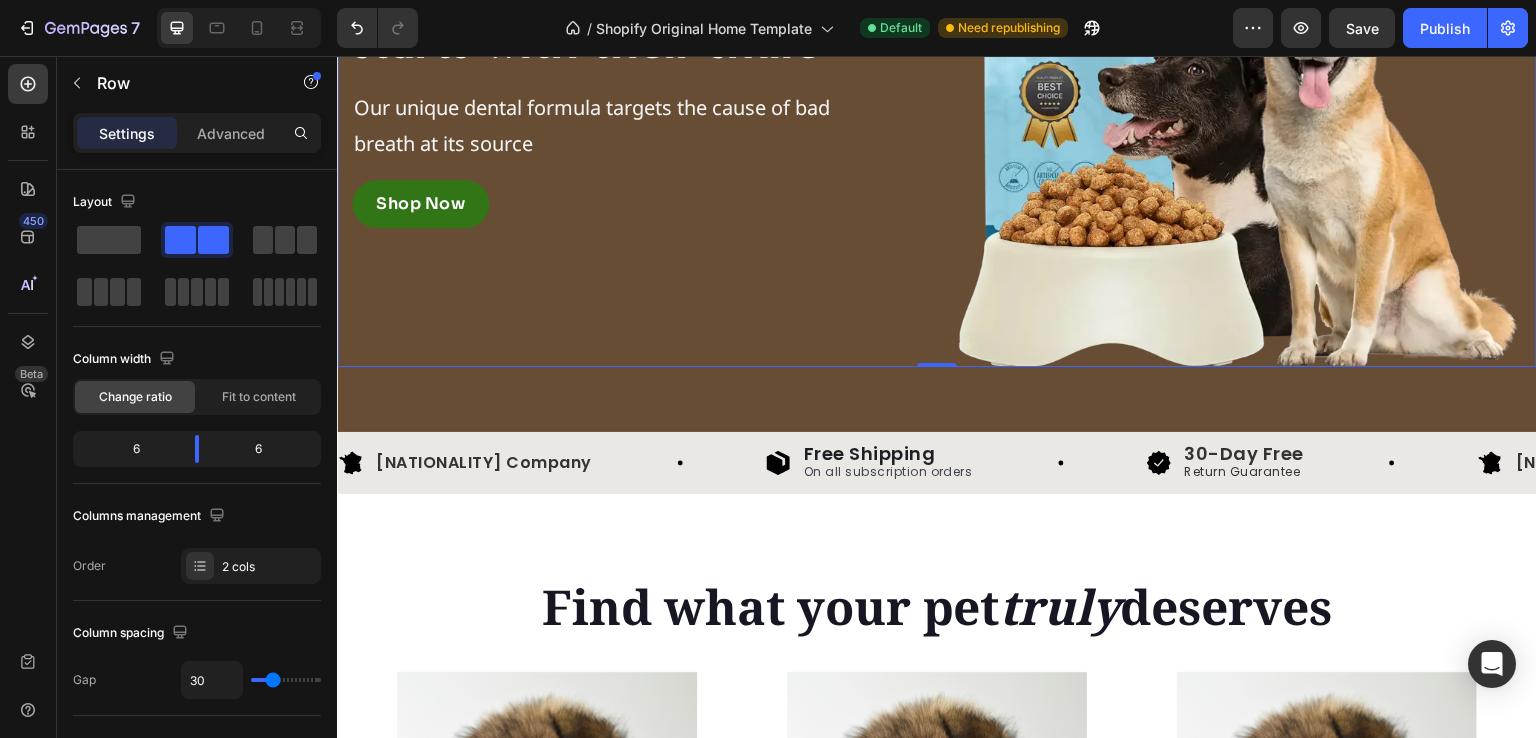 scroll, scrollTop: 692, scrollLeft: 0, axis: vertical 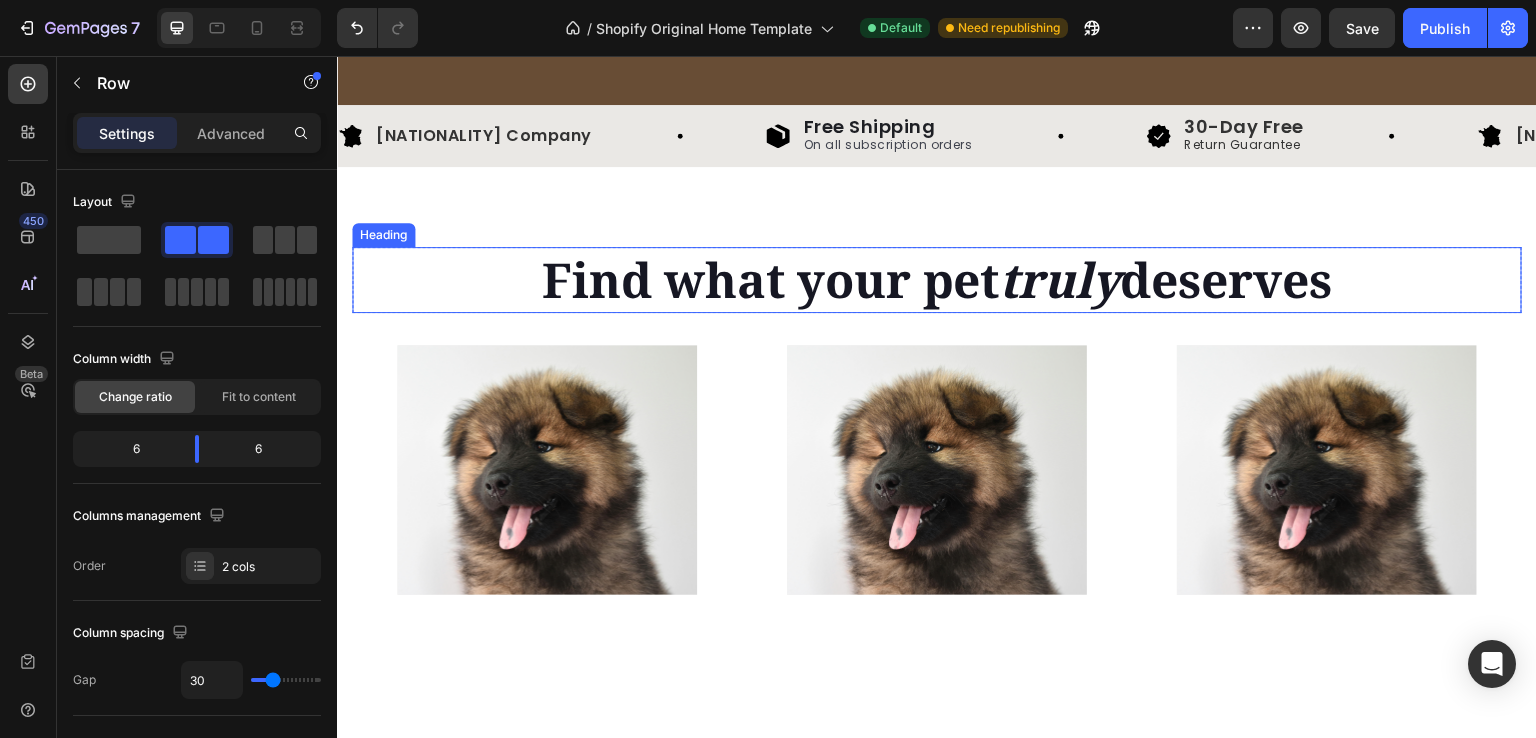 click on "Find what your pet" at bounding box center (771, 279) 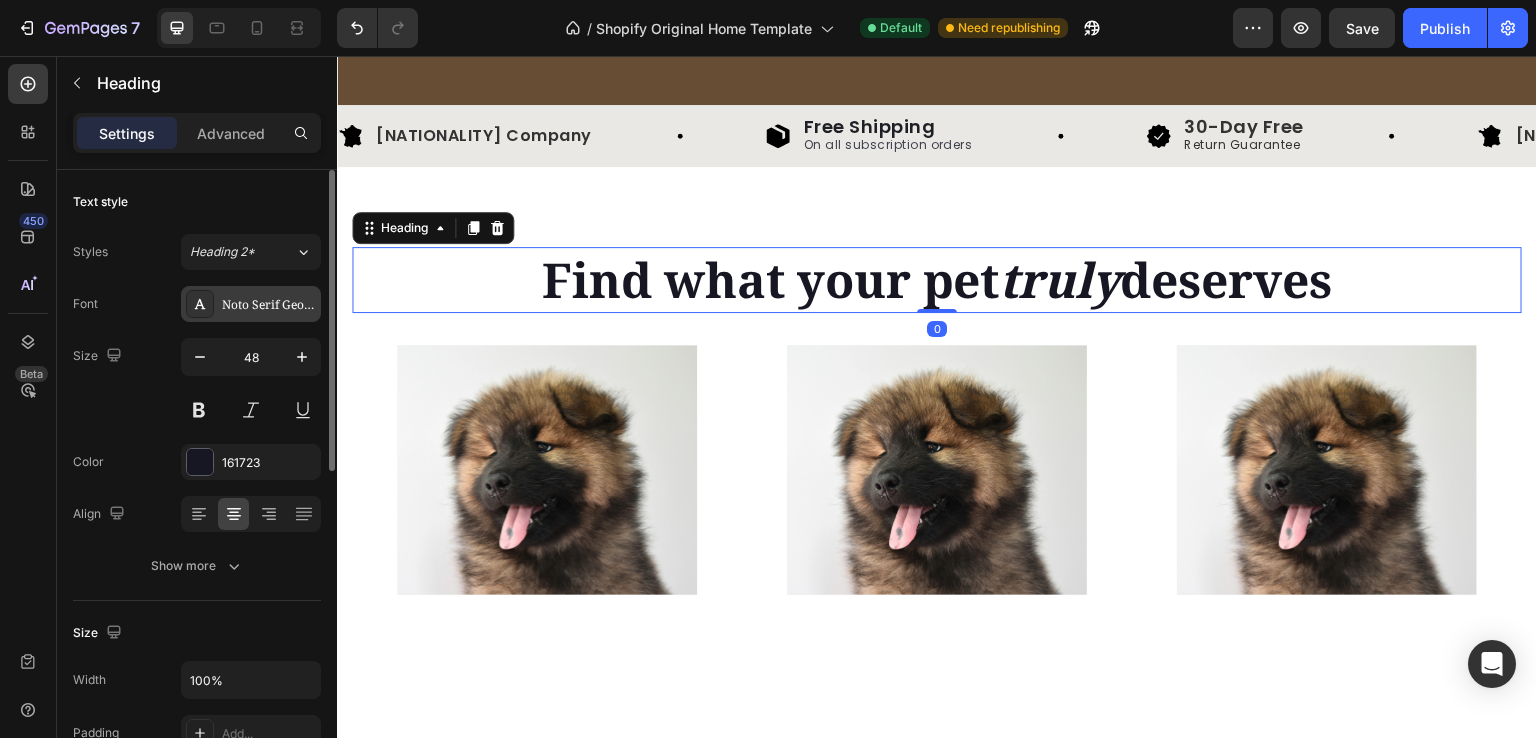click on "Noto Serif Georgian" at bounding box center (269, 305) 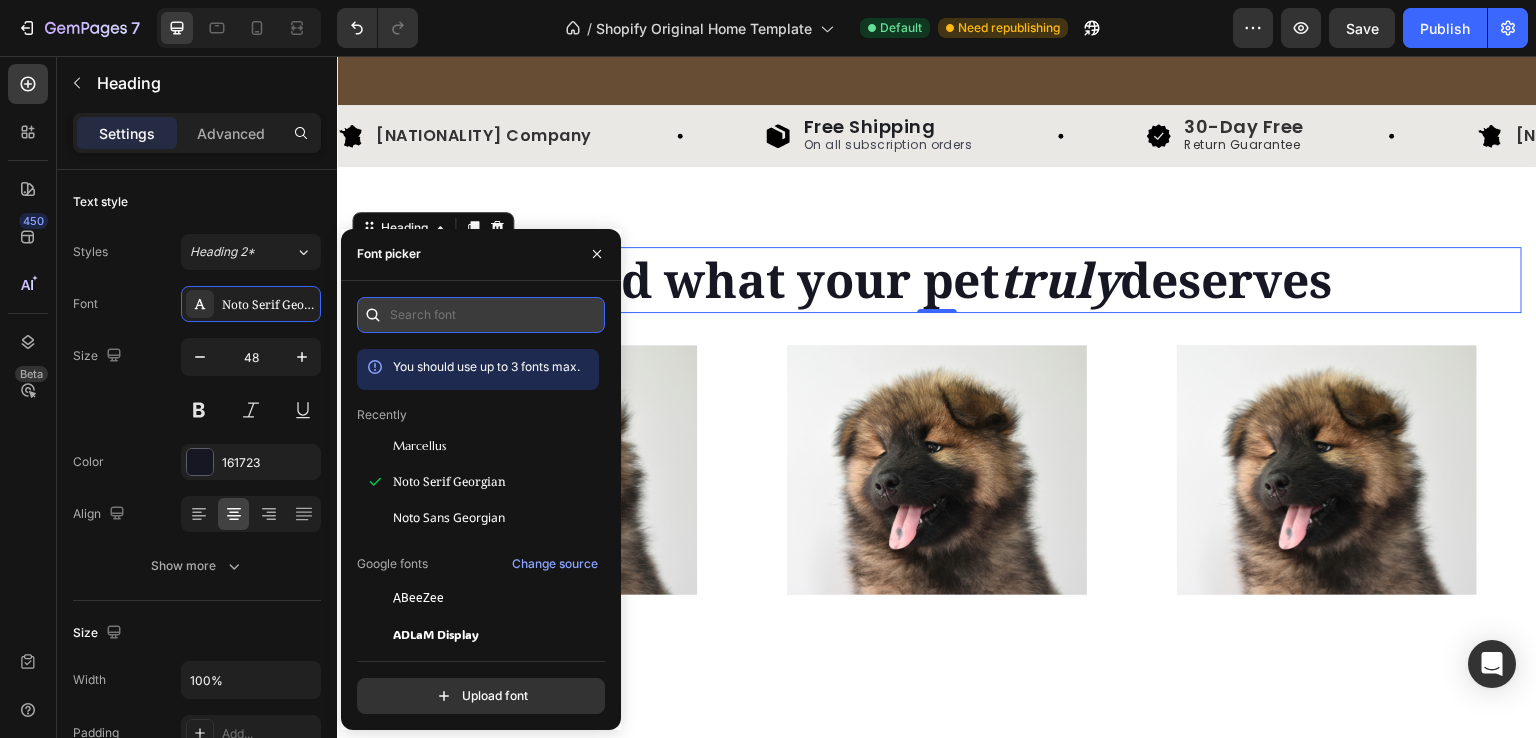 click at bounding box center (481, 315) 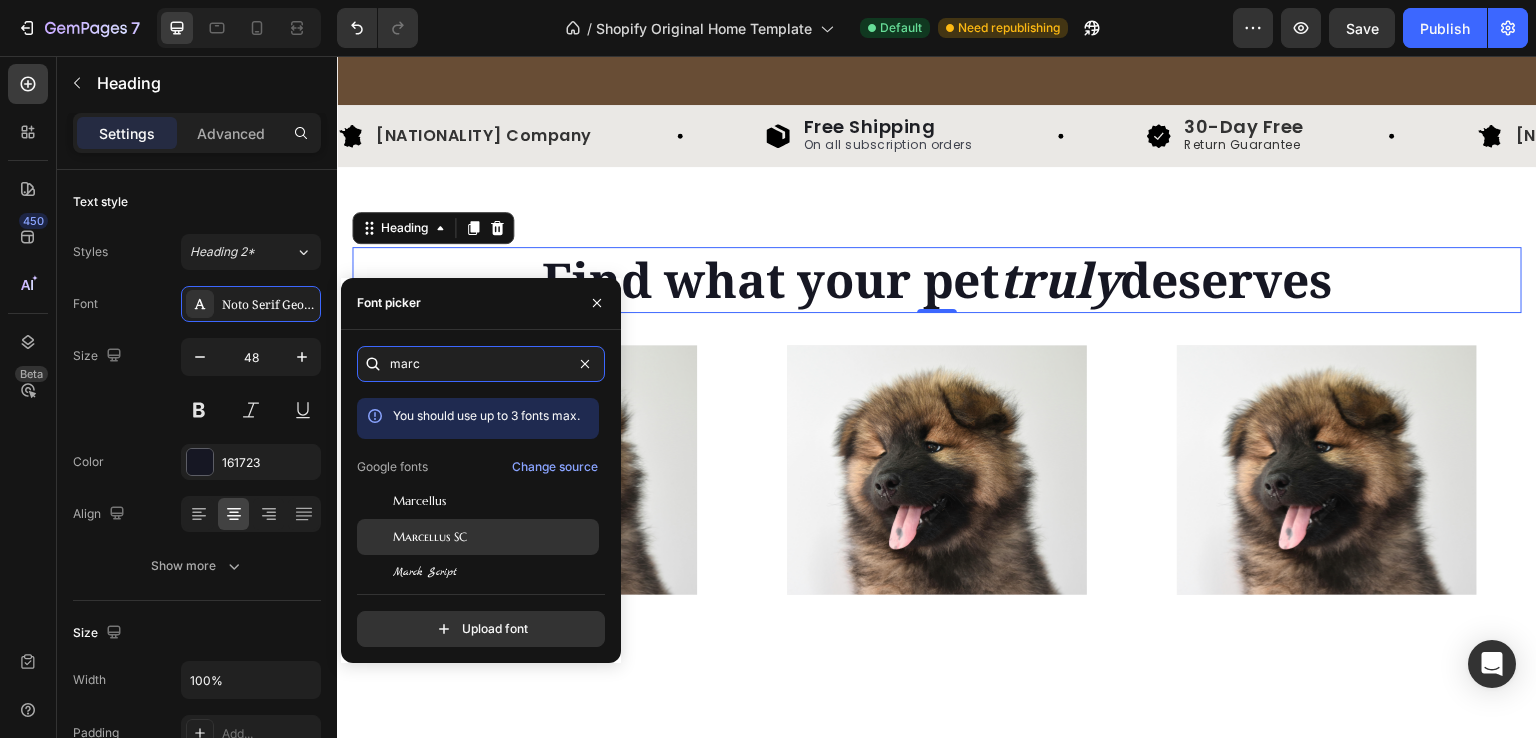 type on "marc" 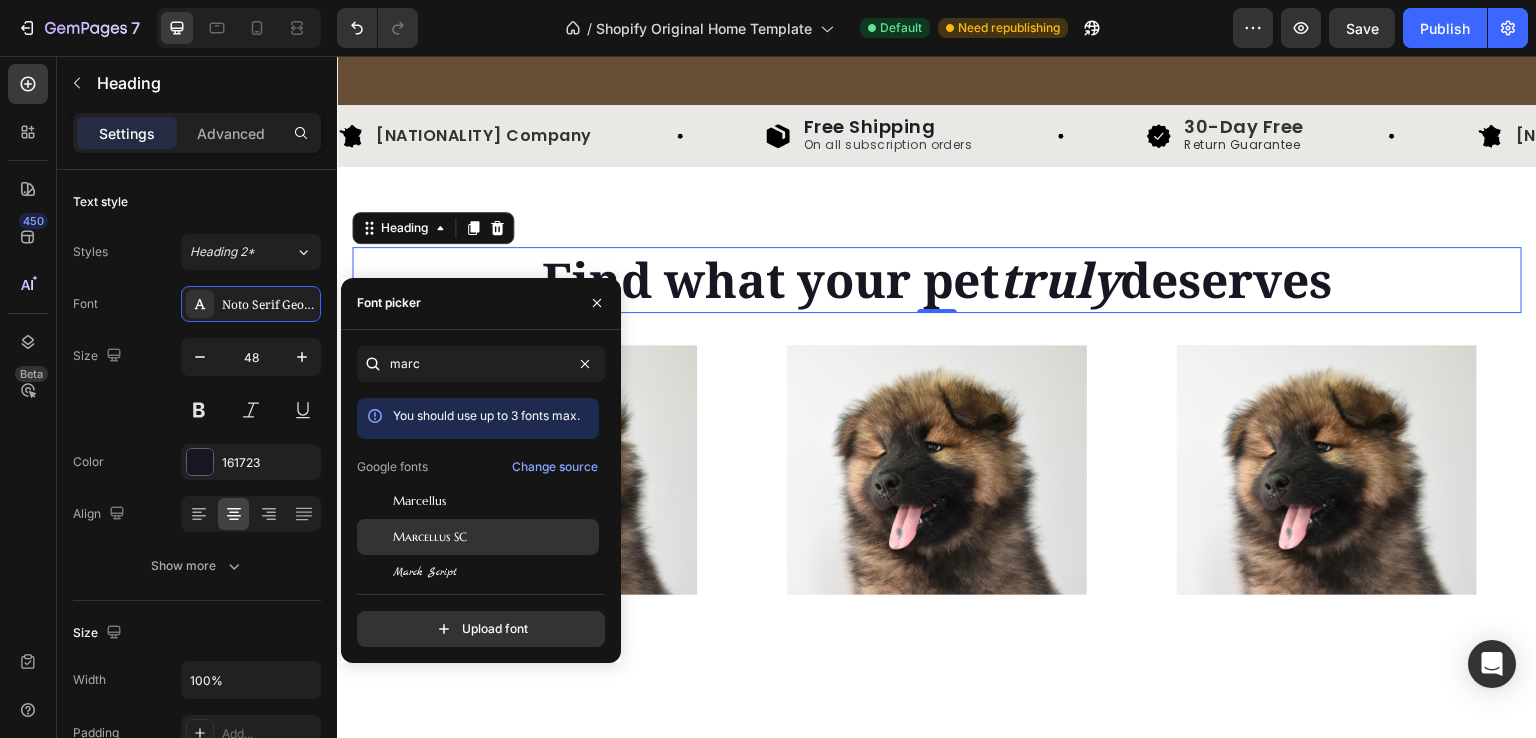 click on "Marcellus SC" 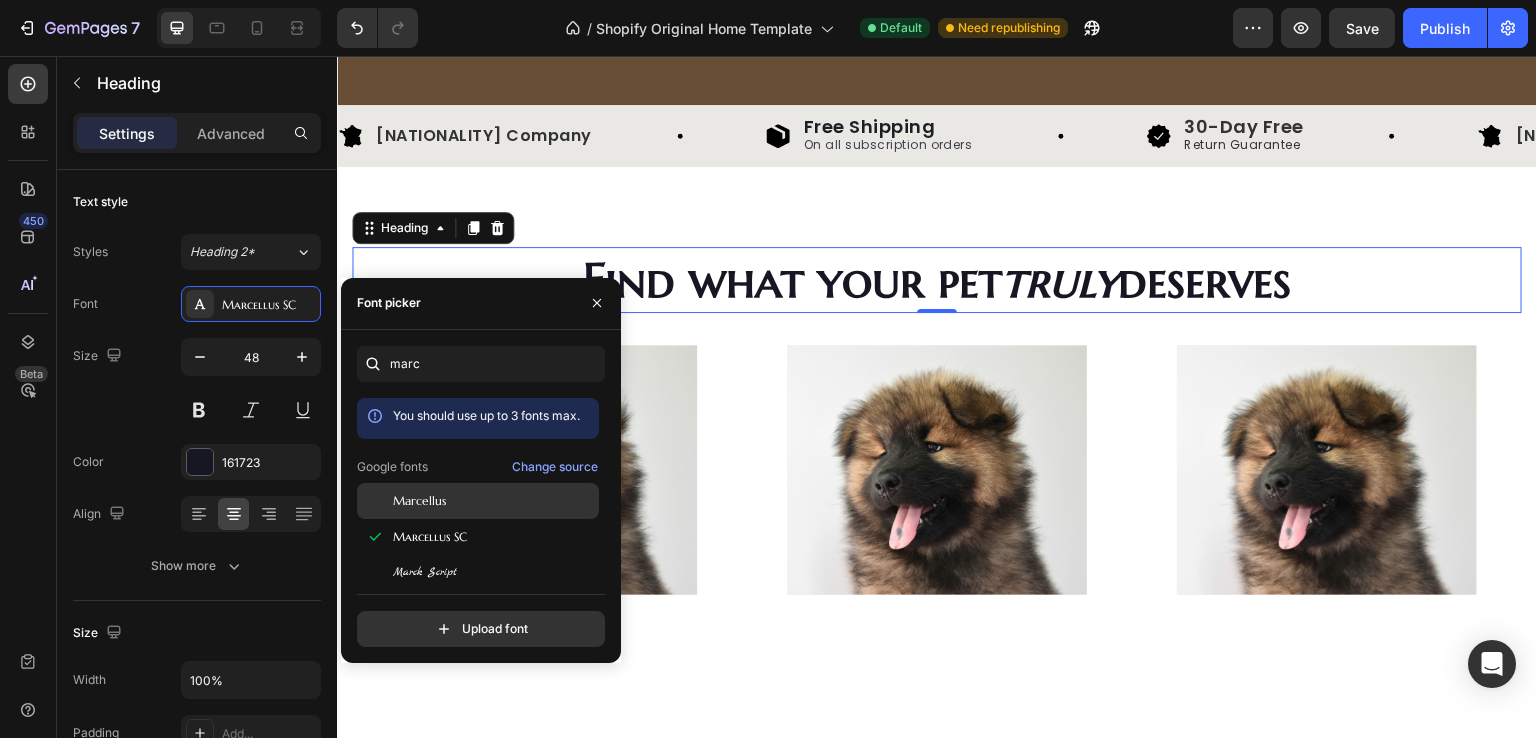 click on "Marcellus" 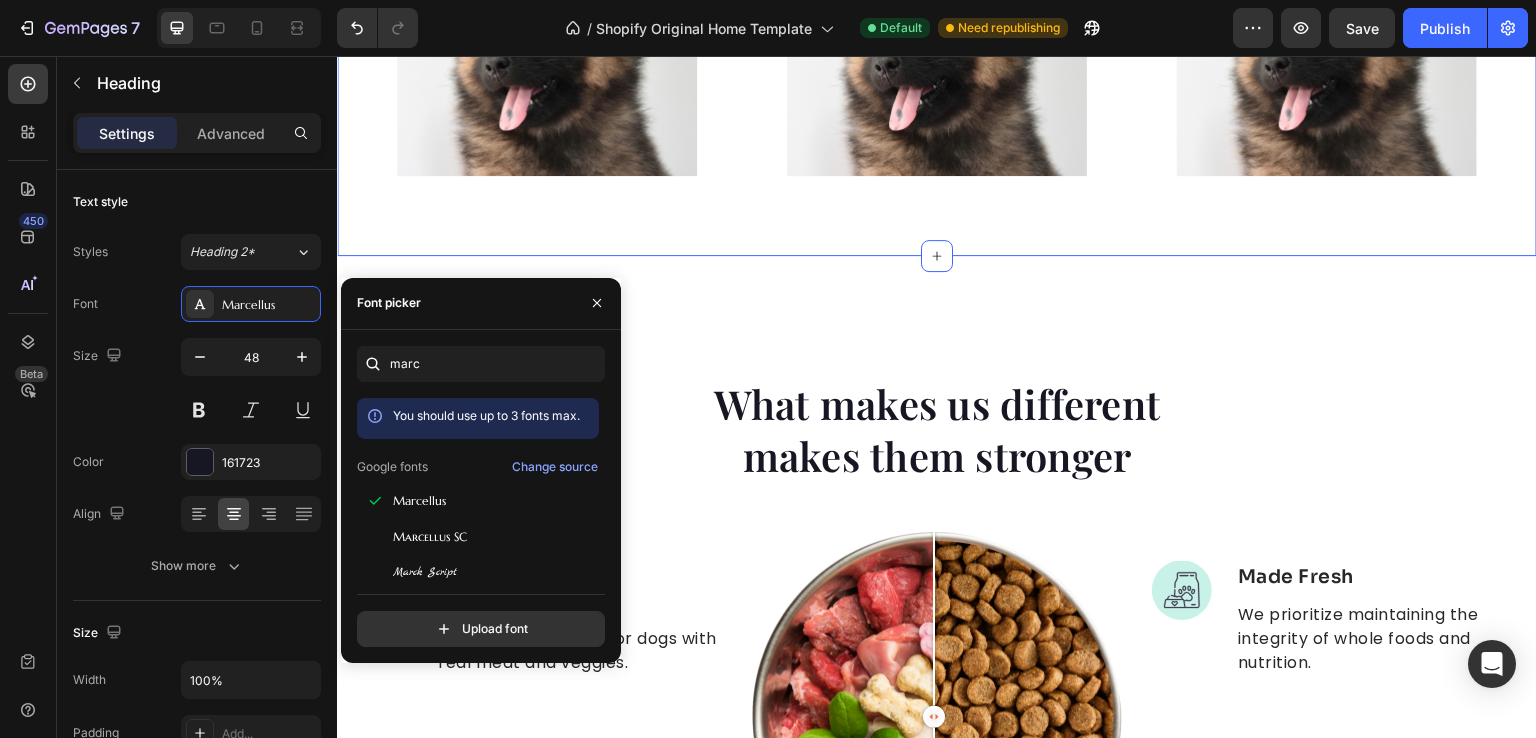 scroll, scrollTop: 1151, scrollLeft: 0, axis: vertical 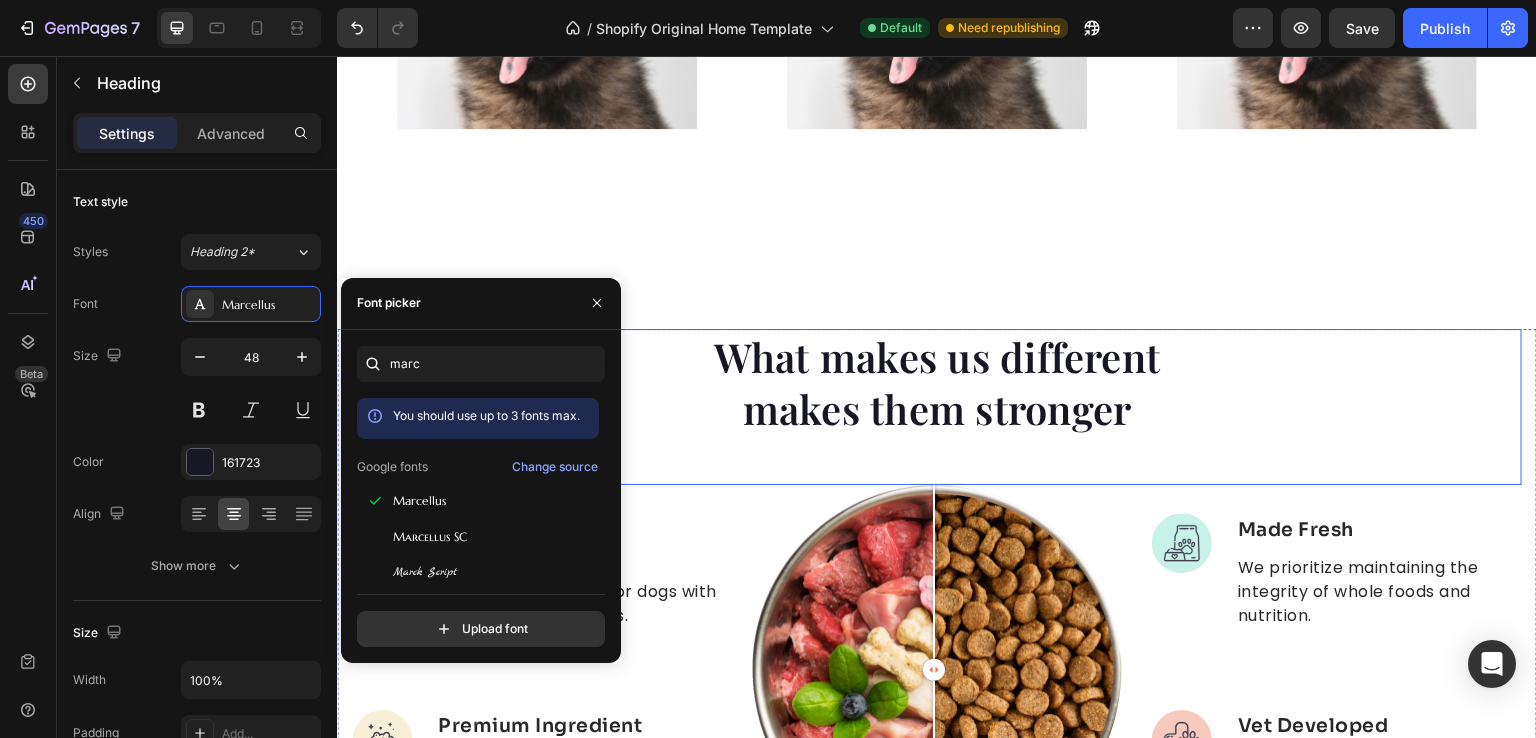 click on "What makes us different makes them stronger Heading" at bounding box center (937, 407) 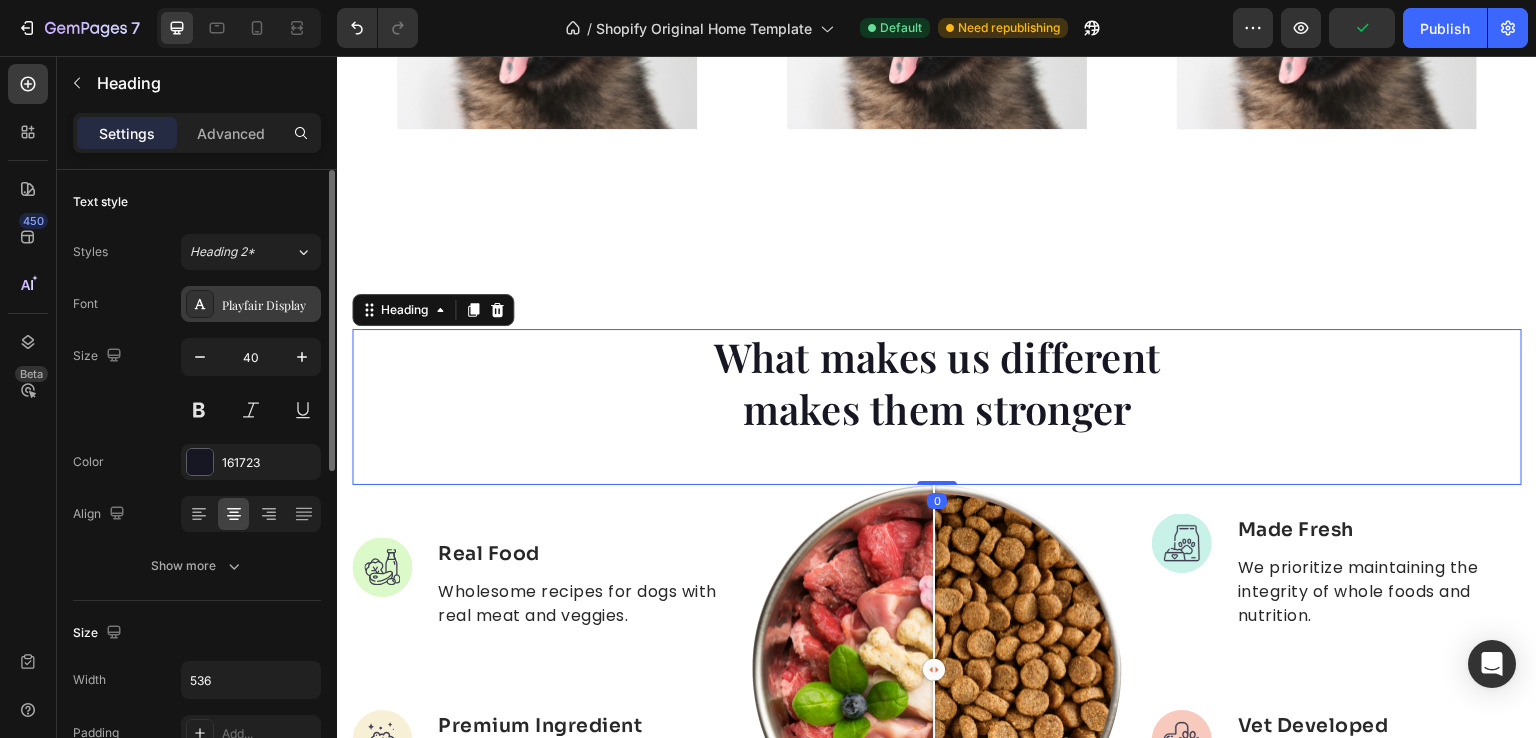click on "Playfair Display" at bounding box center [269, 305] 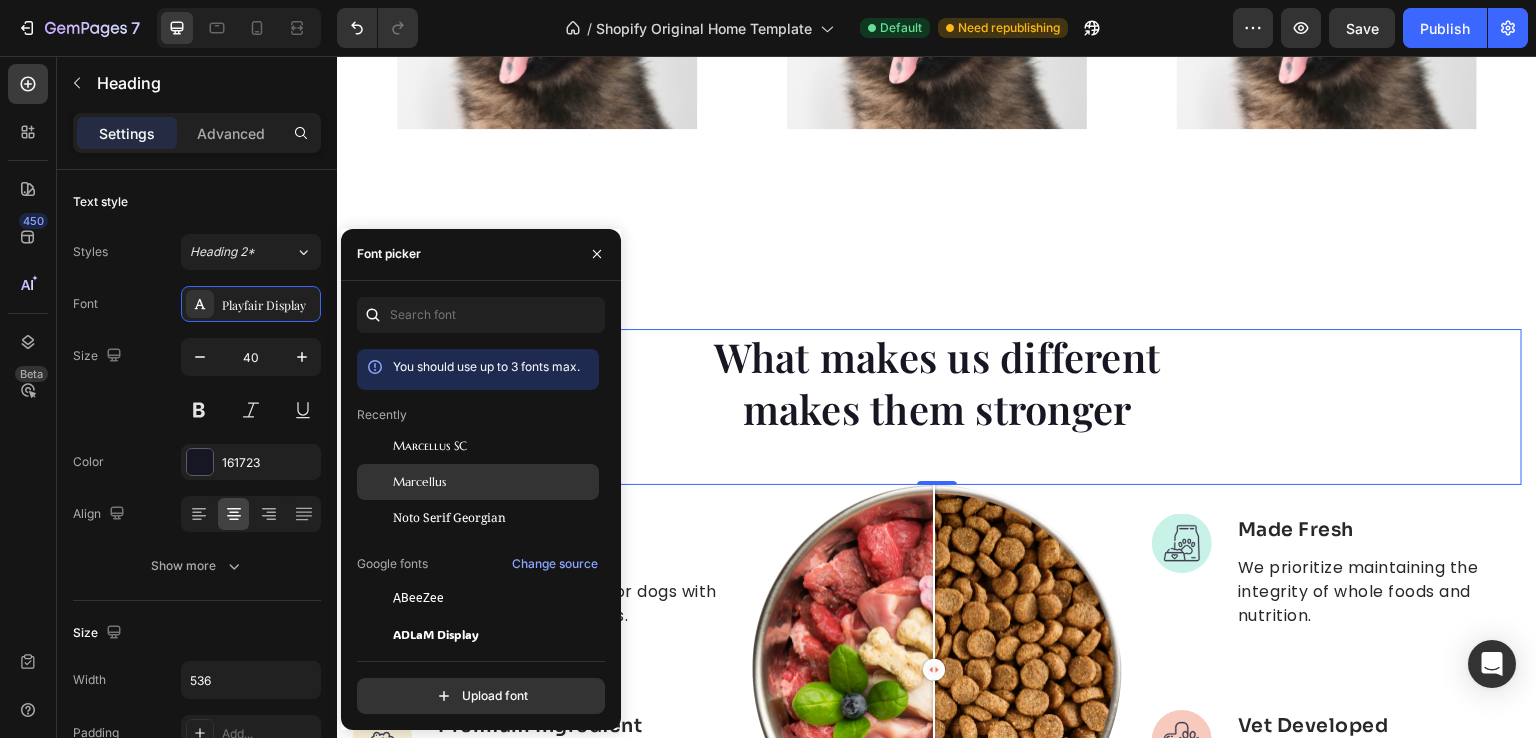 click on "Marcellus" 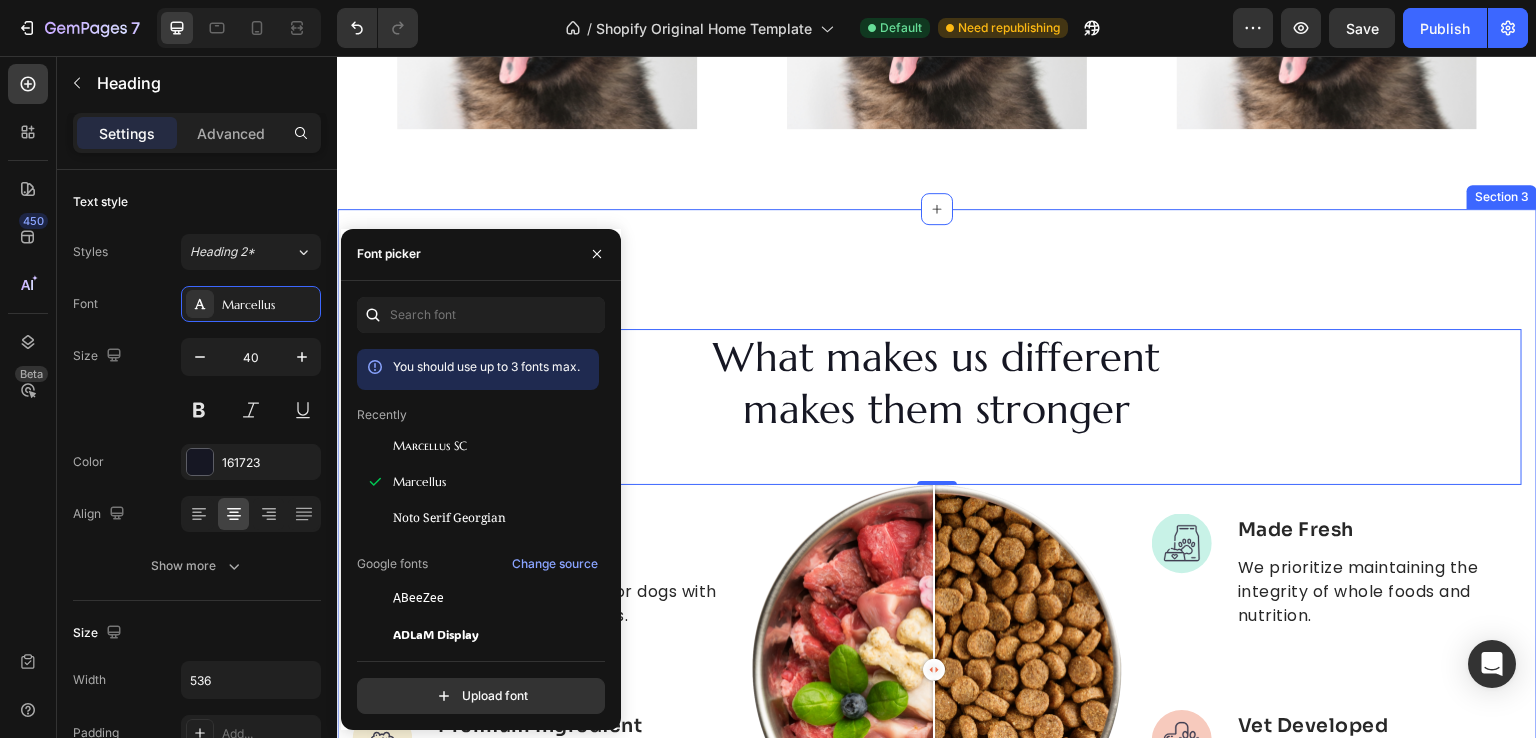 click on "What makes us different makes them stronger Heading   0 Image Real Food Text block Wholesome recipes for dogs with real meat and veggies. Text block Image Premium Ingredient Text block Elevating pet care with unmatched safety and quality. Text block Advanced list Image Comparison Image Made Fresh Text block We prioritize maintaining the integrity of whole foods and nutrition. Text block Image Vet Developed Text block We raise the bar for dog nutrition, surpassing industry expectations. Text block Advanced list Row Row Image Real Food Text block Wholesome recipes for dogs with real meat and veggies. Text block Image Premium Ingredient Text block Elevating pet care with unmatched safety and quality. Text block Advanced list Image Made Fresh Text block We prioritize maintaining the integrity of whole foods and nutrition. Text block Image Vet Developed Text block We raise the bar for dog nutrition, surpassing industry expectations. Text block Advanced list Row
Drop element here Row" at bounding box center (937, 668) 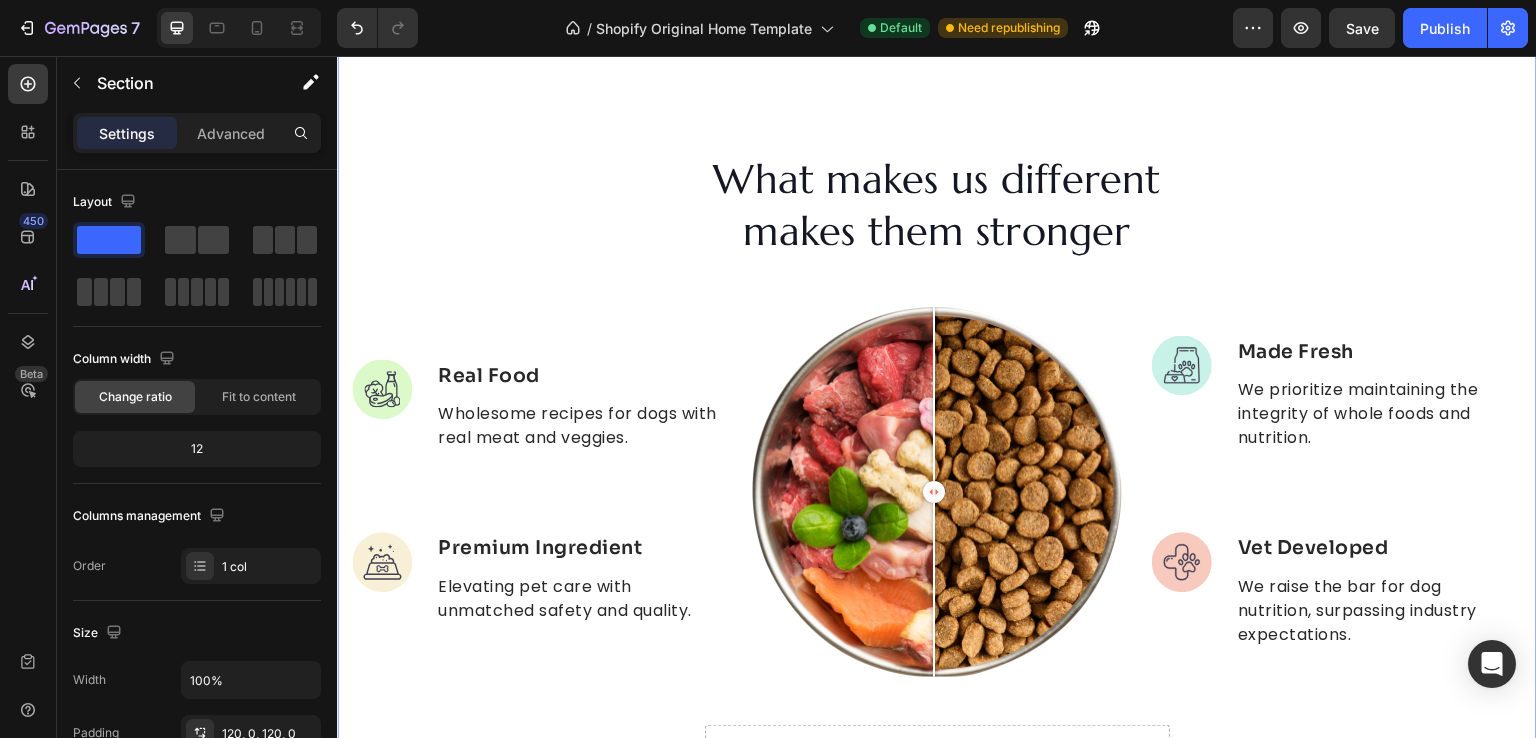 scroll, scrollTop: 1337, scrollLeft: 0, axis: vertical 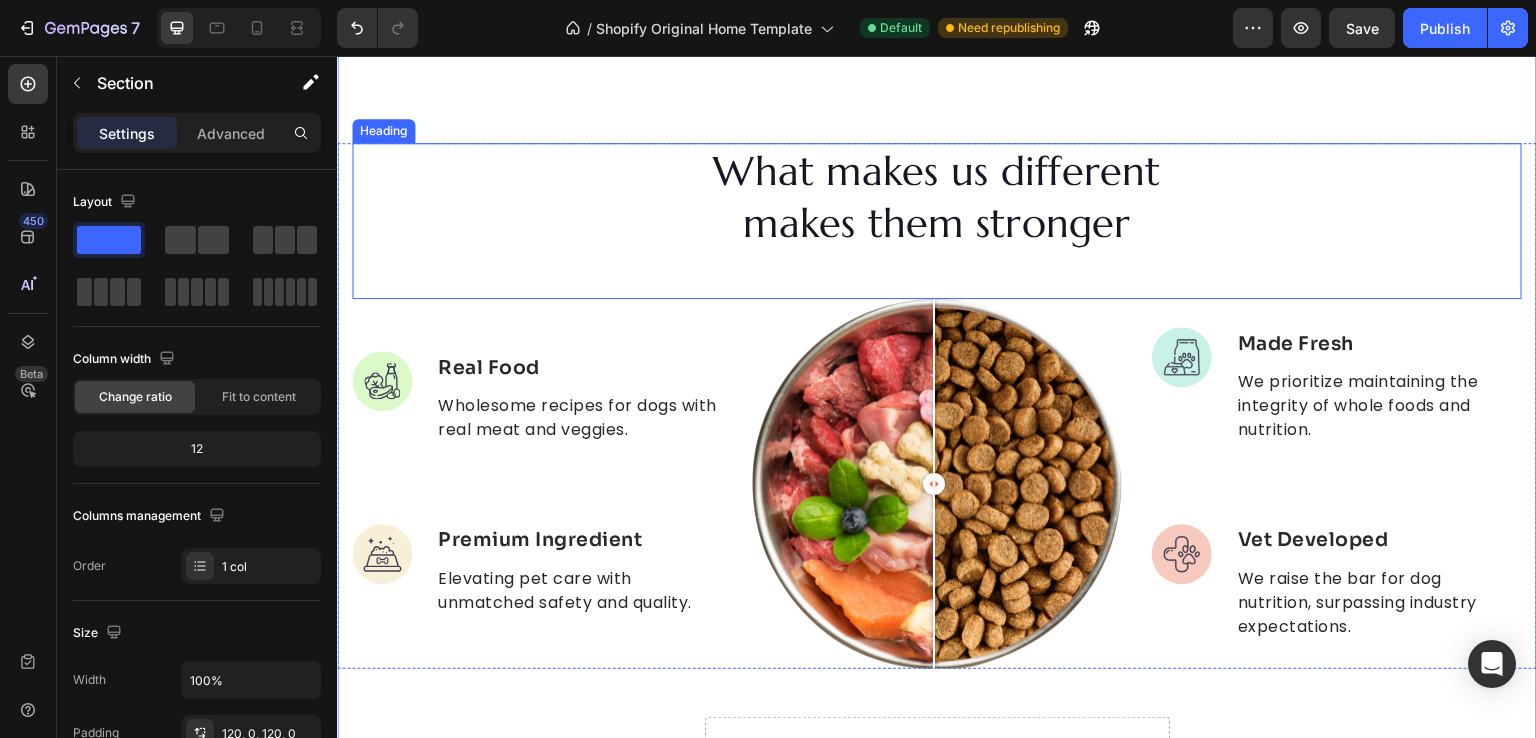 click on "What makes us different makes them stronger Heading" at bounding box center [937, 221] 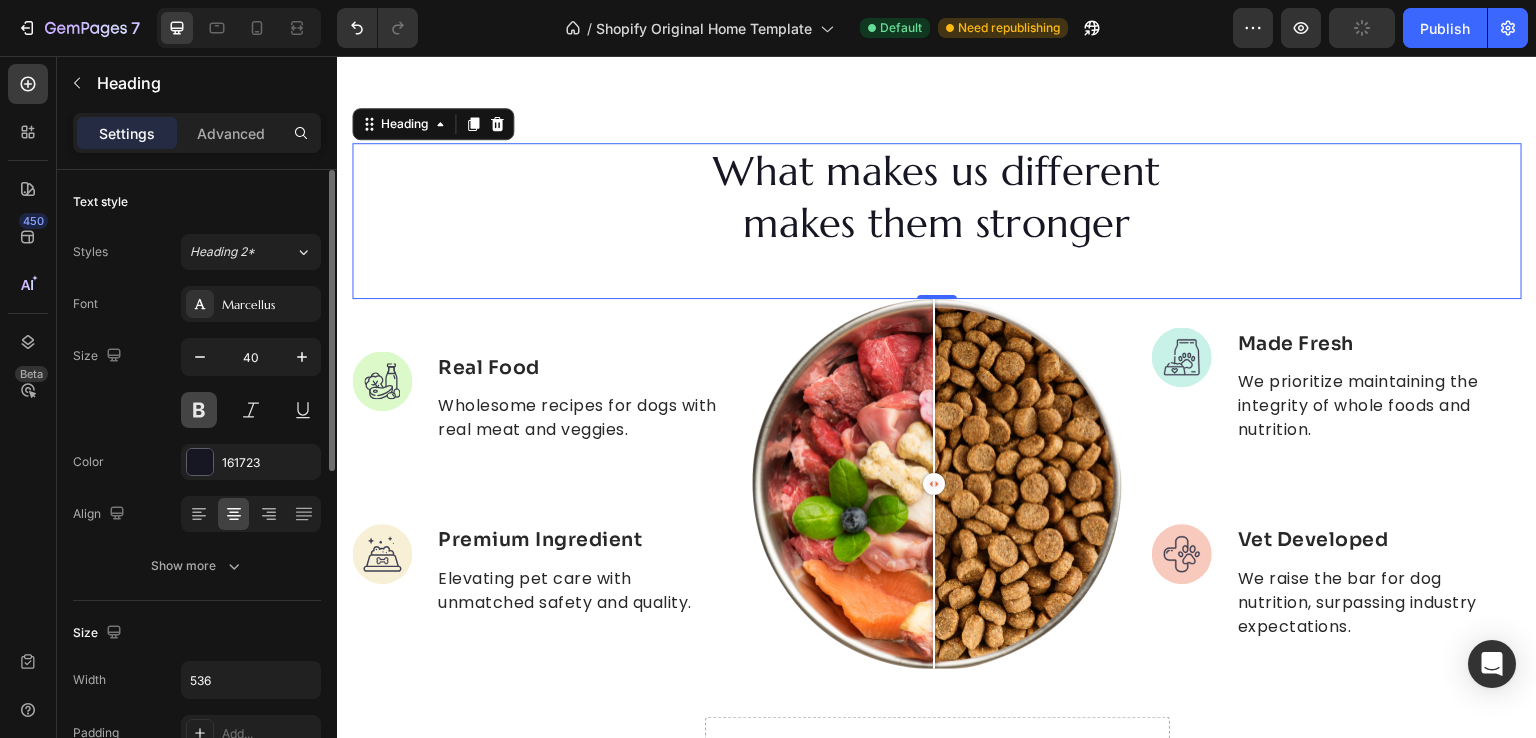 click at bounding box center (199, 410) 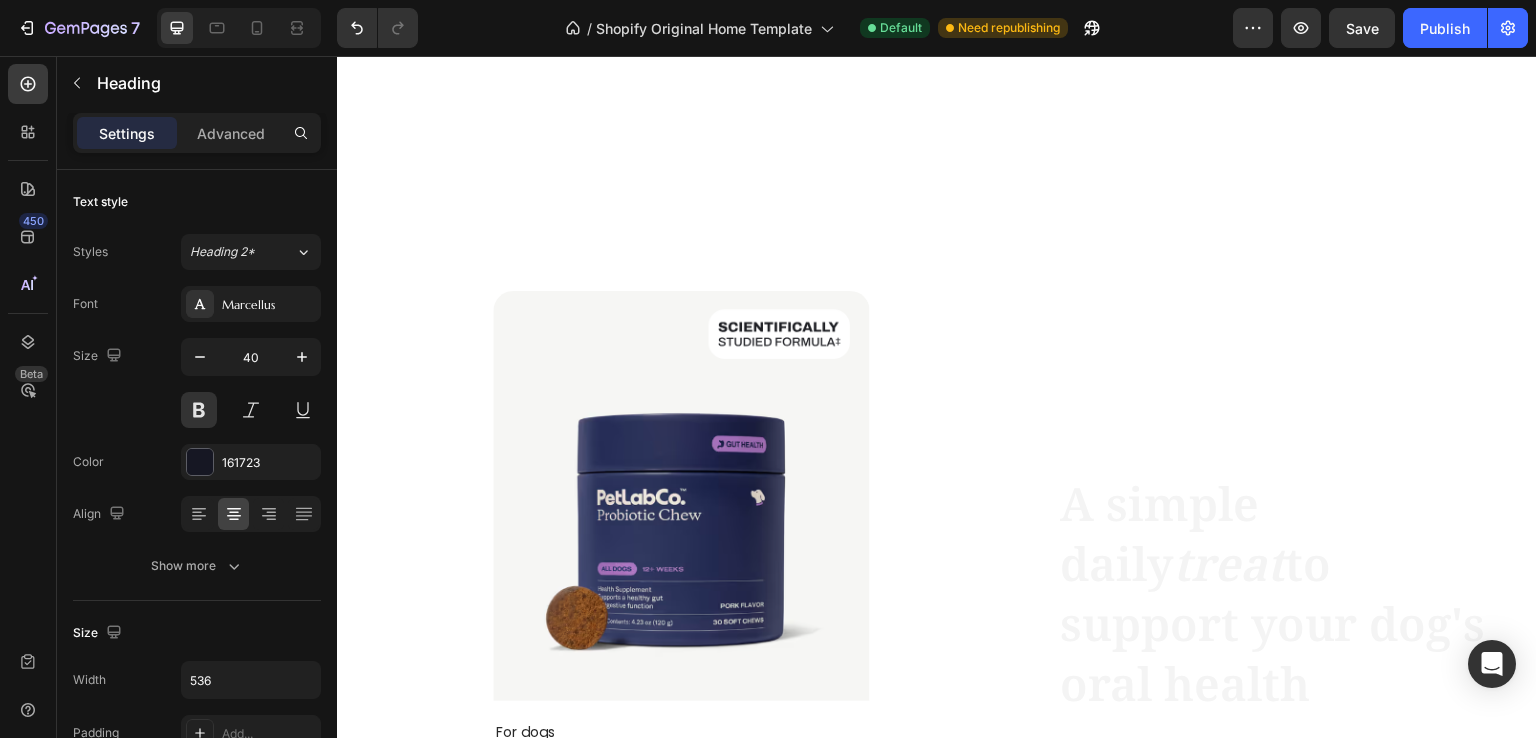 scroll, scrollTop: 1983, scrollLeft: 0, axis: vertical 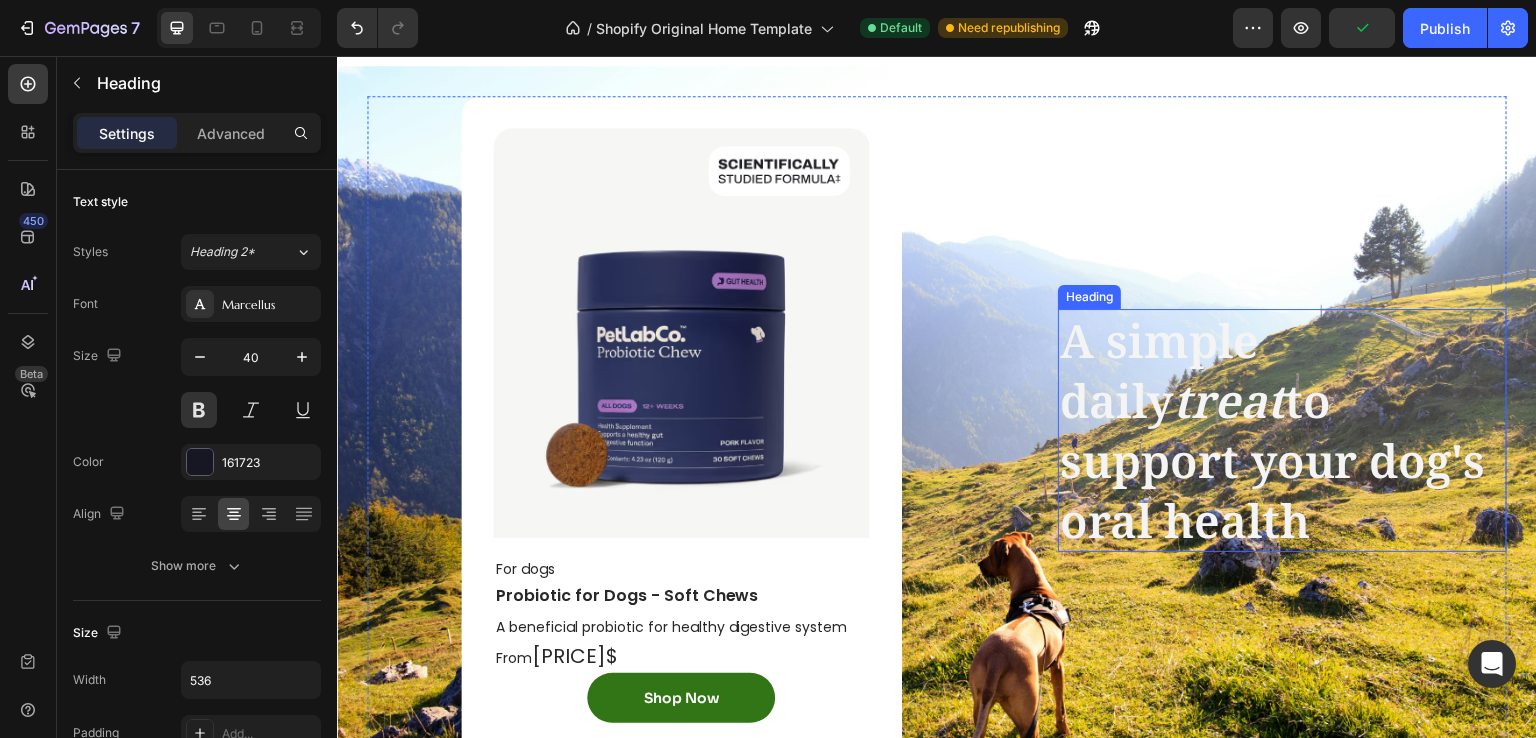 click on "treat" at bounding box center (1229, 400) 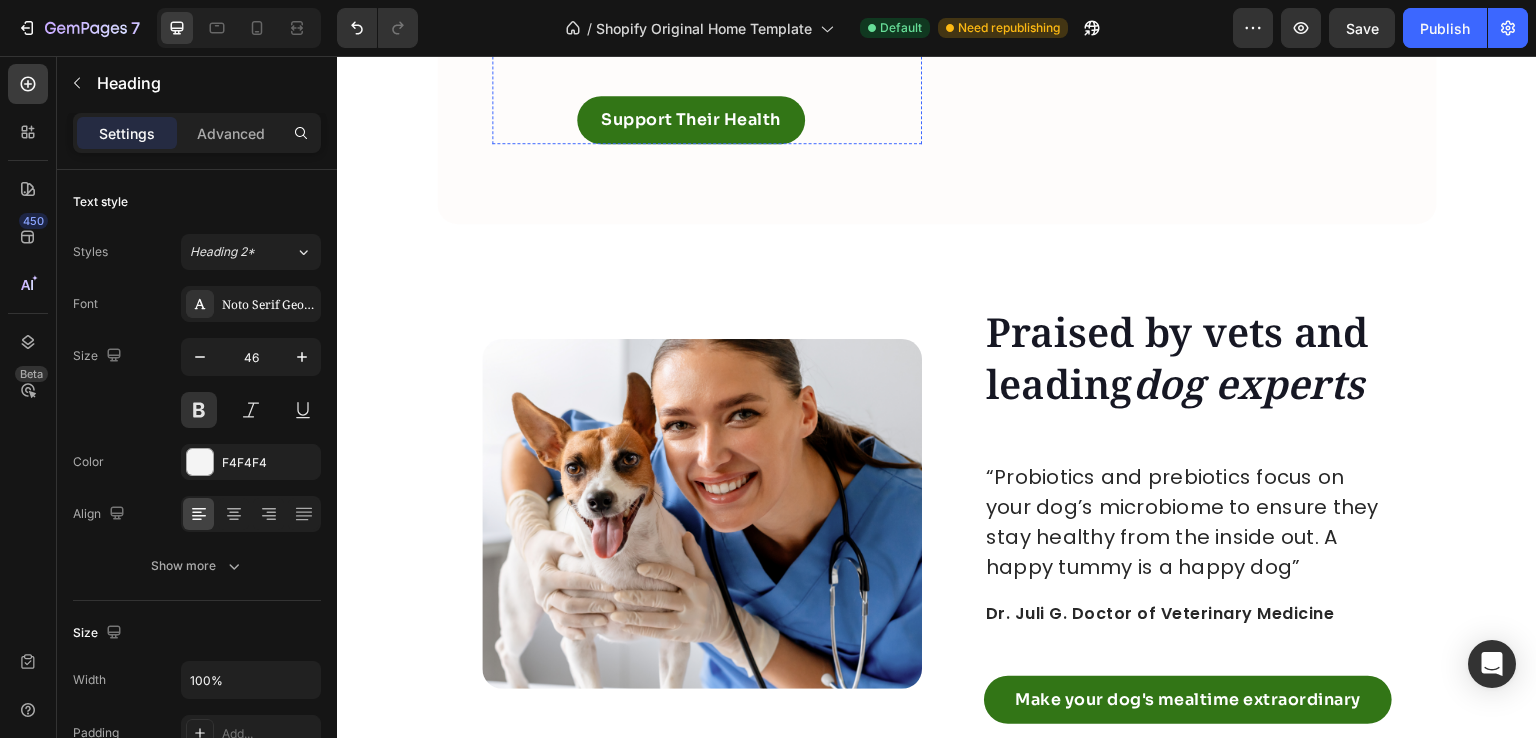 scroll, scrollTop: 4160, scrollLeft: 0, axis: vertical 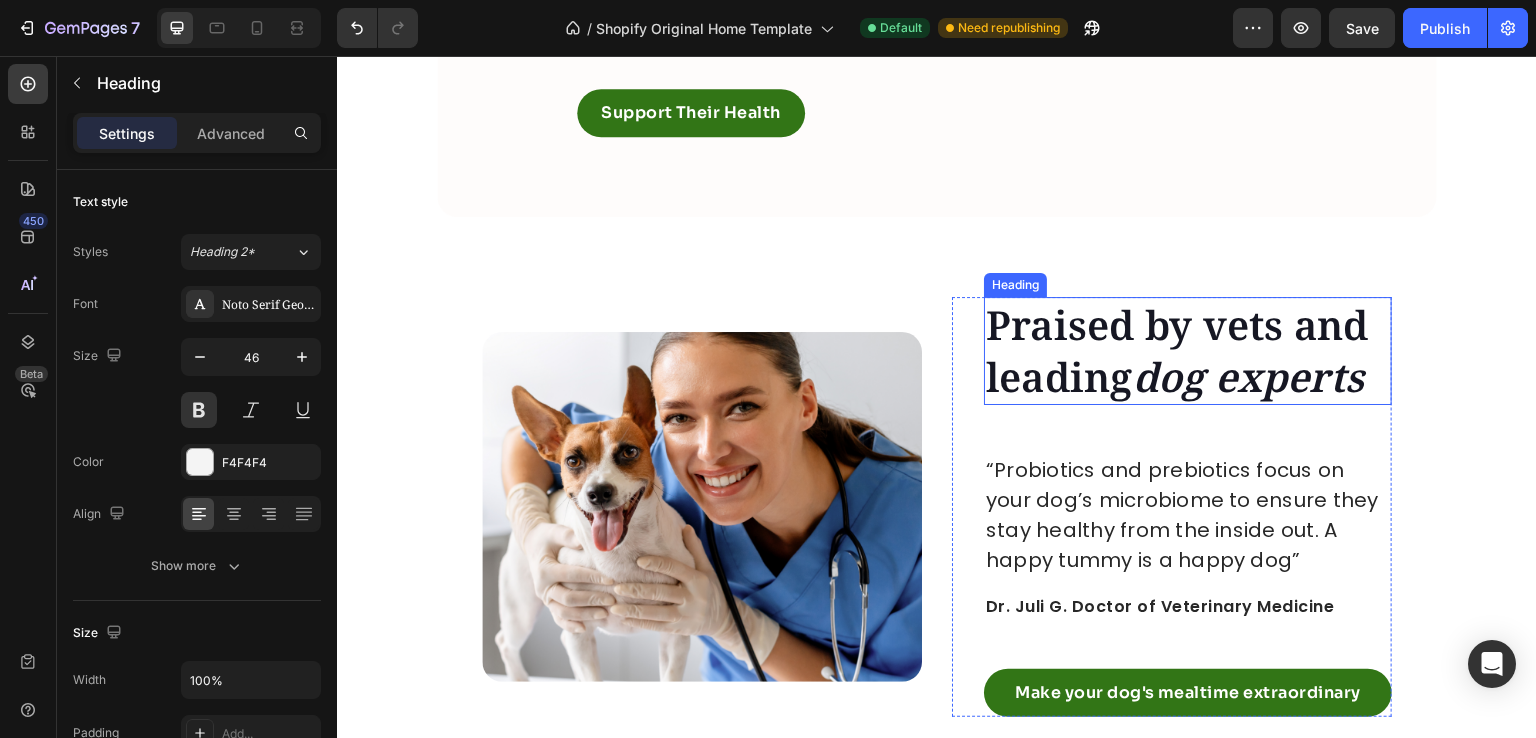 click on "Praised by vets and leading  dog experts" at bounding box center (1188, 351) 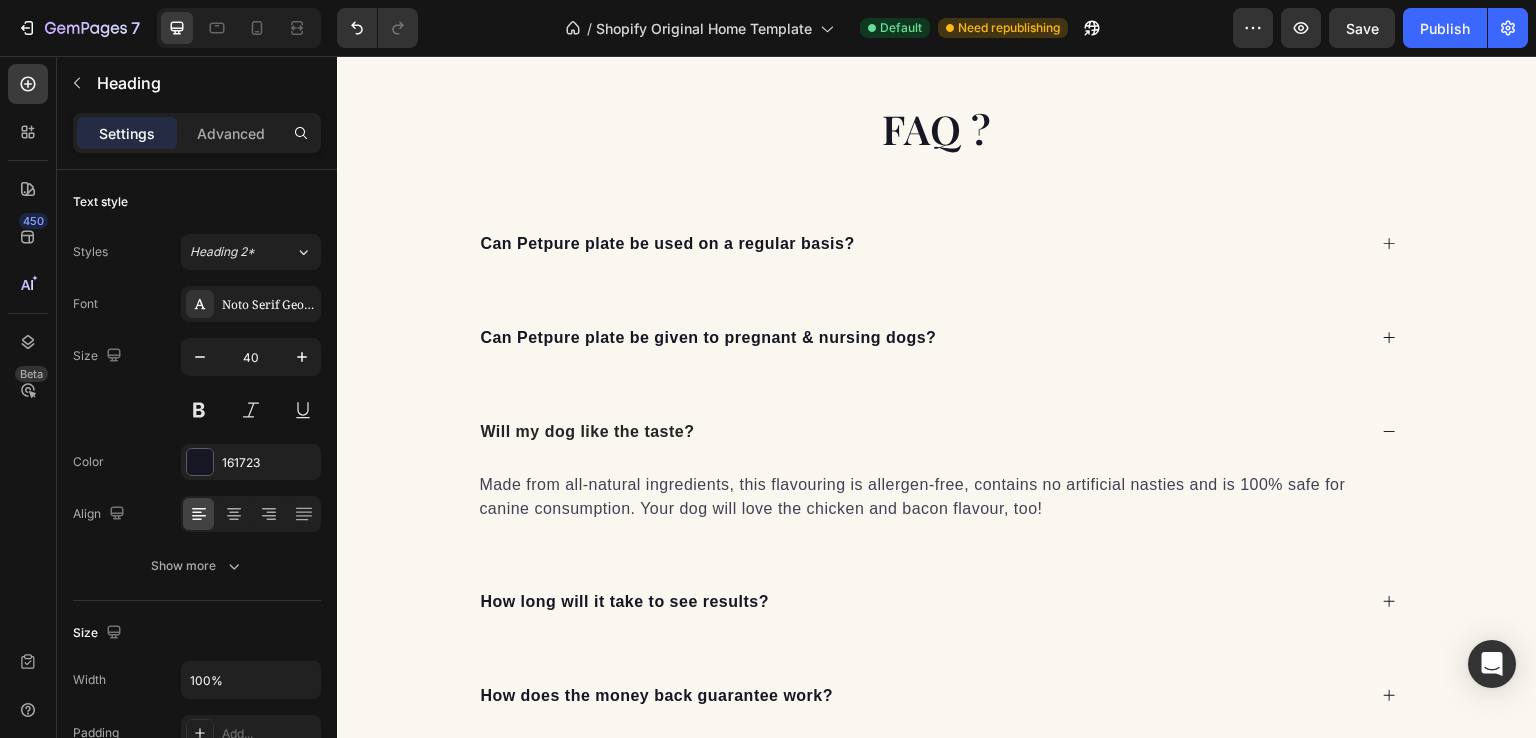 scroll, scrollTop: 4605, scrollLeft: 0, axis: vertical 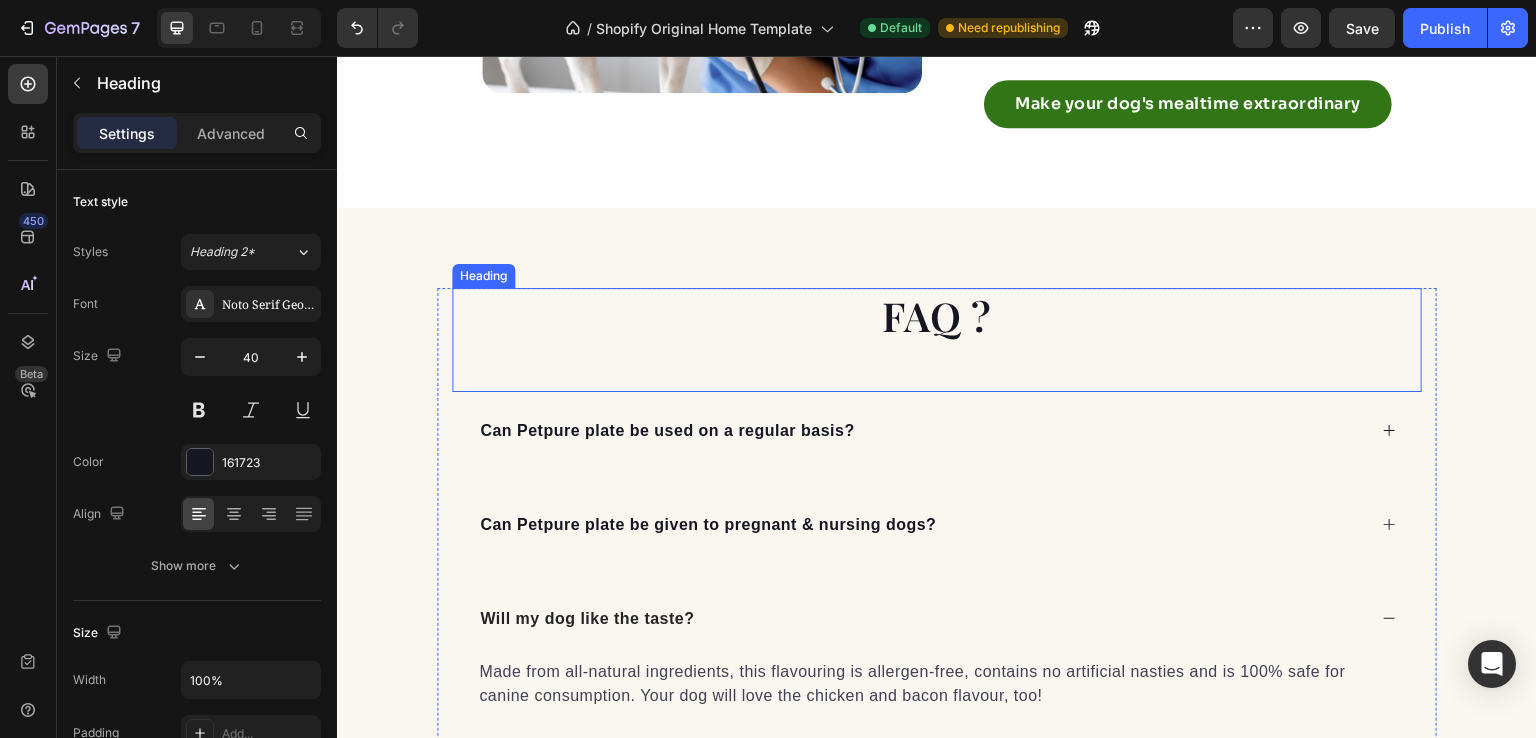 click on "FAQ ?" at bounding box center (937, 316) 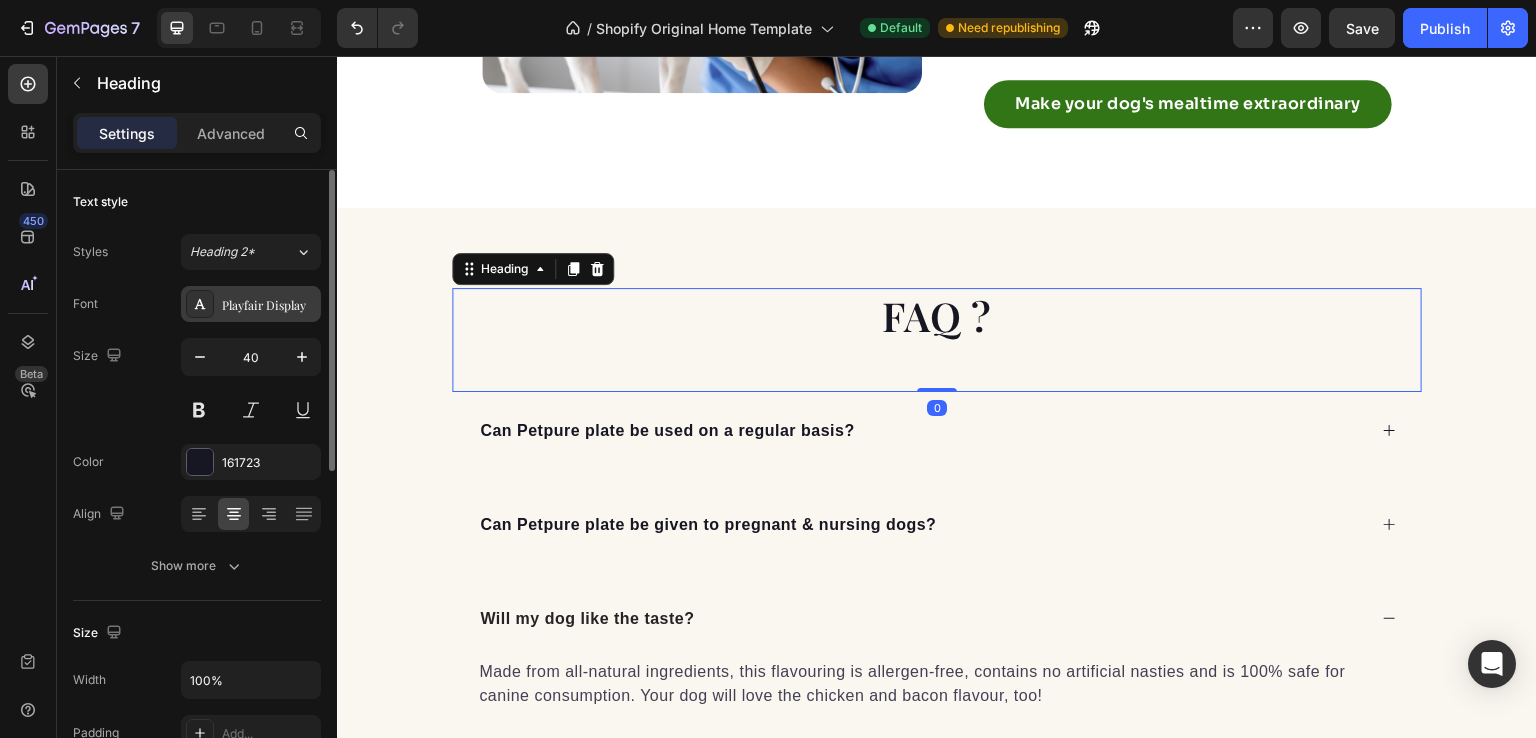 click on "Playfair Display" at bounding box center [269, 305] 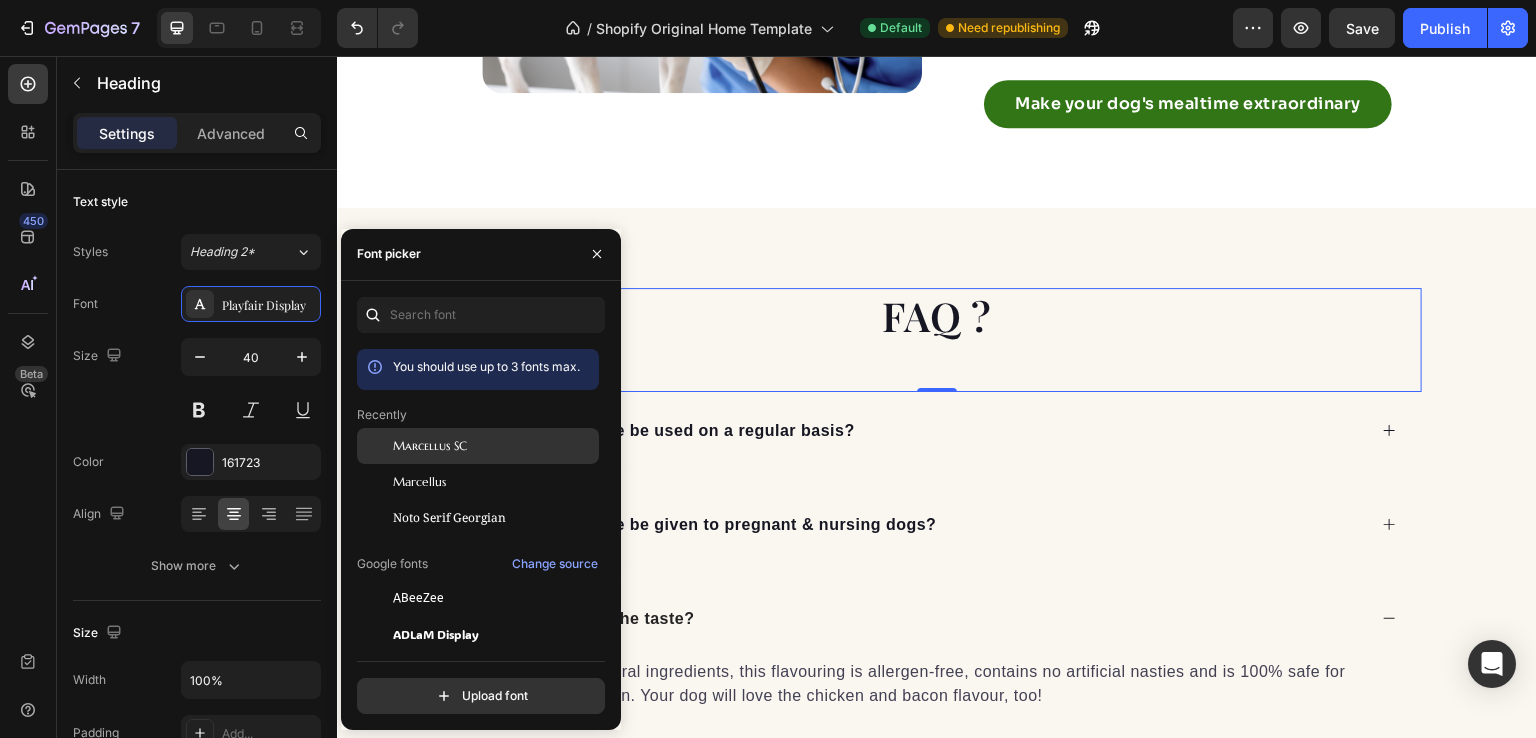 click on "Marcellus SC" at bounding box center (494, 446) 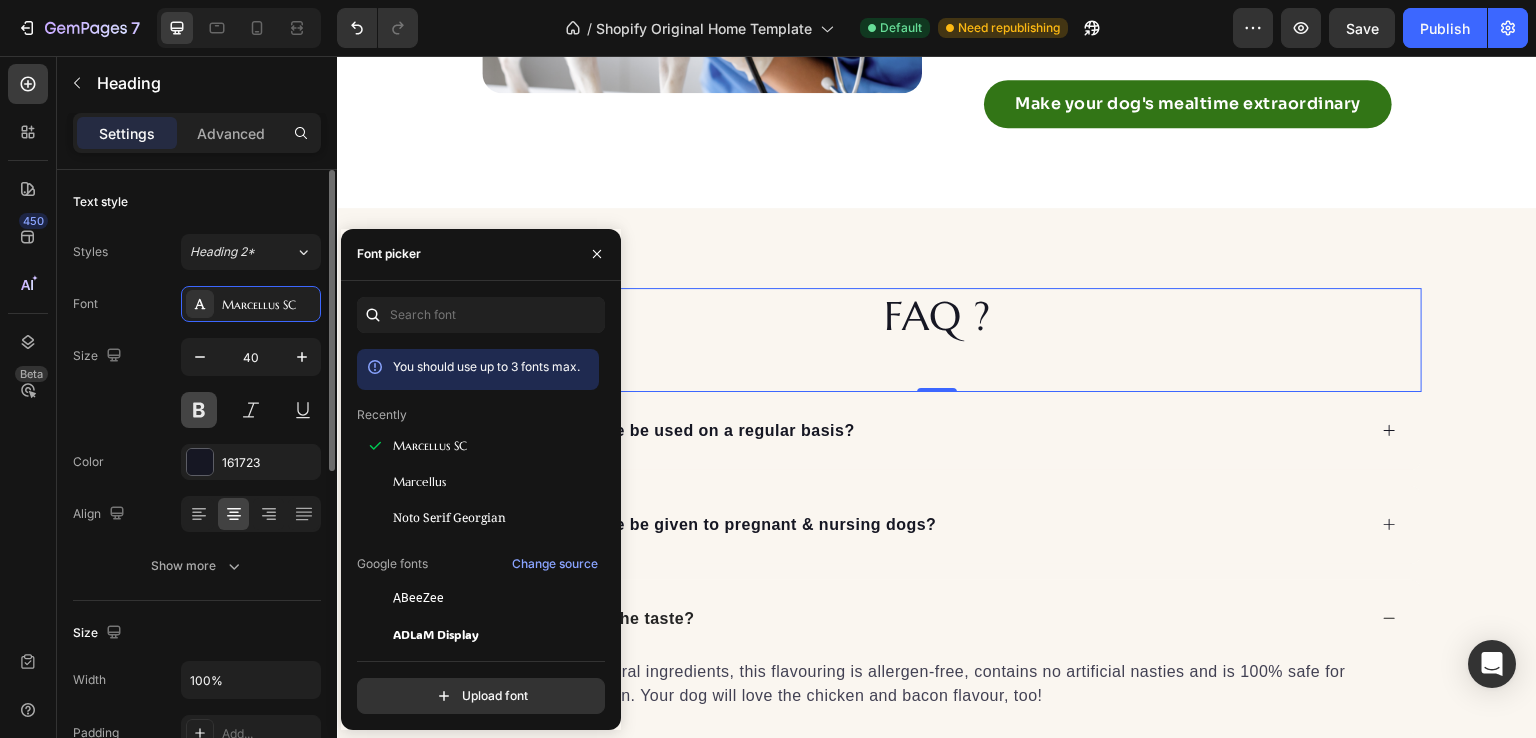 click at bounding box center (199, 410) 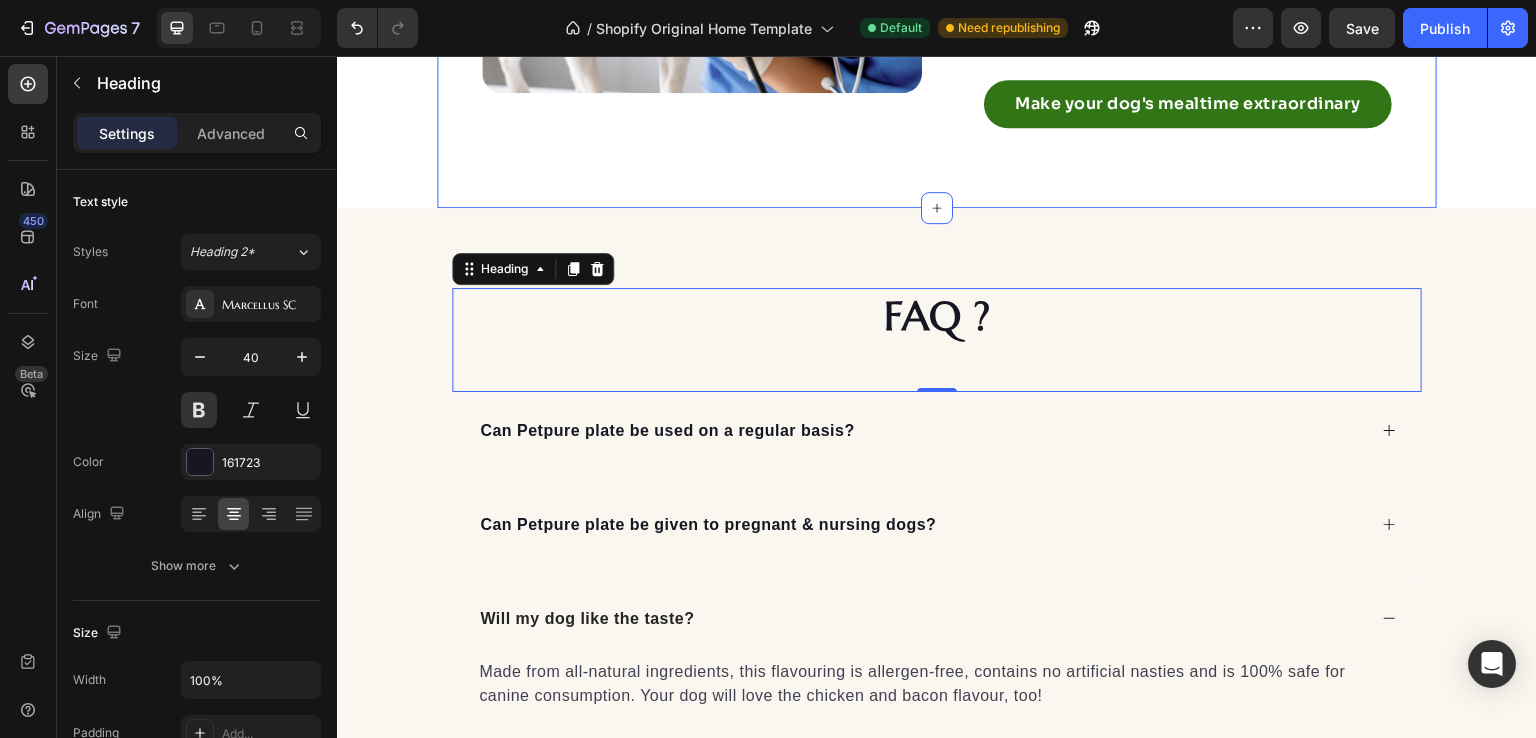 click on "Image Image Praised by vets and leading  dog experts Heading “Probiotics and prebiotics focus on your dog’s microbiome to ensure they stay healthy from the inside out. A happy tummy is a happy dog” Text block Dr. Juli G. Doctor of Veterinary Medicine Text block Make your dog's mealtime extraordinary Button Row Row Section 7" at bounding box center (937, -82) 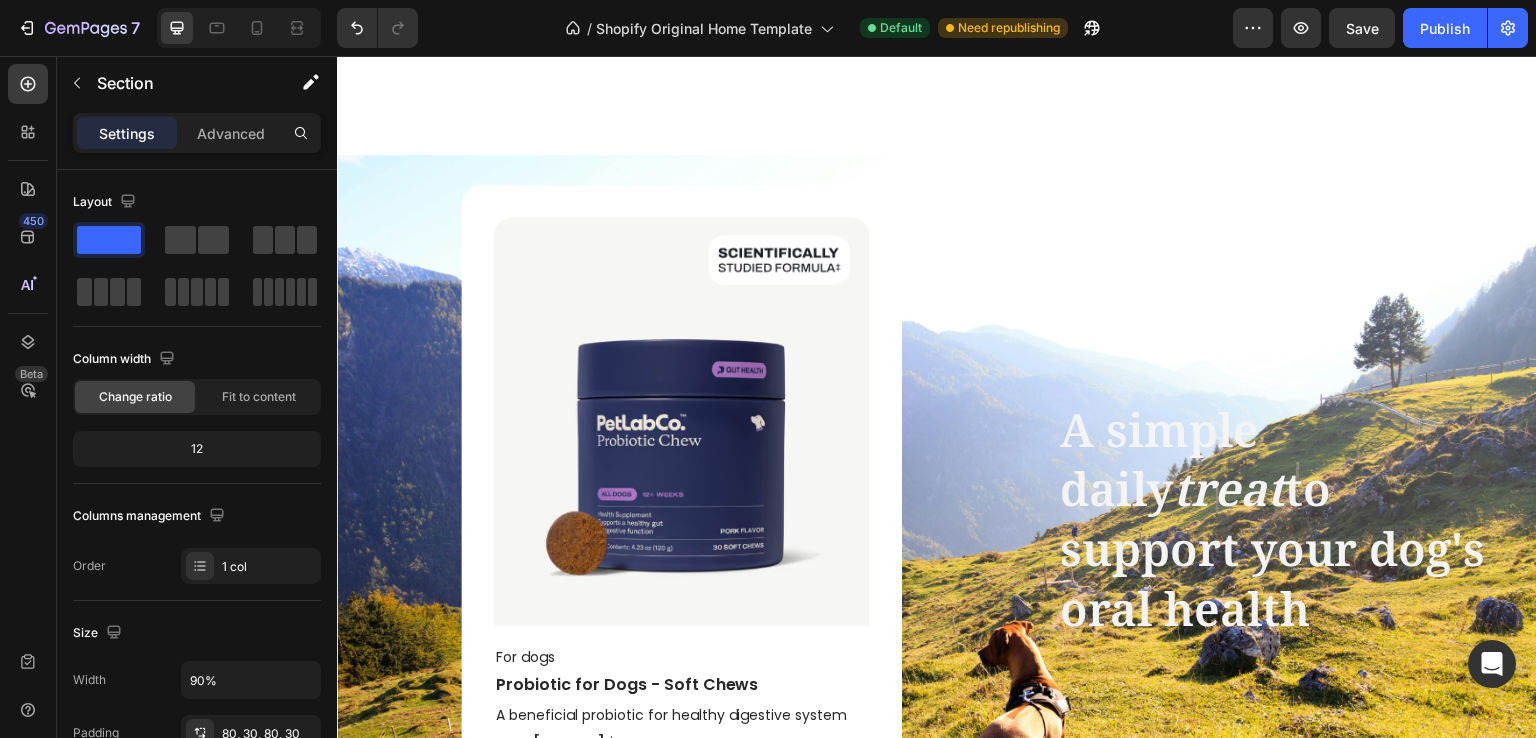 scroll, scrollTop: 1916, scrollLeft: 0, axis: vertical 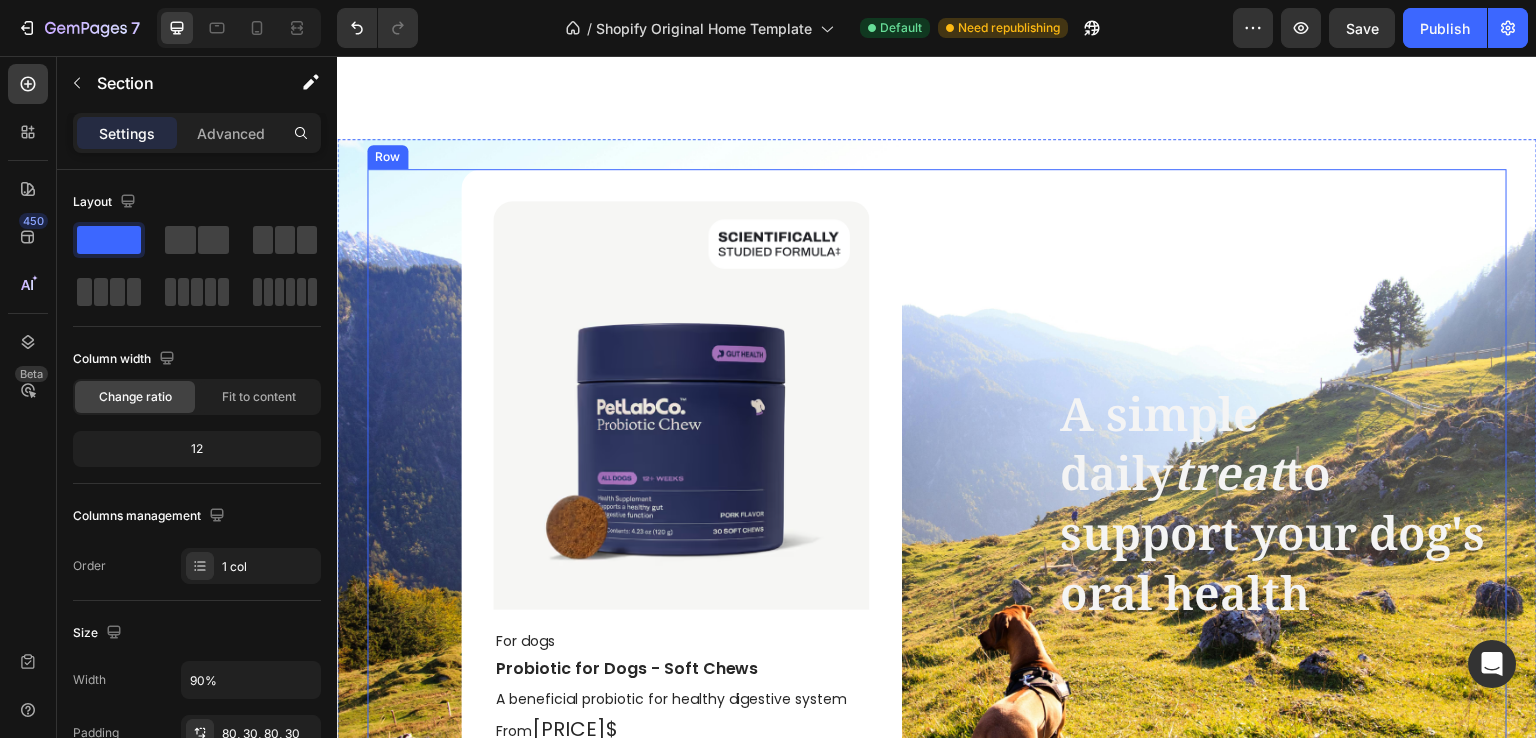 click on "A simple daily  treat  to support your dog's oral health Heading" at bounding box center (1282, 503) 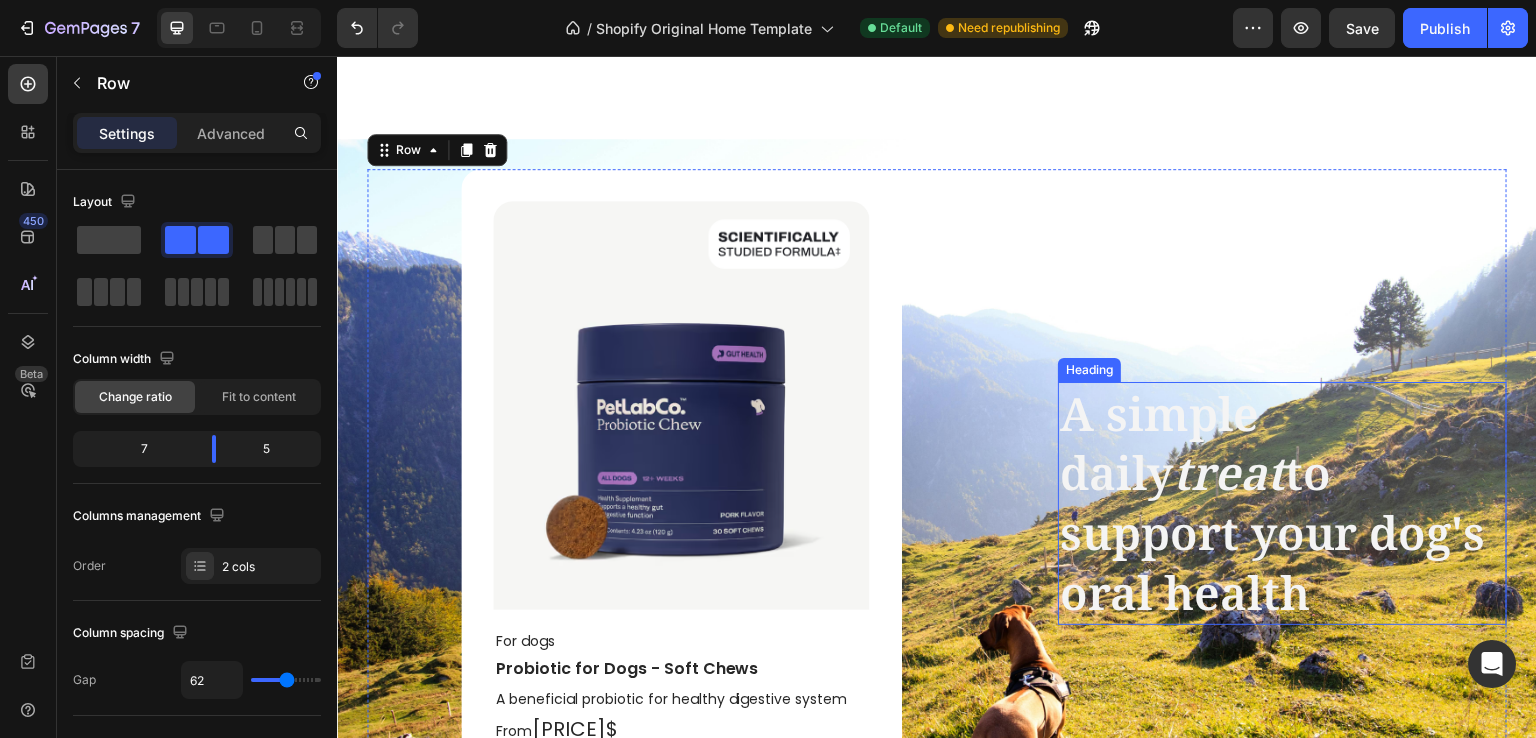 click on "A simple daily  treat  to support your dog's oral health" at bounding box center [1282, 503] 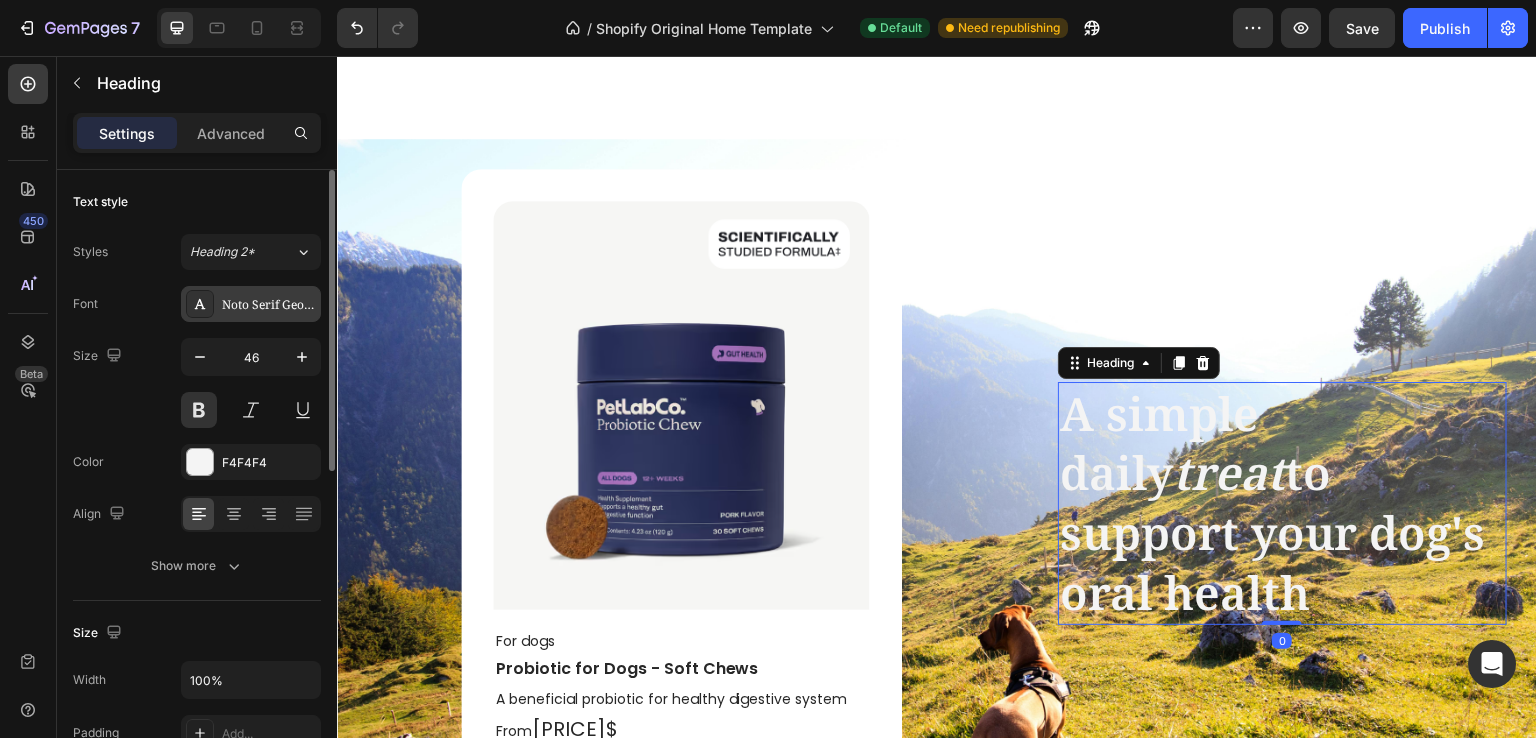 click on "Noto Serif Georgian" at bounding box center [251, 304] 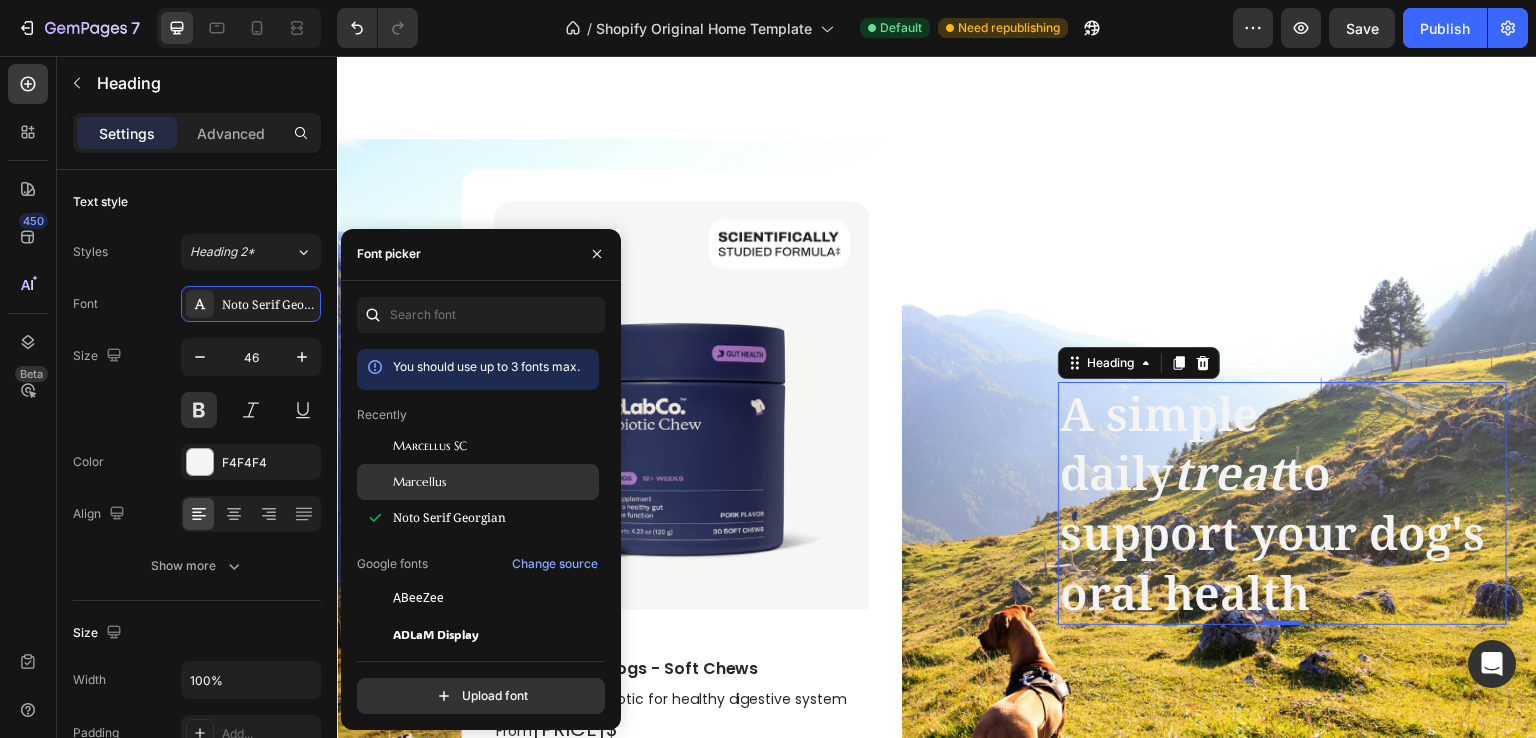 click on "Marcellus" 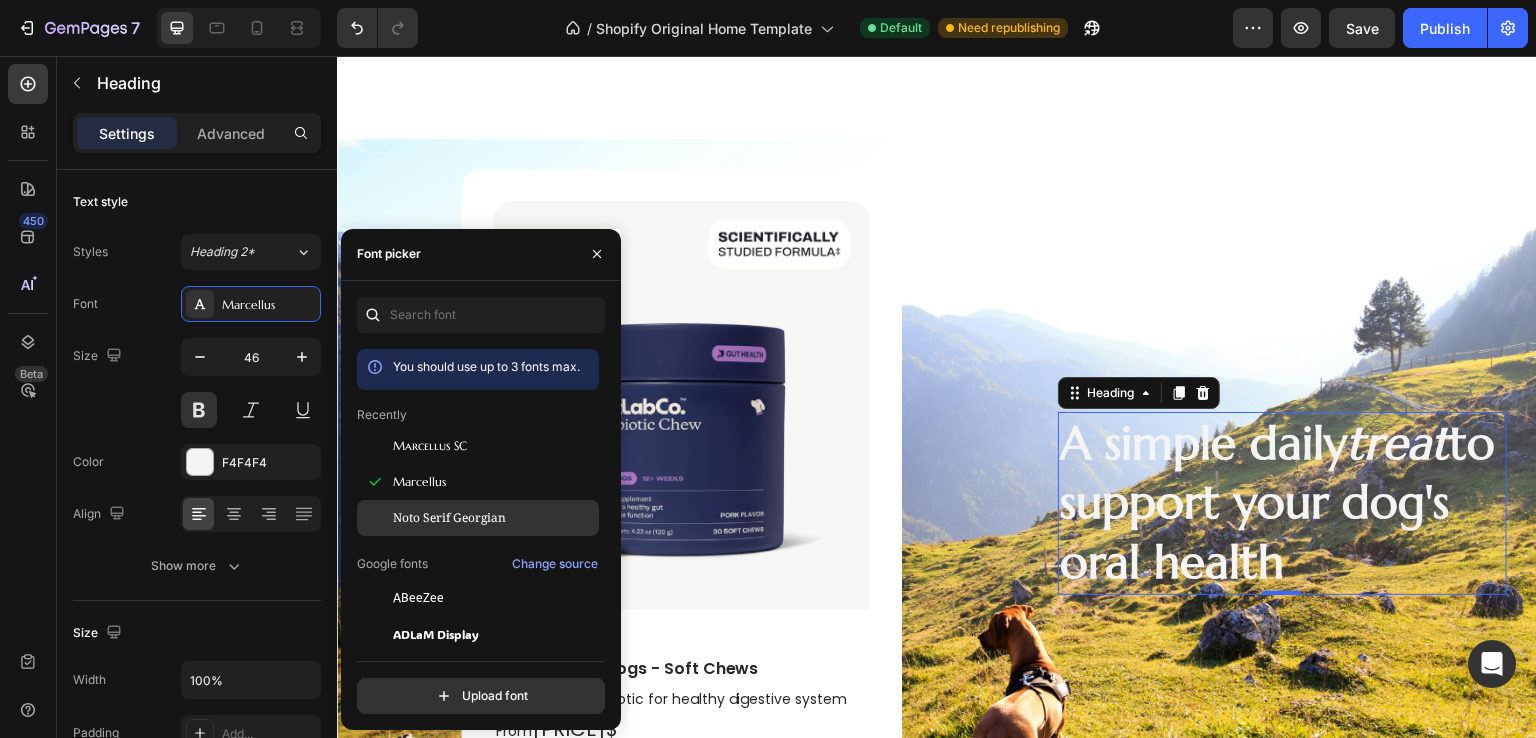 click on "Noto Serif Georgian" at bounding box center (449, 518) 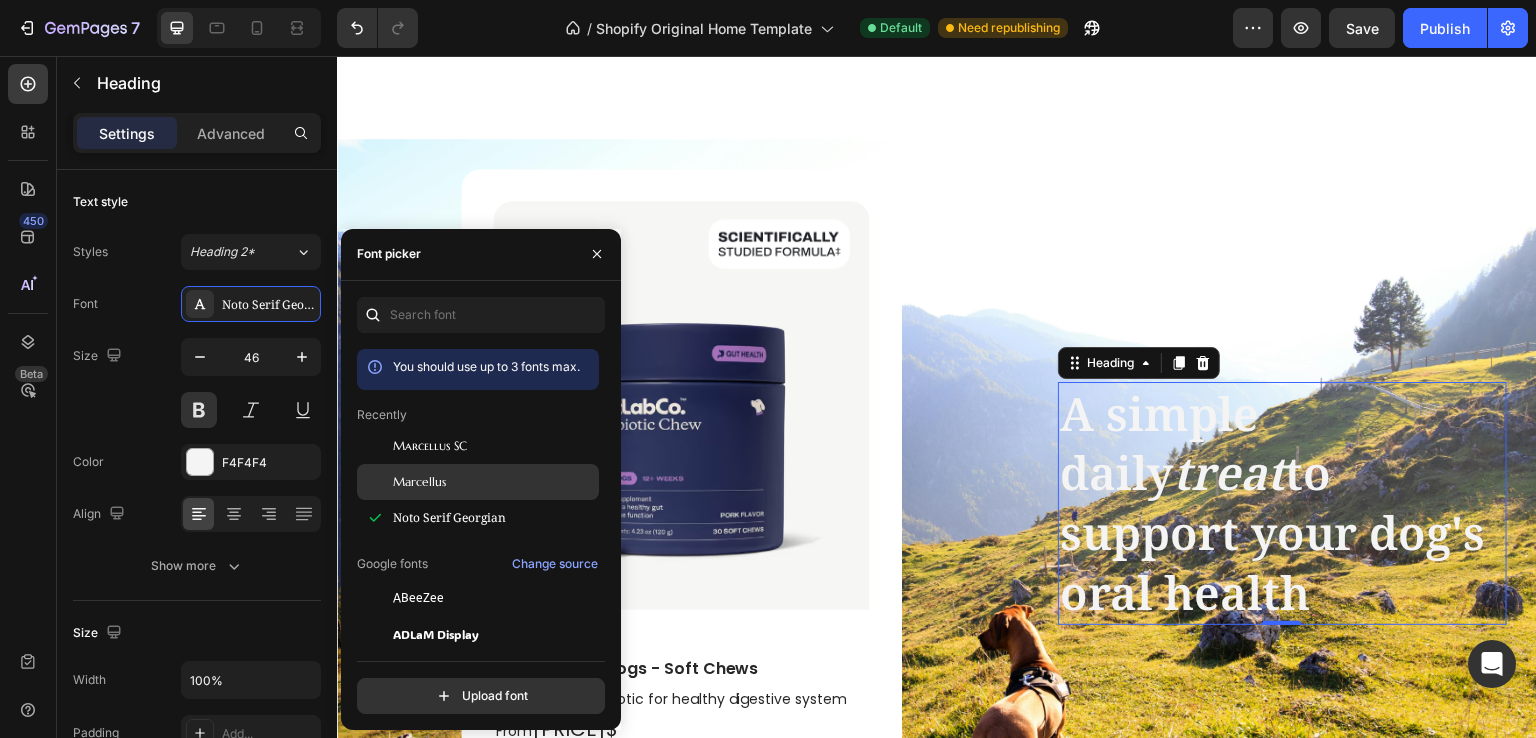 click on "Marcellus" at bounding box center (494, 482) 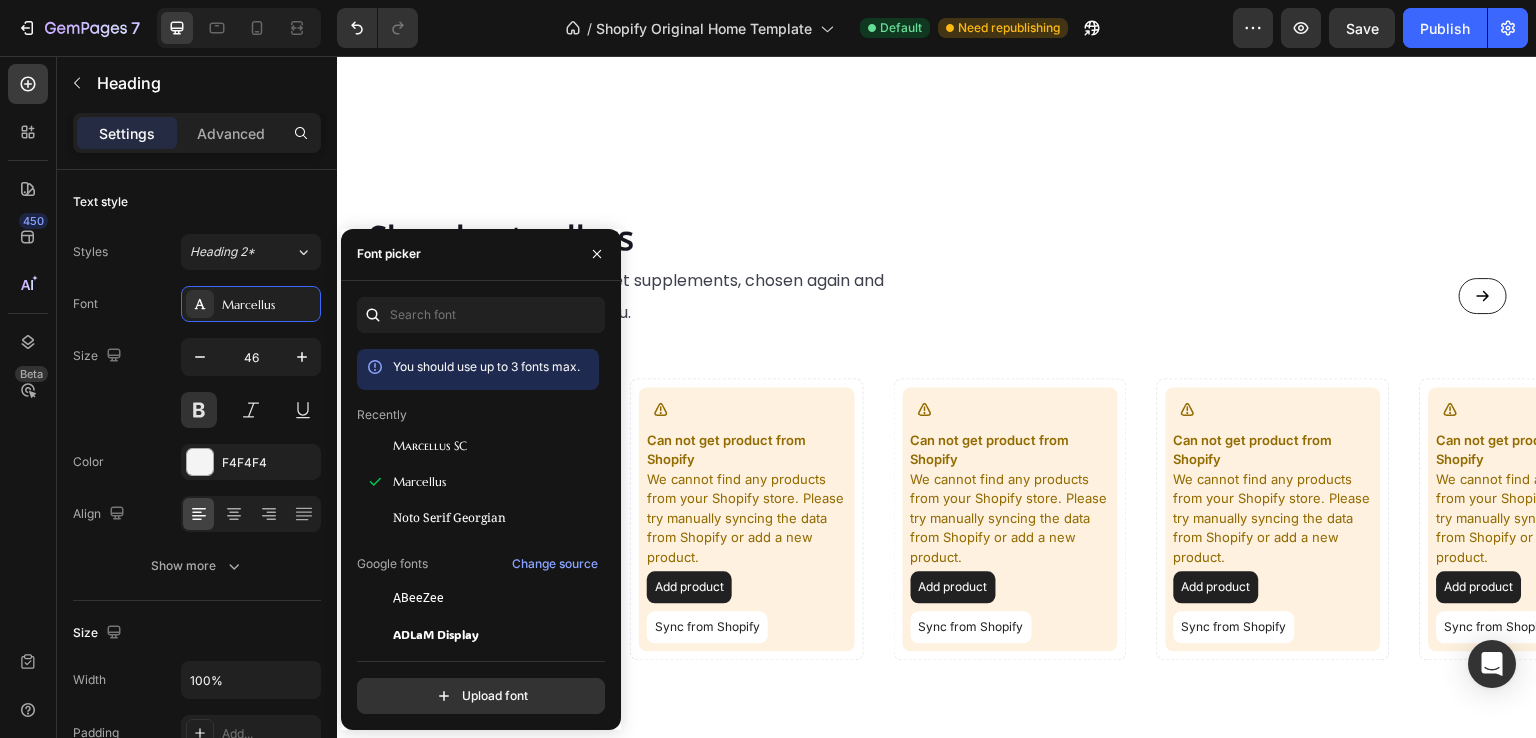 scroll, scrollTop: 3168, scrollLeft: 0, axis: vertical 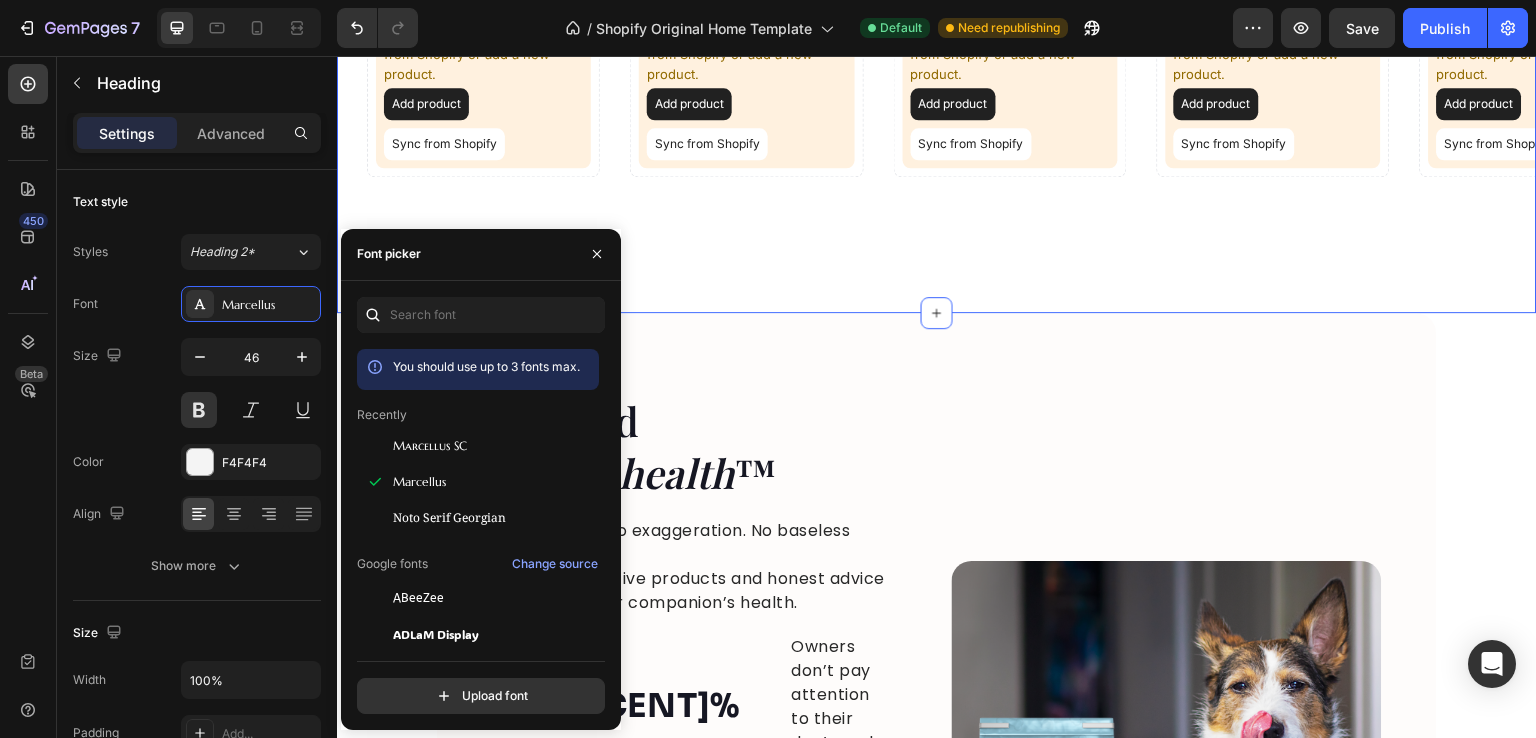 click on "Shop best sellers Heading Our most loved formulas and pet supplements, chosen again and again by pet parents just like you. Text Block
Button Row Row Can not get product from Shopify We cannot find any products from your Shopify store. Please try manually syncing the data from Shopify or add a new product.   Add product Sync from Shopify Product Can not get product from Shopify We cannot find any products from your Shopify store. Please try manually syncing the data from Shopify or add a new product.   Add product Sync from Shopify Product Can not get product from Shopify We cannot find any products from your Shopify store. Please try manually syncing the data from Shopify or add a new product.   Add product Sync from Shopify Product Can not get product from Shopify We cannot find any products from your Shopify store. Please try manually syncing the data from Shopify or add a new product.   Add product Sync from Shopify Product Can not get product from Shopify   Add product Sync from Shopify" at bounding box center (937, -18) 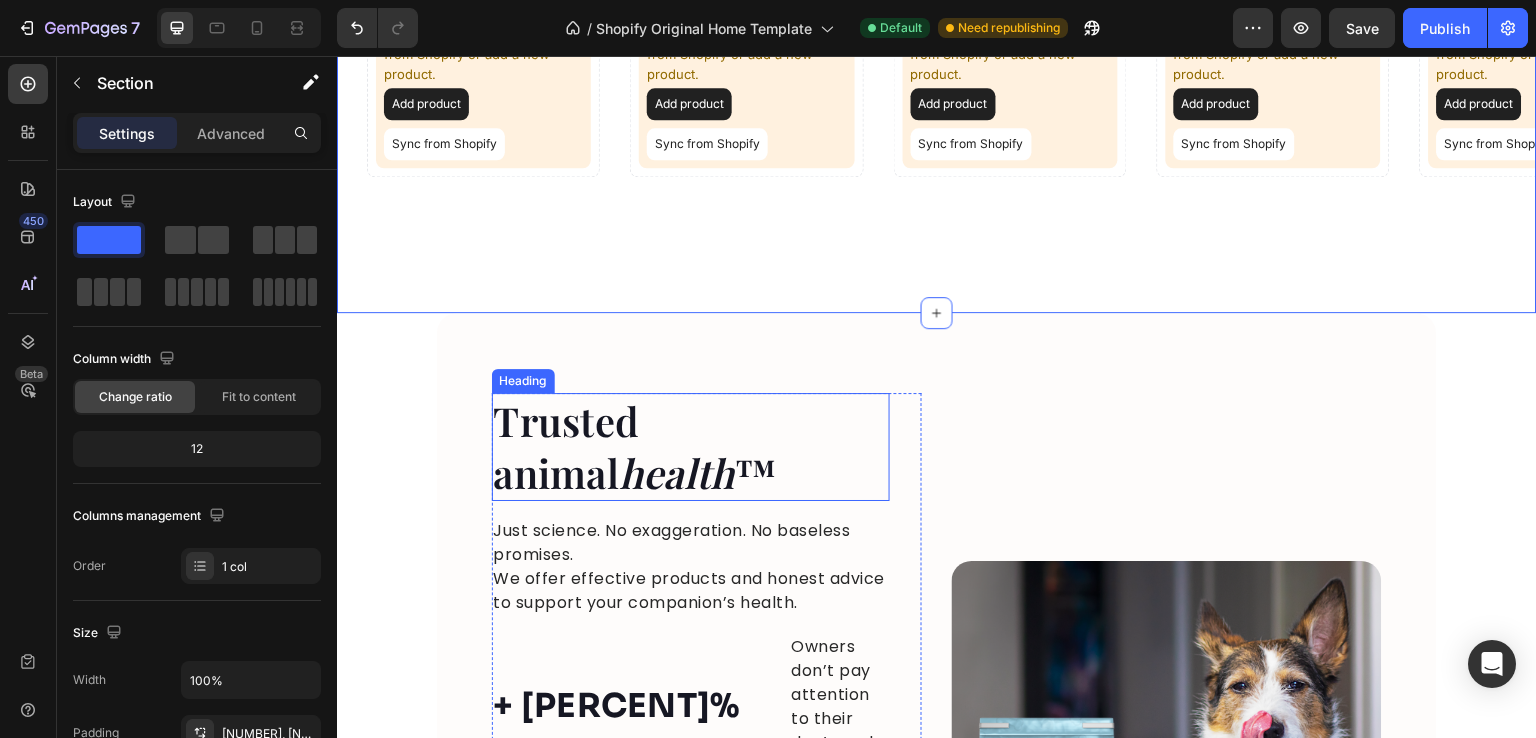 click on "Trusted animal health ™" at bounding box center [691, 447] 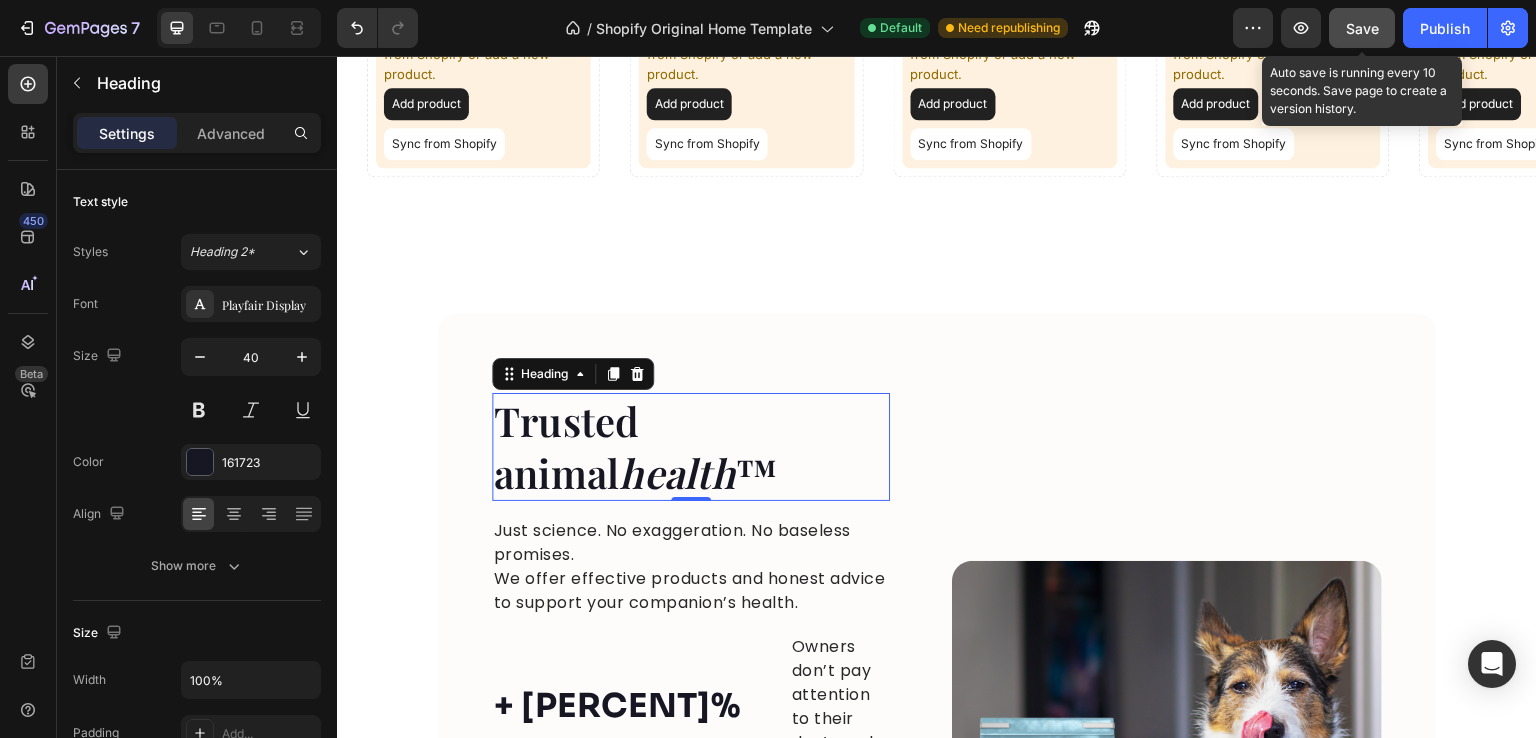 drag, startPoint x: 1355, startPoint y: 29, endPoint x: 1373, endPoint y: 32, distance: 18.248287 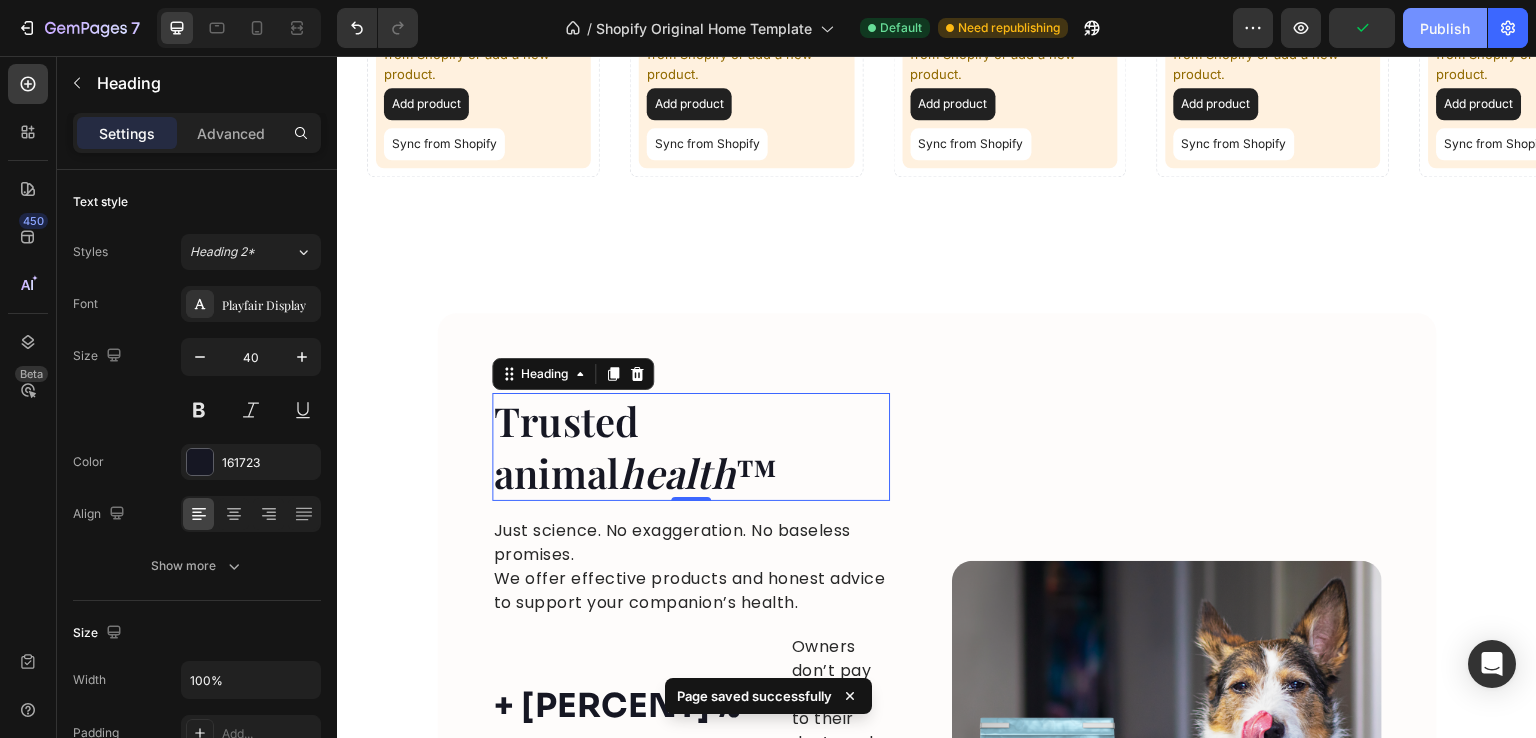 click on "Publish" at bounding box center [1445, 28] 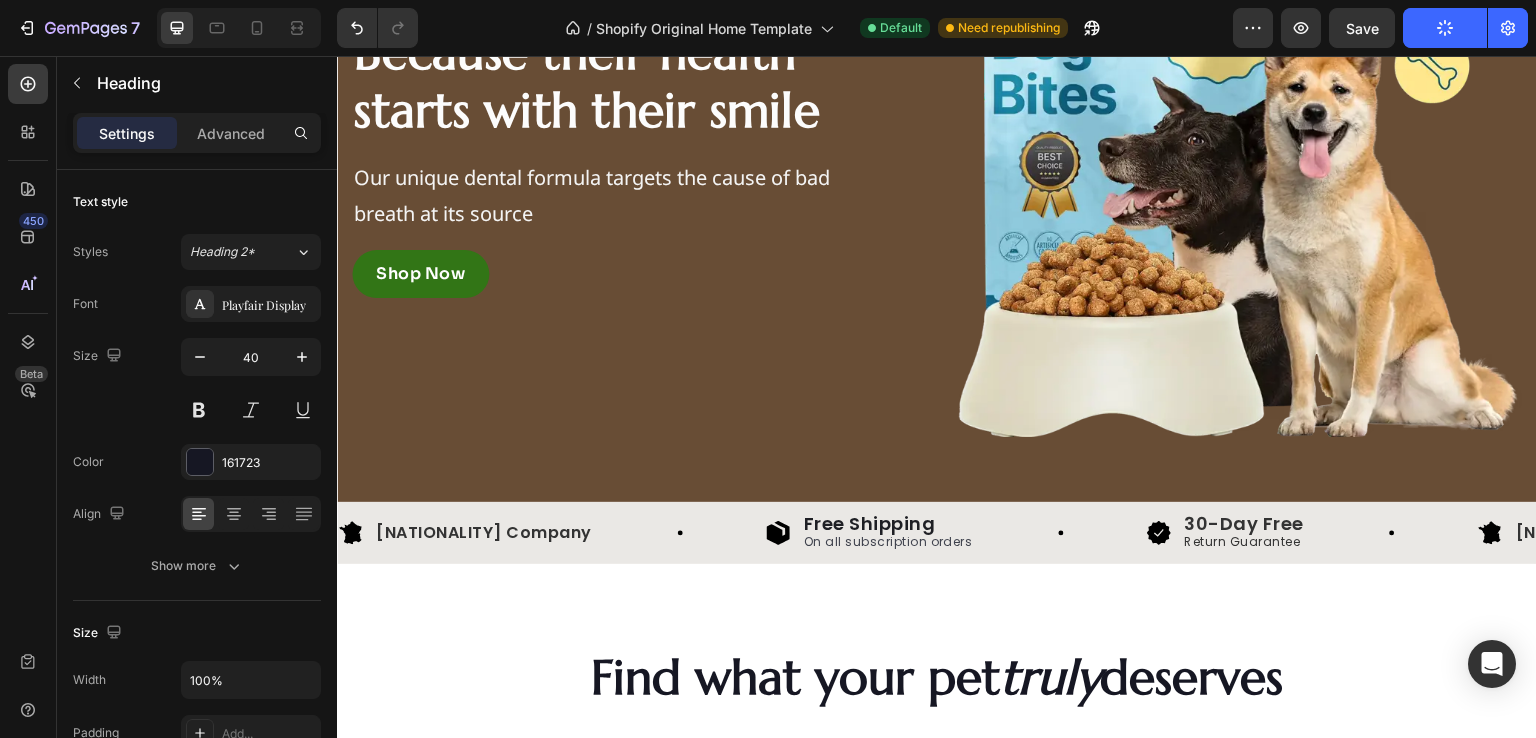 scroll, scrollTop: 459, scrollLeft: 0, axis: vertical 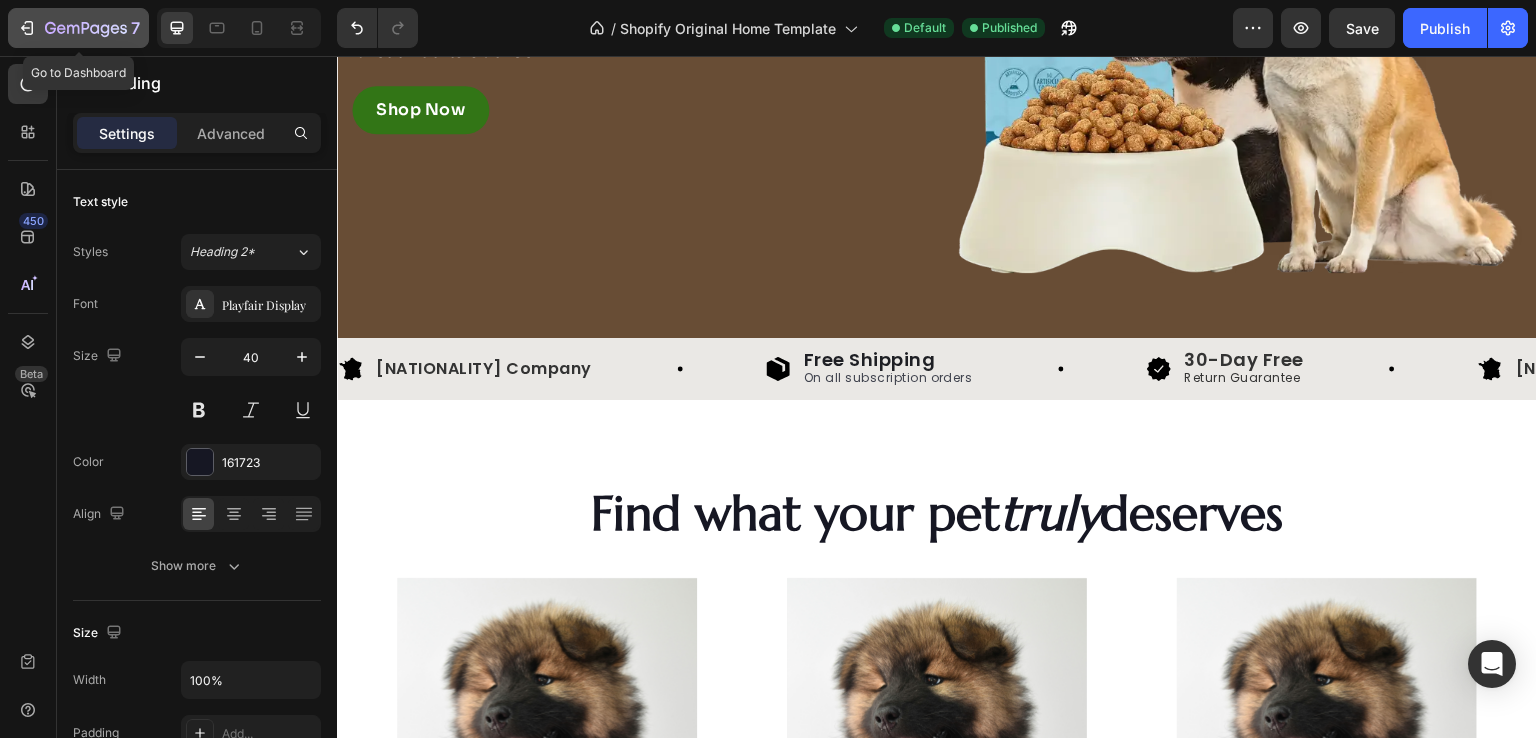 click 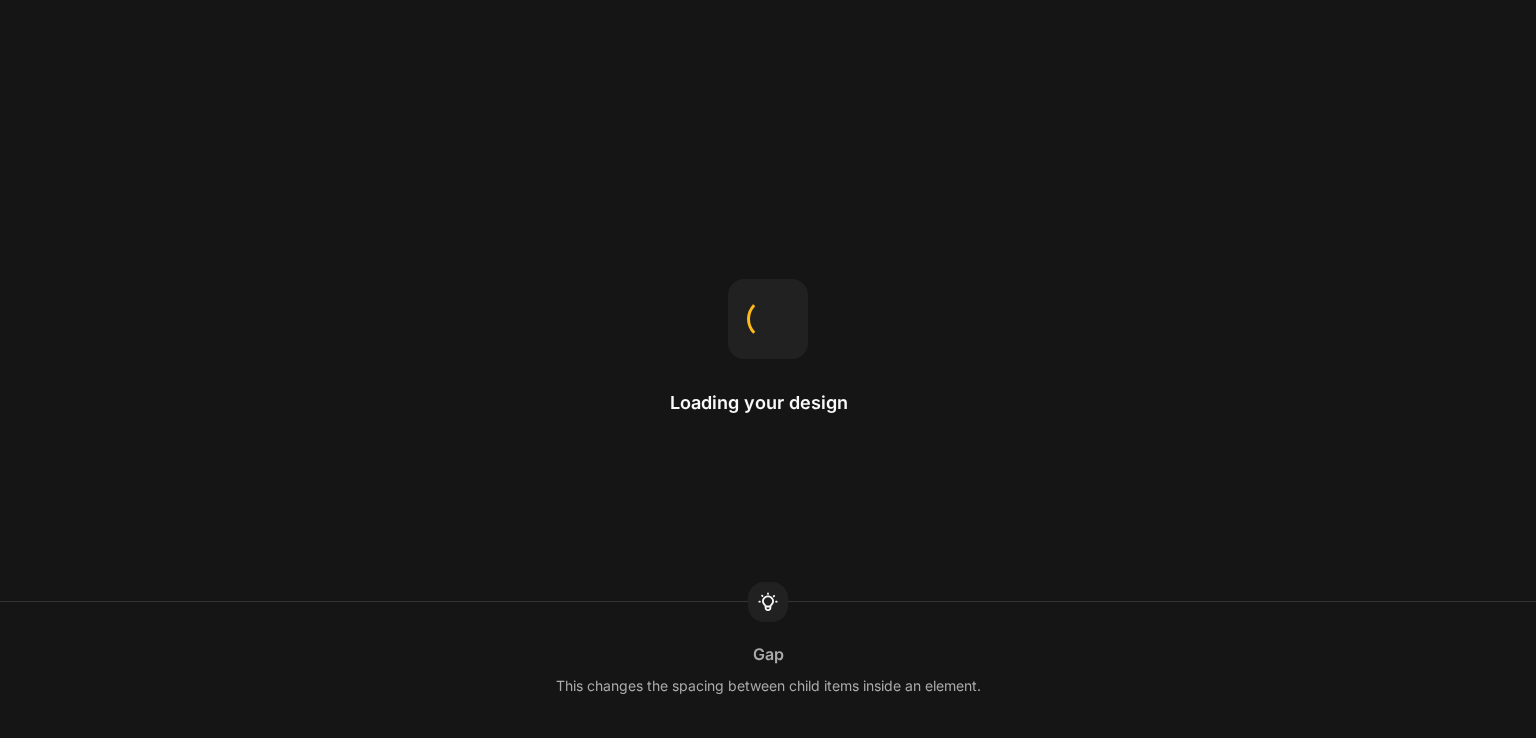 scroll, scrollTop: 0, scrollLeft: 0, axis: both 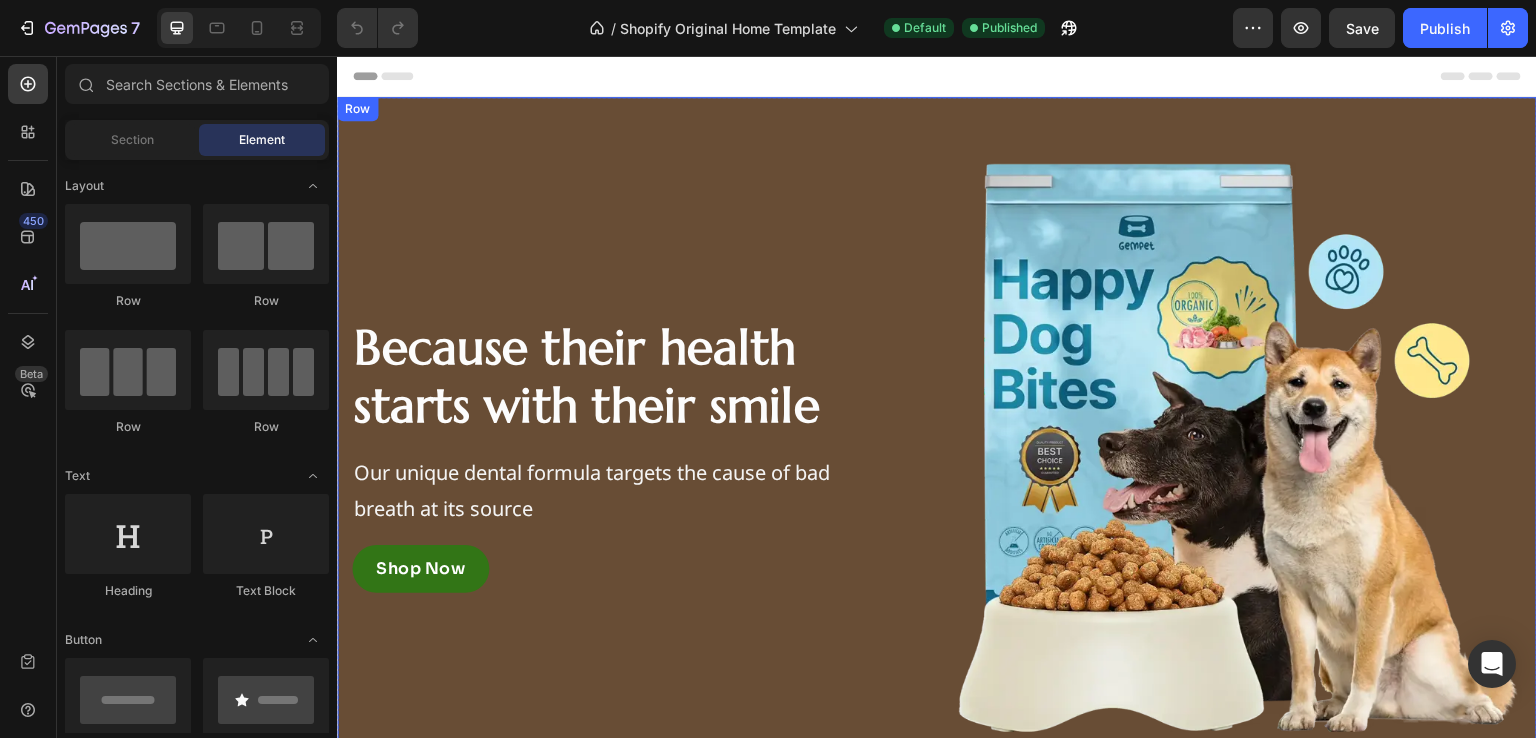 click on "Because their health starts with their smile Heading Our unique dental formula targets the cause of bad breath at its source Text Block Shop Now Button Row Row Row" at bounding box center [937, 447] 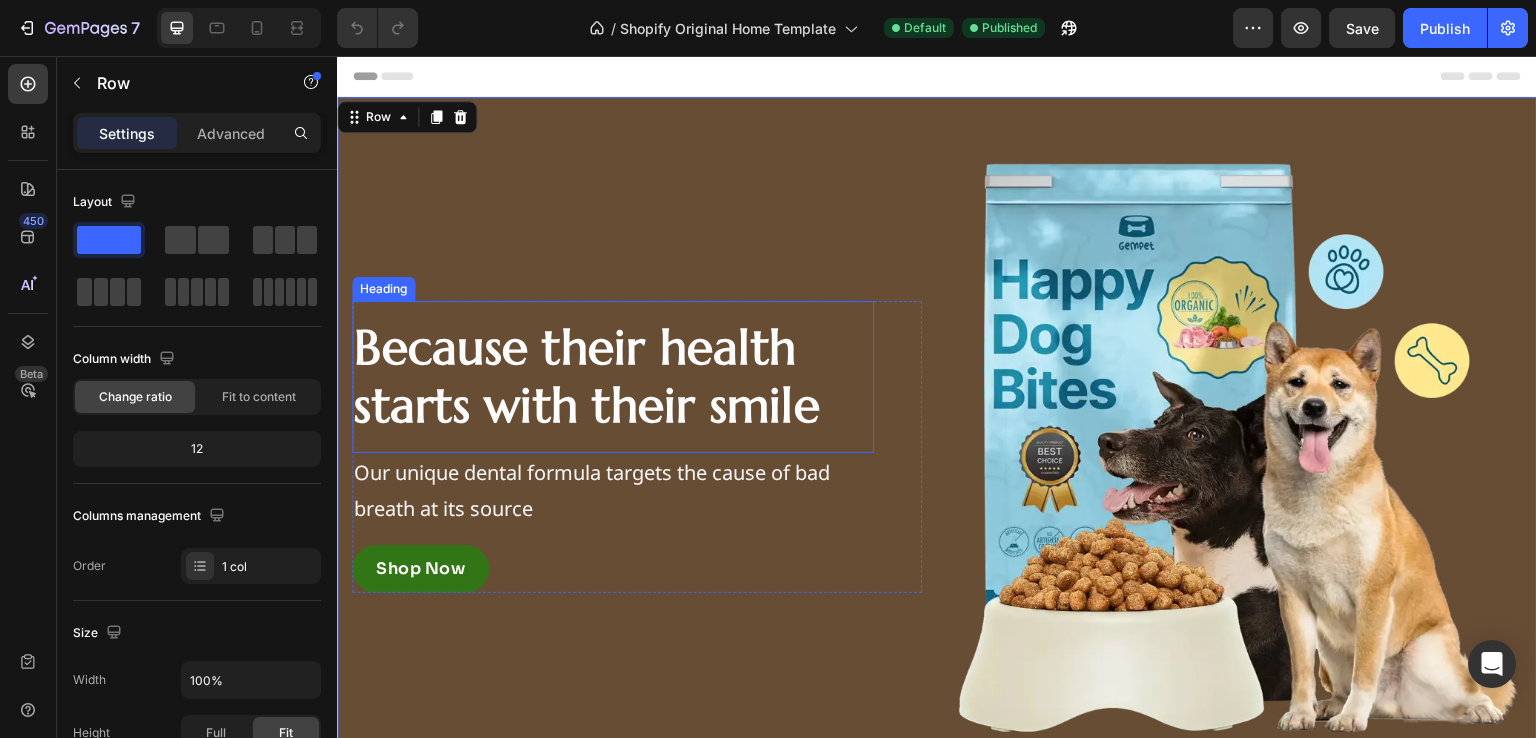 click on "Because their health starts with their smile" at bounding box center [587, 376] 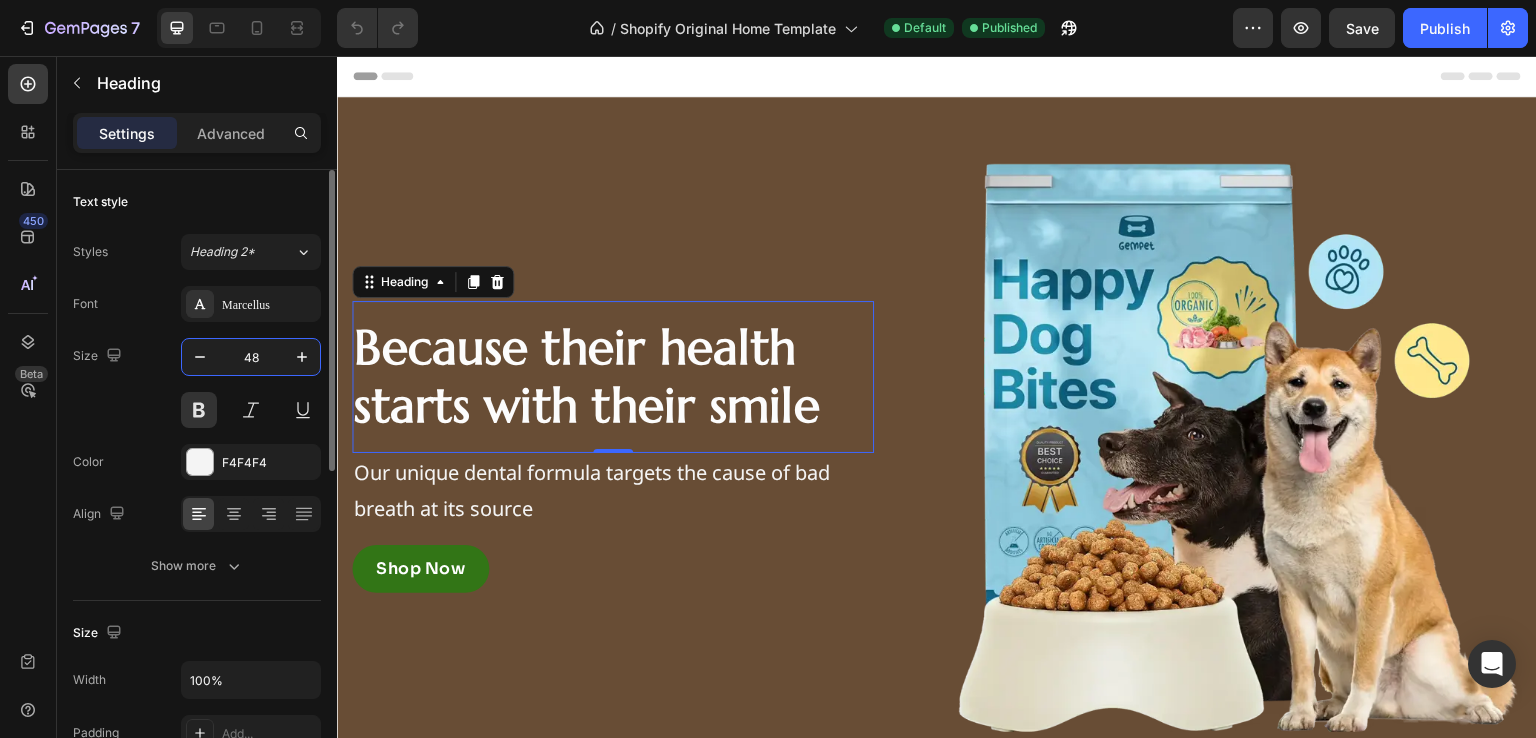 click on "48" at bounding box center [251, 357] 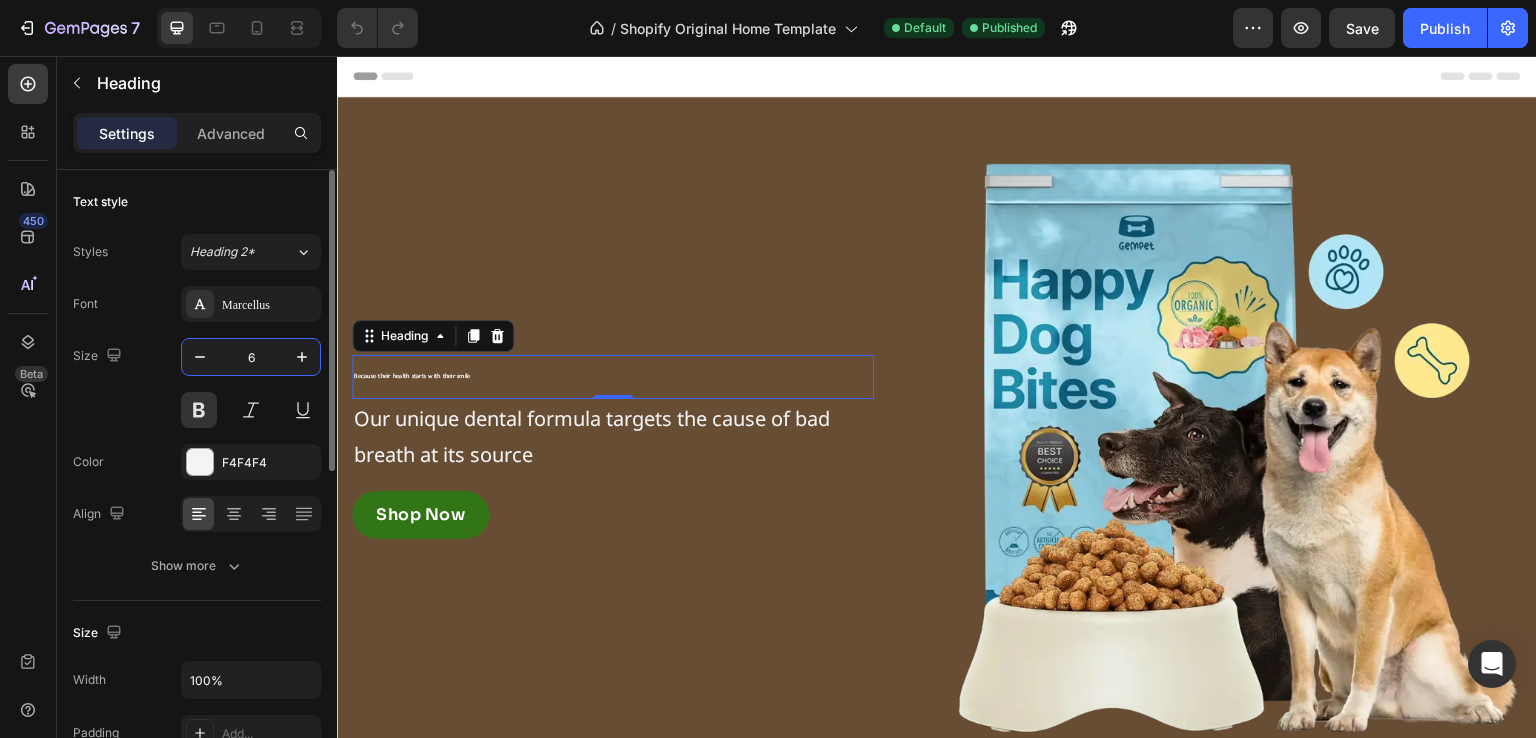 type on "60" 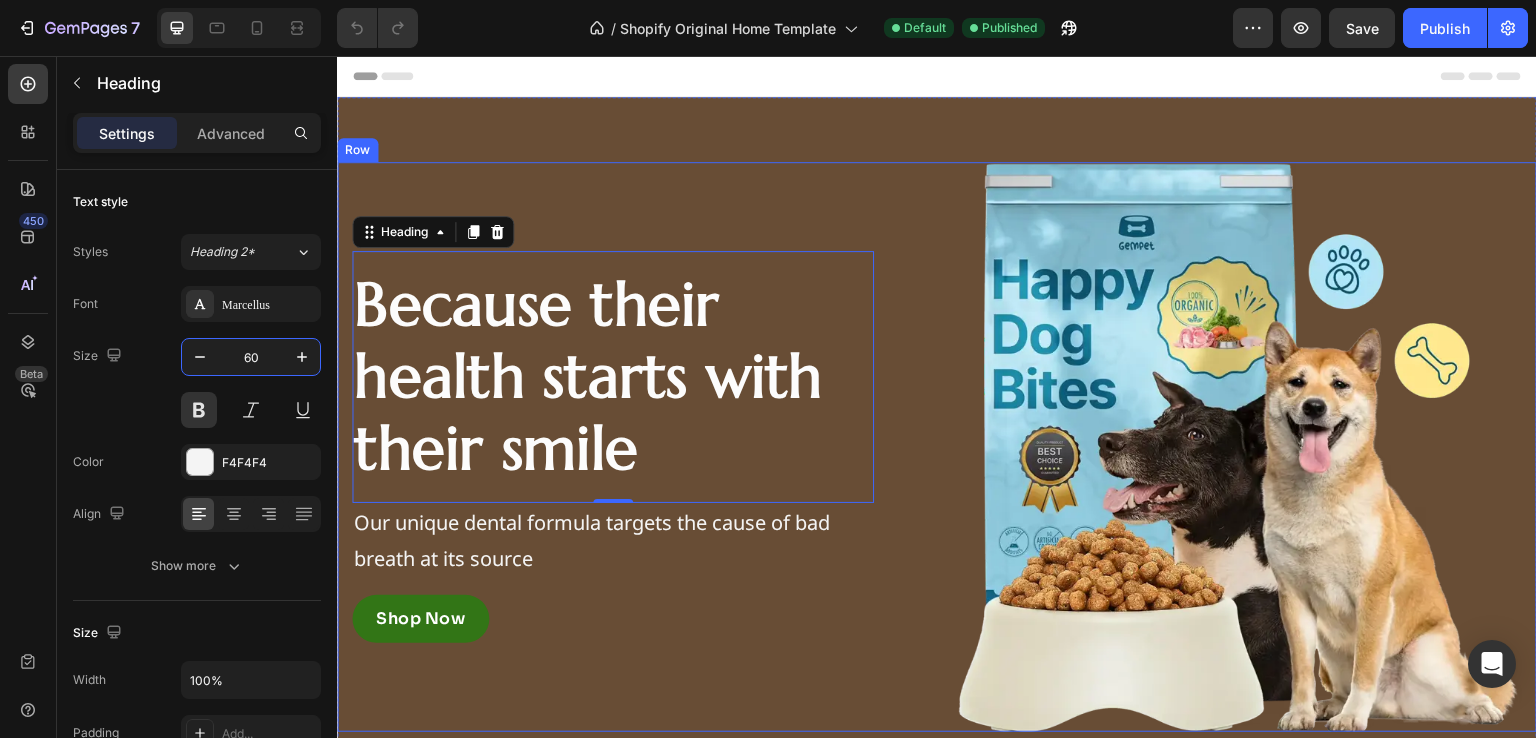 click on "Because their health starts with their smile Heading   0 Our unique dental formula targets the cause of bad breath at its source Text Block Shop Now Button Row" at bounding box center [637, 447] 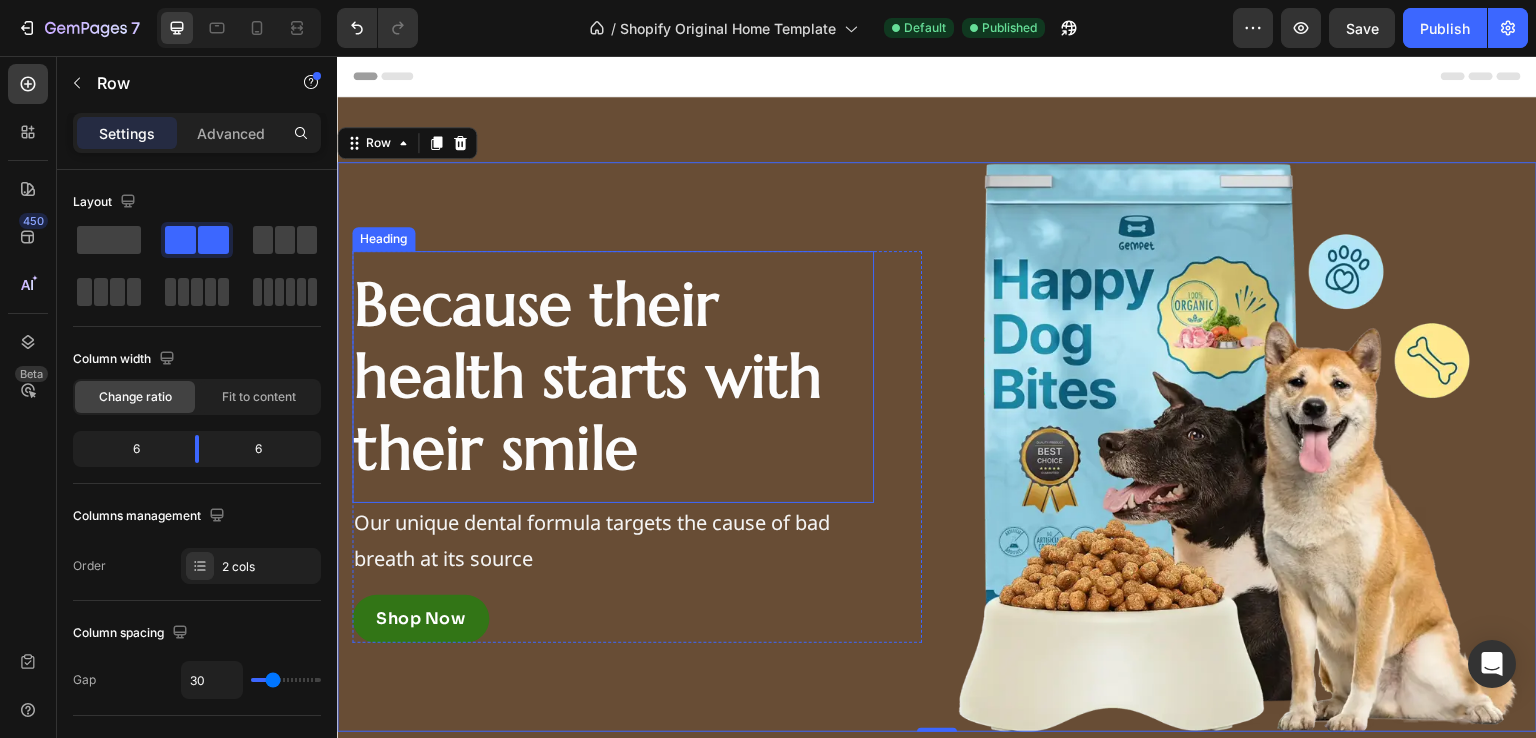 click on "Because their health starts with their smile" at bounding box center [588, 376] 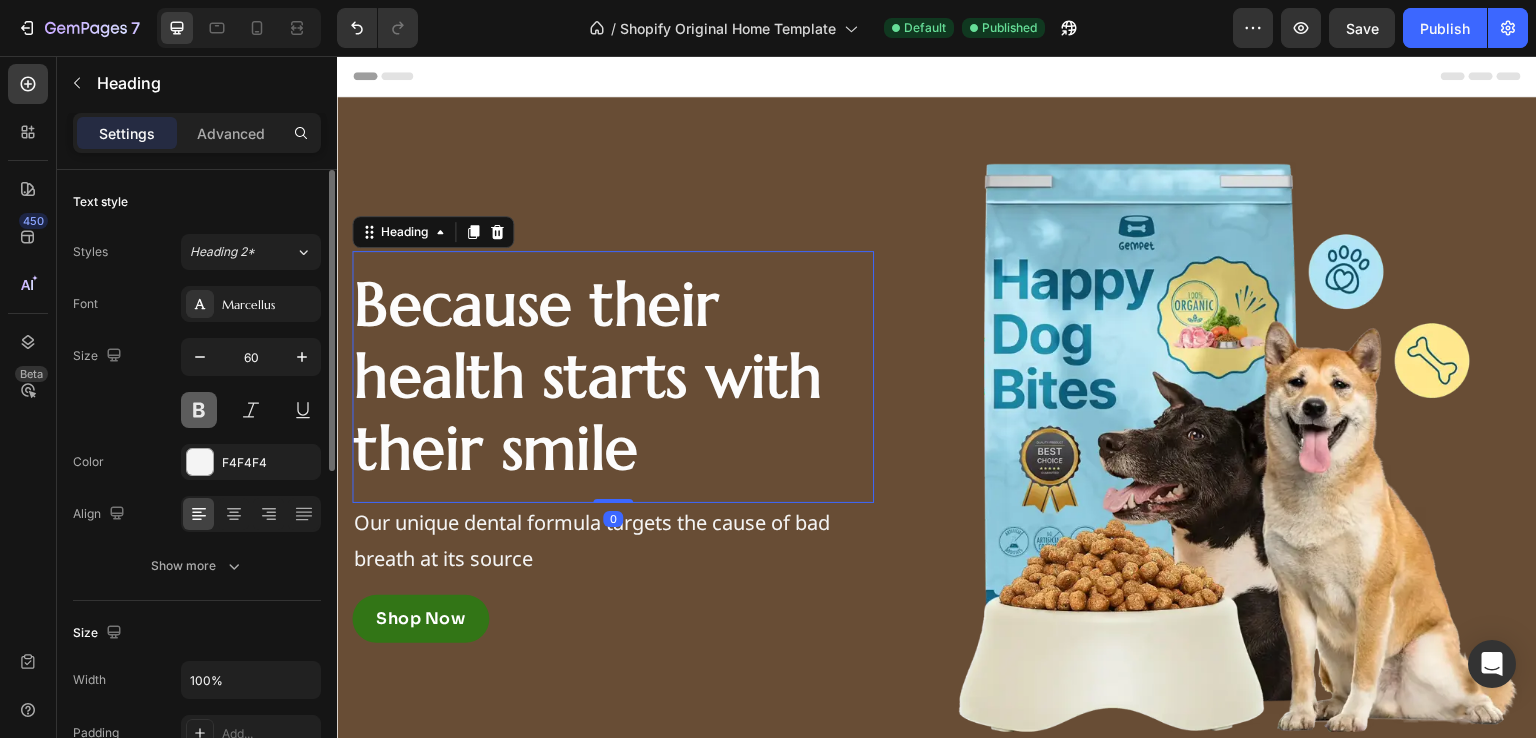 click at bounding box center (199, 410) 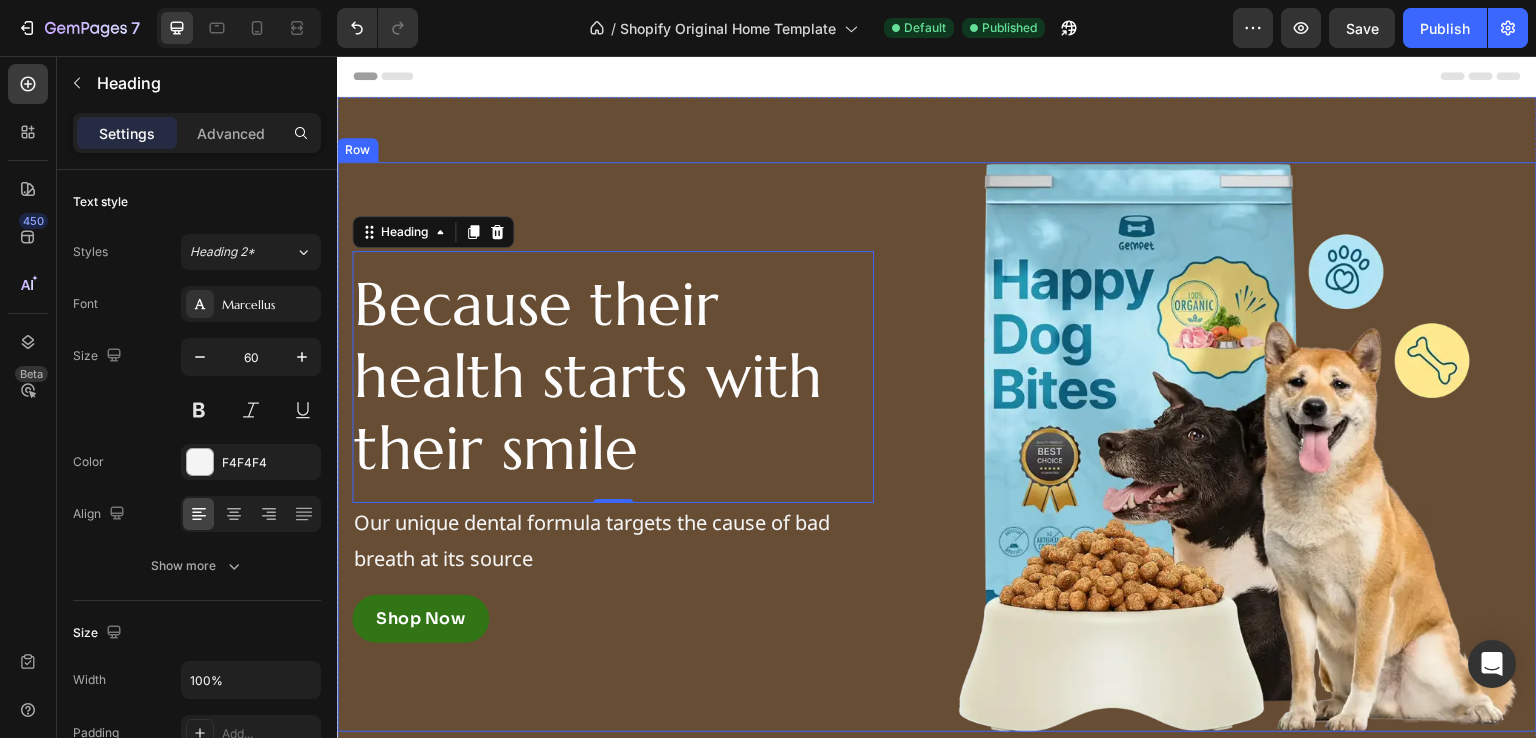 click on "Because their health starts with their smile Heading   0 Our unique dental formula targets the cause of bad breath at its source Text Block Shop Now Button Row" at bounding box center [637, 447] 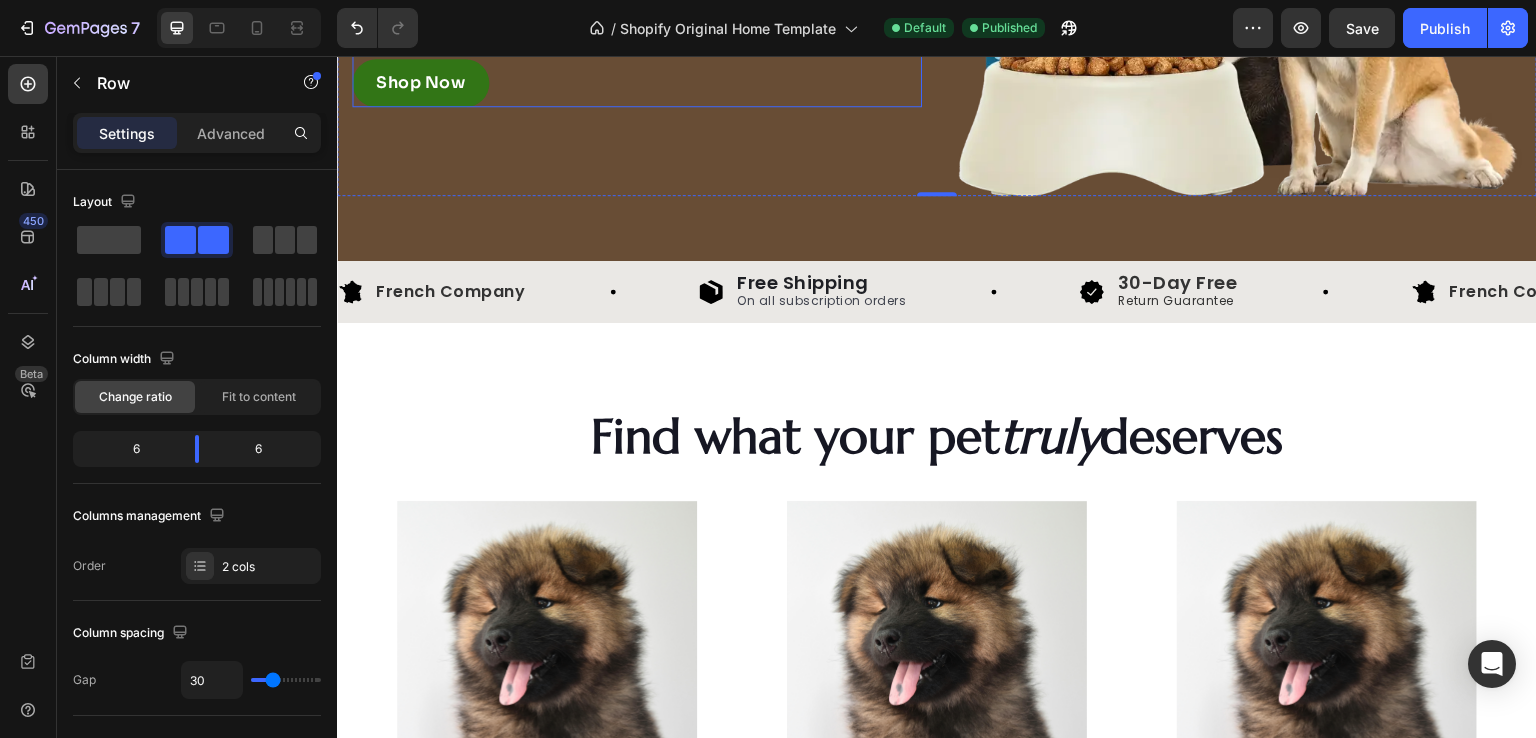 scroll, scrollTop: 684, scrollLeft: 0, axis: vertical 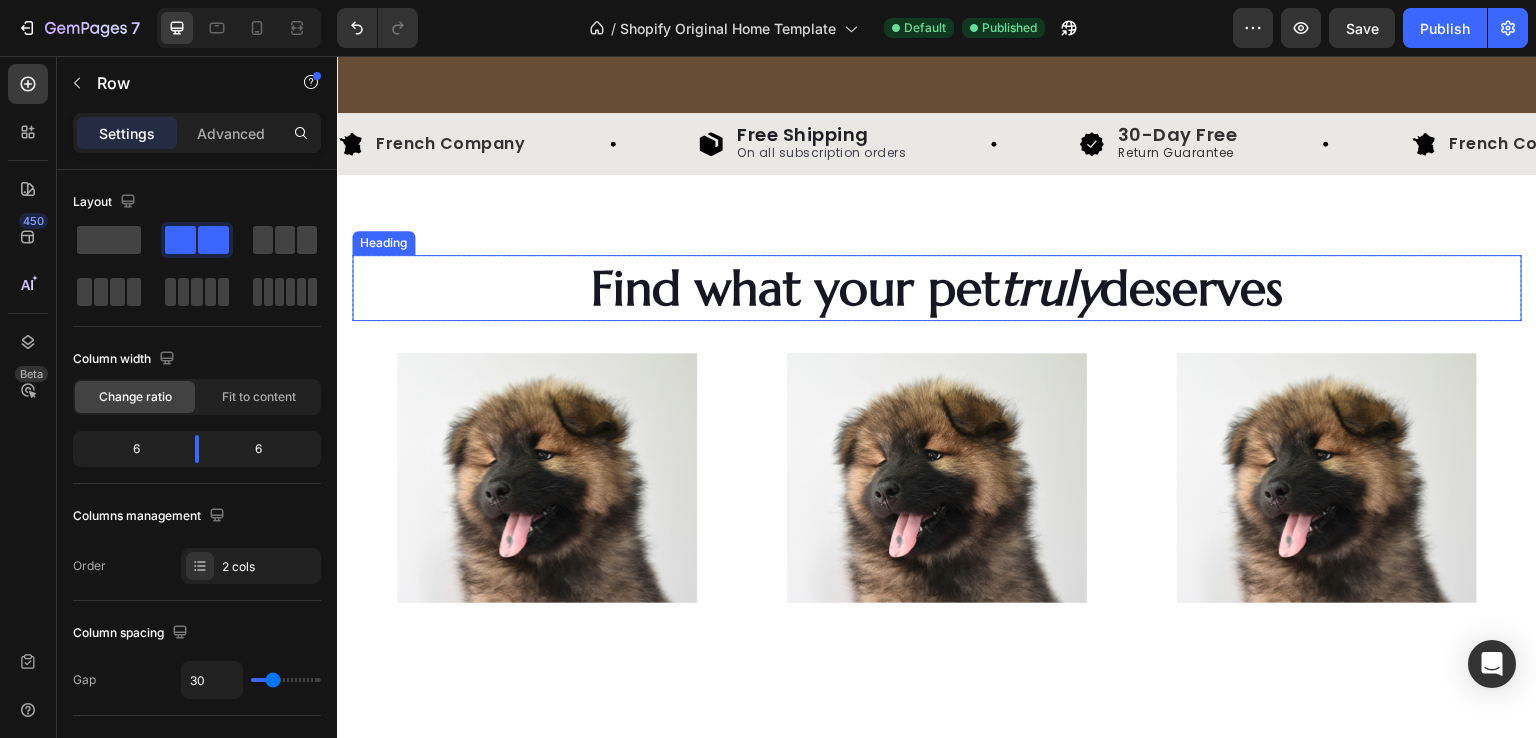 click on "Find what your pet" at bounding box center [795, 288] 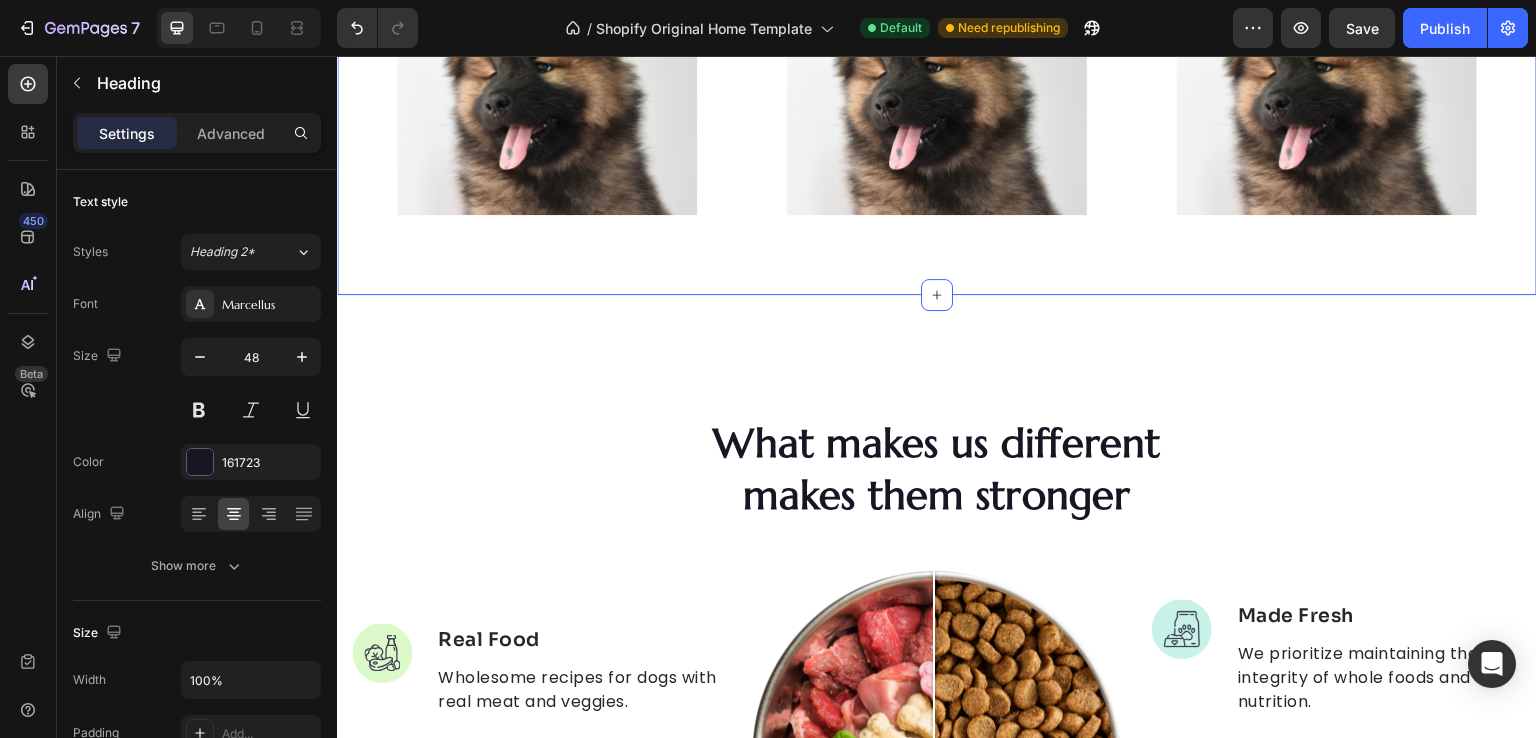scroll, scrollTop: 1034, scrollLeft: 0, axis: vertical 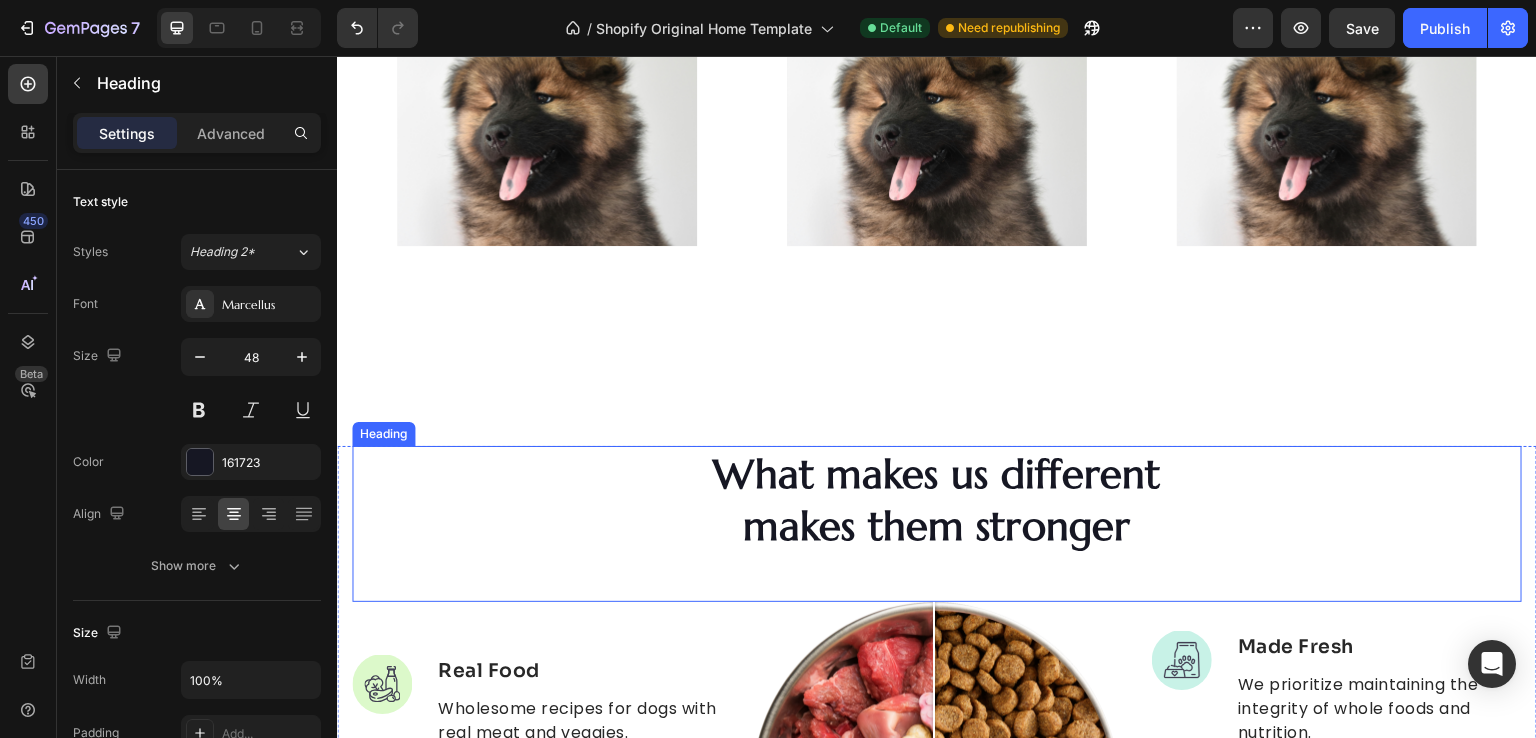 click on "What makes us different makes them stronger" at bounding box center (937, 500) 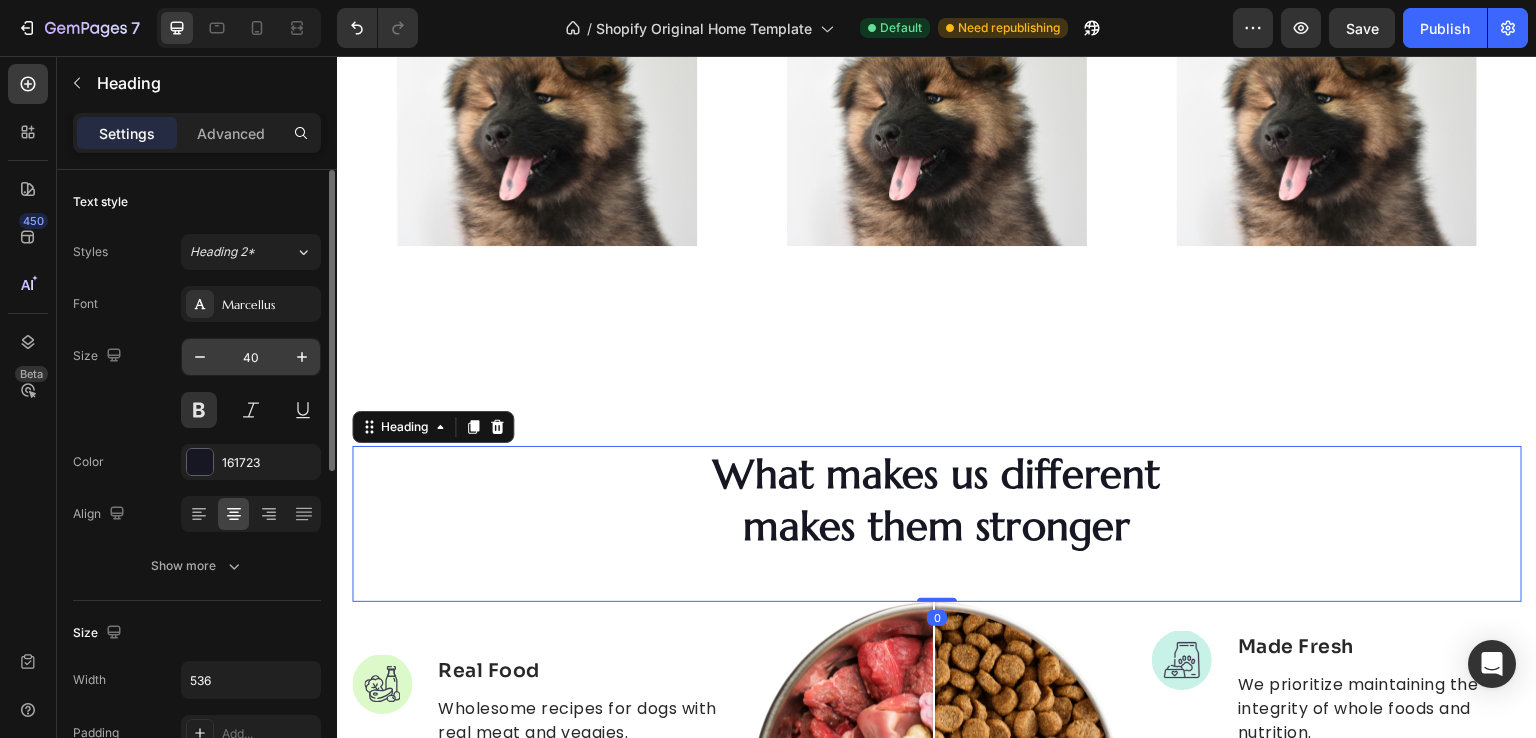 click on "40" at bounding box center (251, 357) 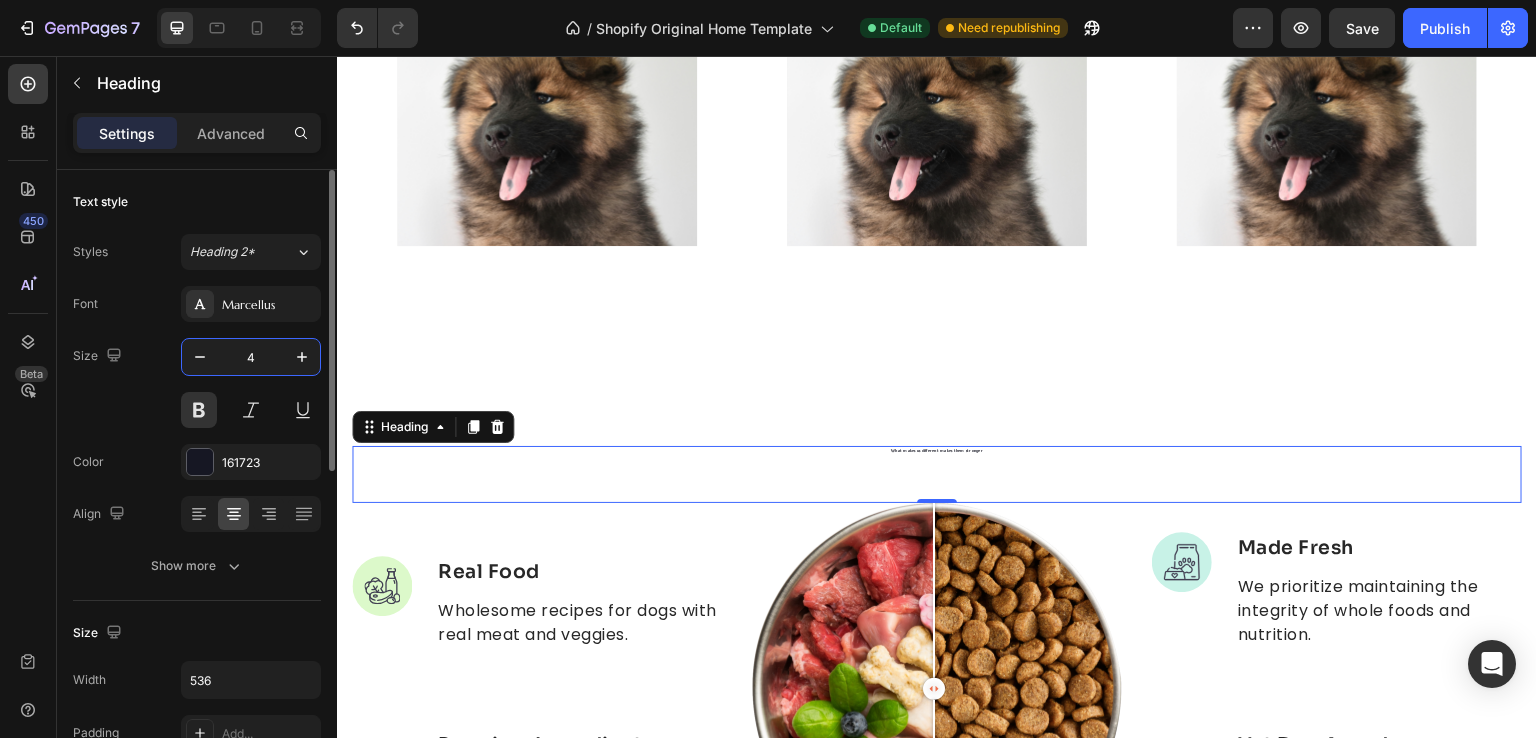 type on "48" 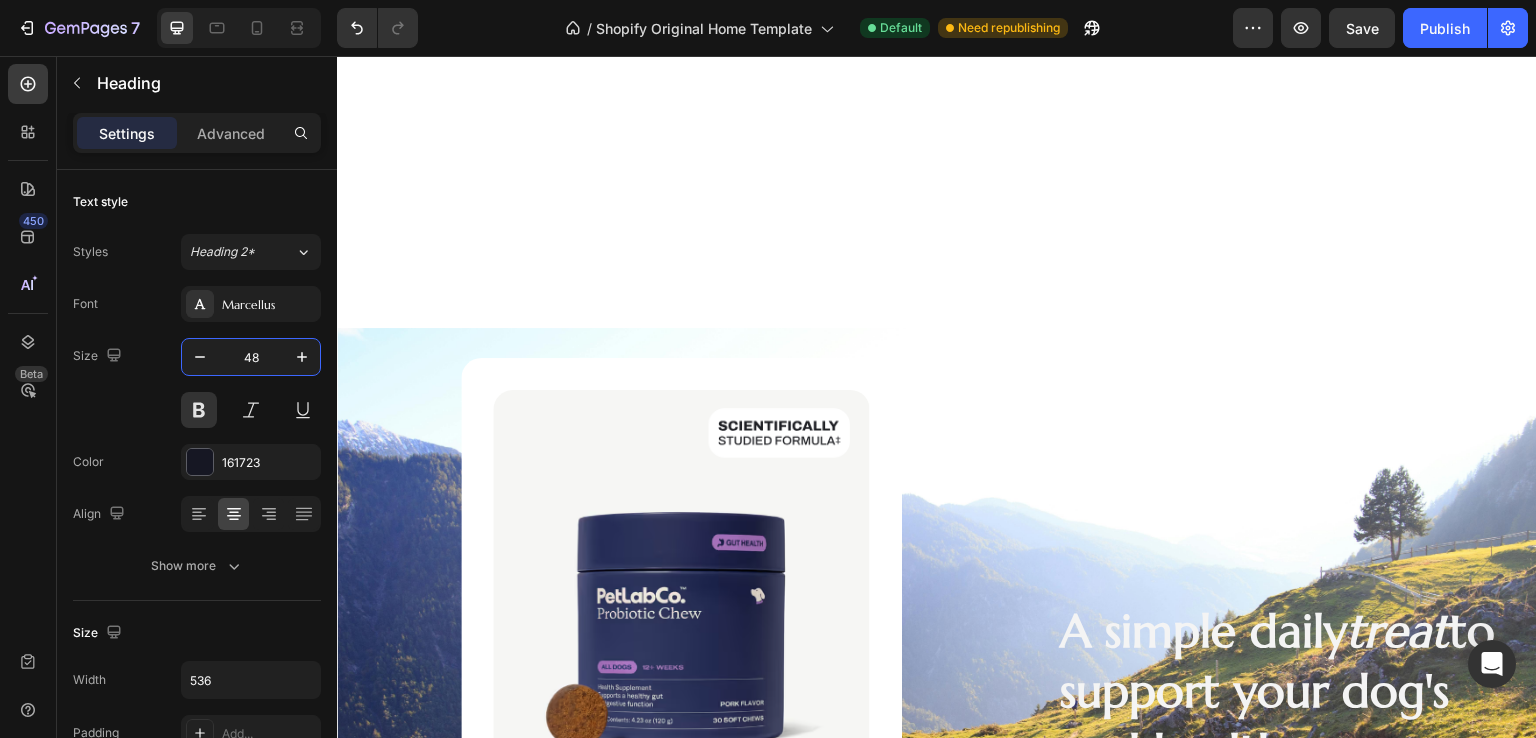 scroll, scrollTop: 2559, scrollLeft: 0, axis: vertical 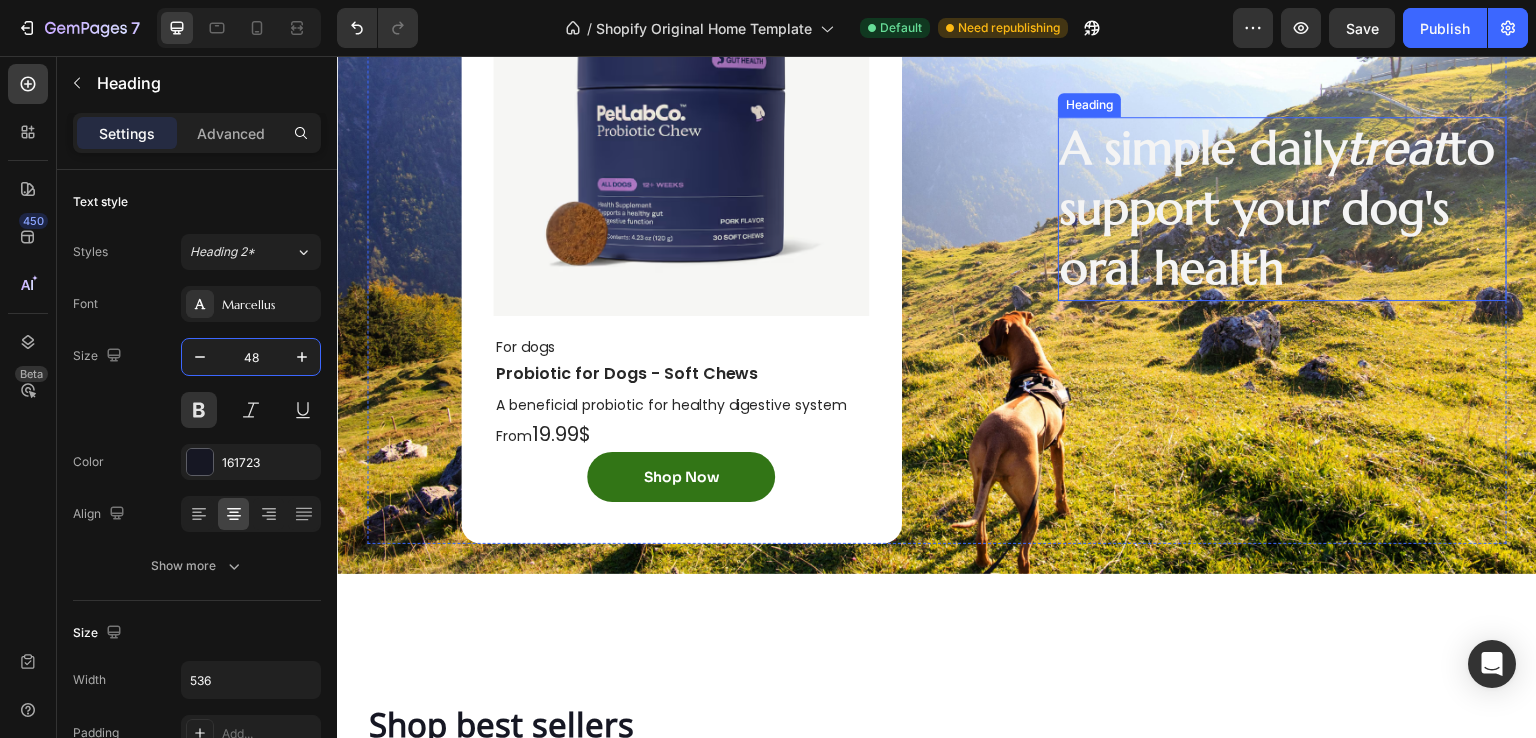 click on "A simple daily  treat  to support your dog's oral health" at bounding box center [1282, 208] 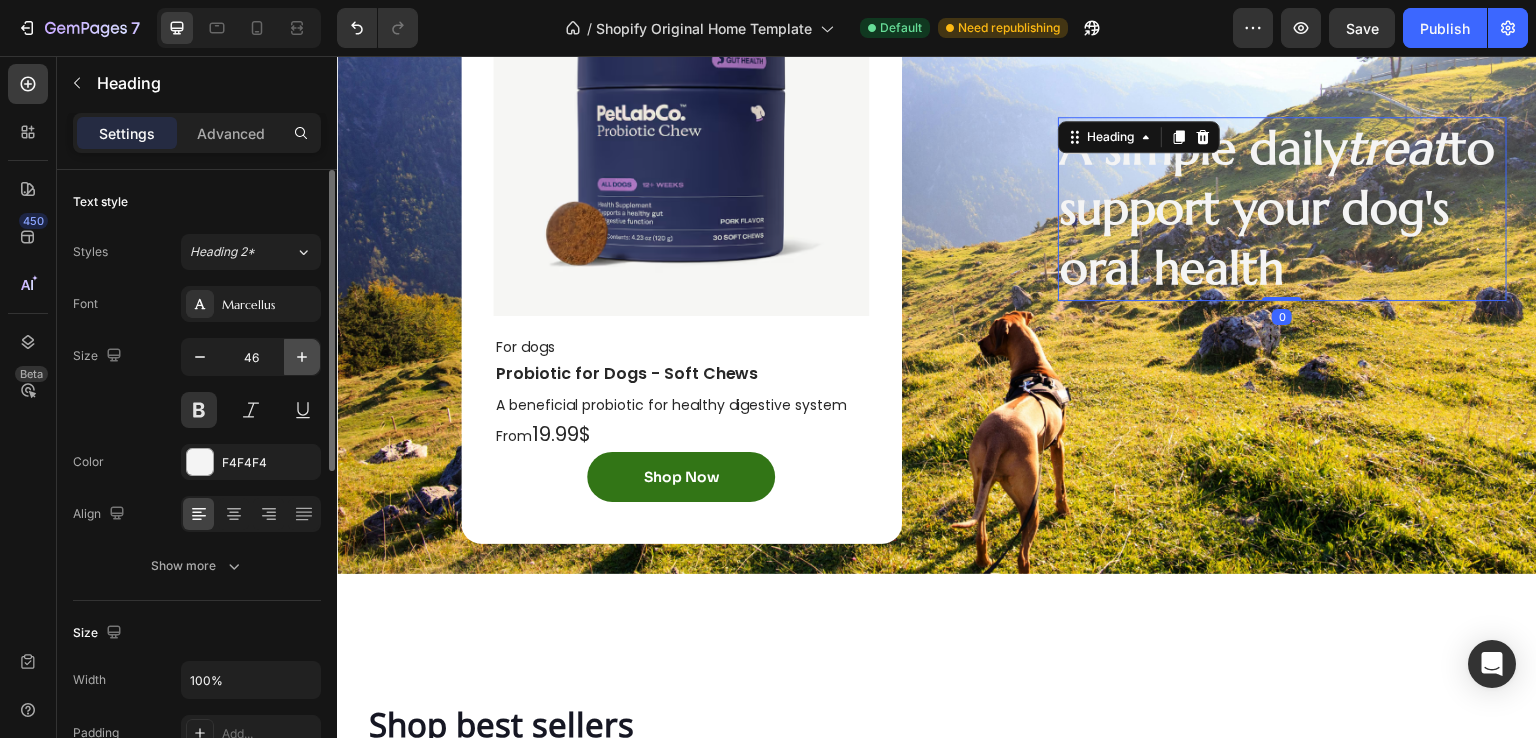 click 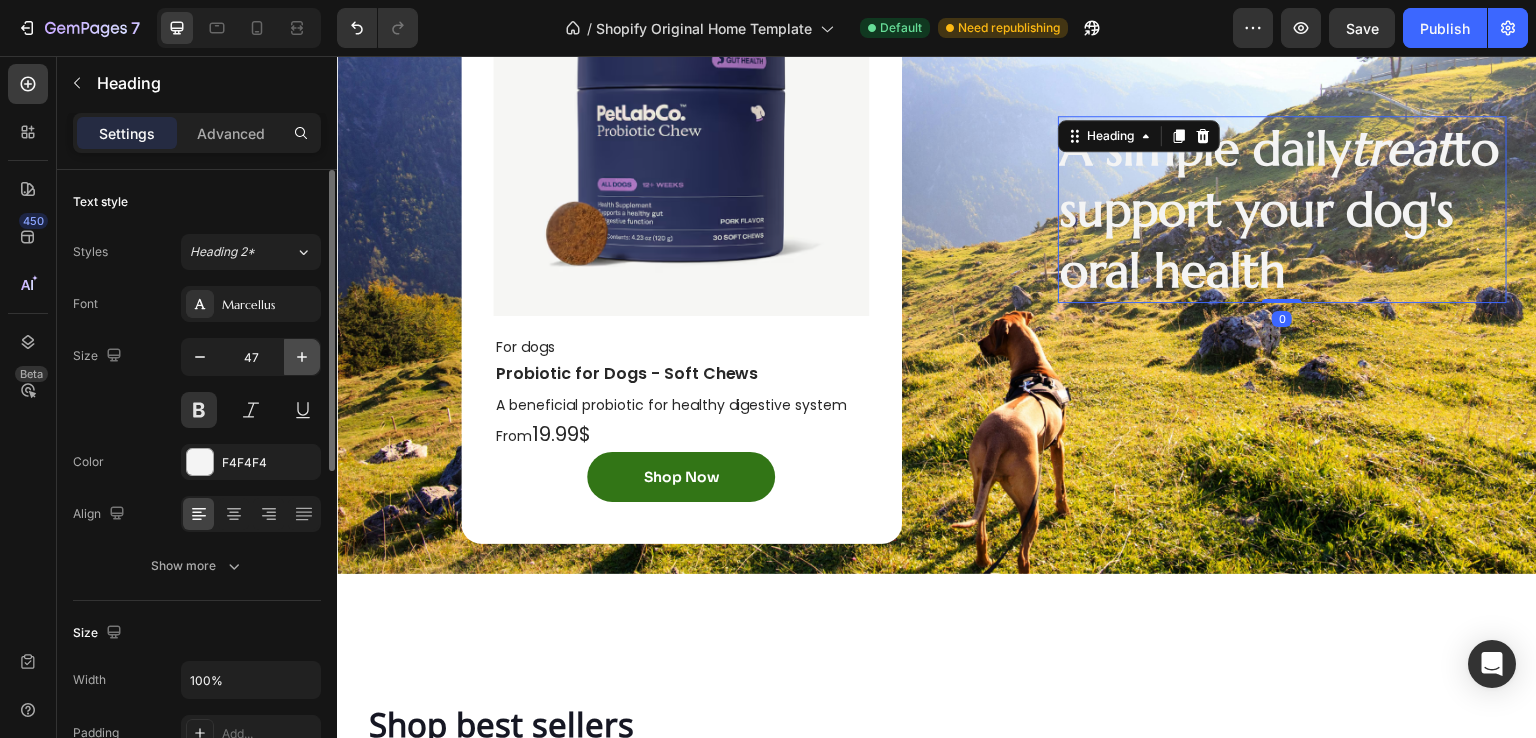 click 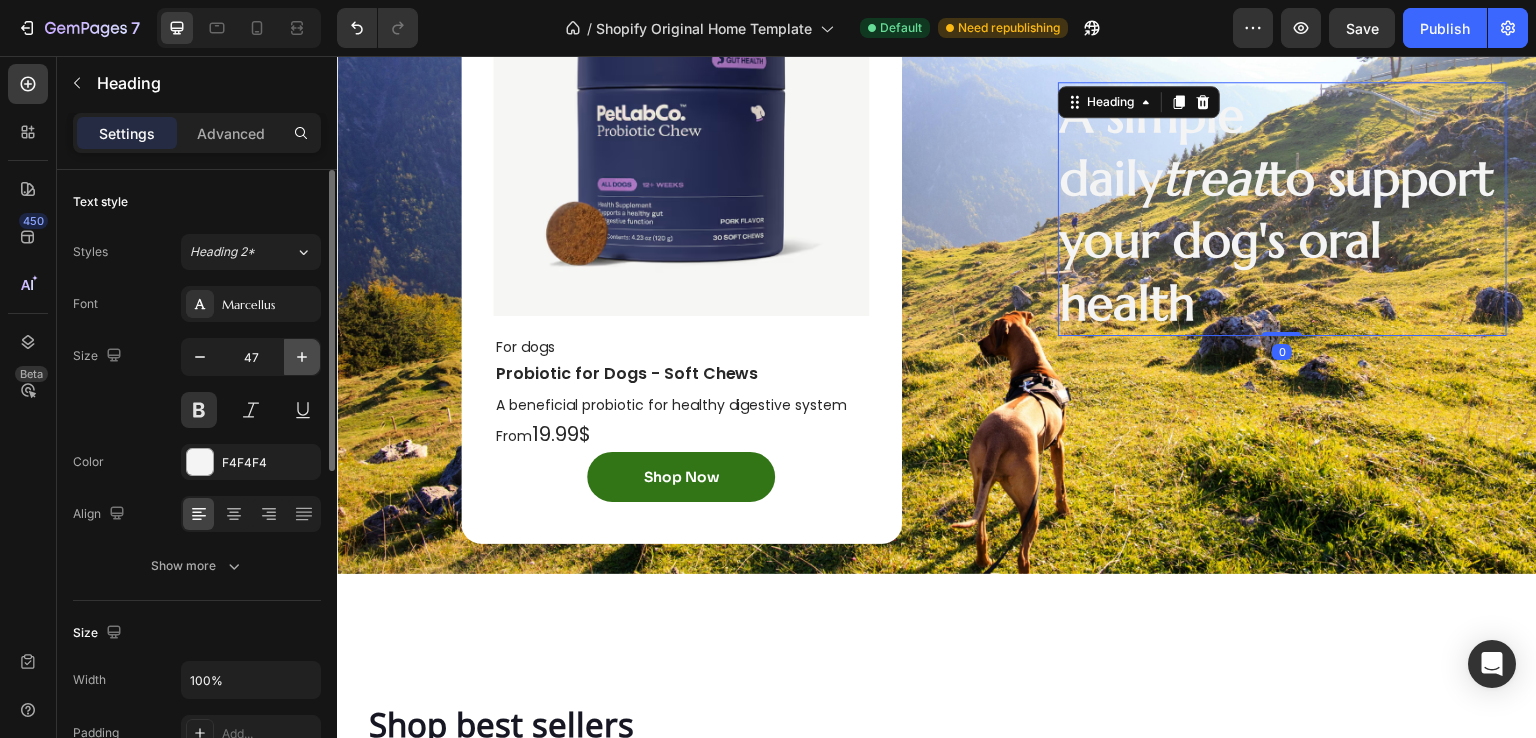 type on "48" 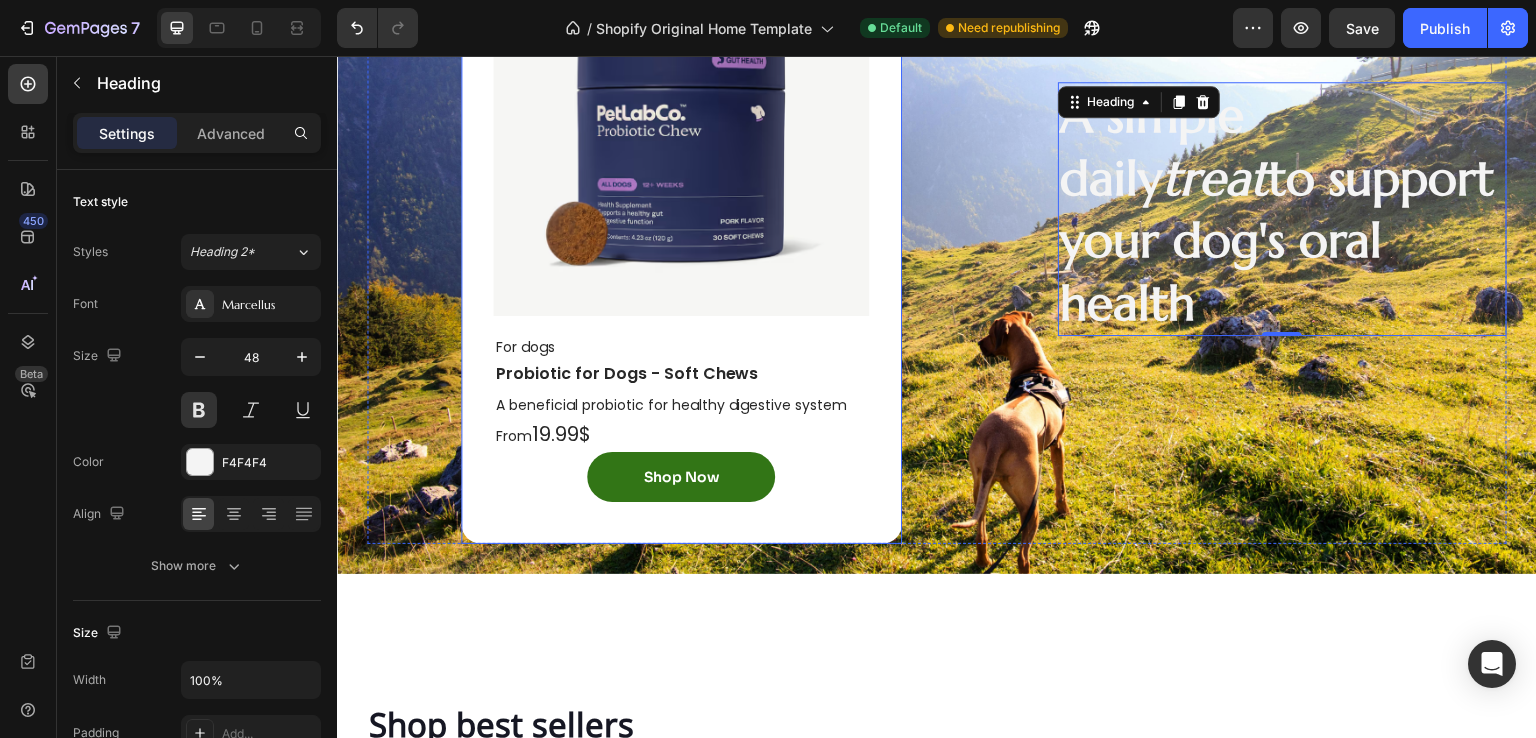 scroll, scrollTop: 2916, scrollLeft: 0, axis: vertical 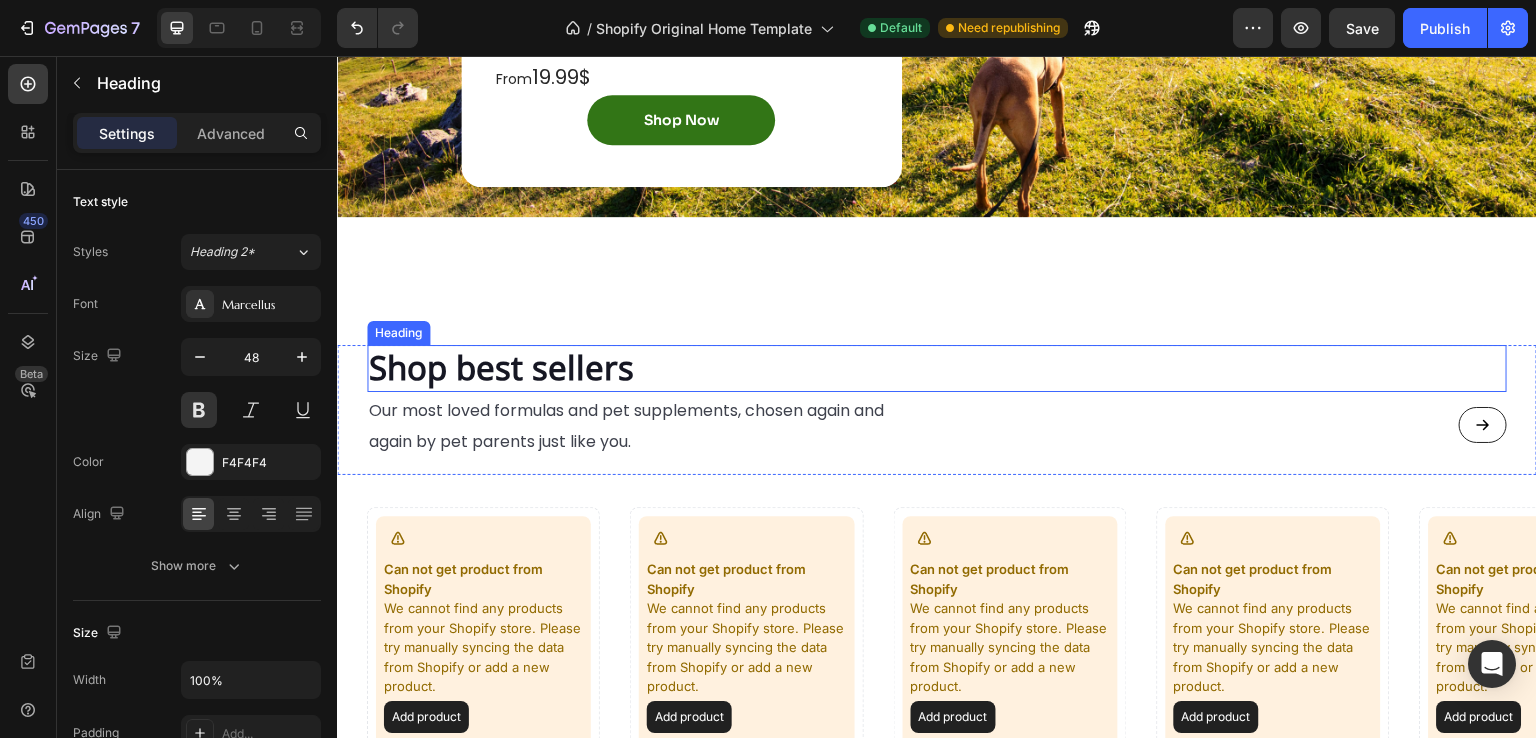 click on "Shop best sellers" at bounding box center (501, 367) 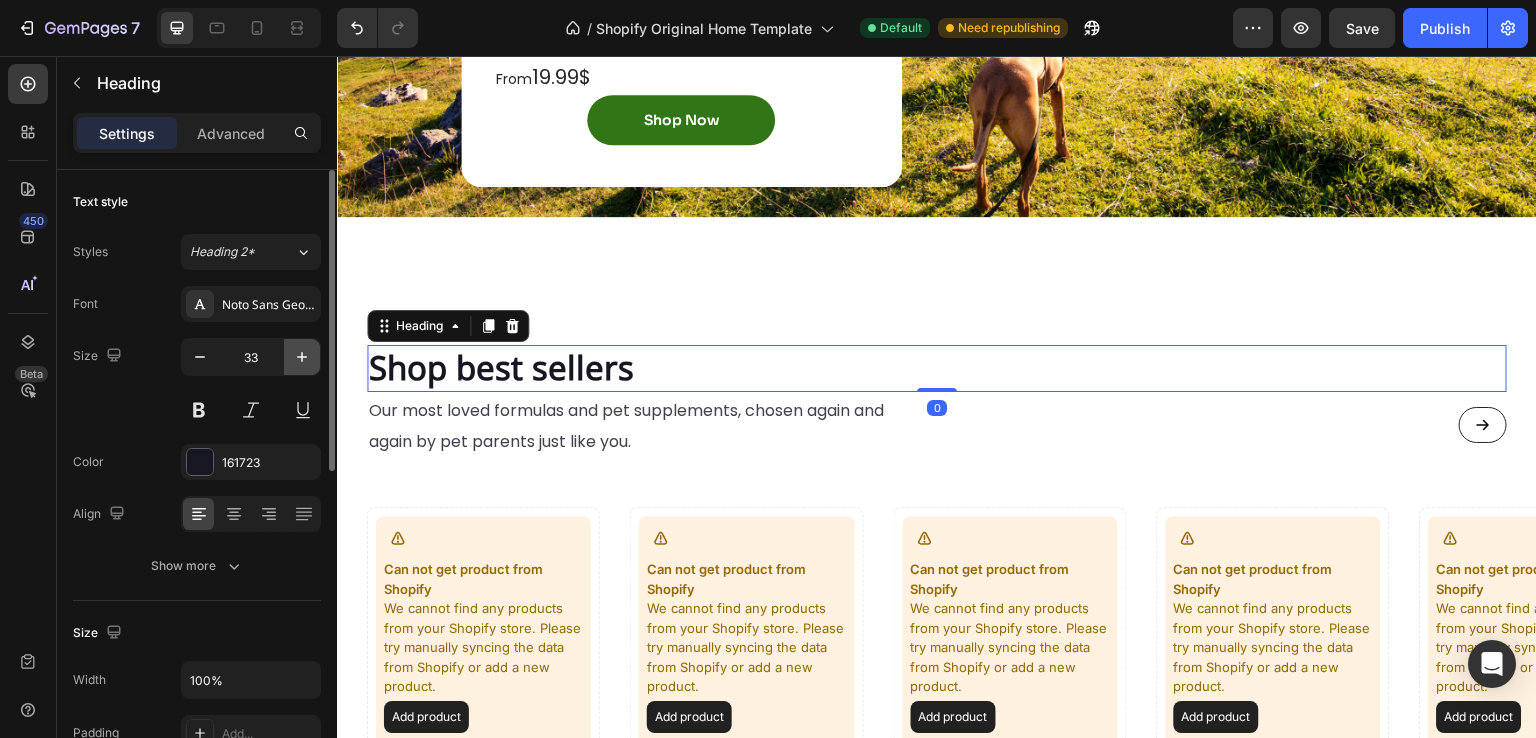click 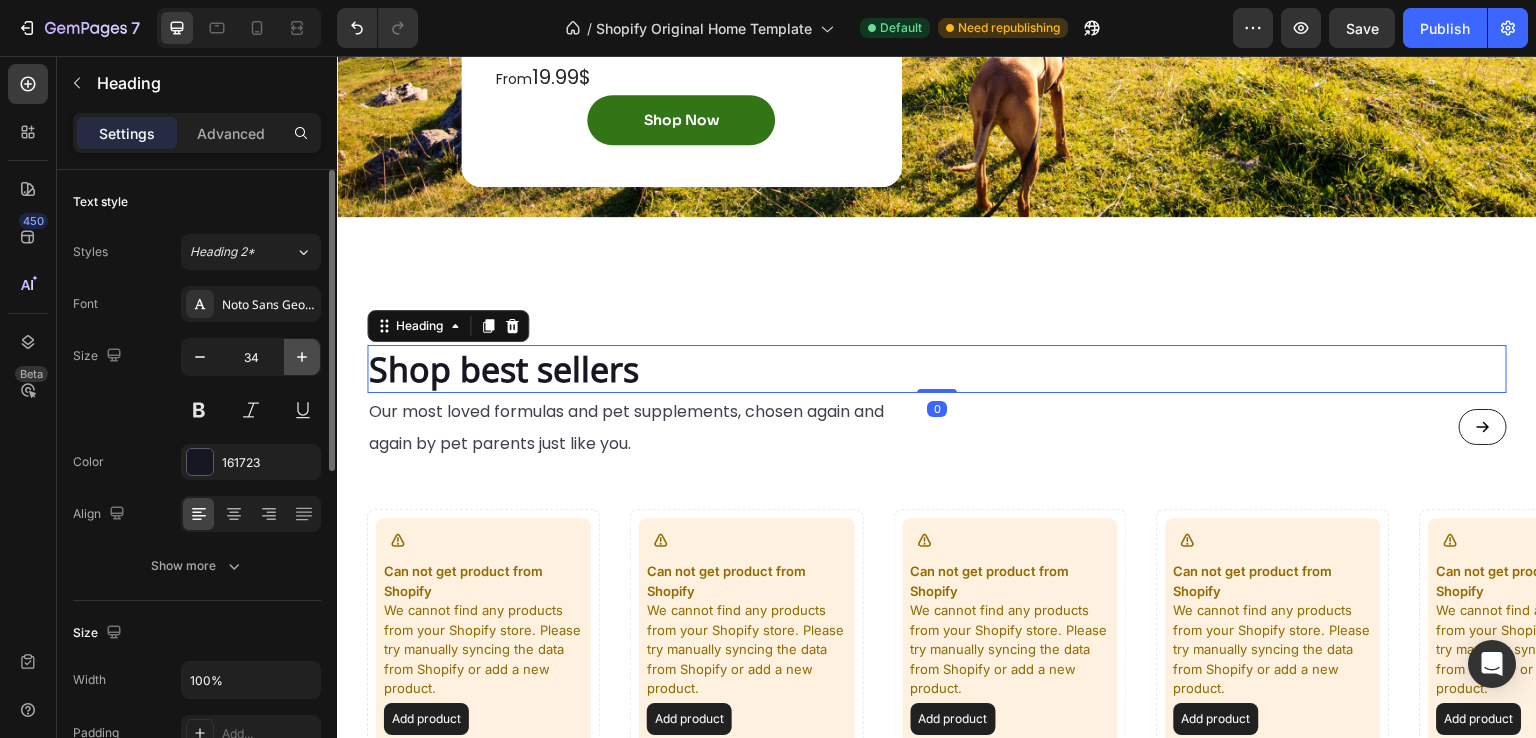 click 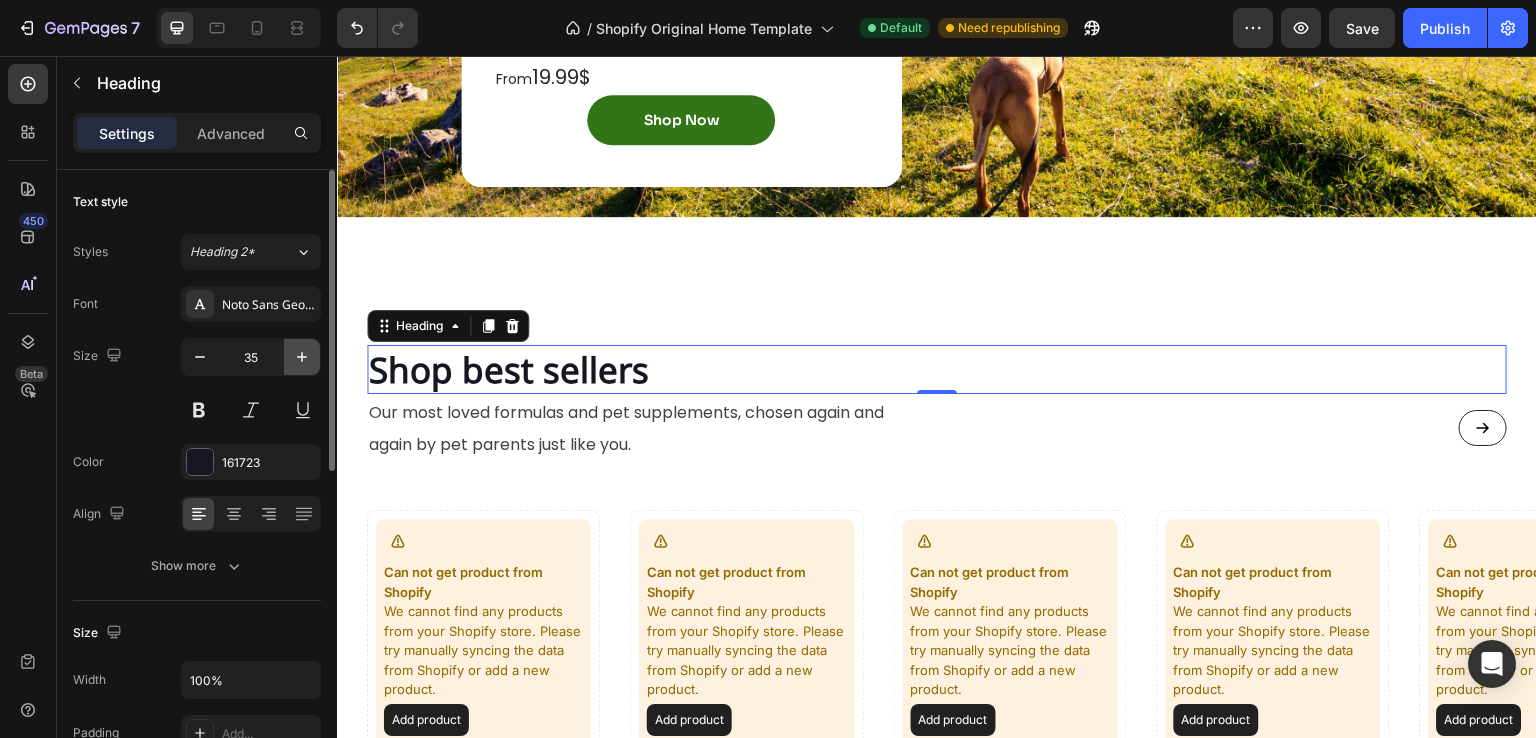 click 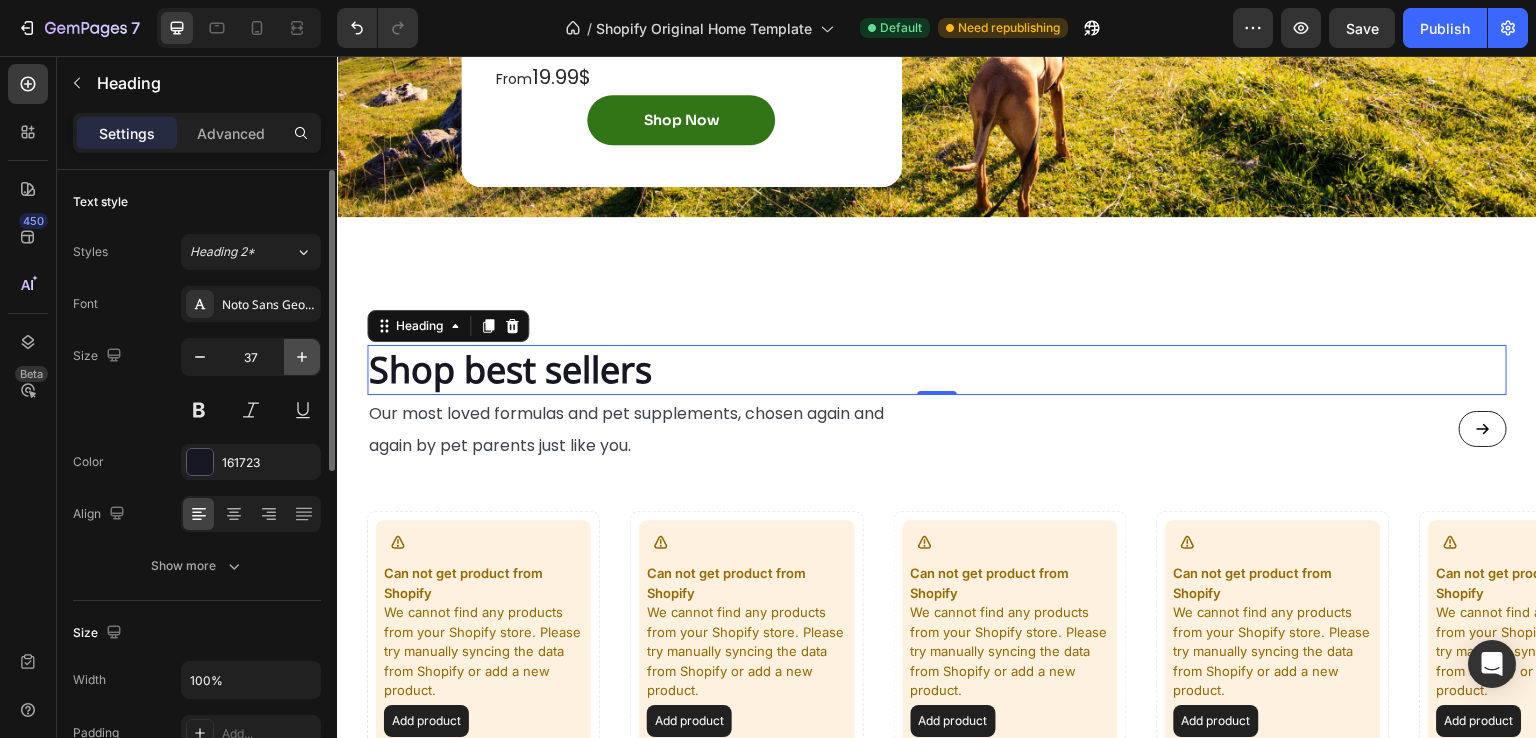 click 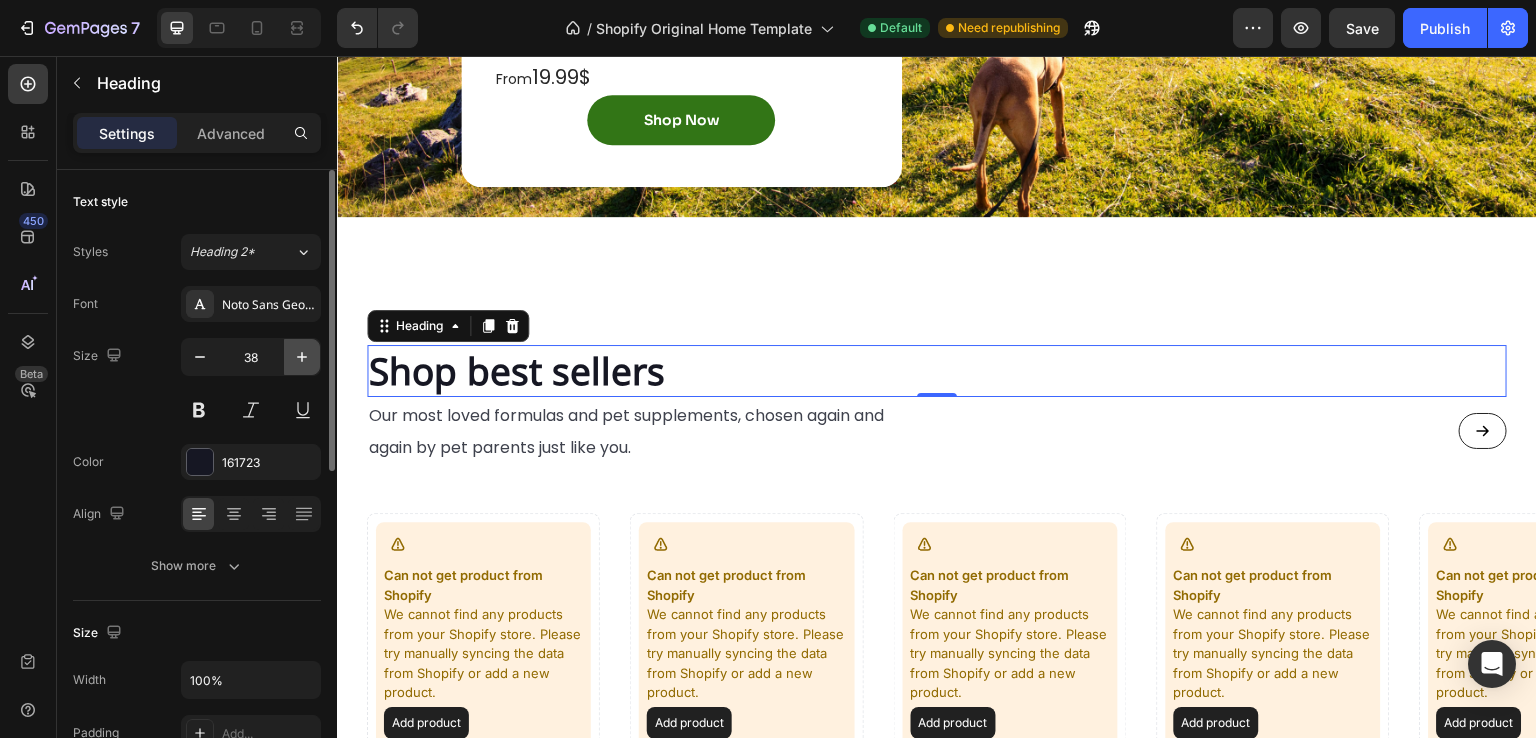click 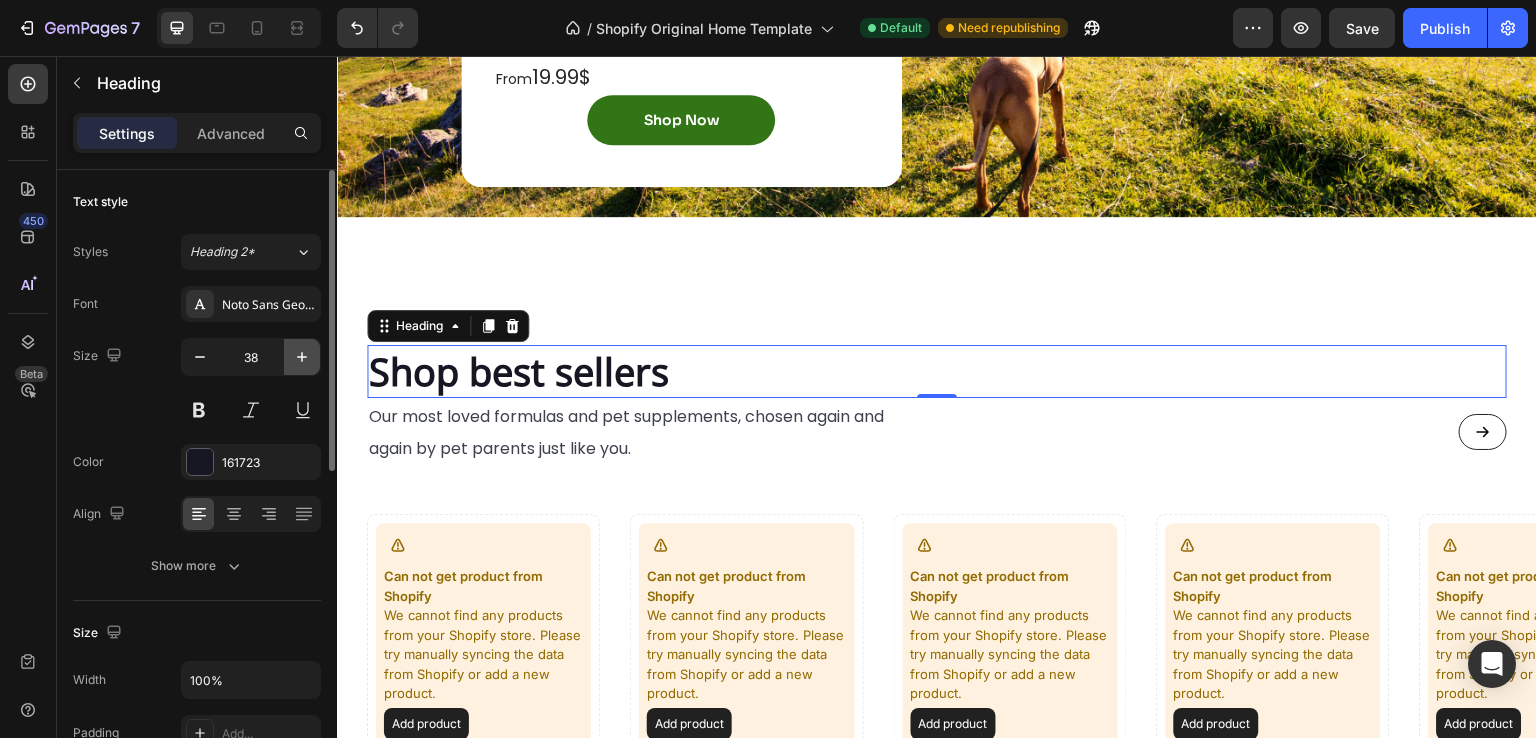 click 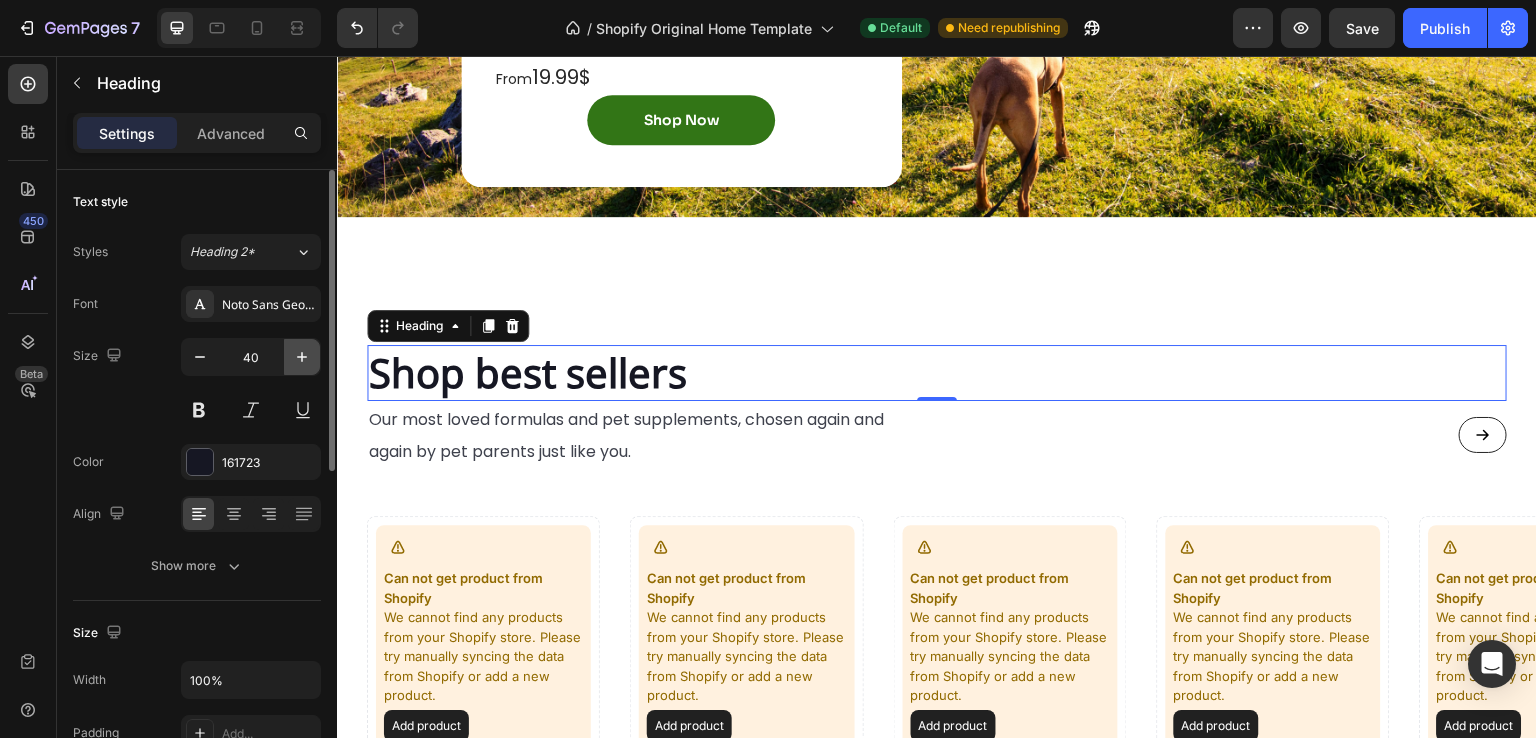 click 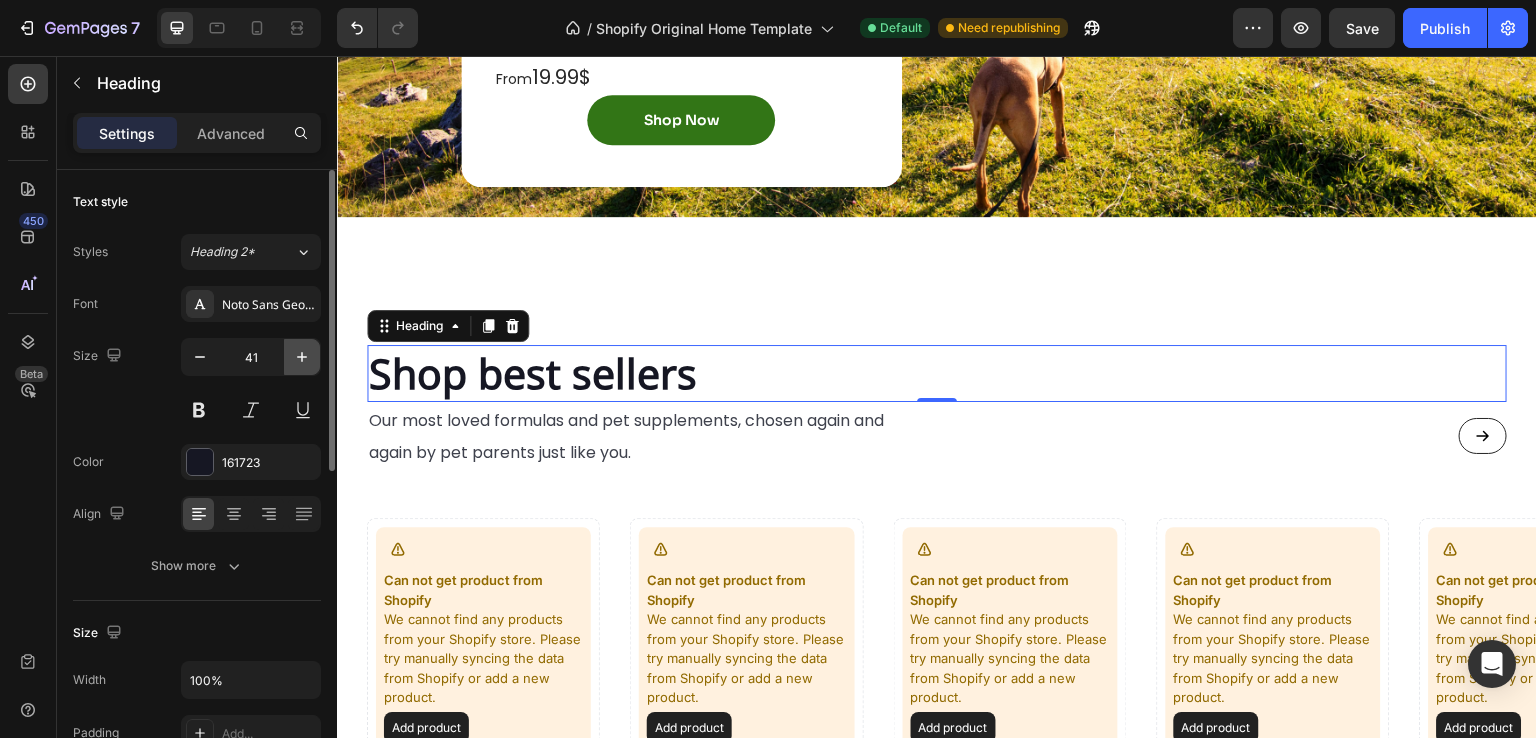 click 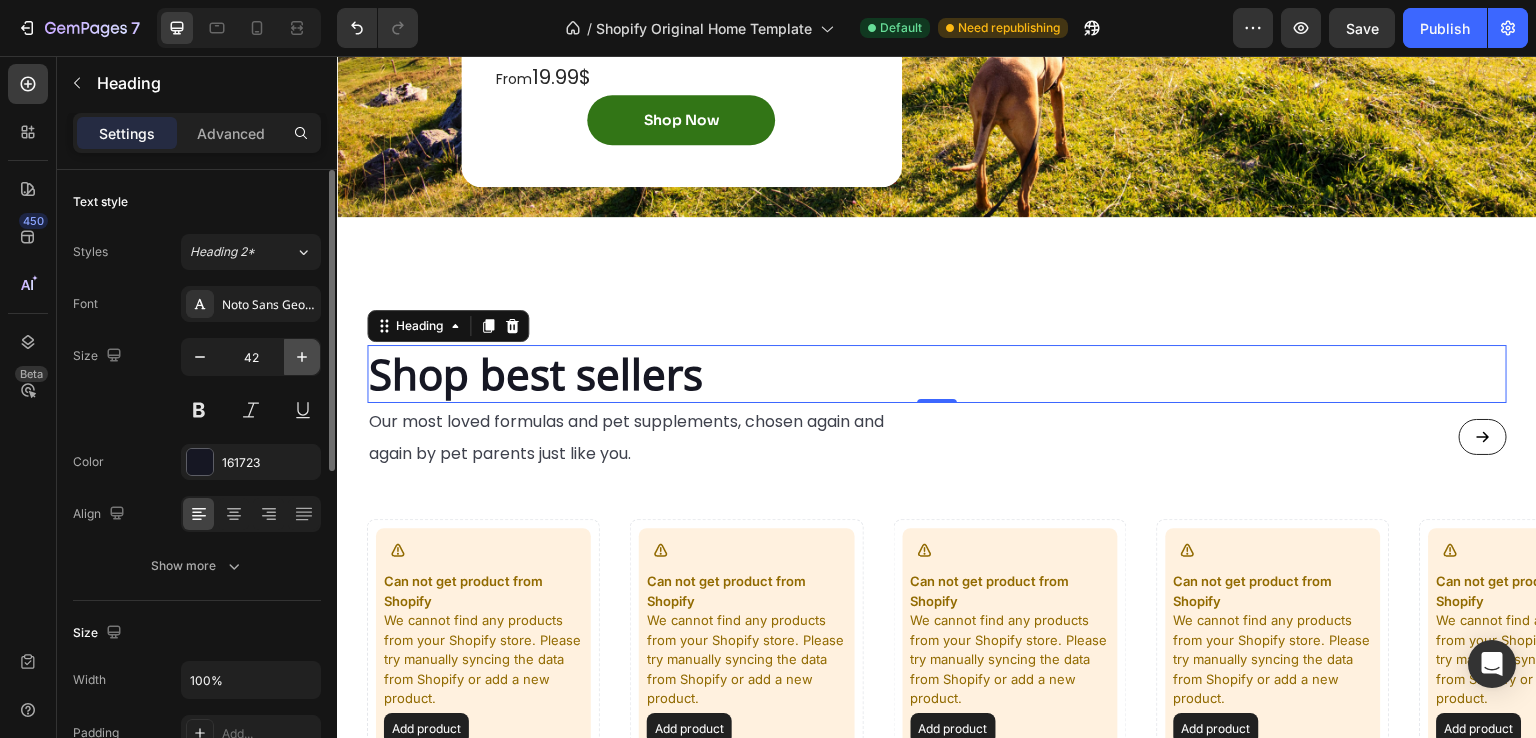 click 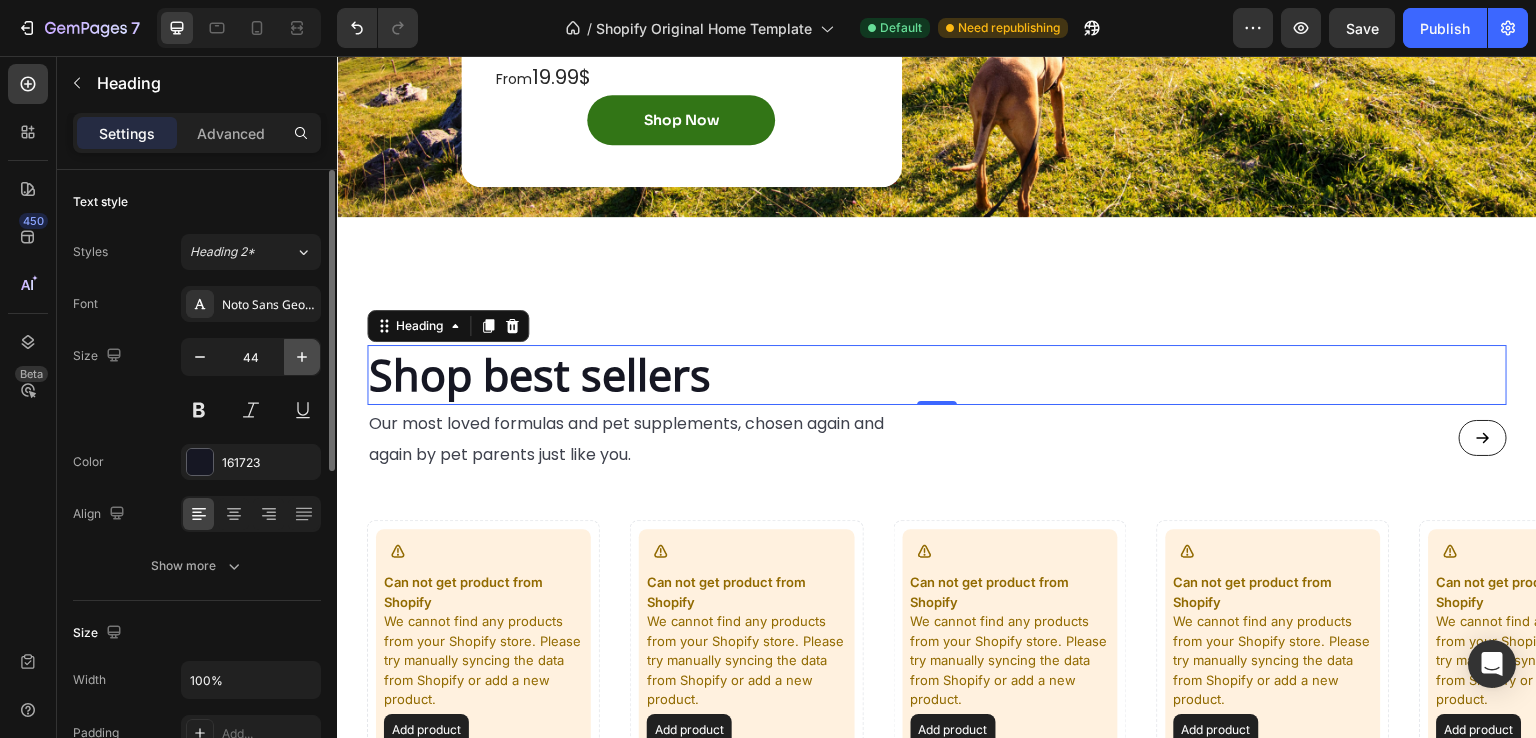 click 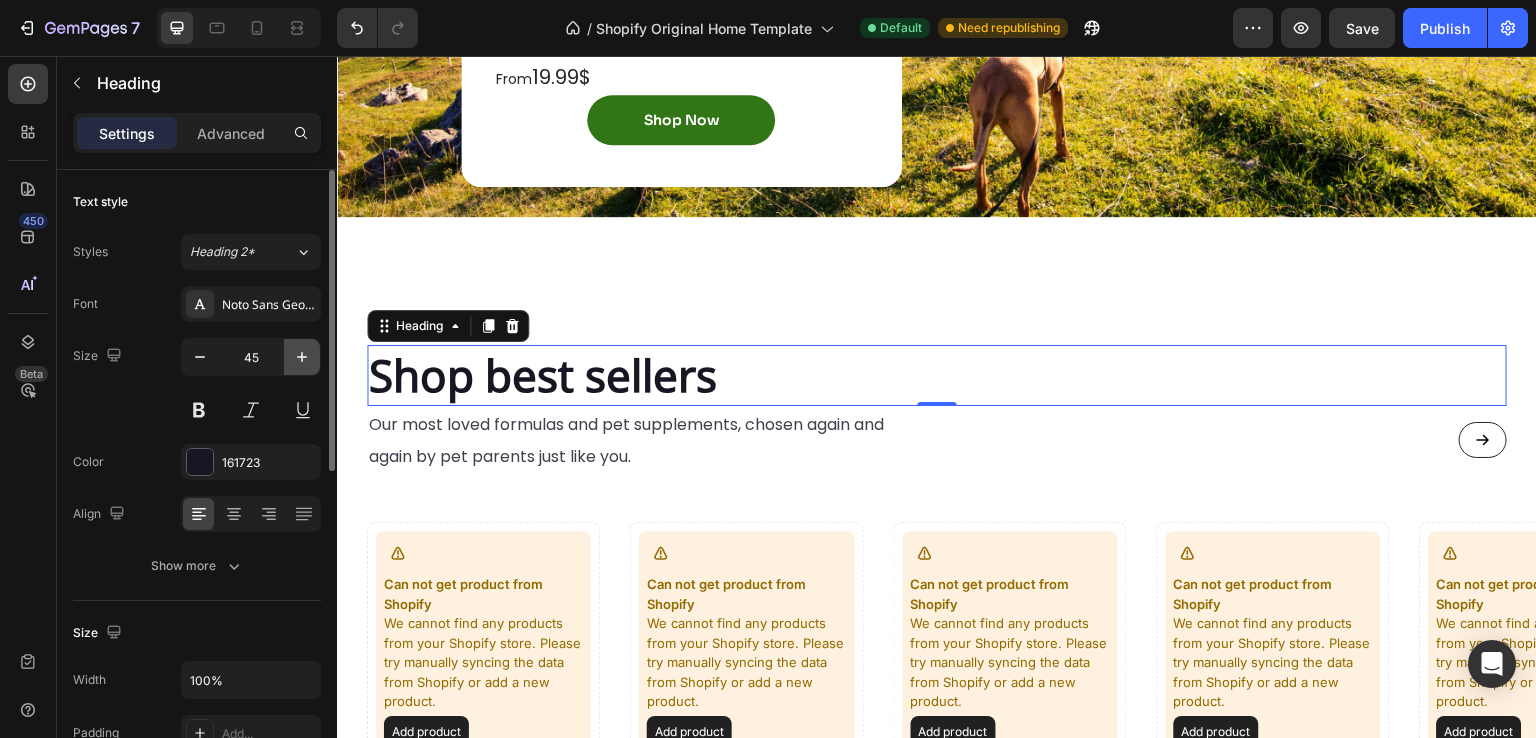 click 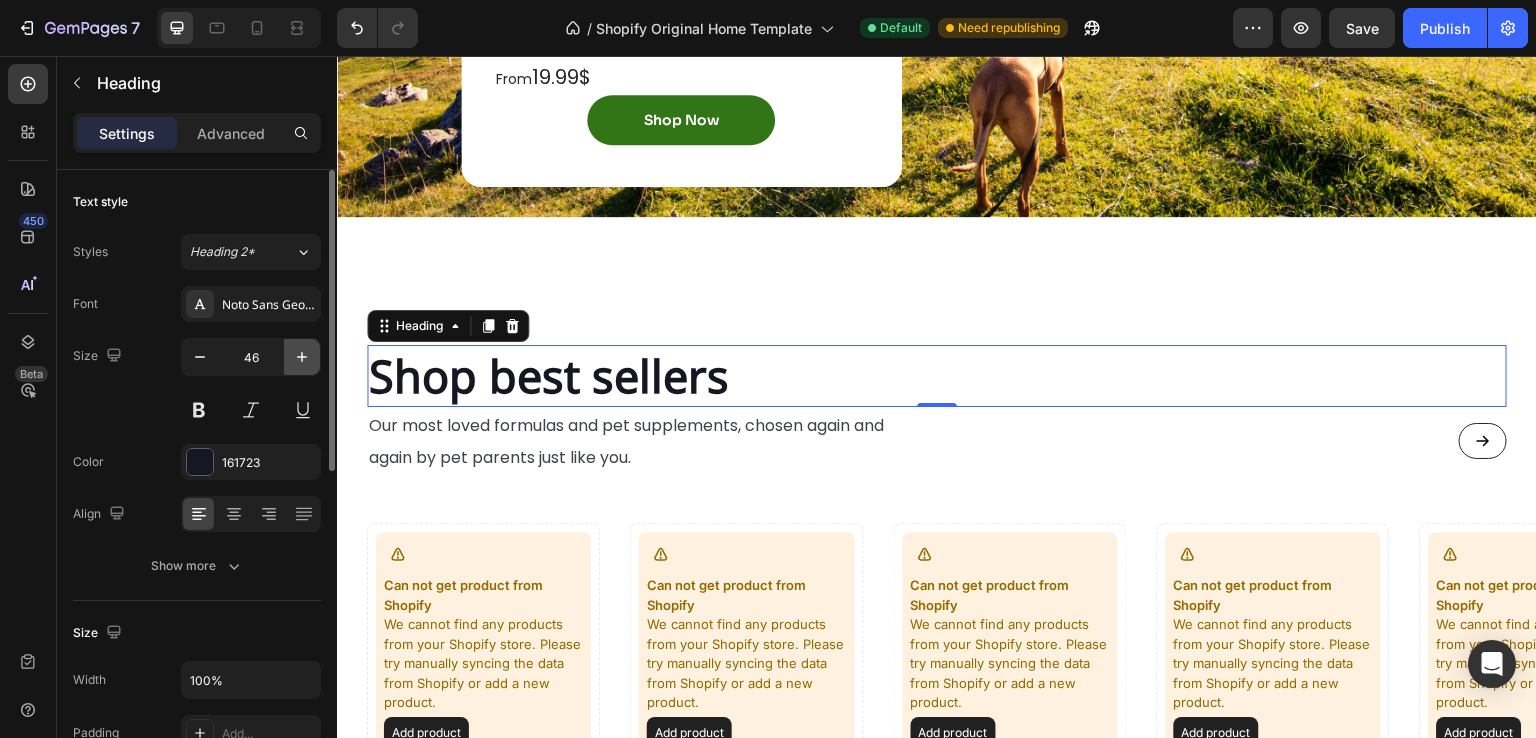 click 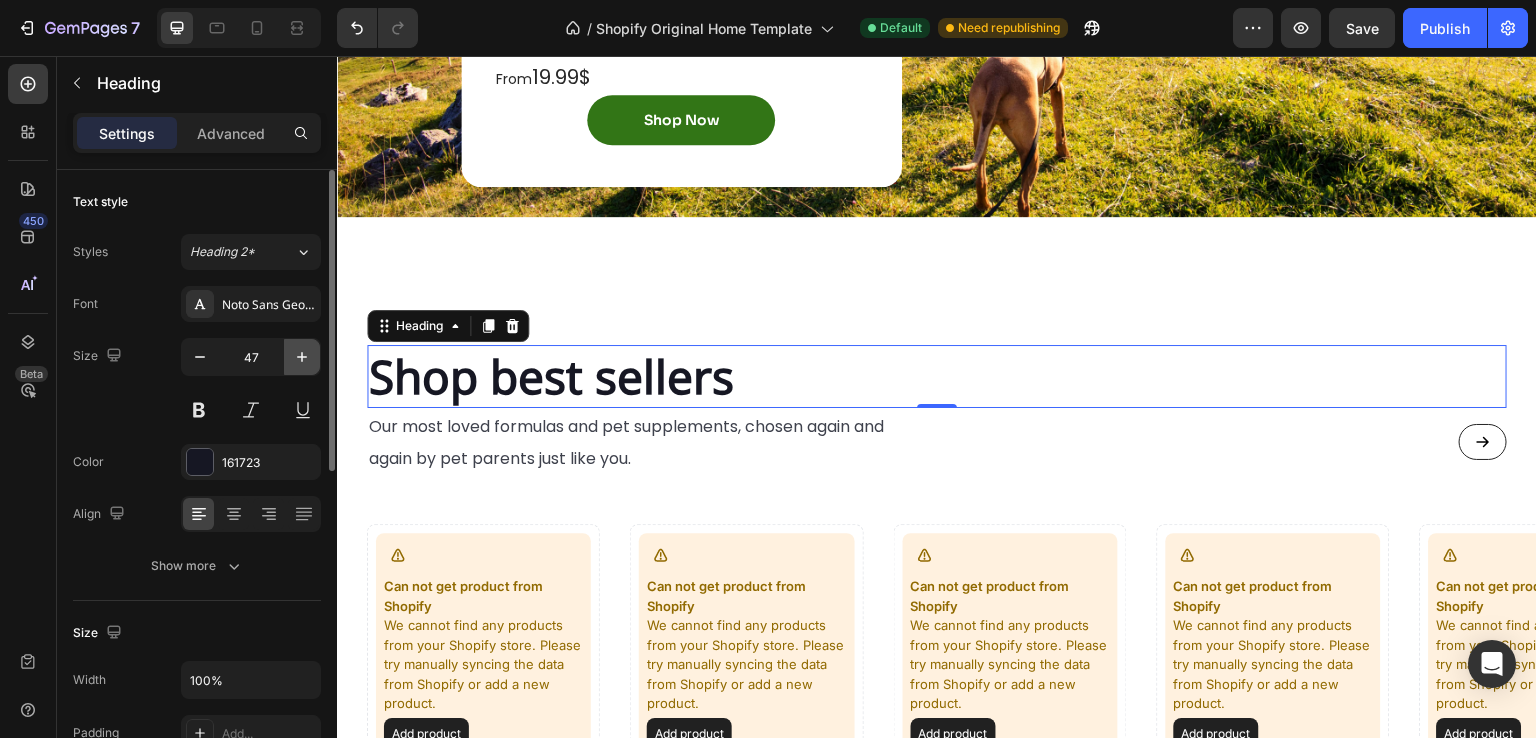 click 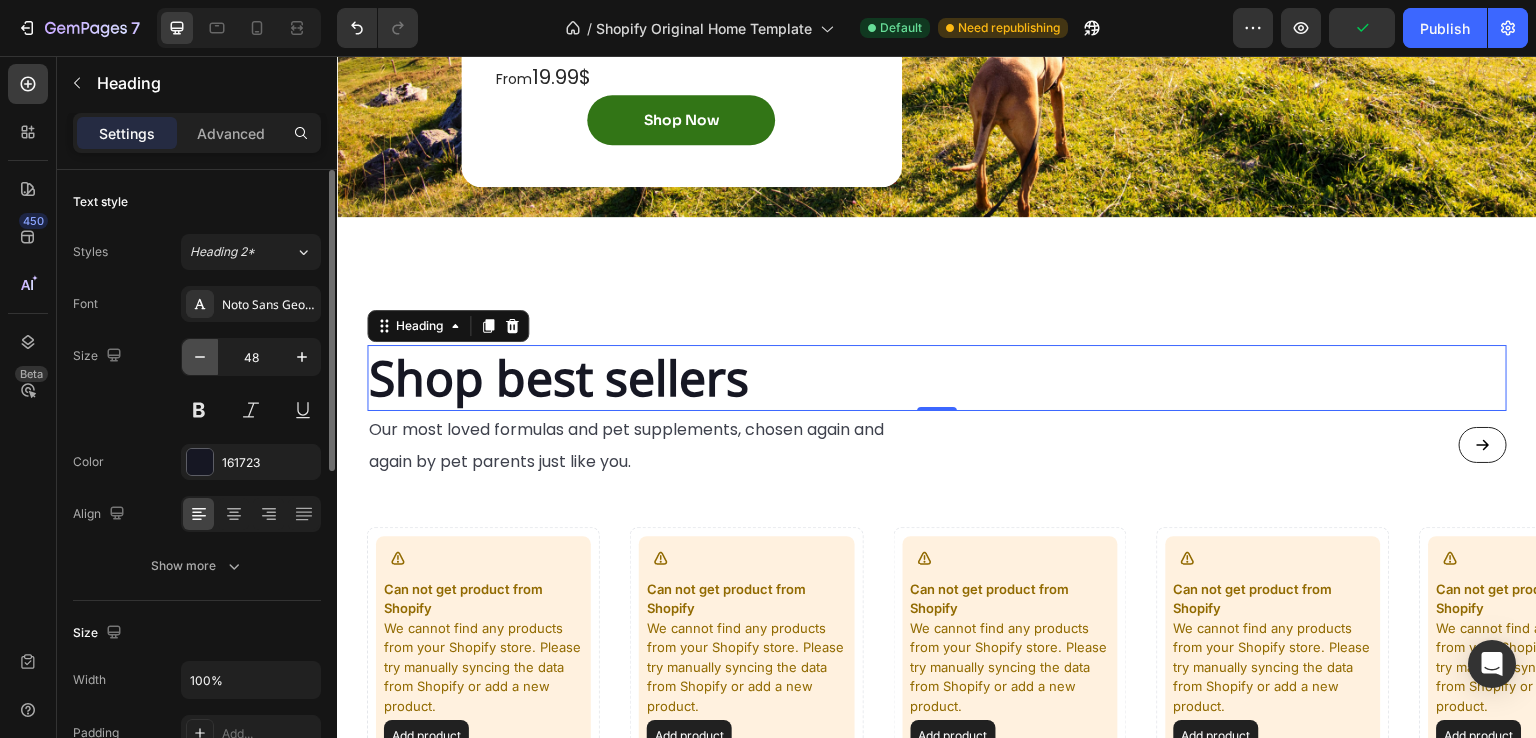 click at bounding box center [200, 357] 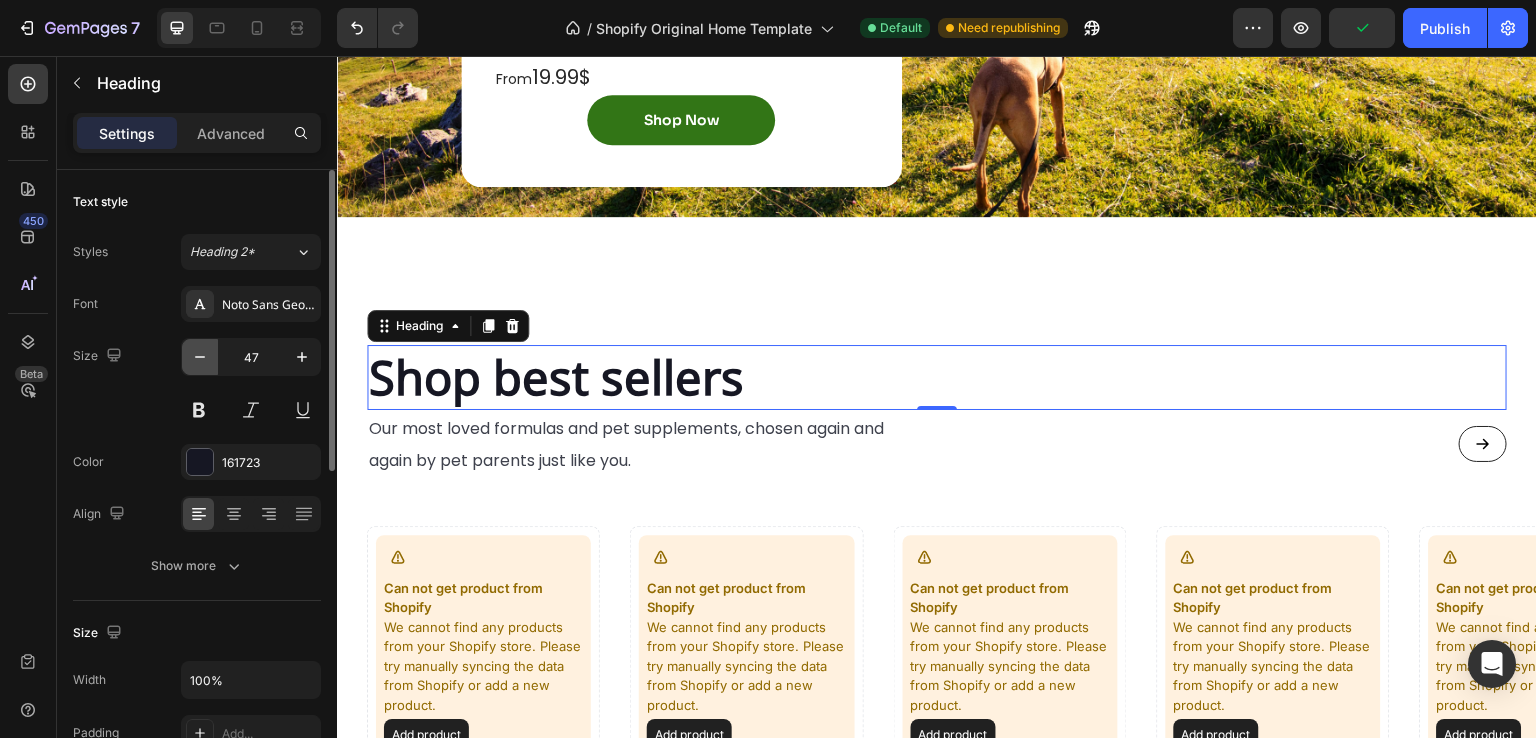 click at bounding box center (200, 357) 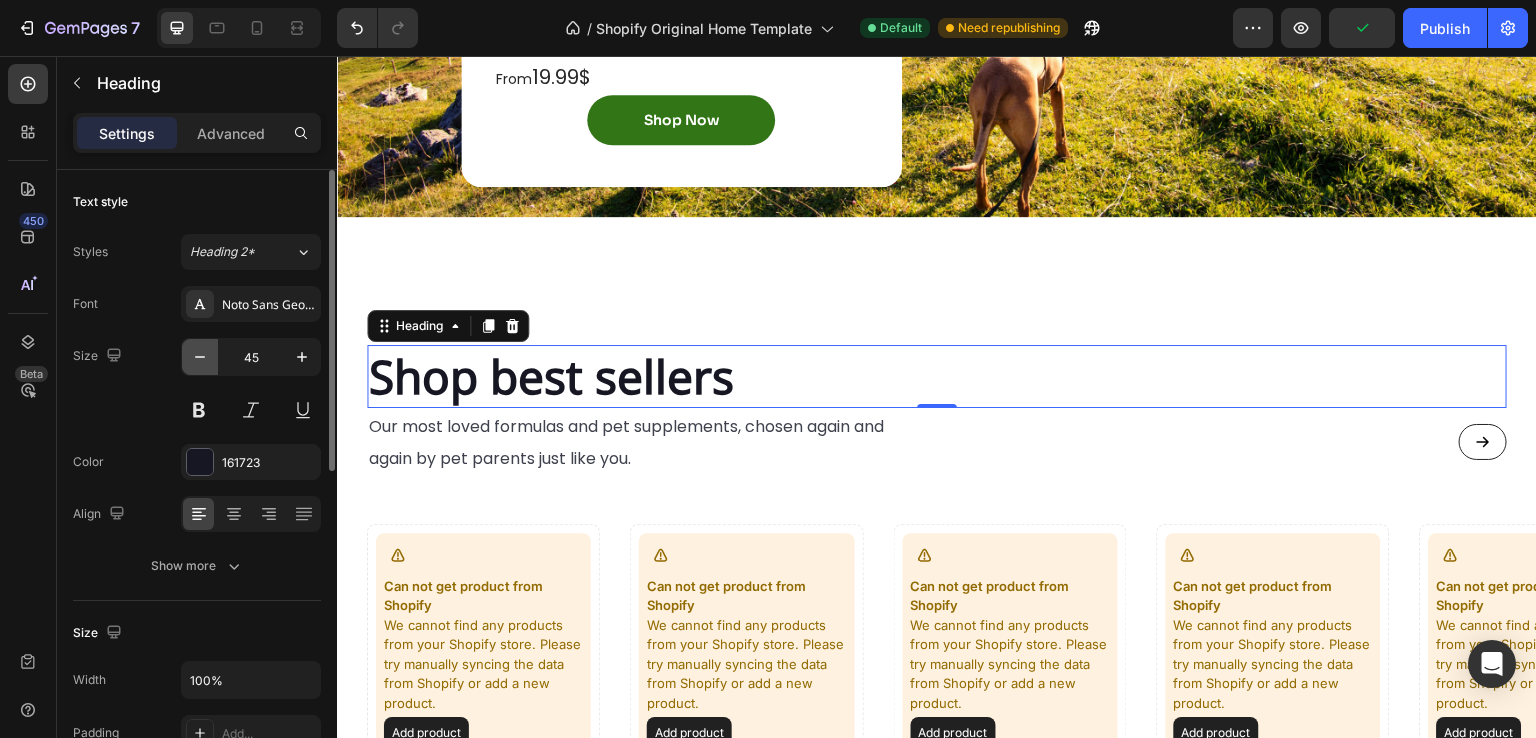 click at bounding box center [200, 357] 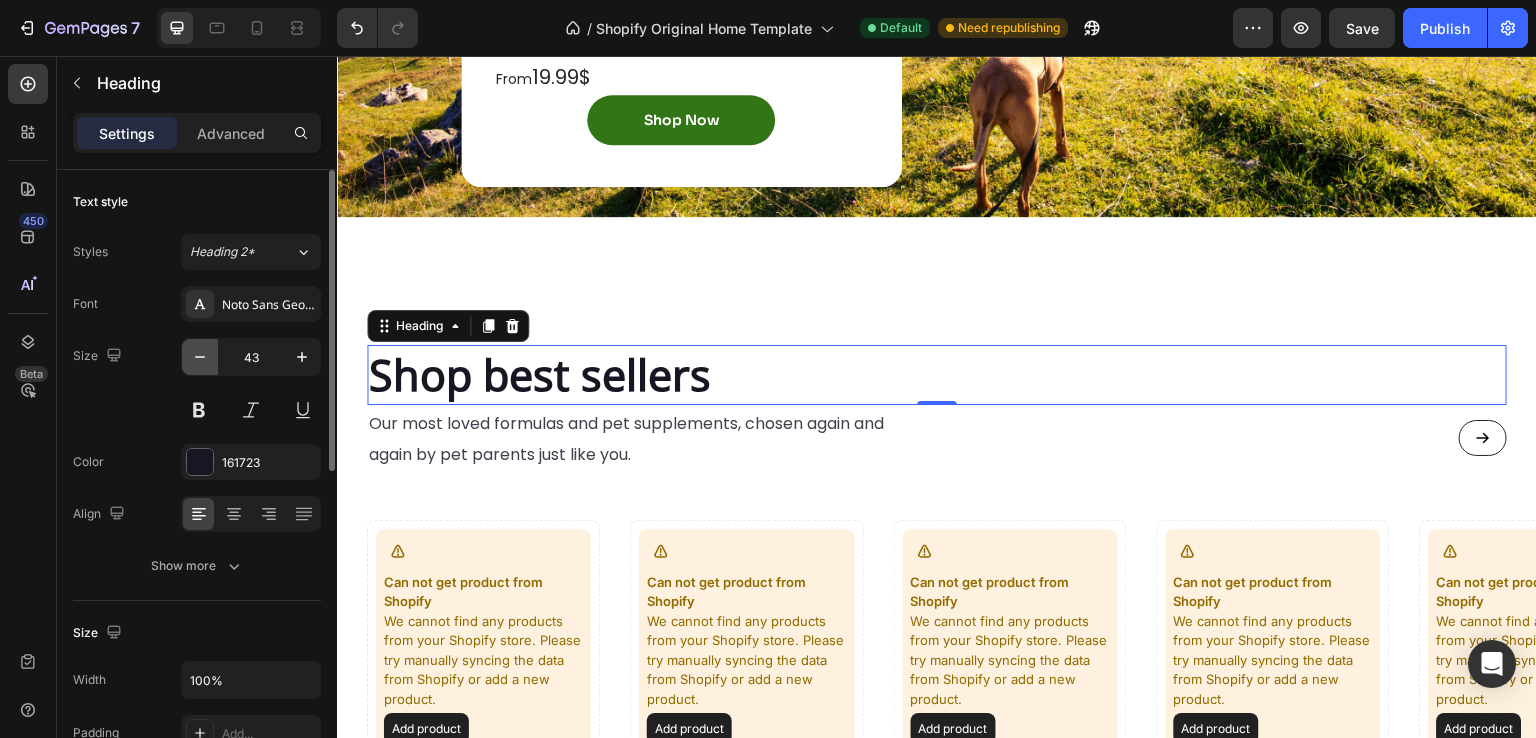click at bounding box center [200, 357] 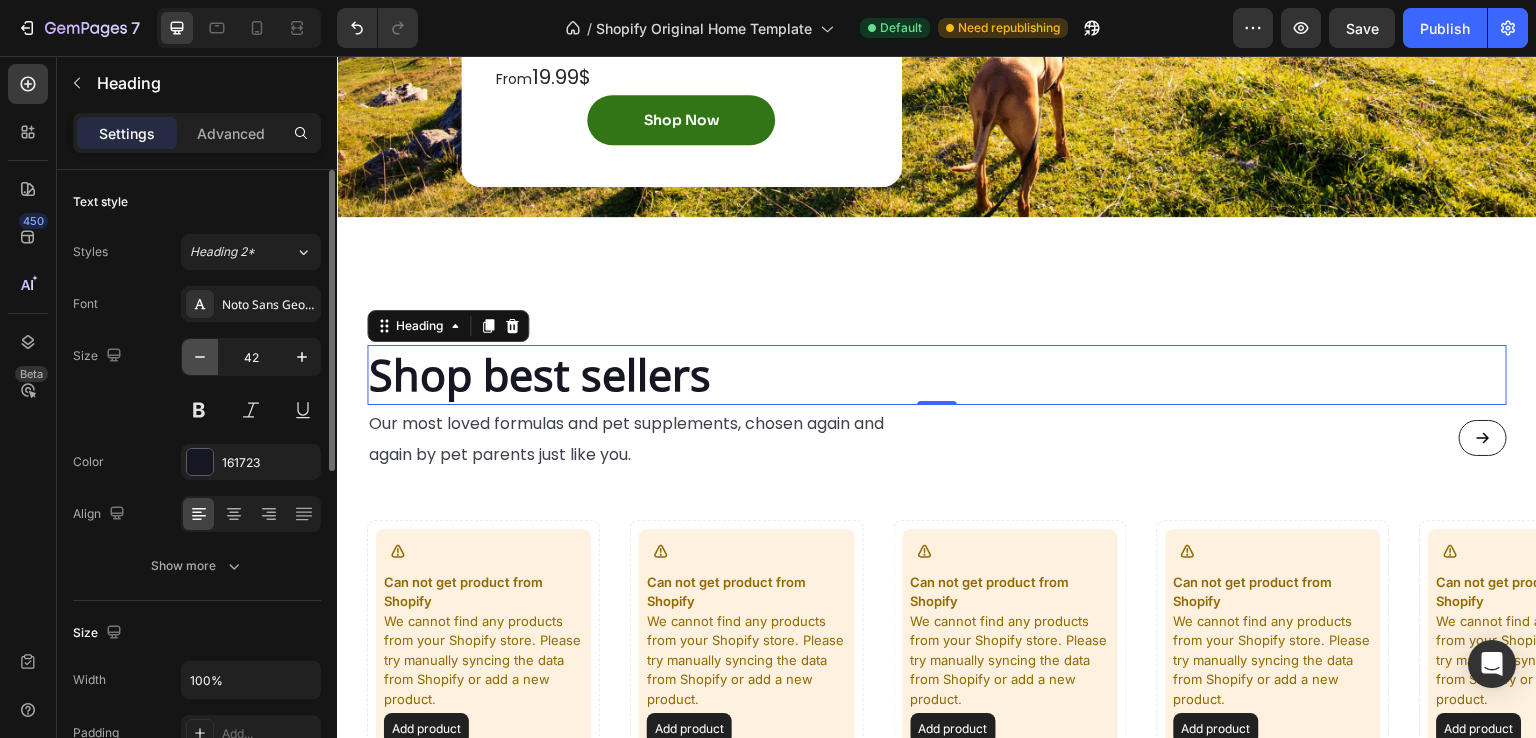 click at bounding box center [200, 357] 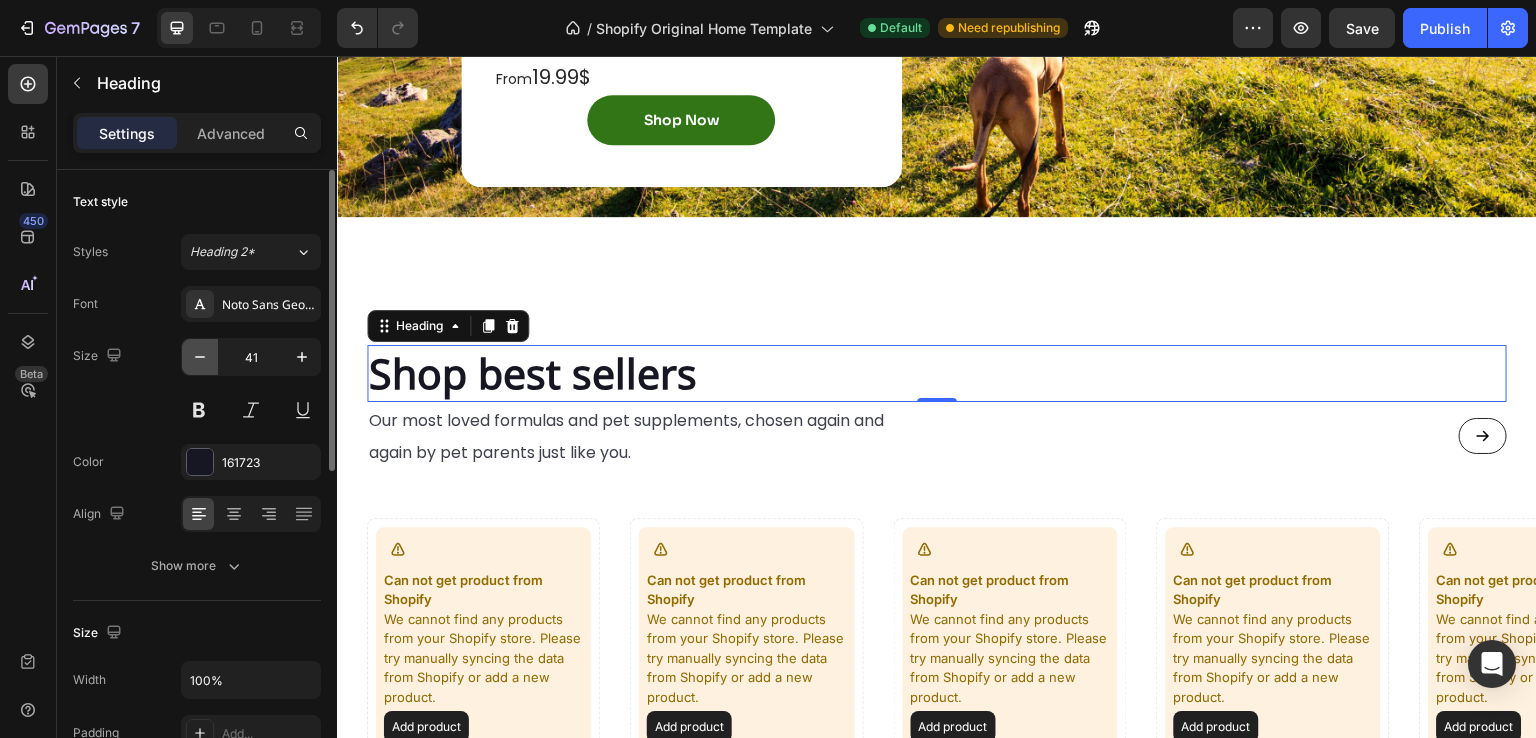 click at bounding box center [200, 357] 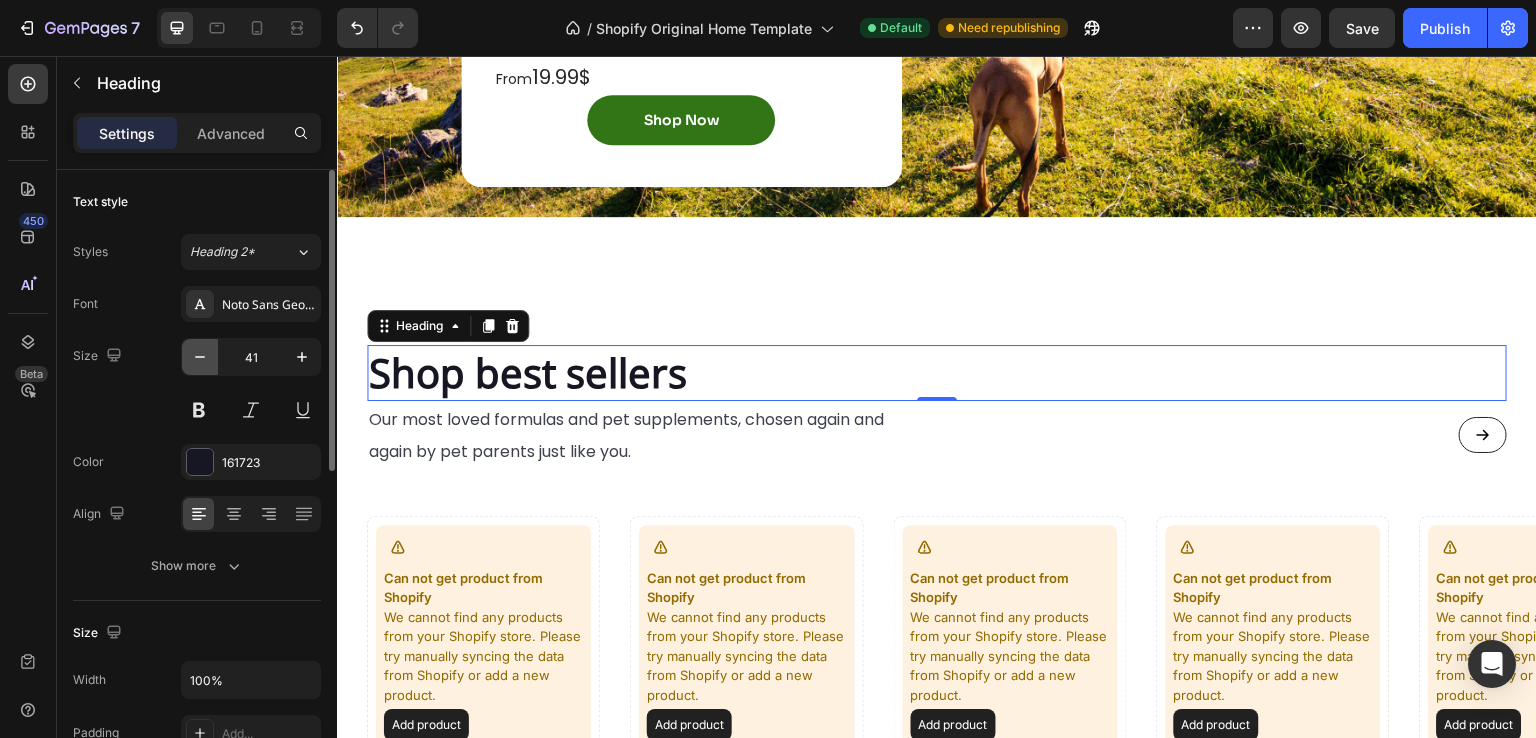 type on "40" 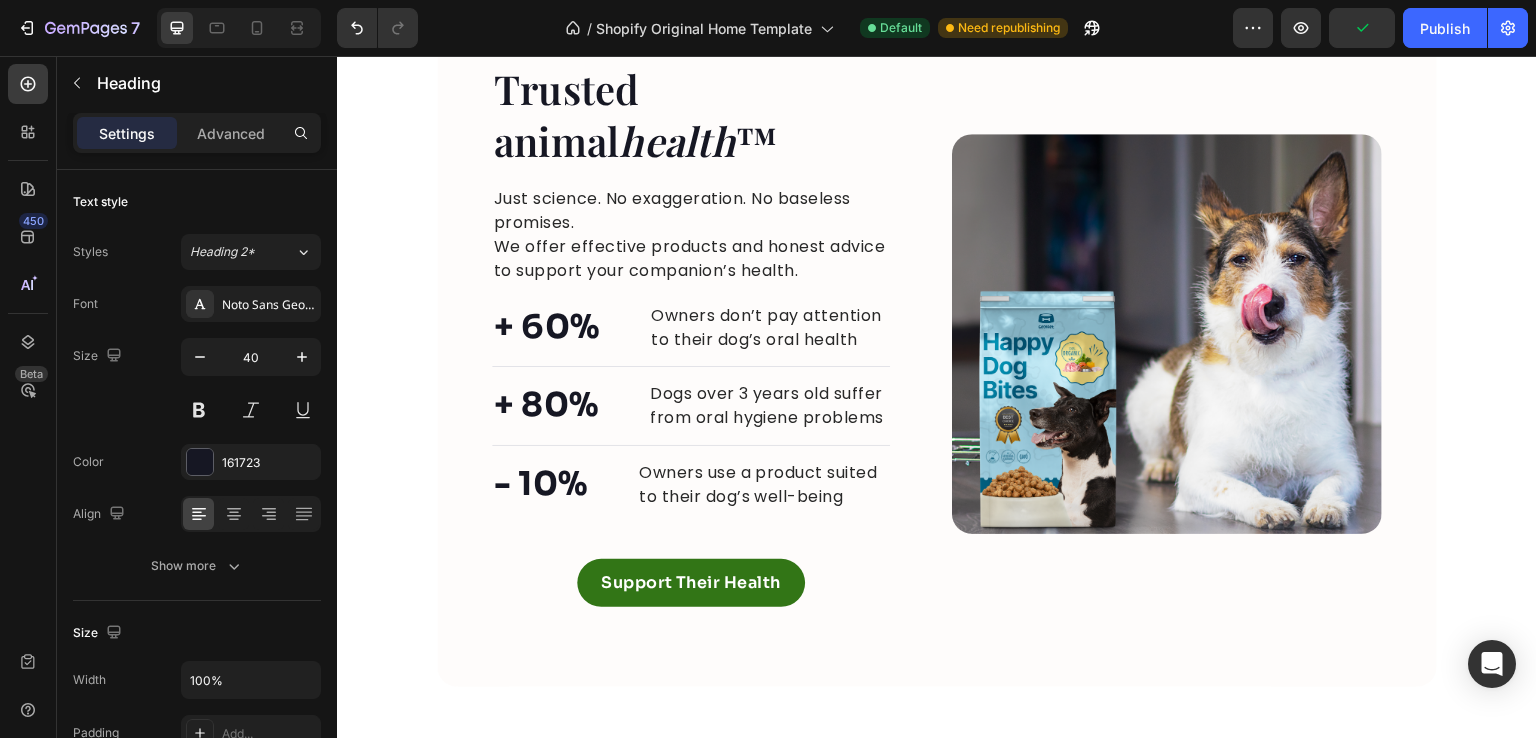 scroll, scrollTop: 3766, scrollLeft: 0, axis: vertical 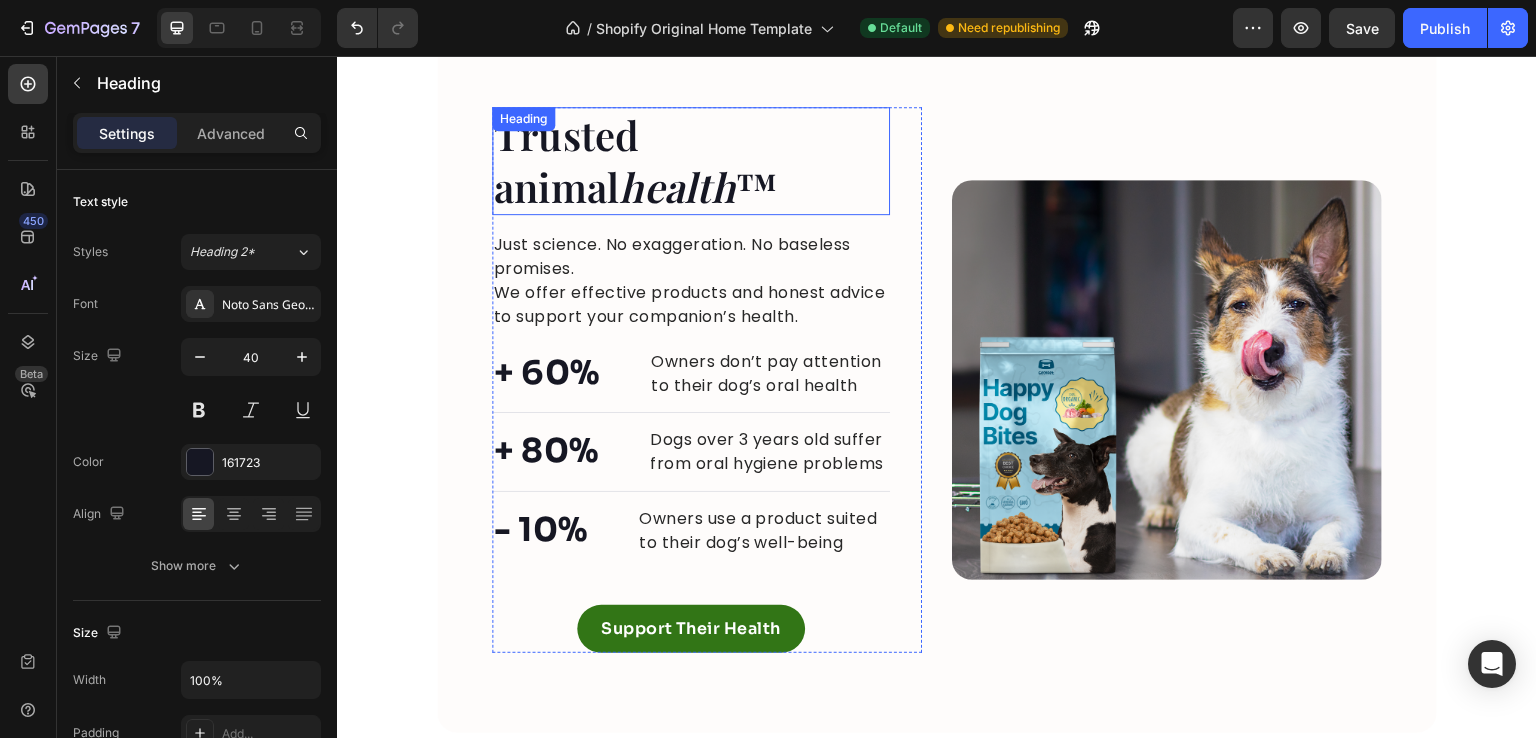 click on "Trusted animal  health ™" at bounding box center (691, 161) 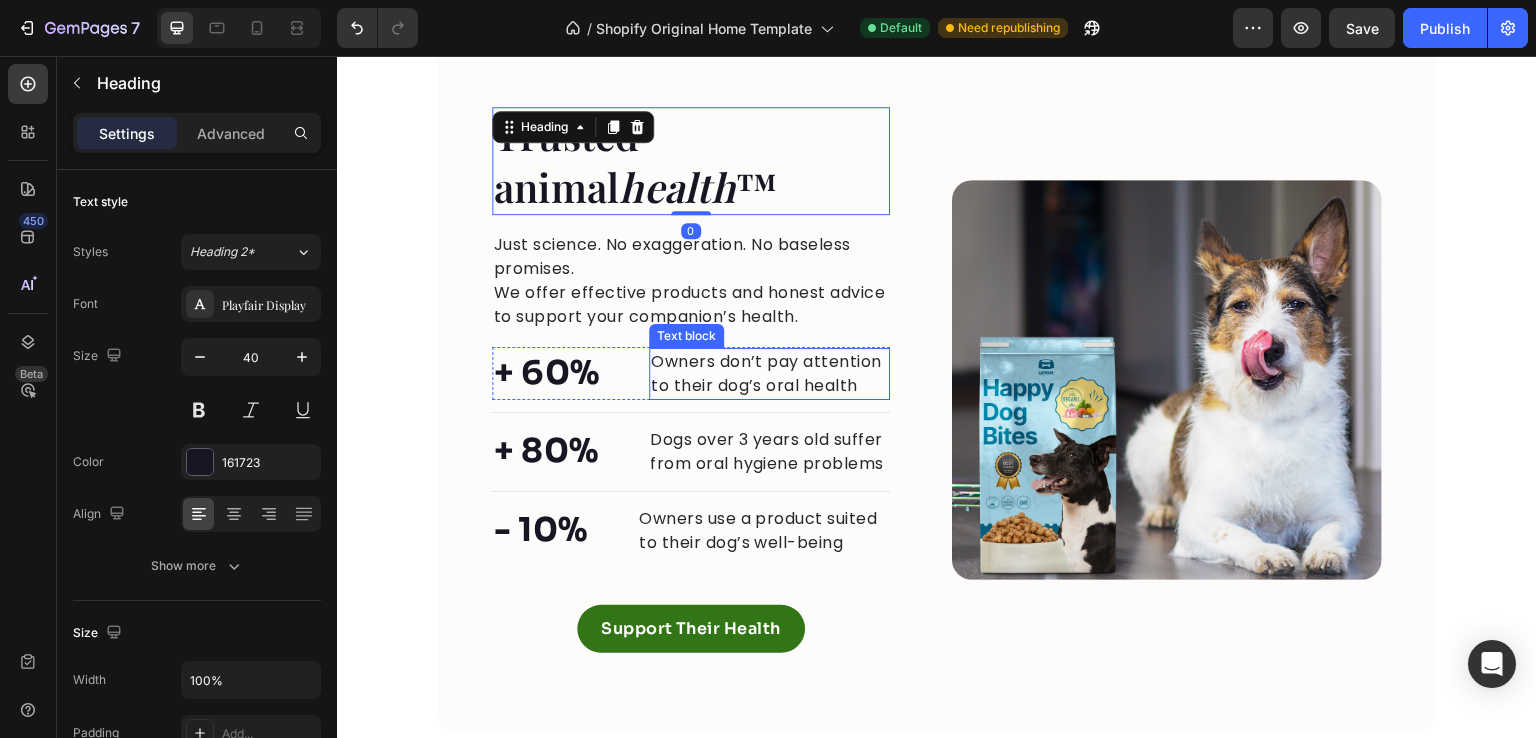 scroll, scrollTop: 4147, scrollLeft: 0, axis: vertical 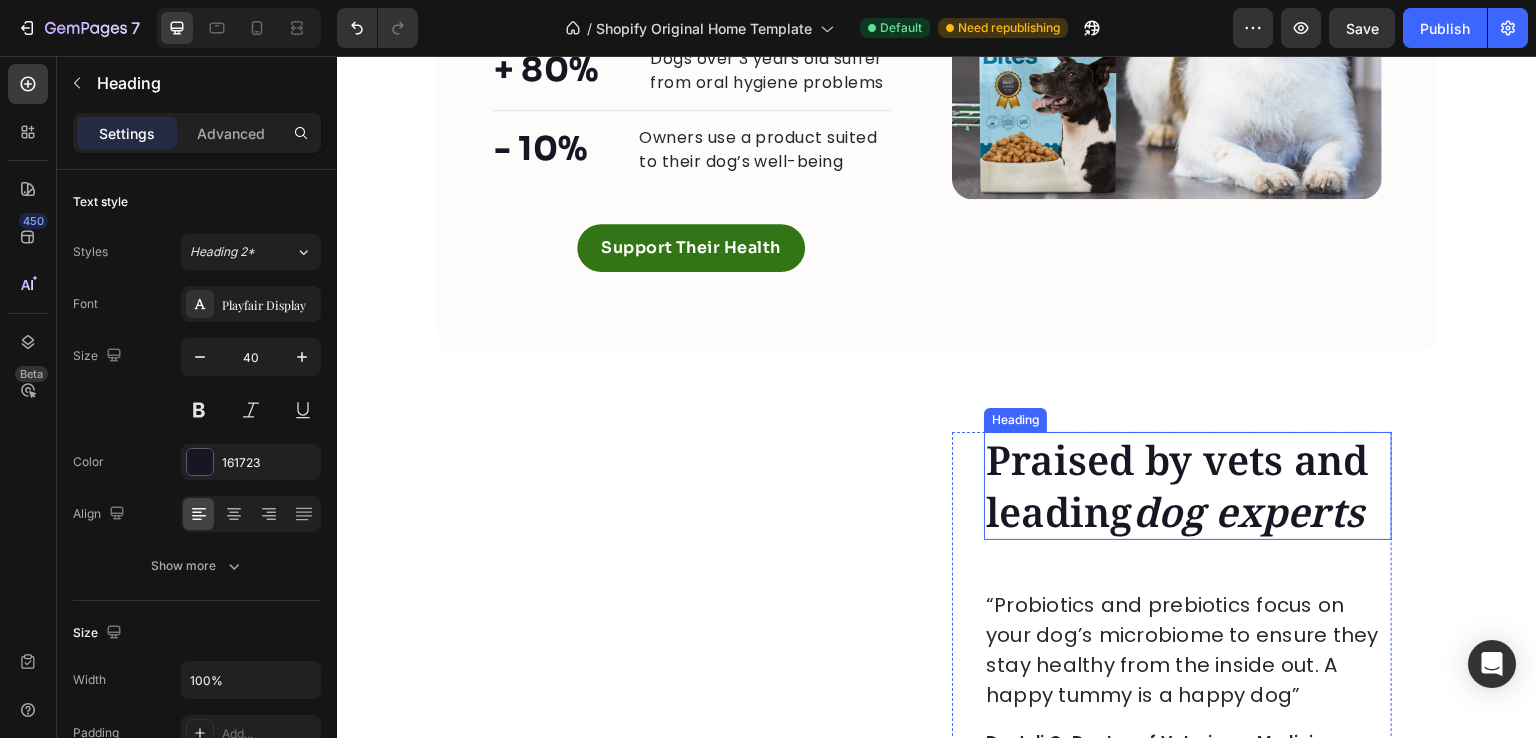 click on "Praised by vets and leading  dog experts" at bounding box center (1188, 486) 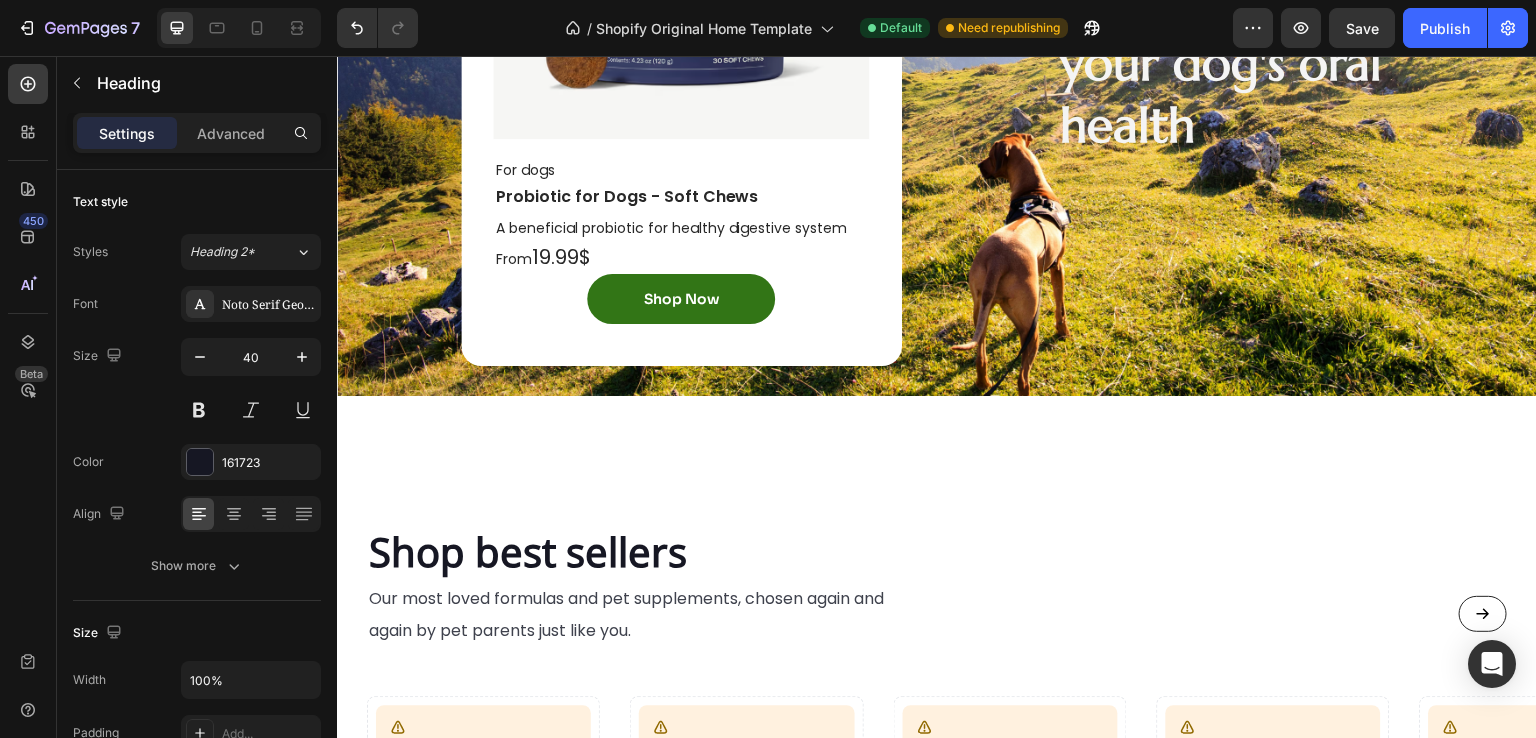 scroll, scrollTop: 2482, scrollLeft: 0, axis: vertical 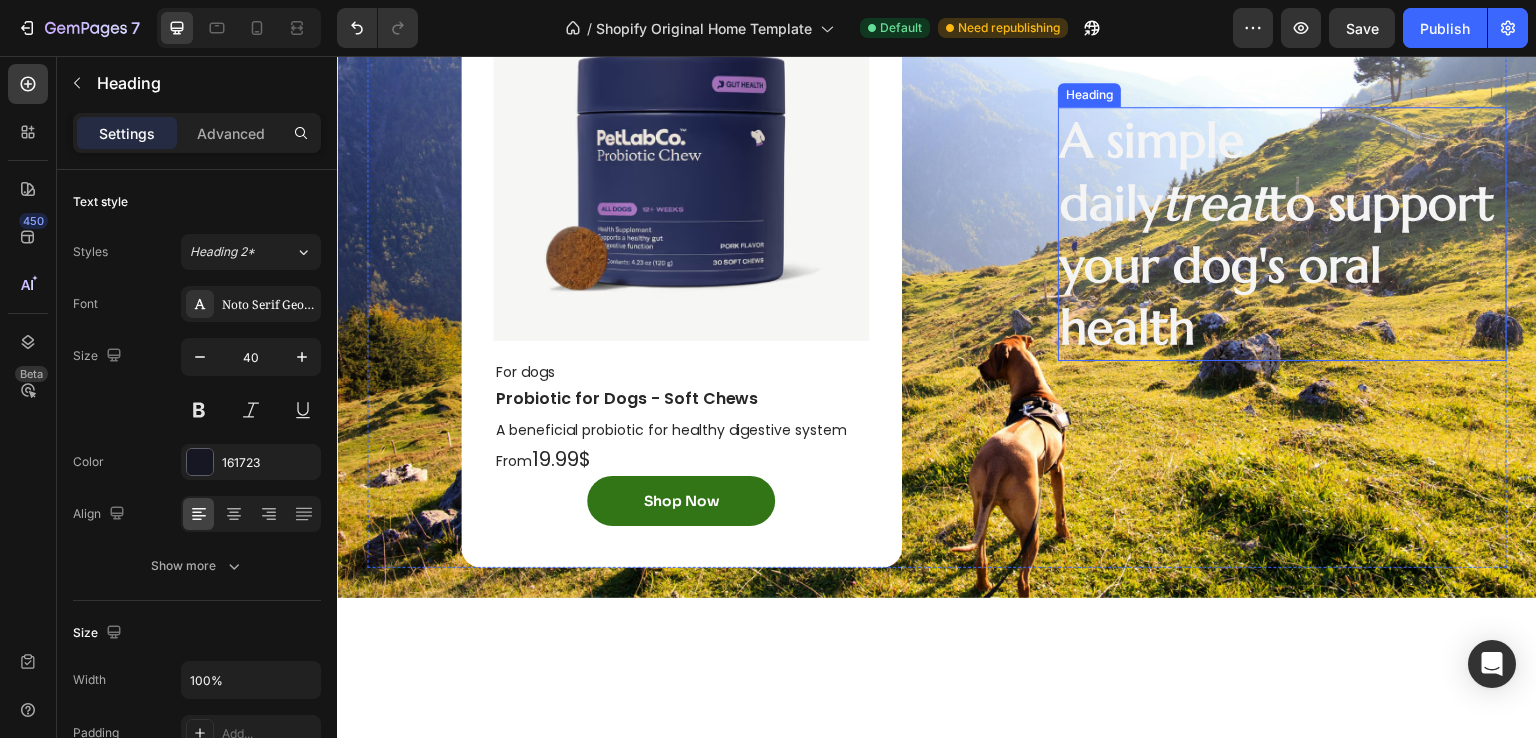 click on "A simple daily  treat  to support your dog's oral health" at bounding box center (1282, 234) 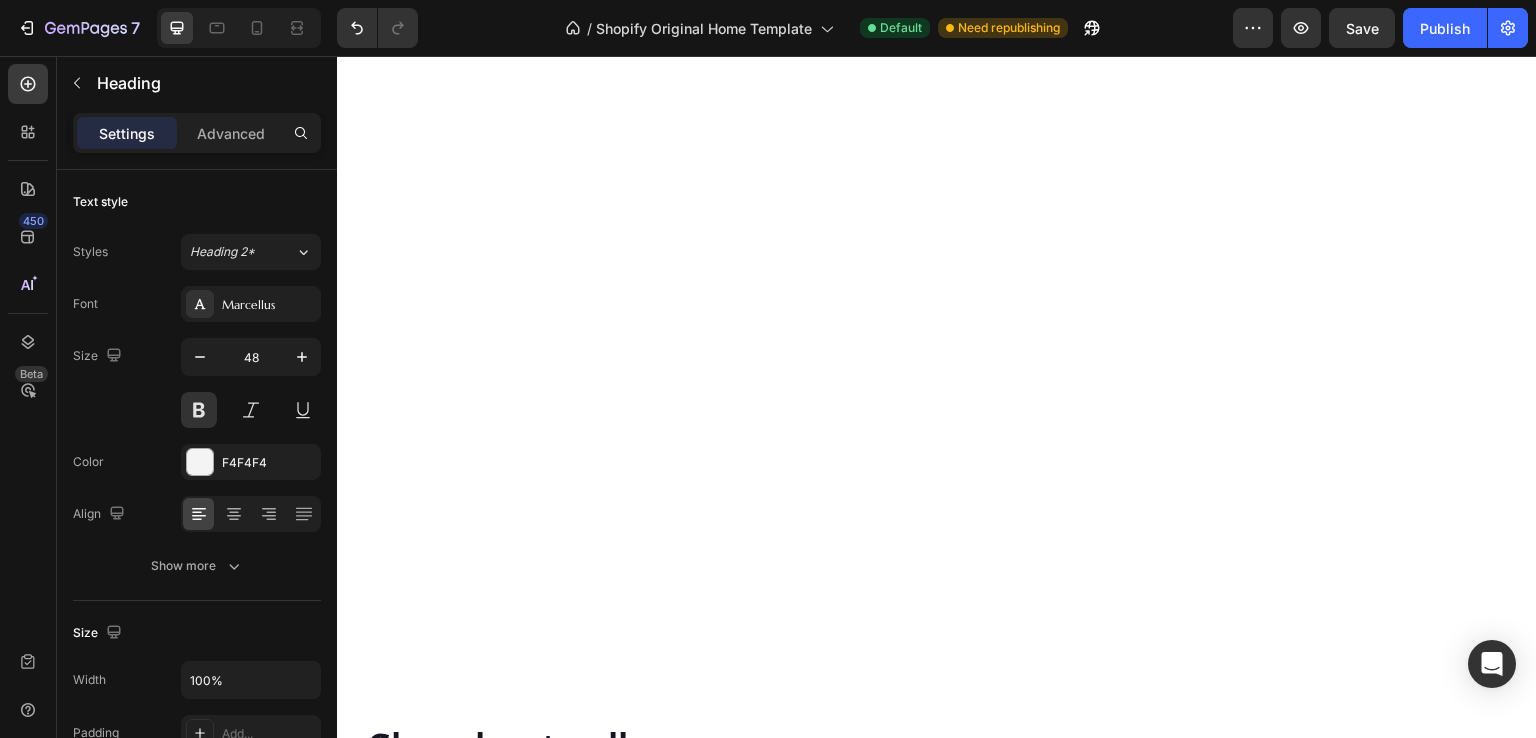 scroll, scrollTop: 3081, scrollLeft: 0, axis: vertical 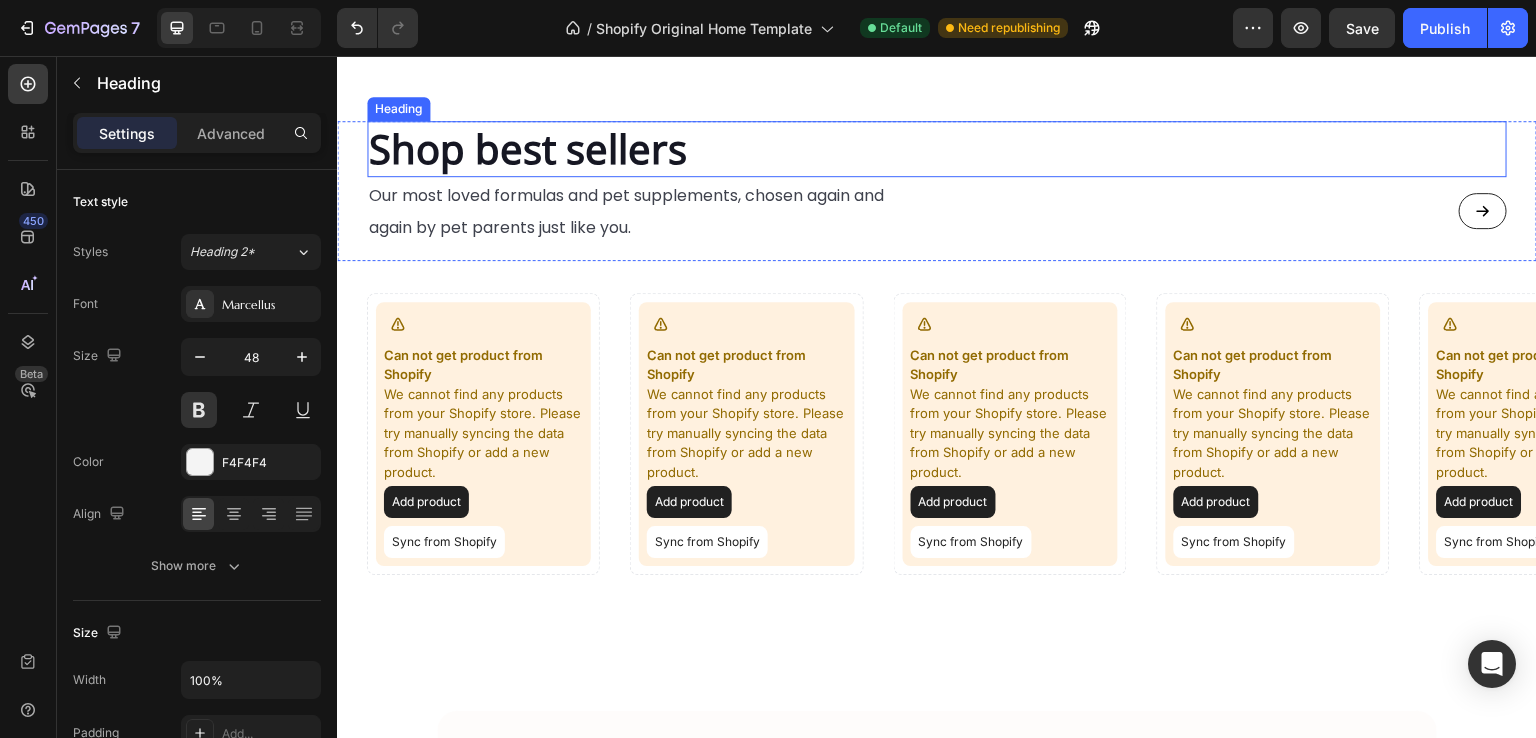 click on "Shop best sellers" at bounding box center [528, 148] 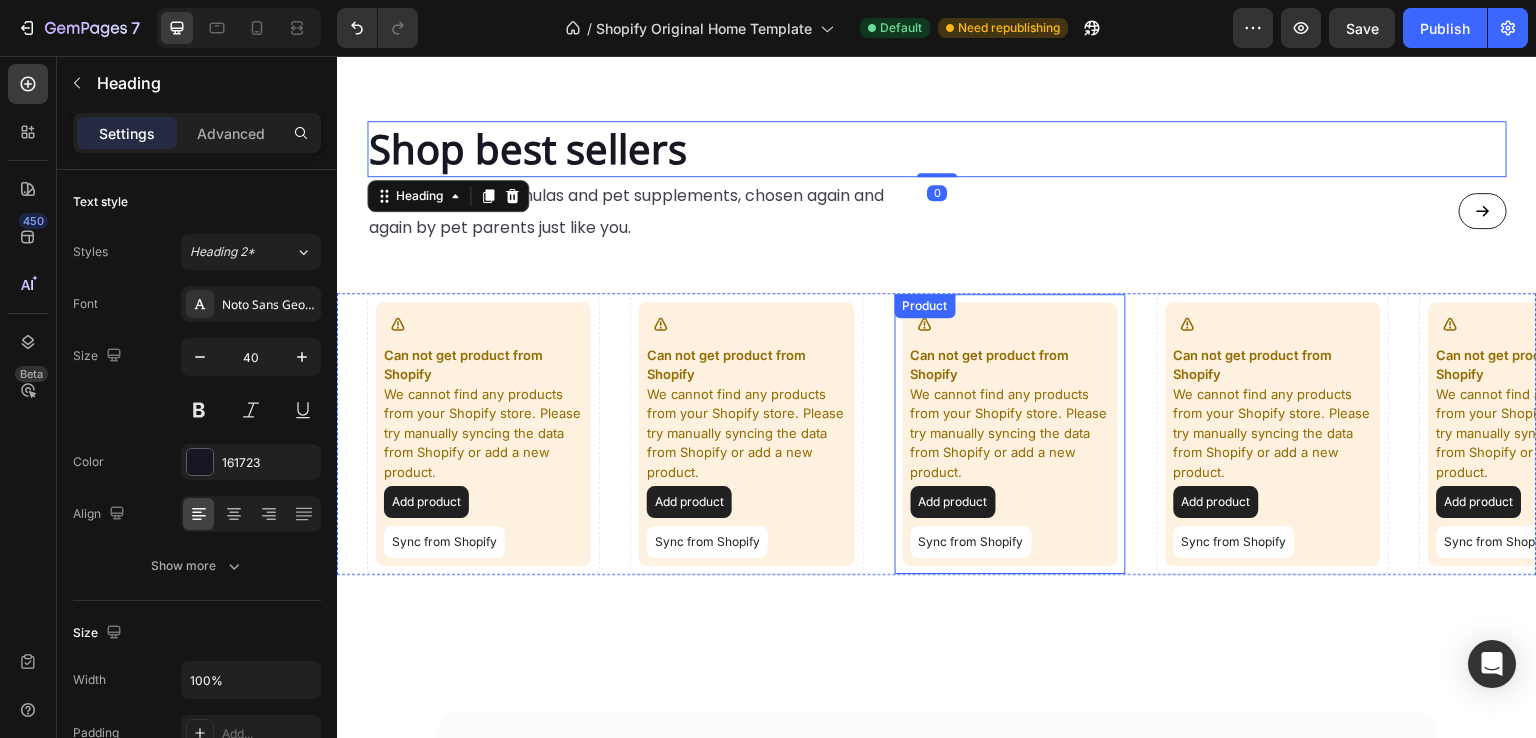 scroll, scrollTop: 3618, scrollLeft: 0, axis: vertical 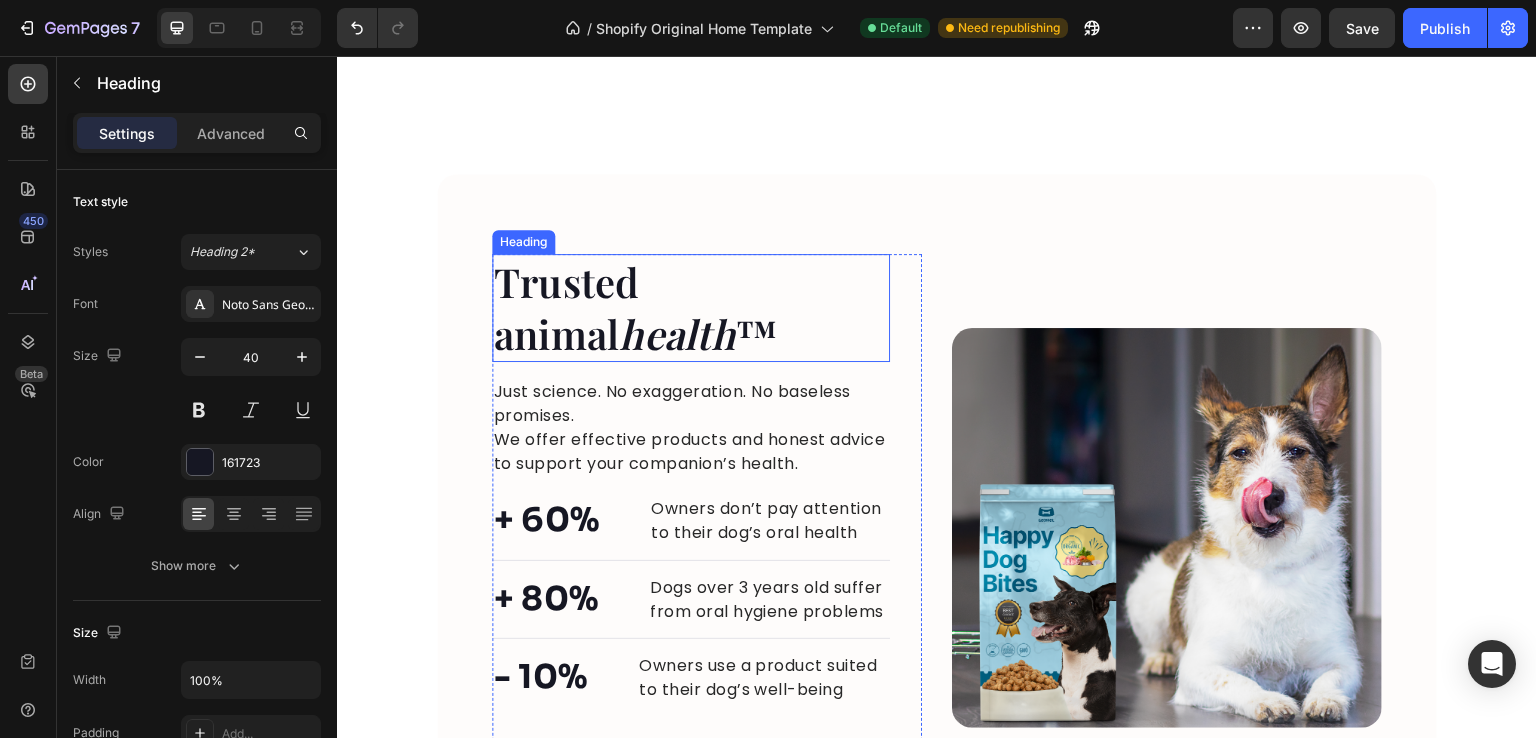 click on "Trusted animal  health ™" at bounding box center [691, 308] 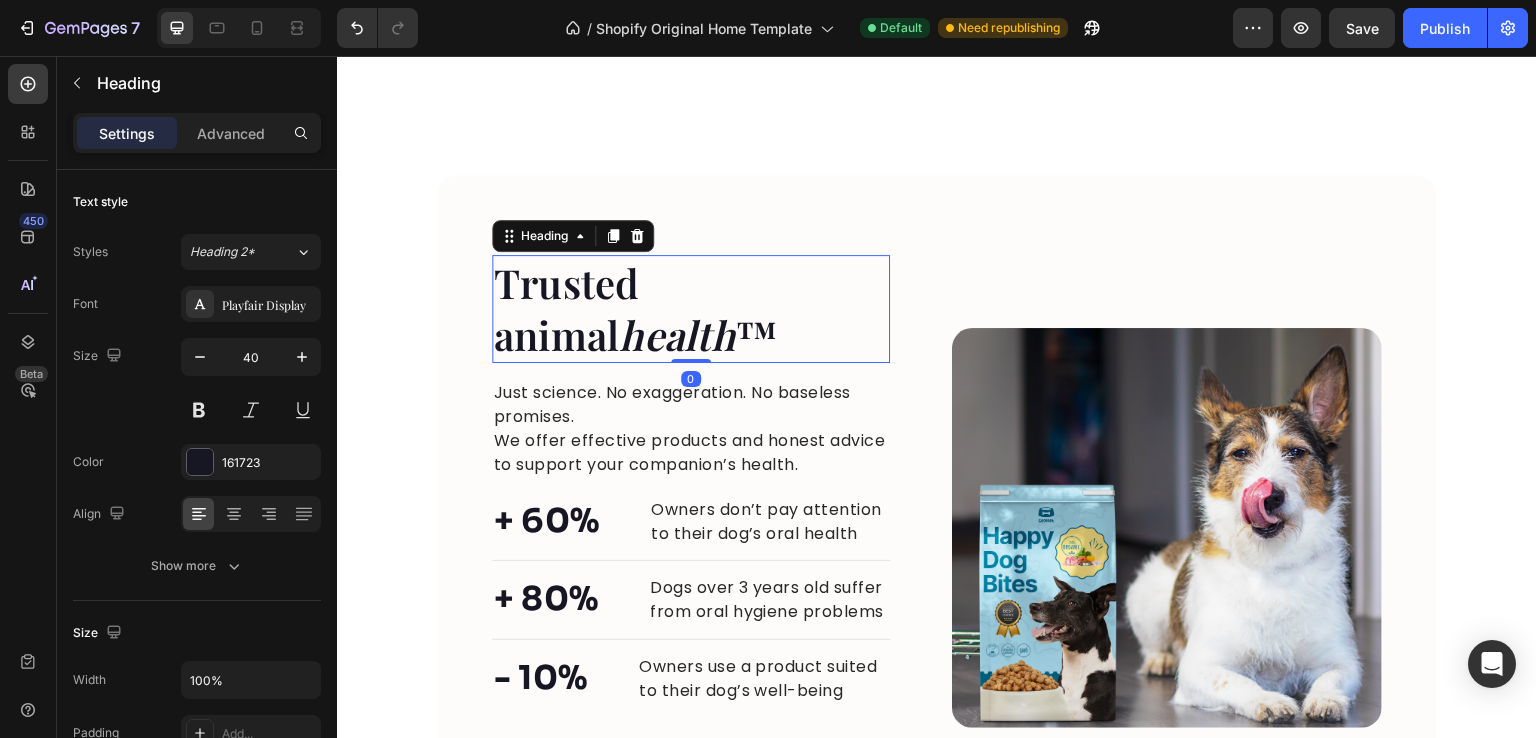 scroll, scrollTop: 4380, scrollLeft: 0, axis: vertical 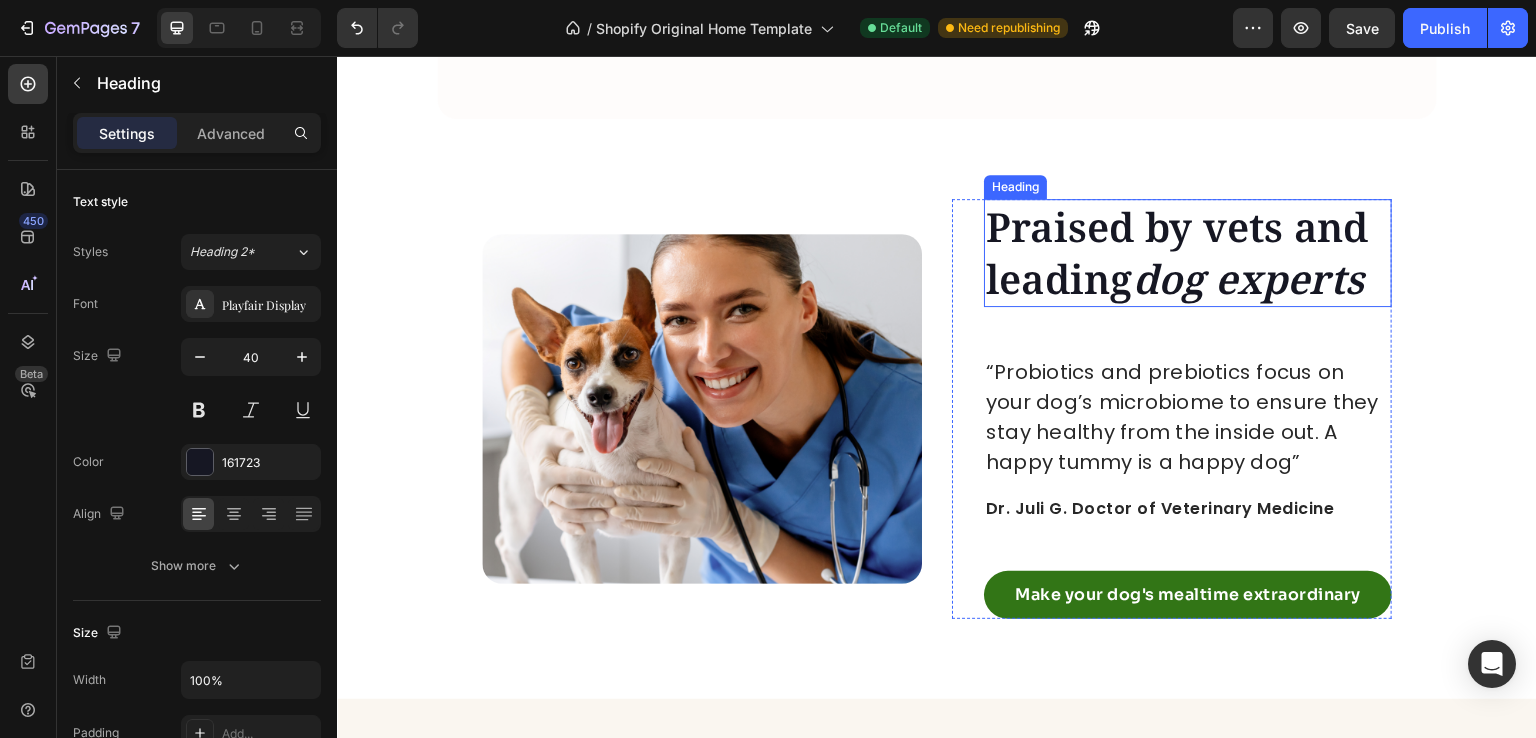 click on "Praised by vets and leading  dog experts" at bounding box center (1188, 253) 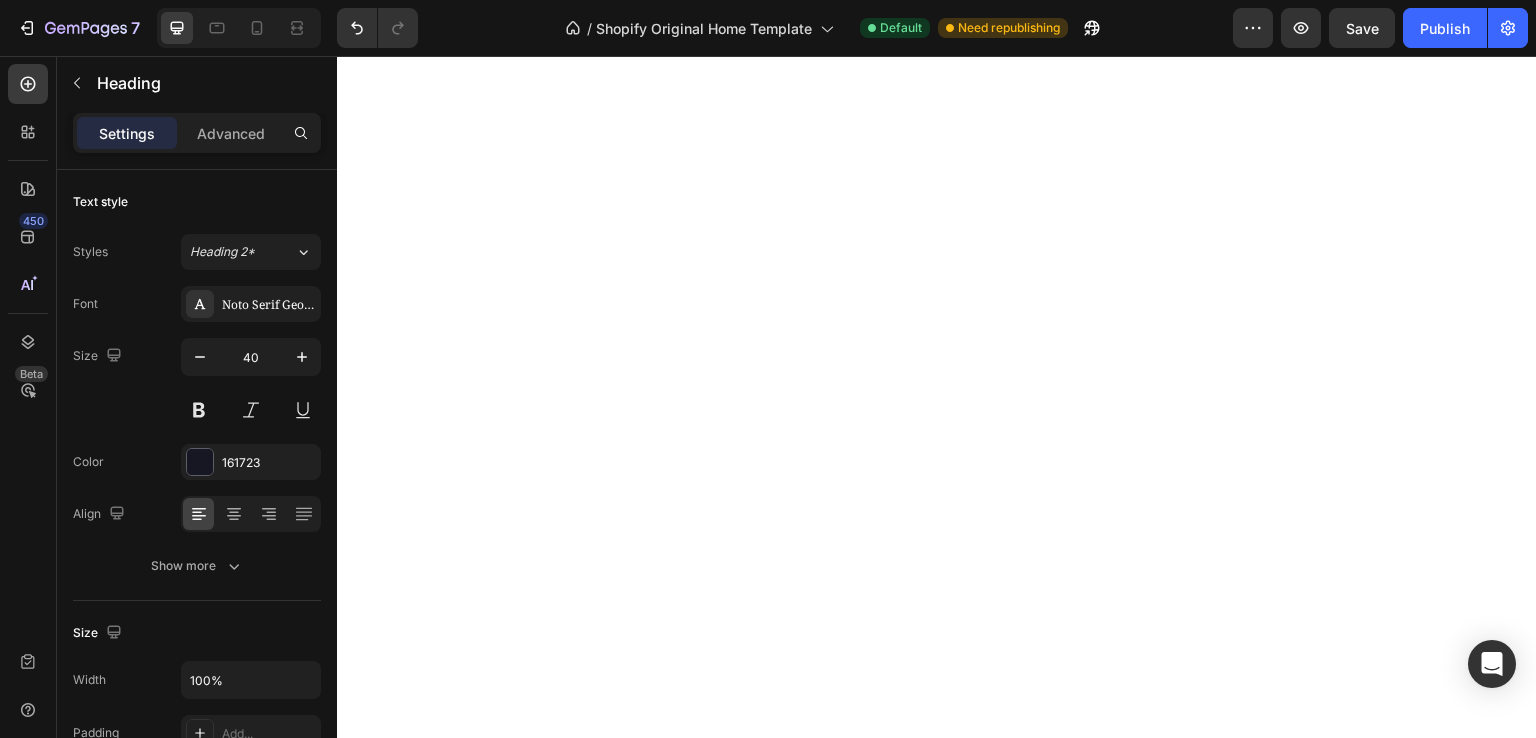 scroll, scrollTop: 0, scrollLeft: 0, axis: both 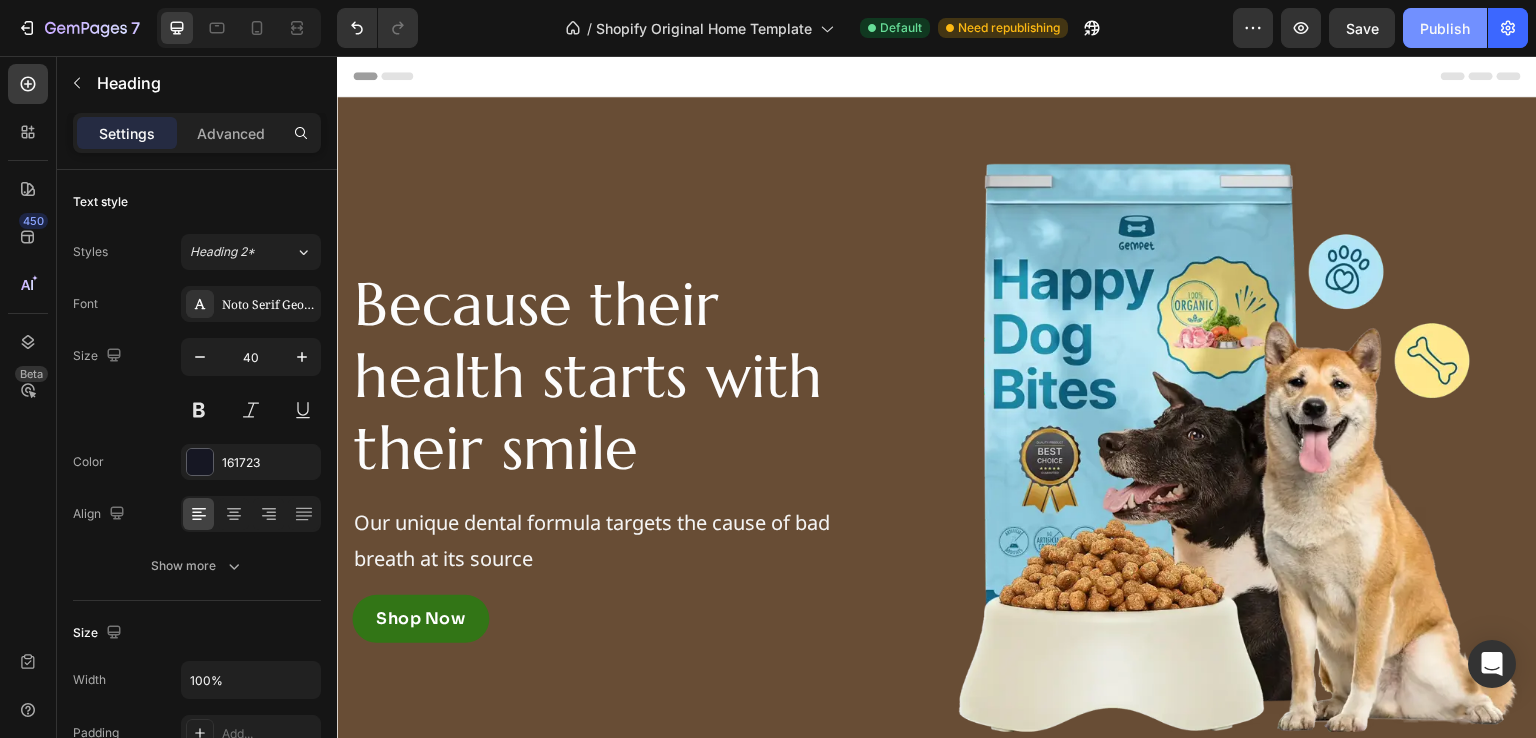 click on "Publish" at bounding box center (1445, 28) 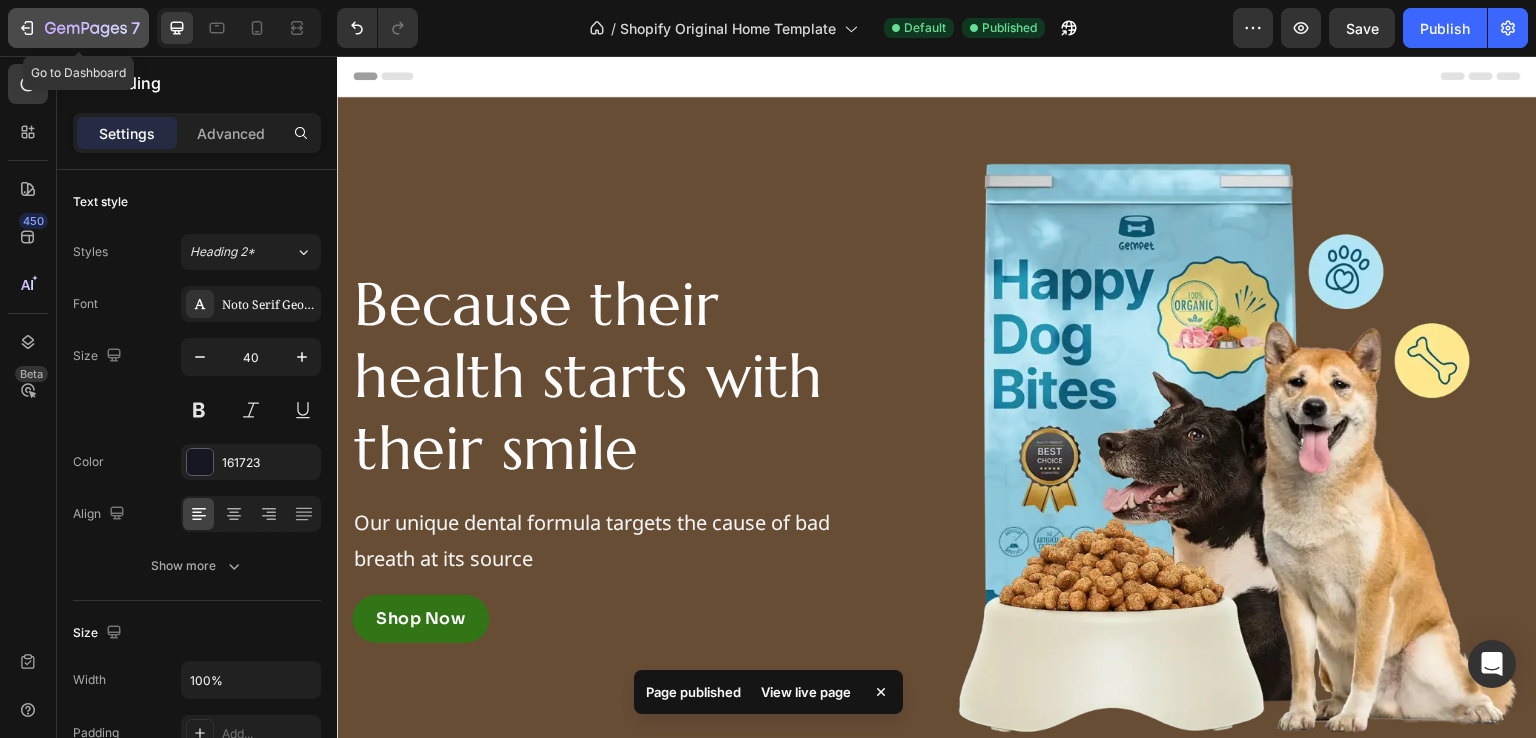 click 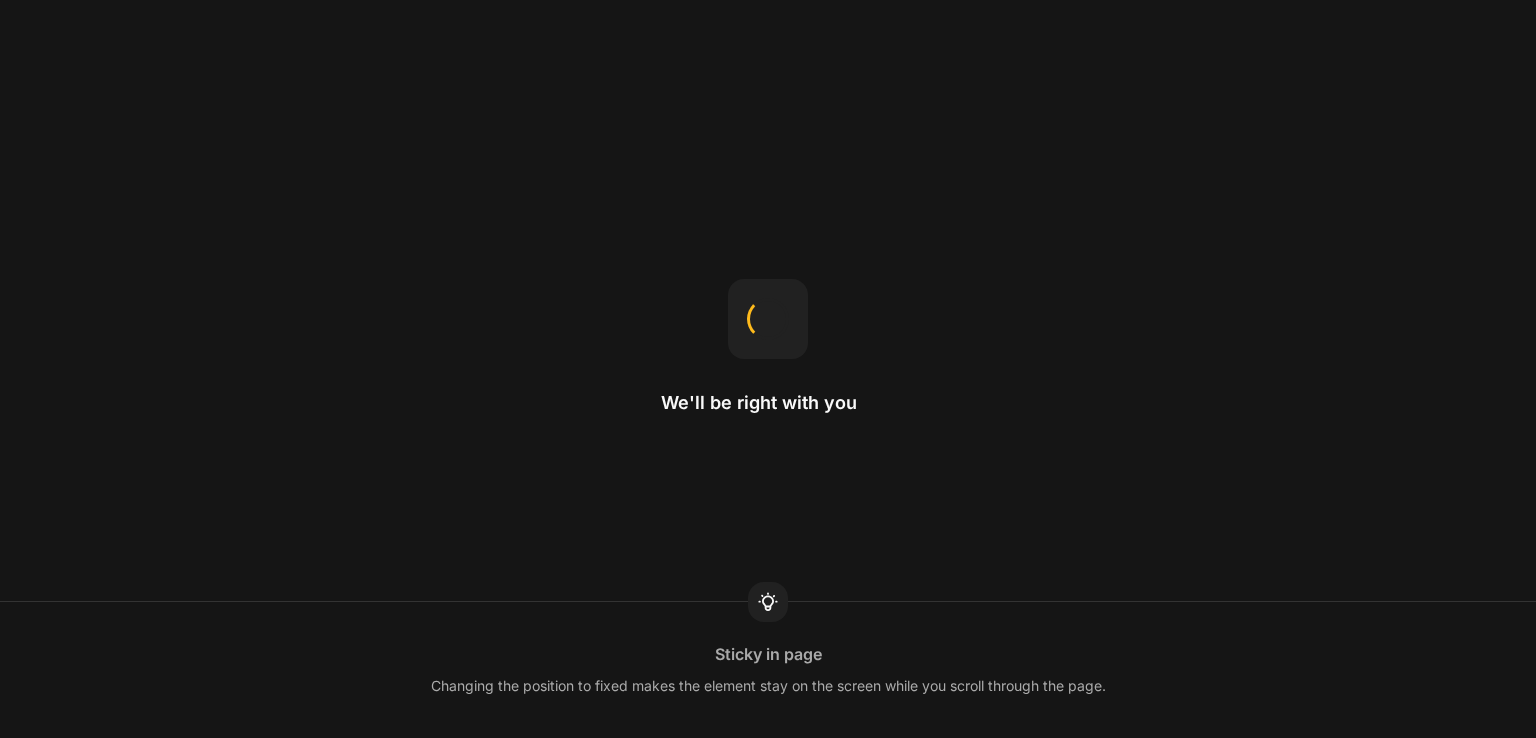 scroll, scrollTop: 0, scrollLeft: 0, axis: both 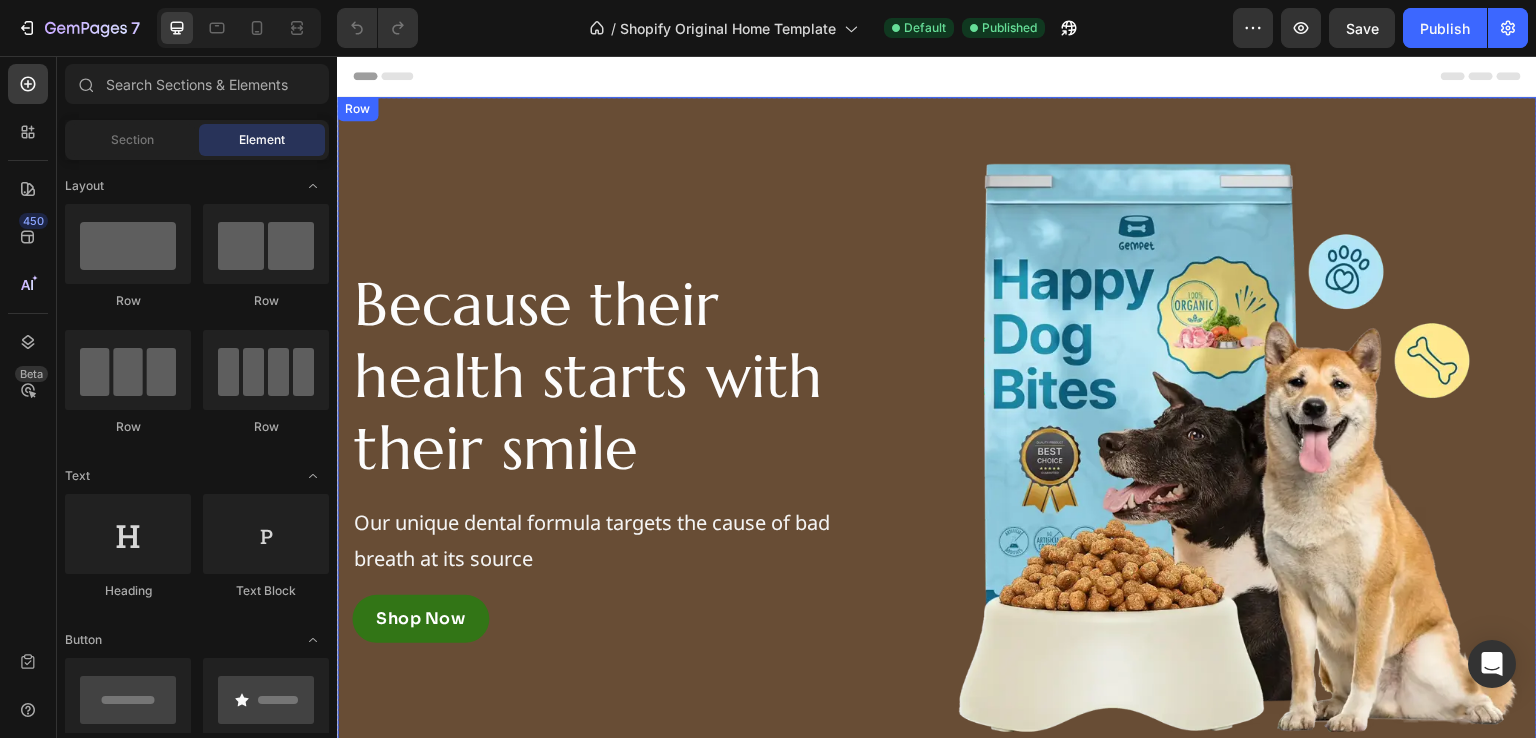 click on "Because their health starts with their smile Heading Our unique dental formula targets the cause of bad breath at its source Text Block Shop Now Button Row Image Row Row" at bounding box center (937, 447) 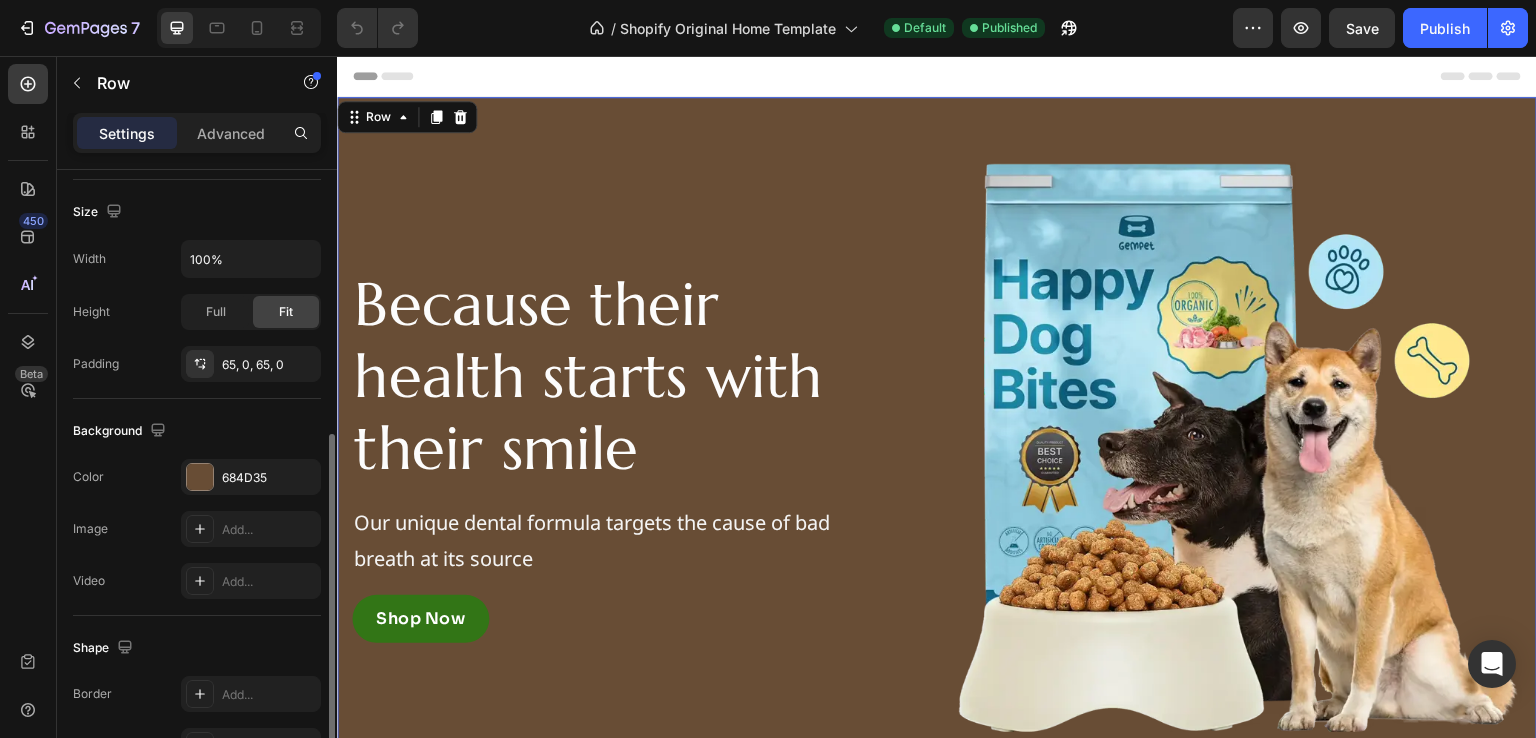 scroll, scrollTop: 453, scrollLeft: 0, axis: vertical 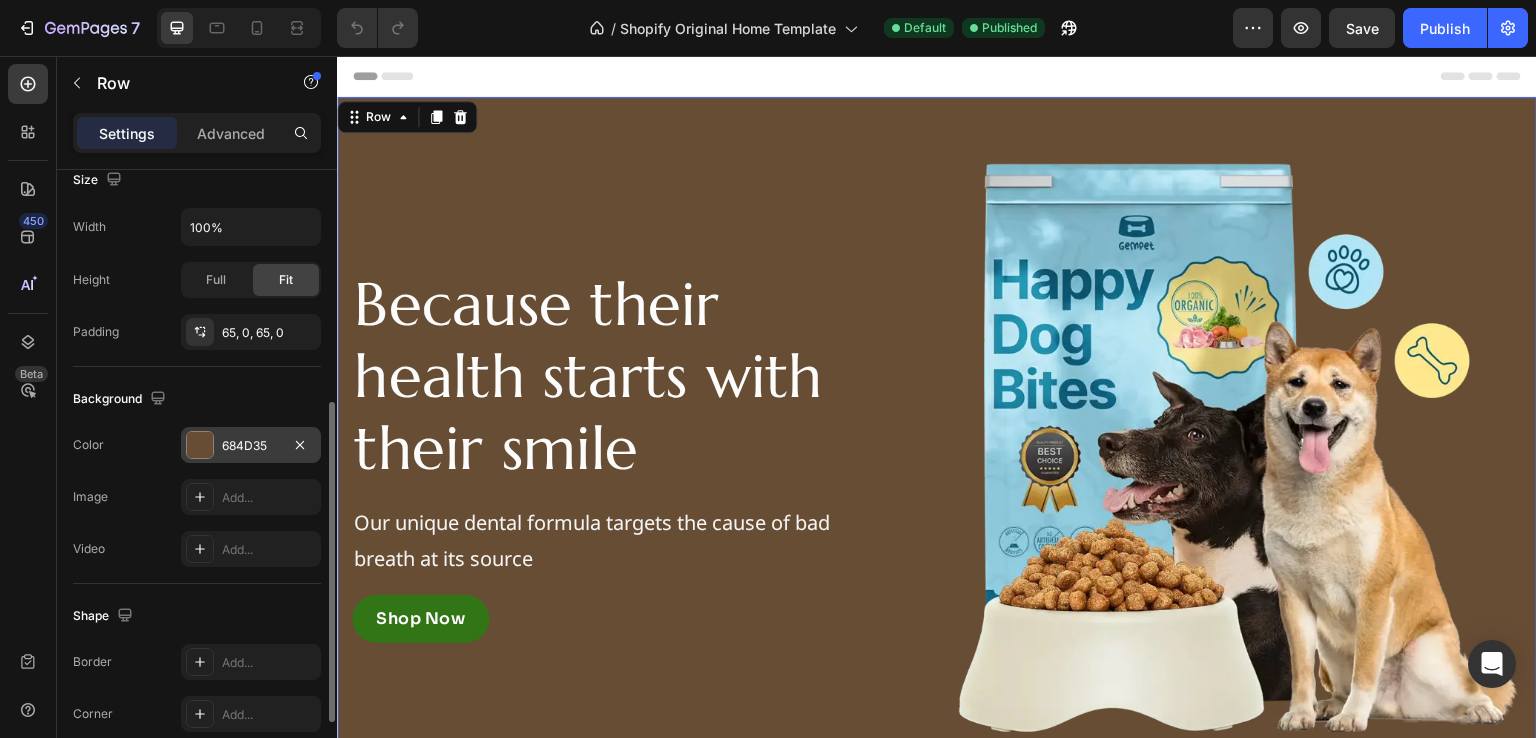 click on "684D35" at bounding box center [251, 445] 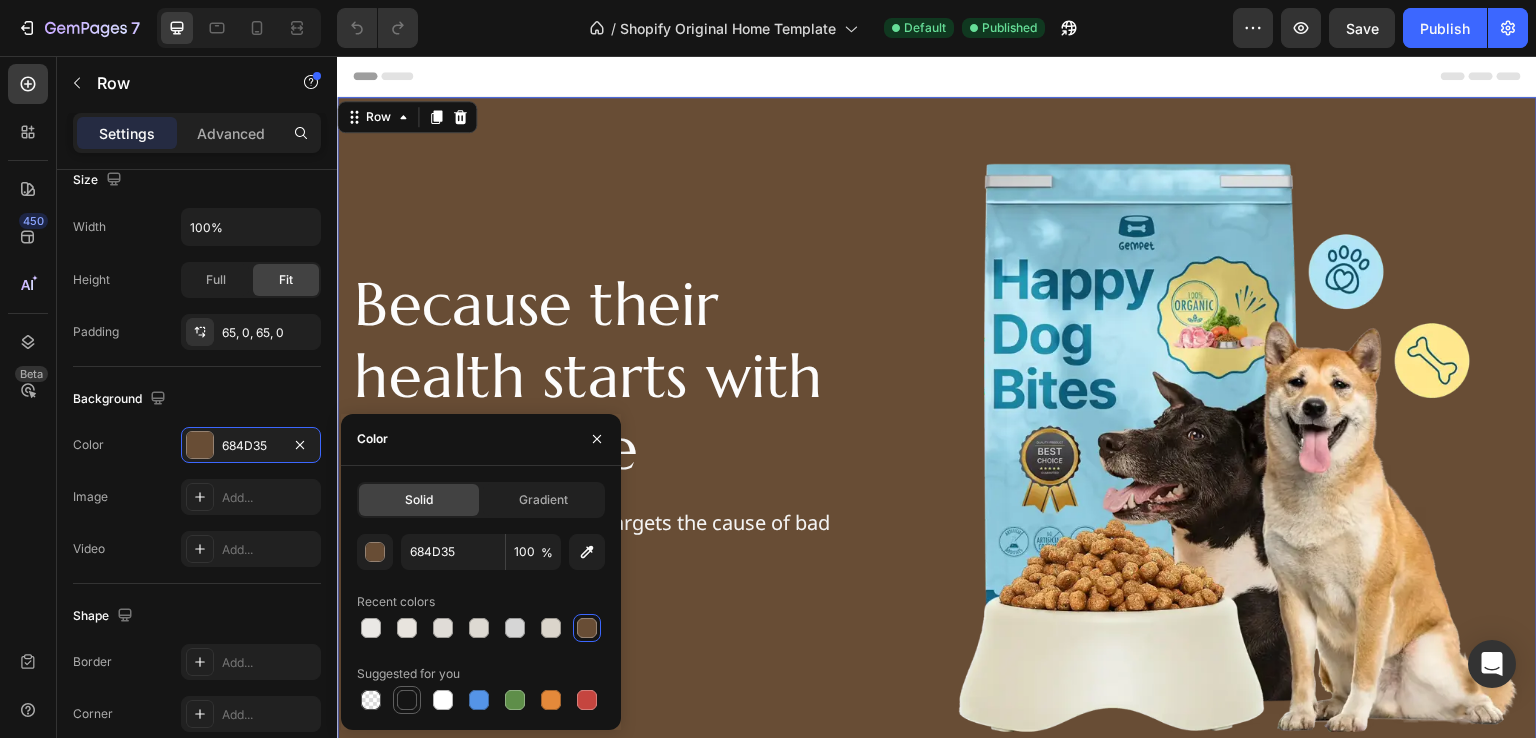 click at bounding box center (407, 700) 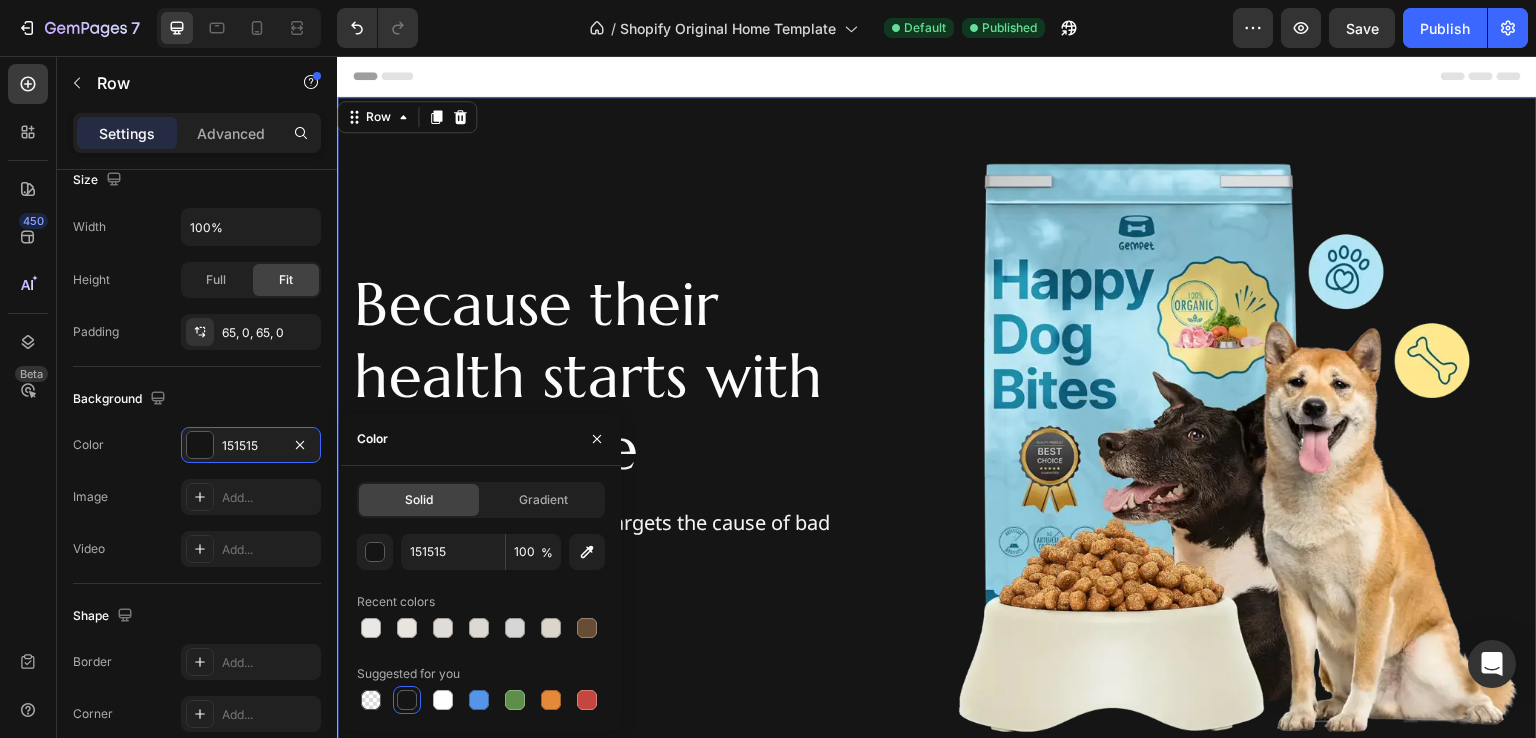 click on "Because their health starts with their smile Heading Our unique dental formula targets the cause of bad breath at its source Text Block Shop Now Button Row Image Row Row   0" at bounding box center [937, 447] 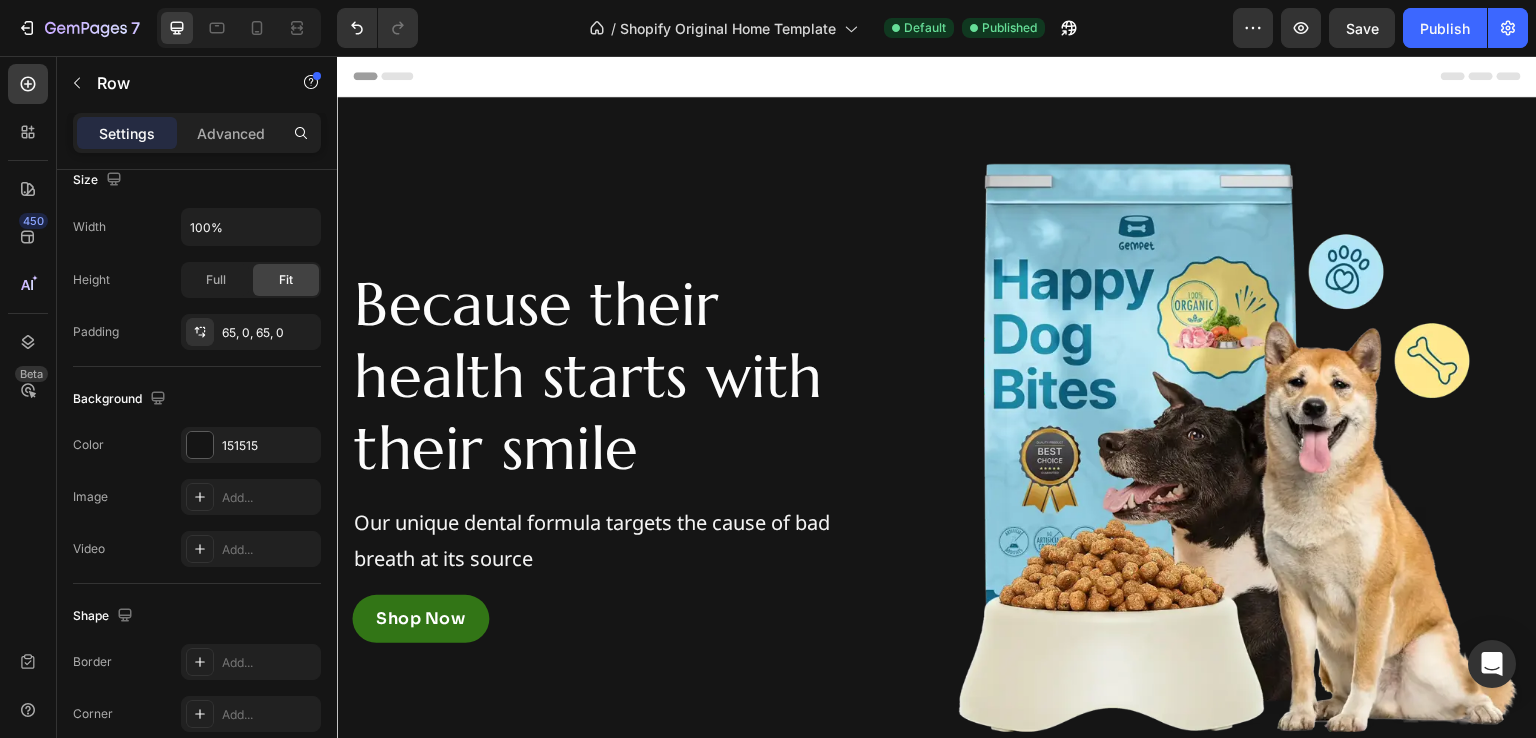 scroll, scrollTop: 217, scrollLeft: 0, axis: vertical 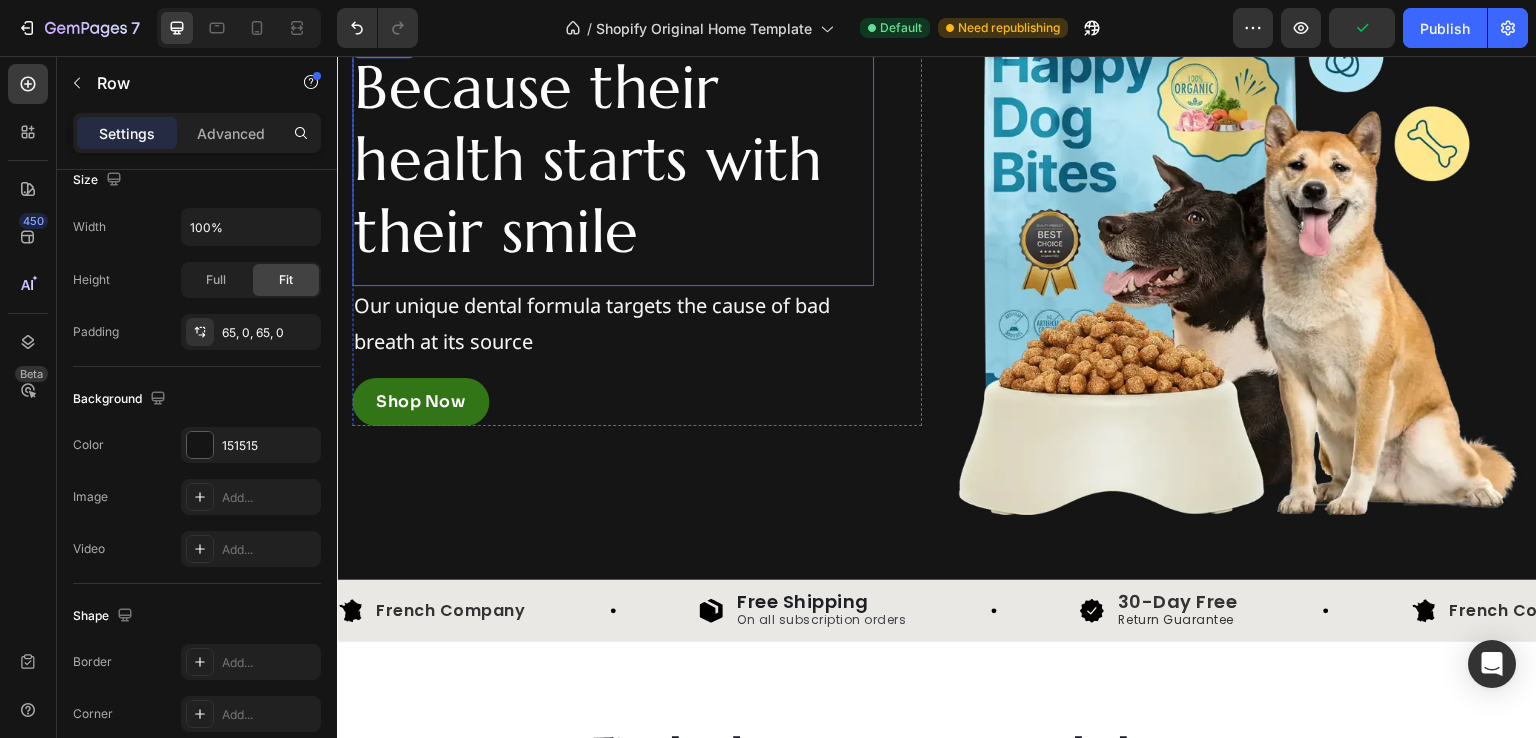 click on "Because their health starts with their smile" at bounding box center (588, 159) 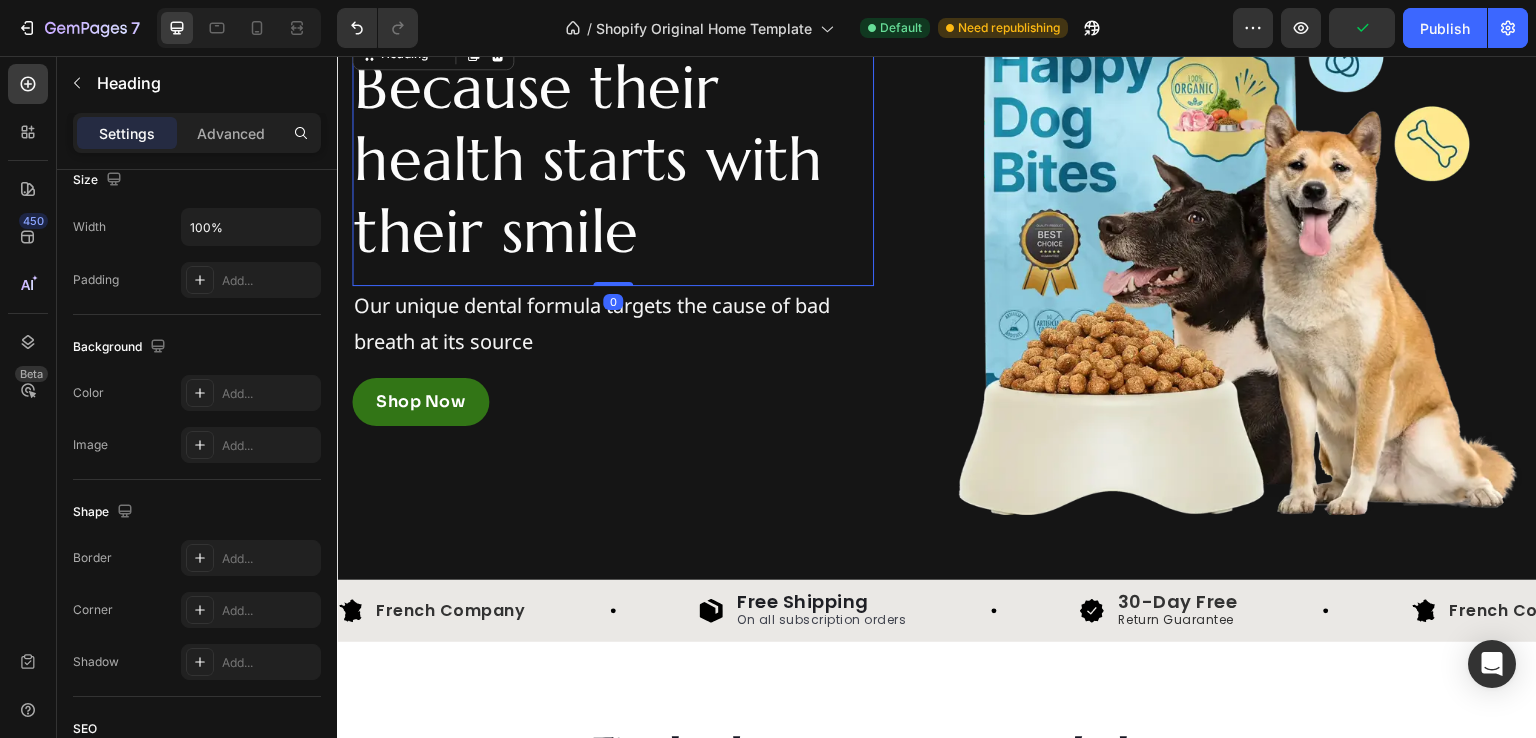 scroll, scrollTop: 0, scrollLeft: 0, axis: both 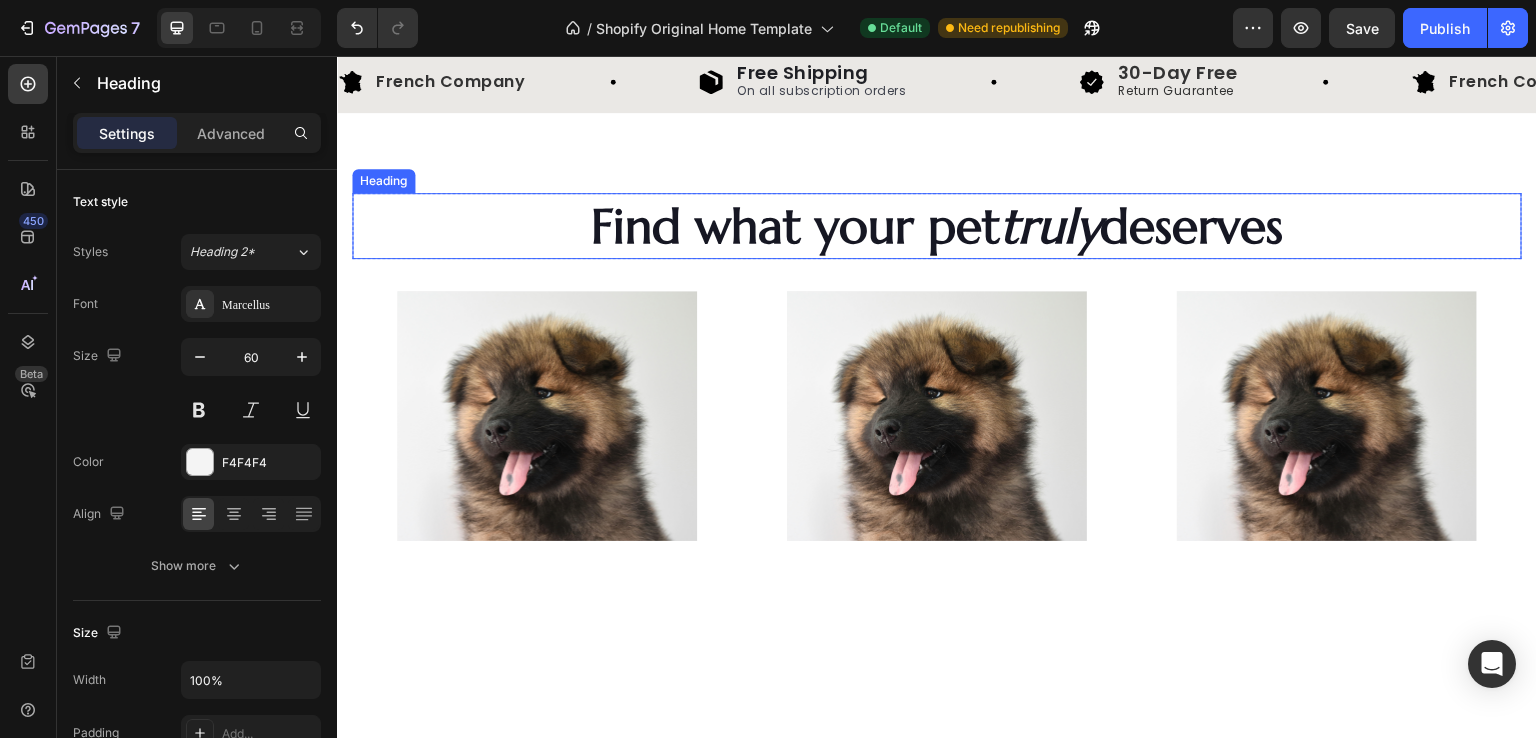 click on "Find what your pet" at bounding box center (795, 226) 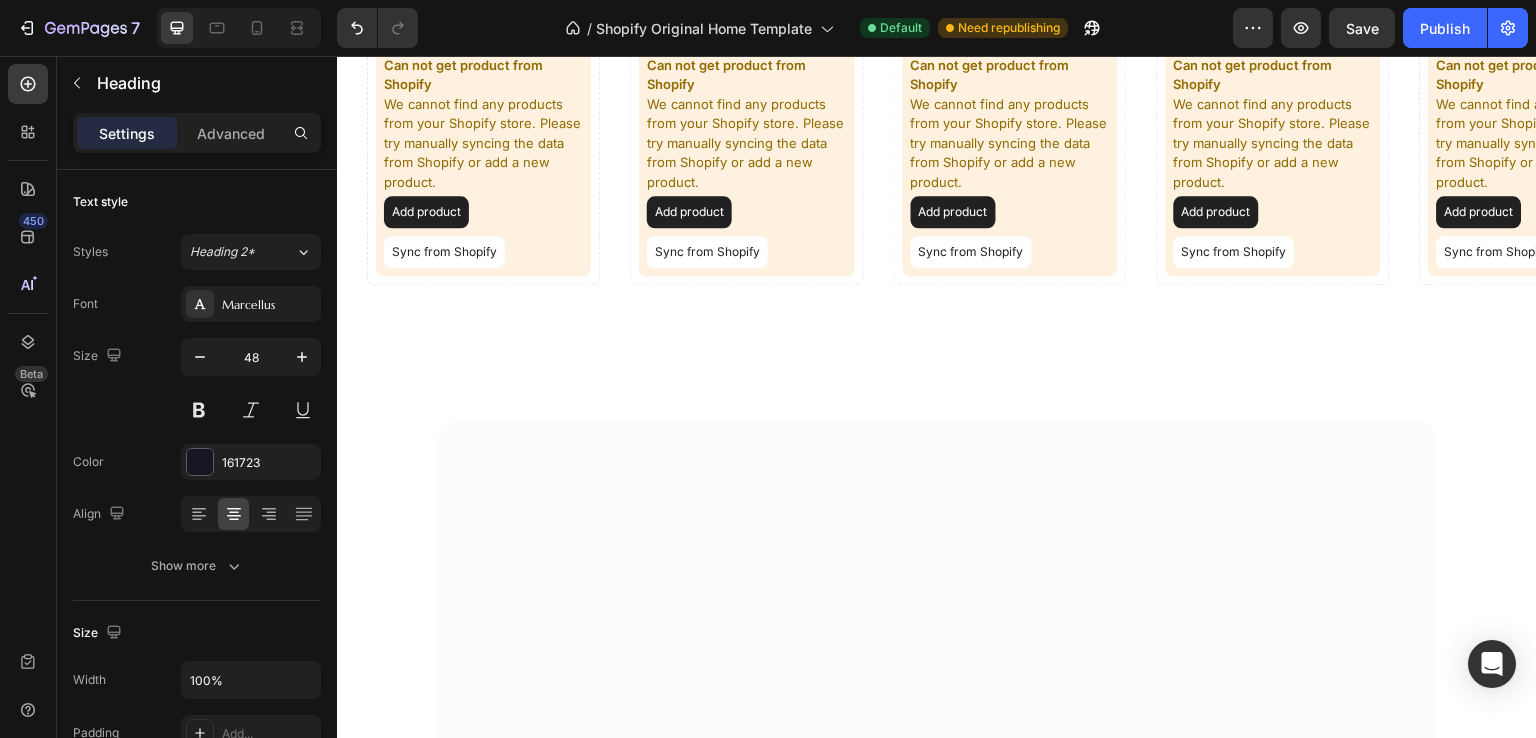 scroll, scrollTop: 3058, scrollLeft: 0, axis: vertical 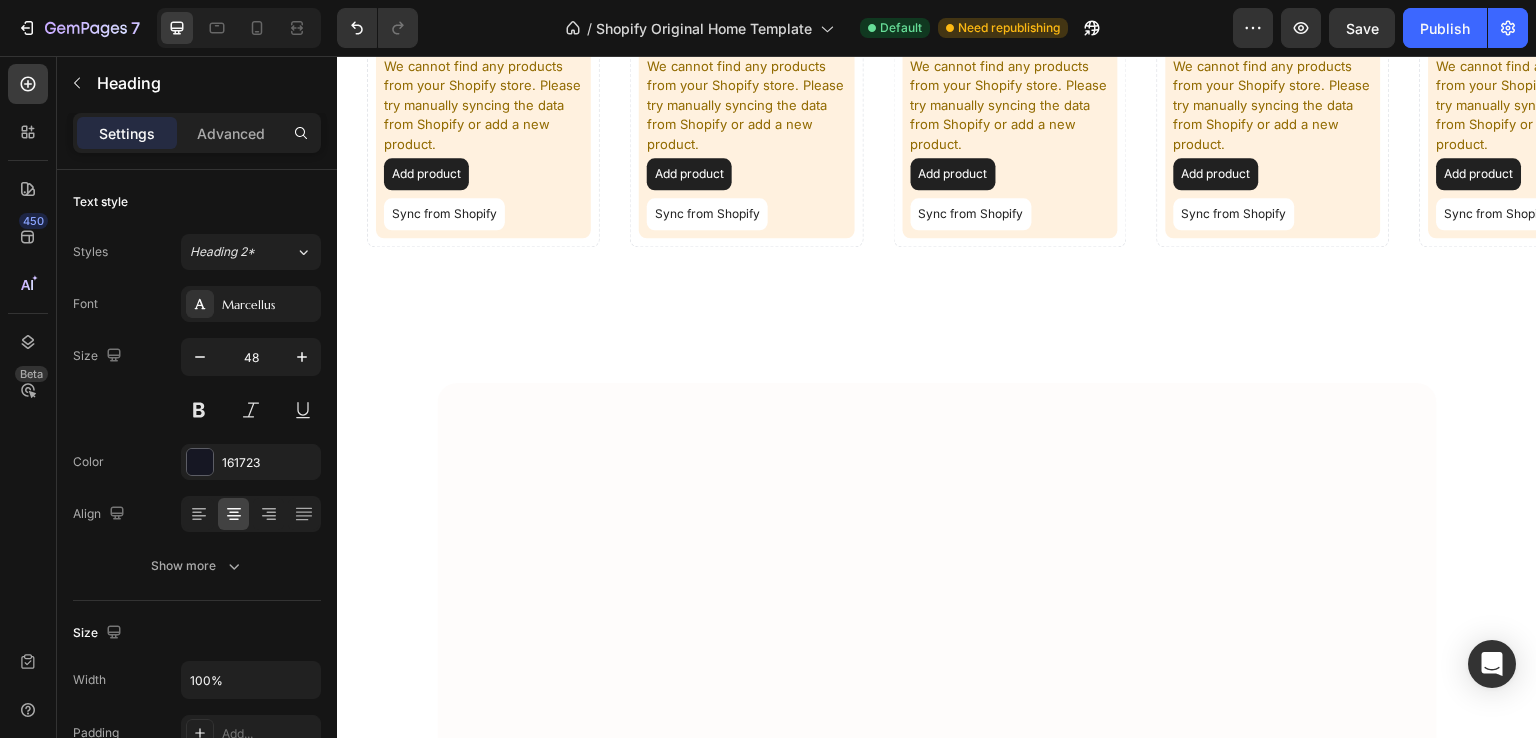 click on "Shop best sellers" at bounding box center (528, -180) 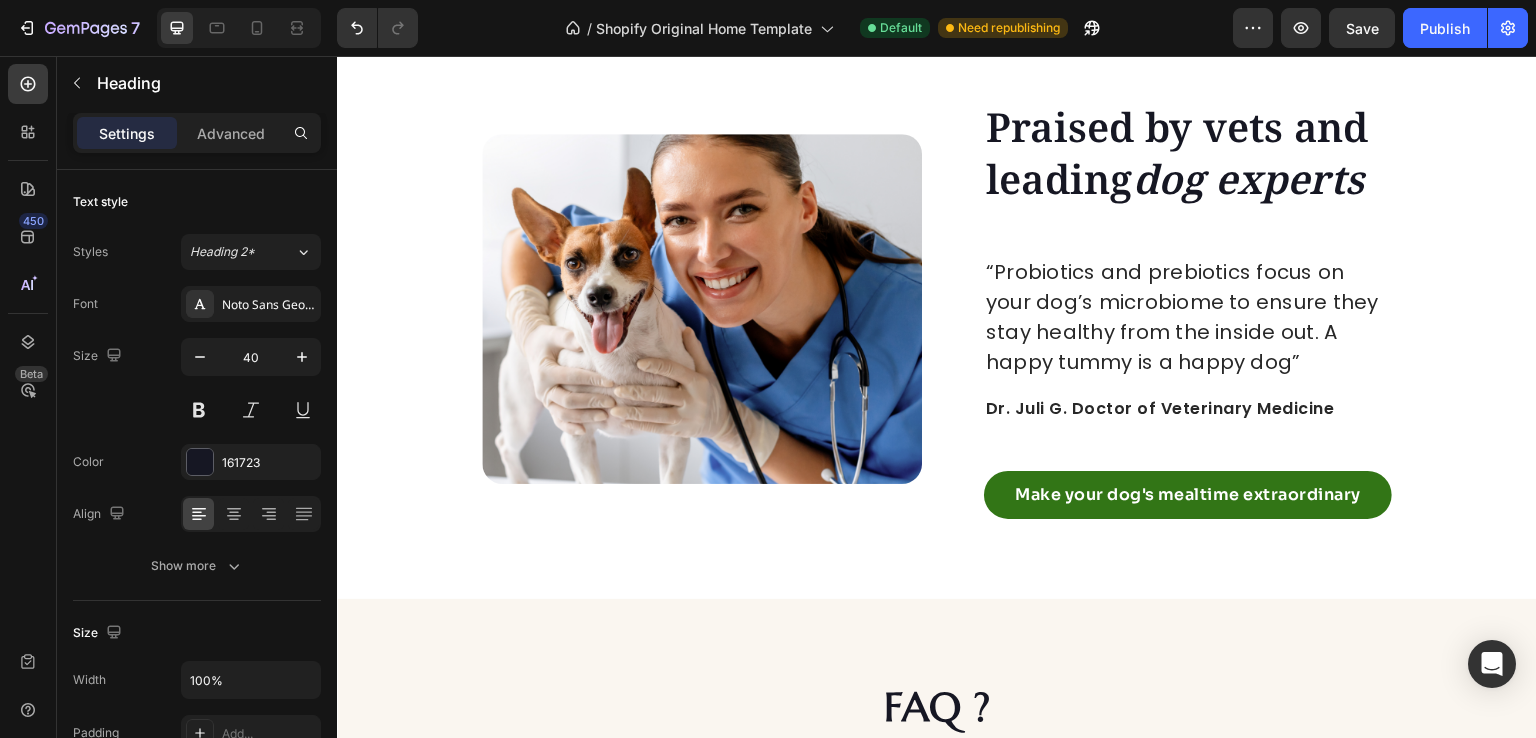 scroll, scrollTop: 4569, scrollLeft: 0, axis: vertical 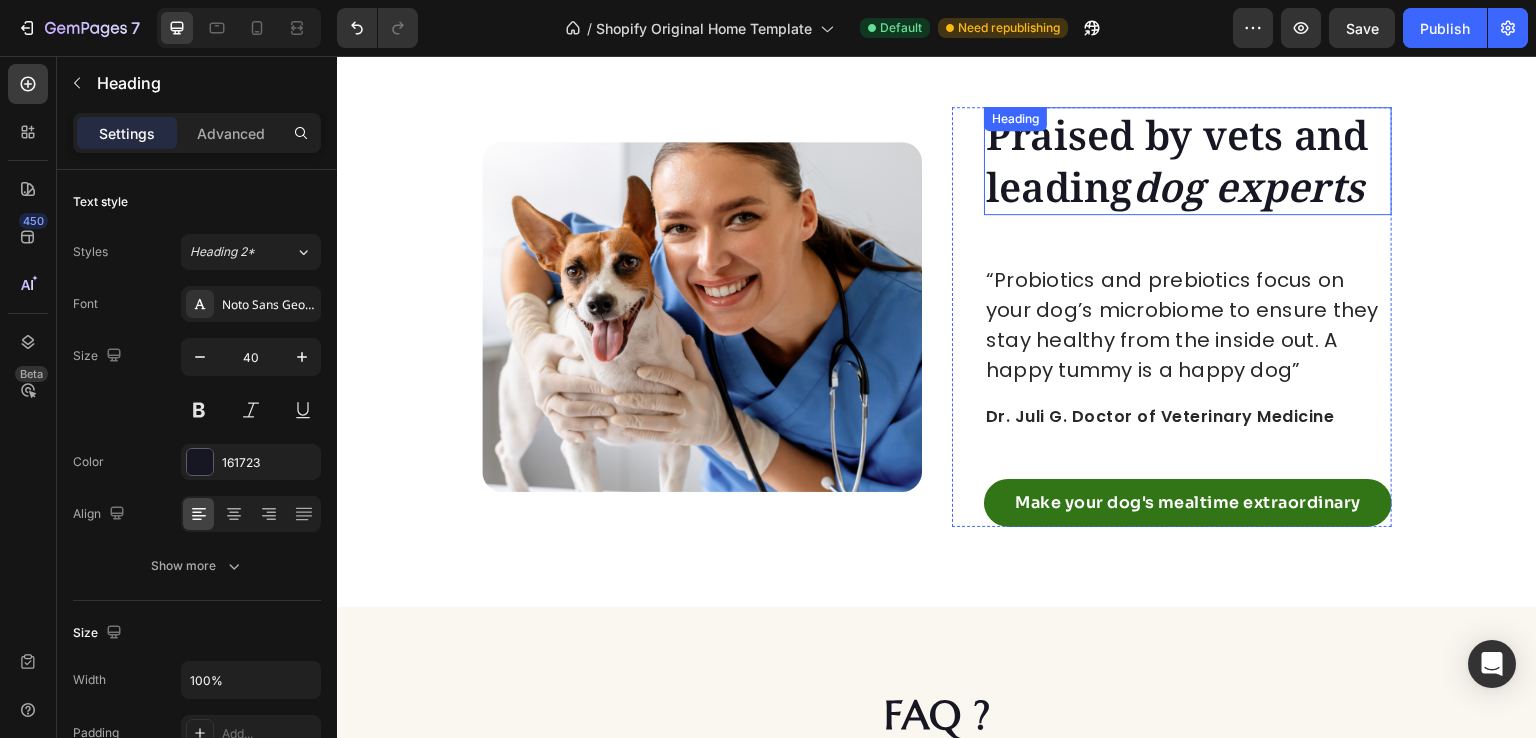click on "Praised by vets and leading  dog experts" at bounding box center (1188, 161) 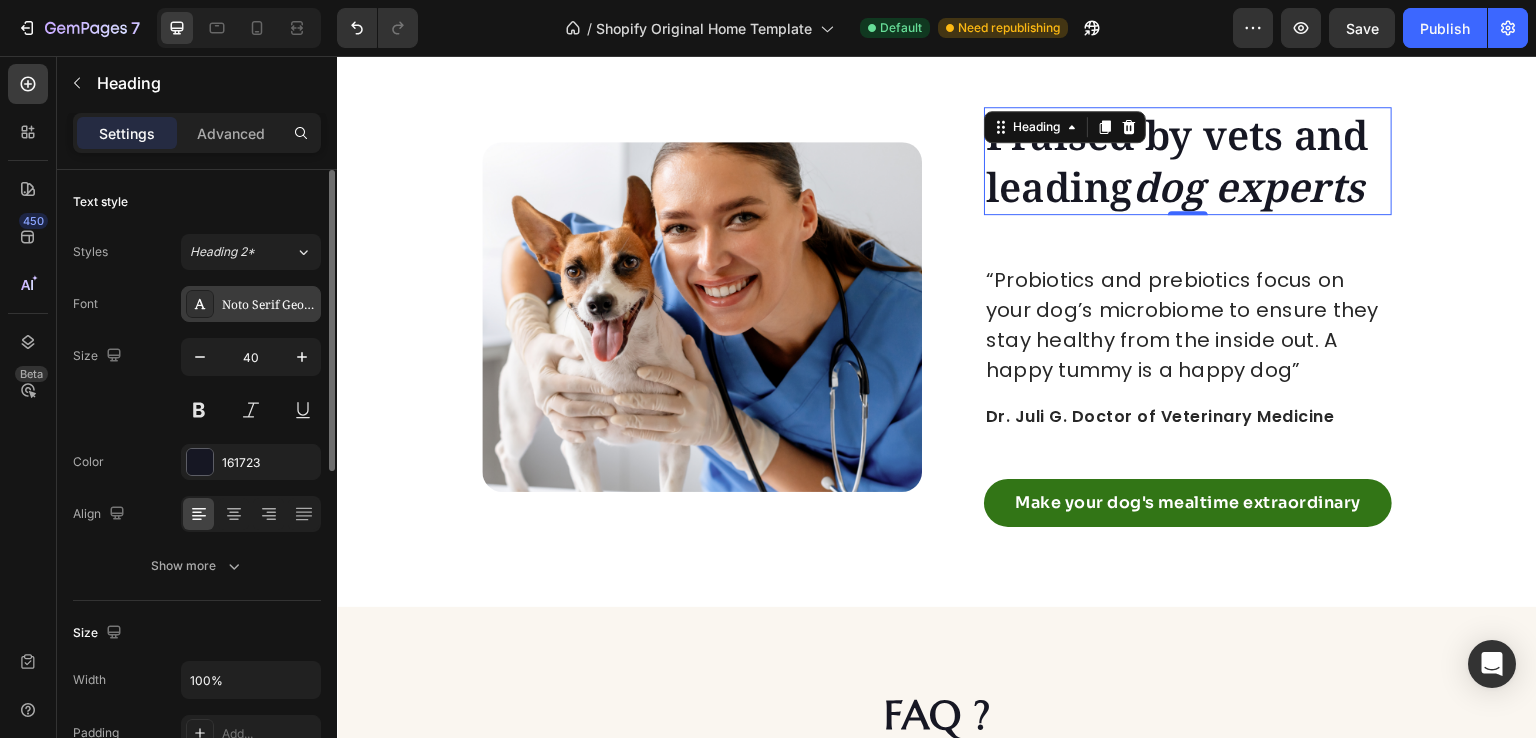 click on "Noto Serif Georgian" at bounding box center (269, 305) 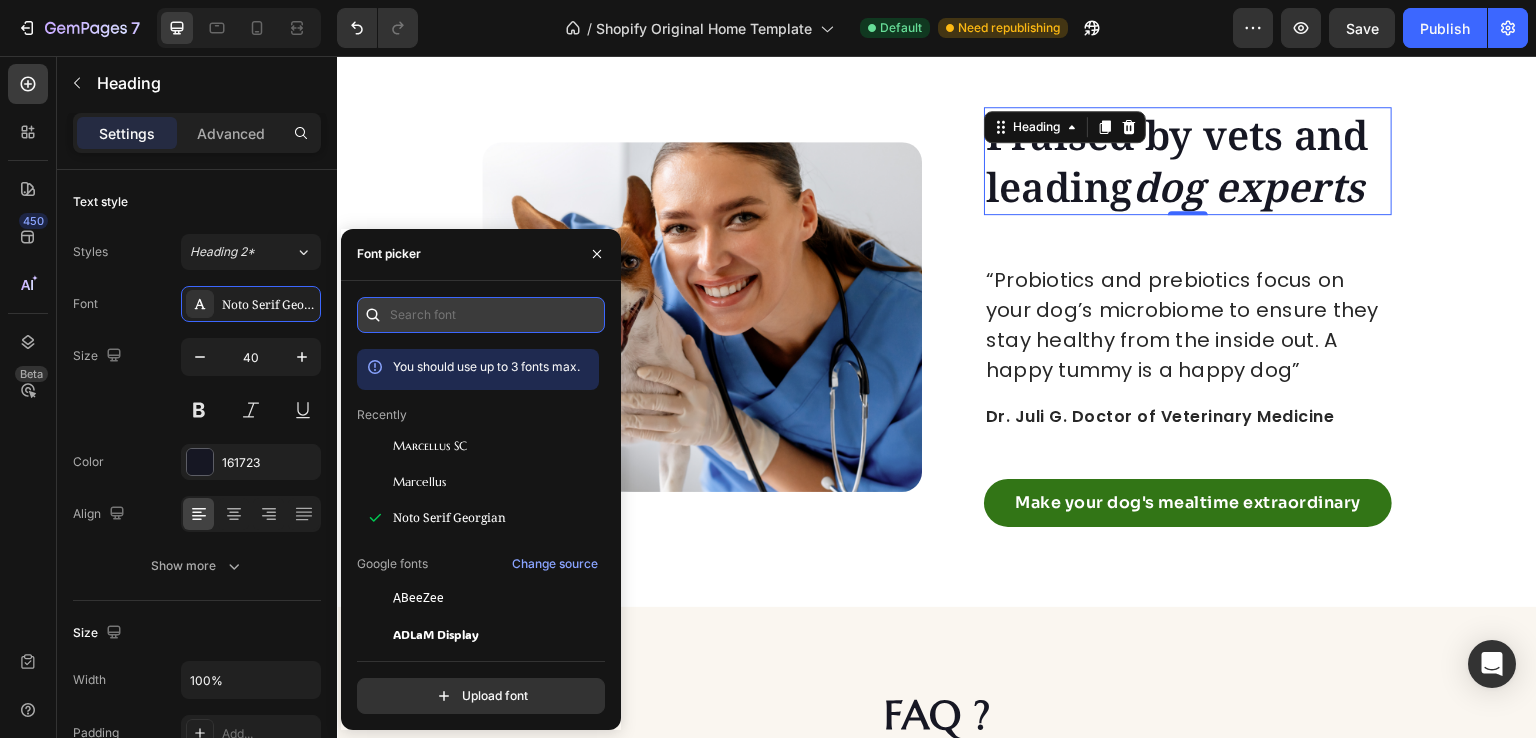 click at bounding box center [481, 315] 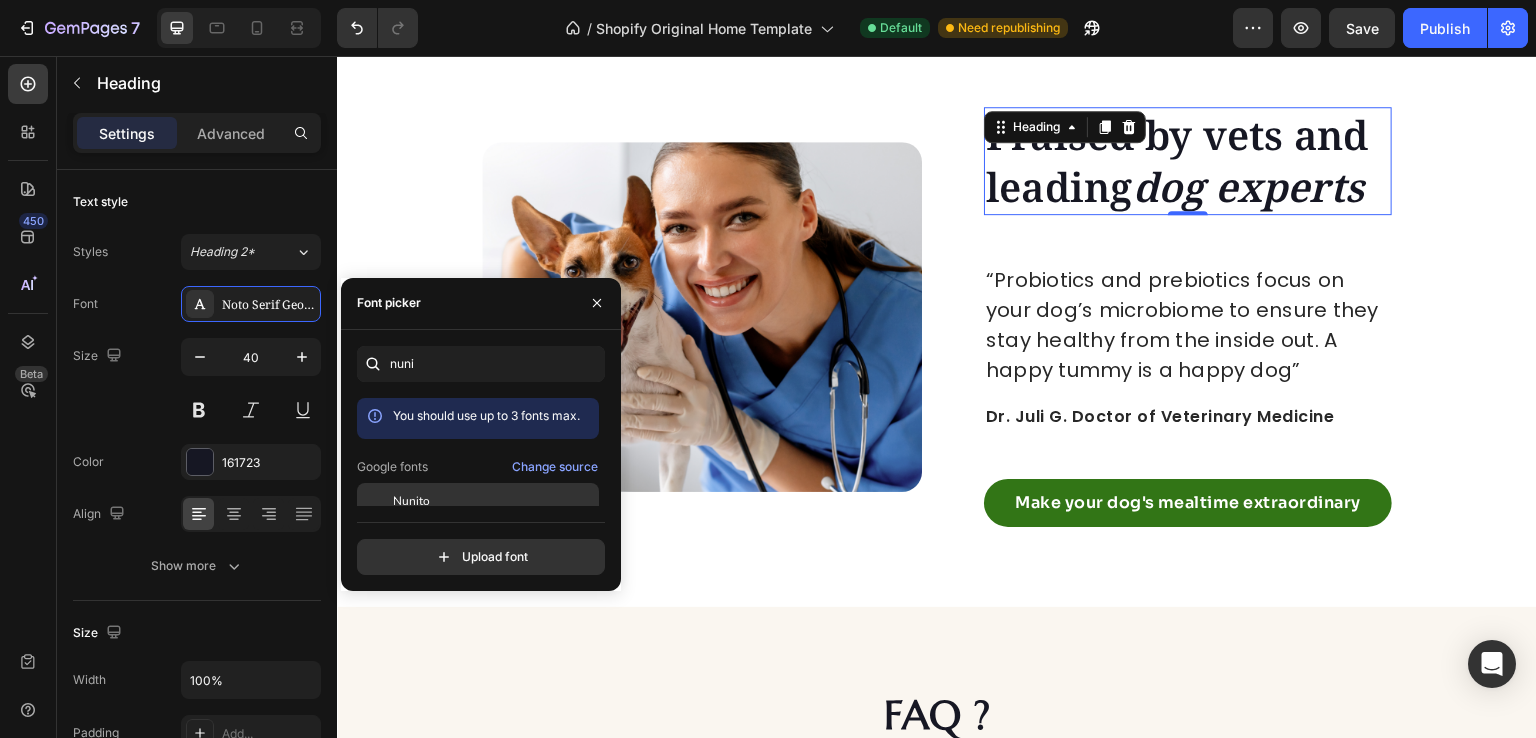 click on "Nunito" at bounding box center (494, 501) 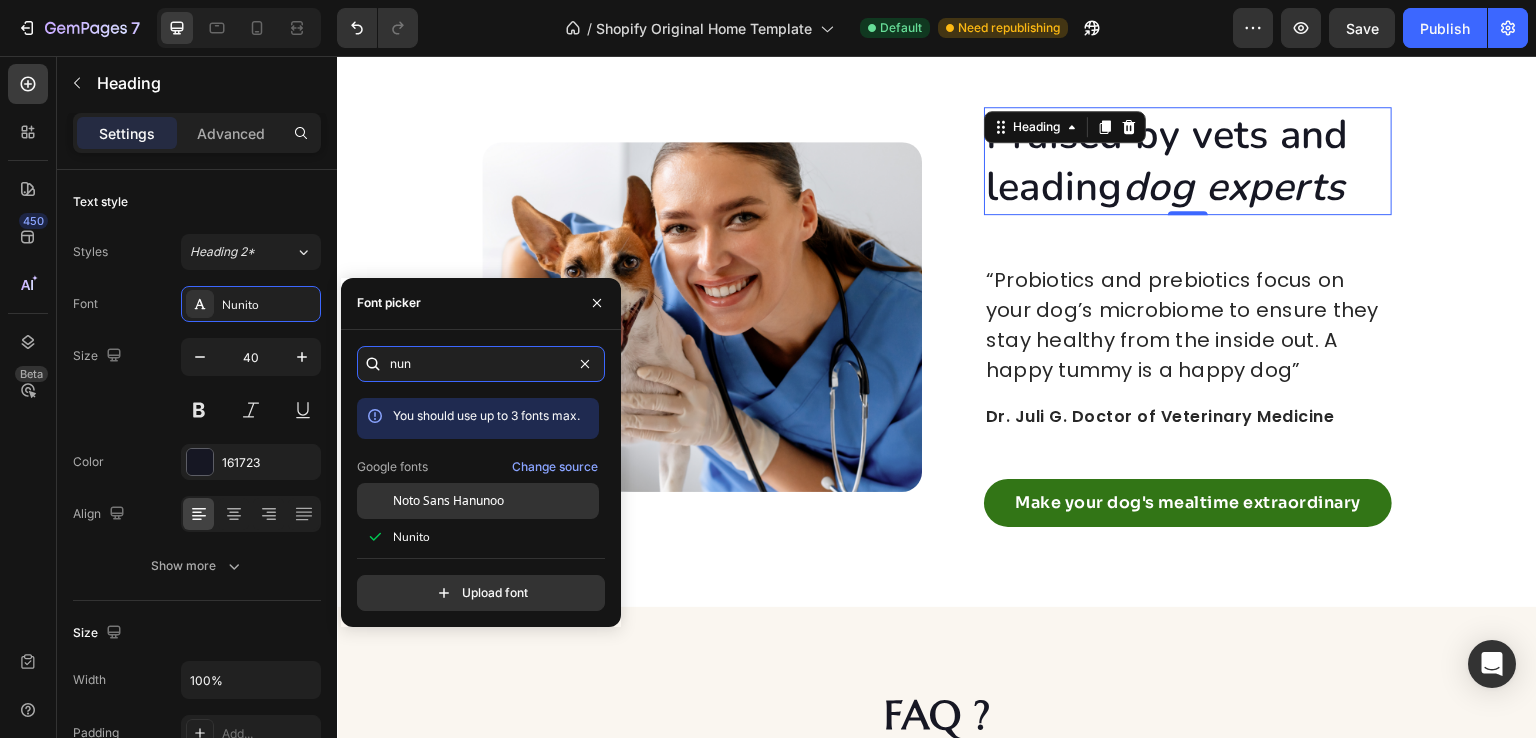 type on "nun" 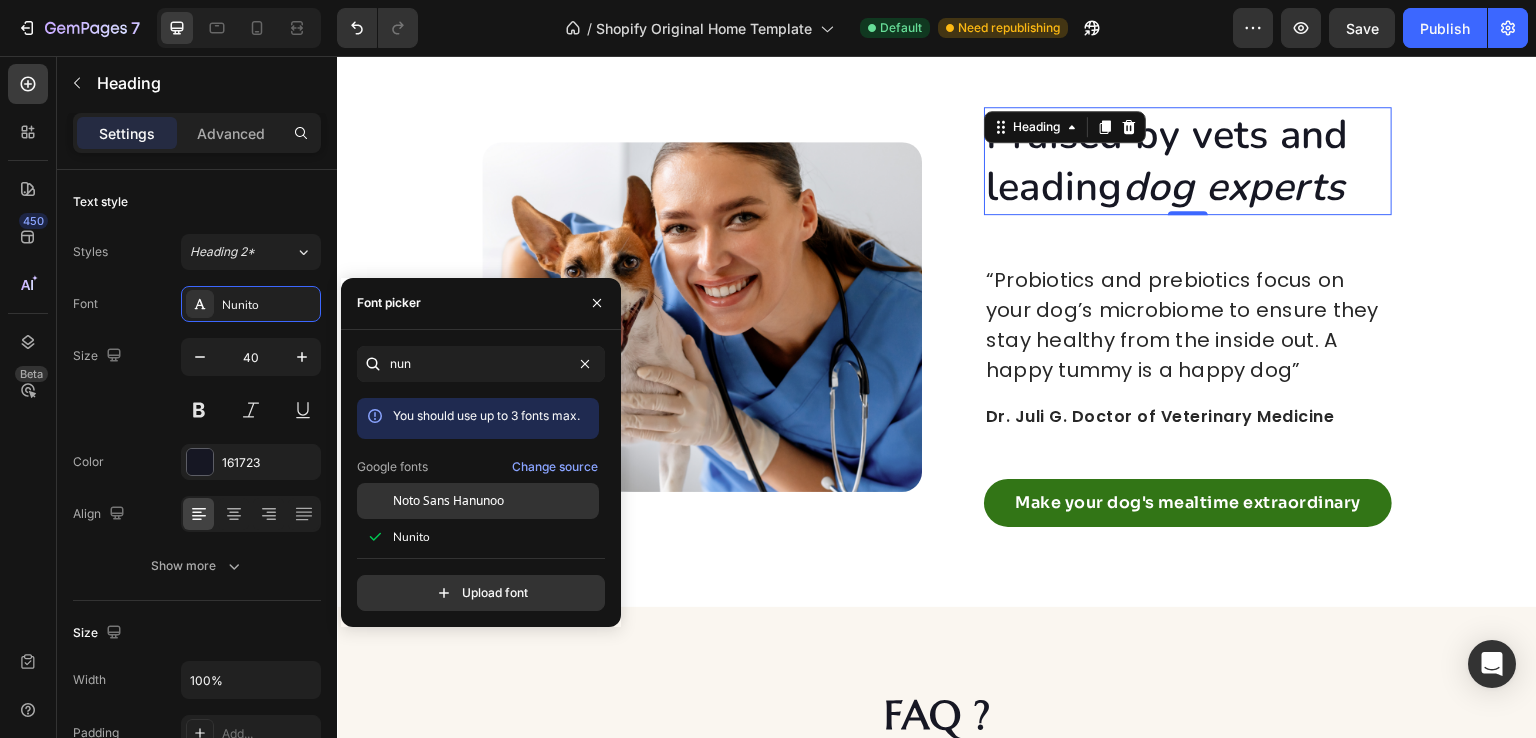 click on "Noto Sans Hanunoo" at bounding box center [448, 501] 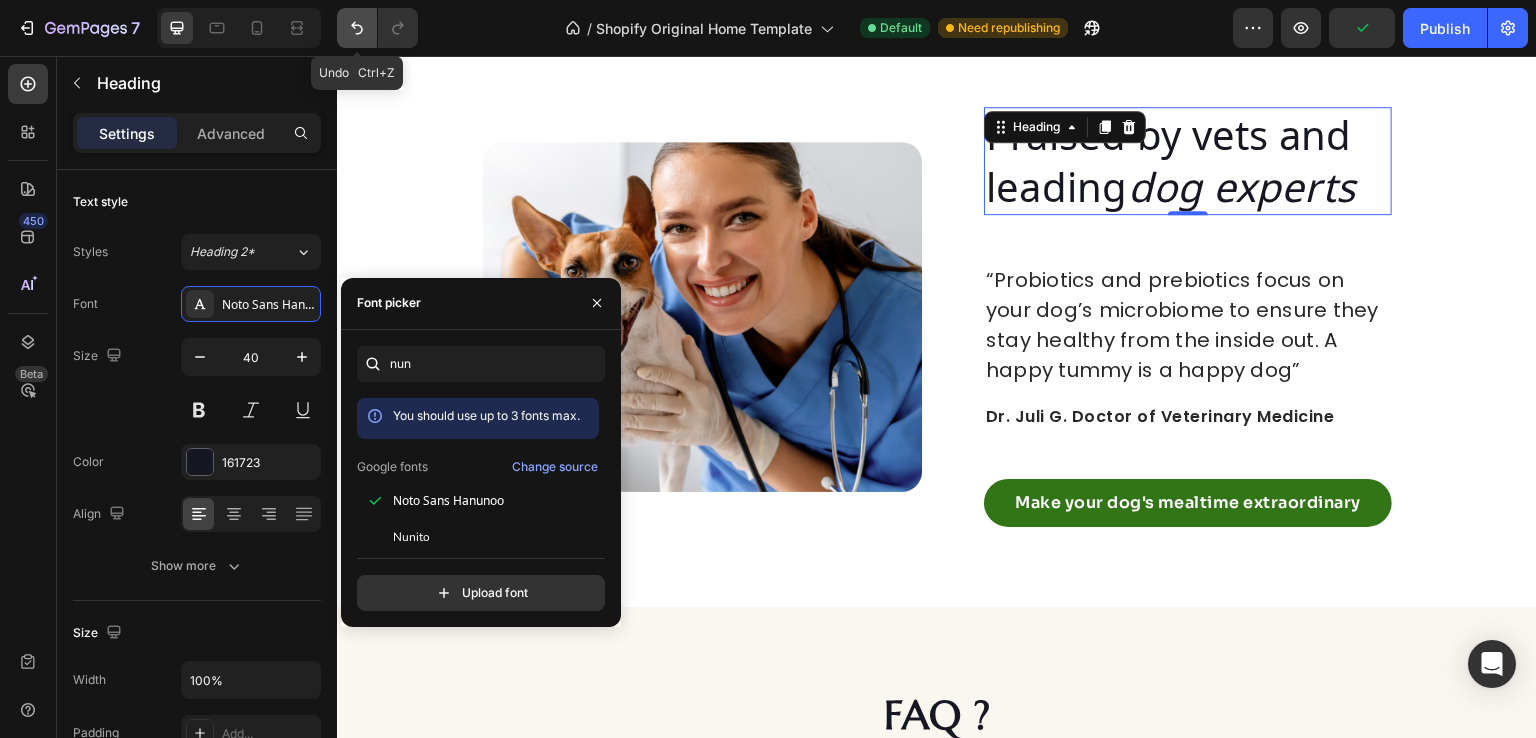 click 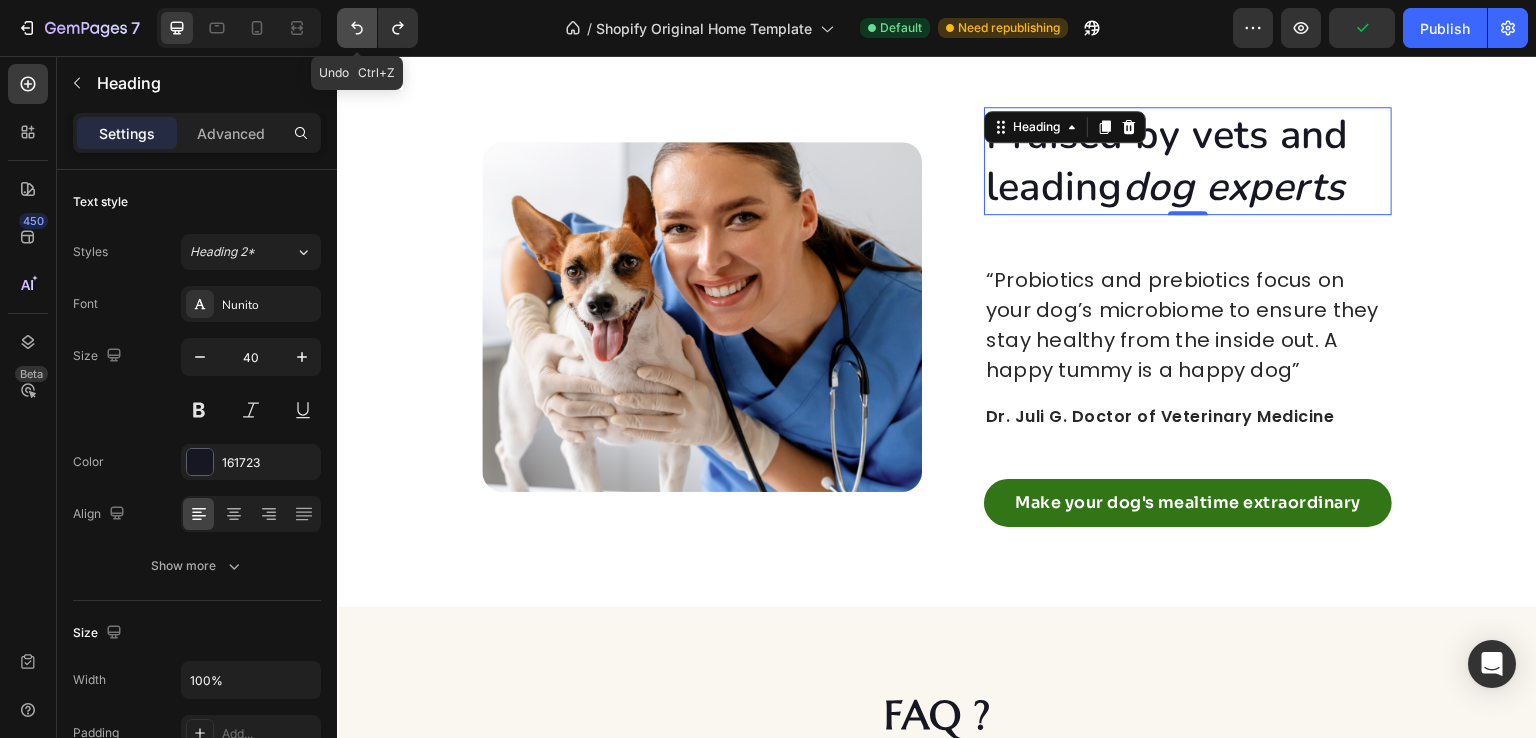 click 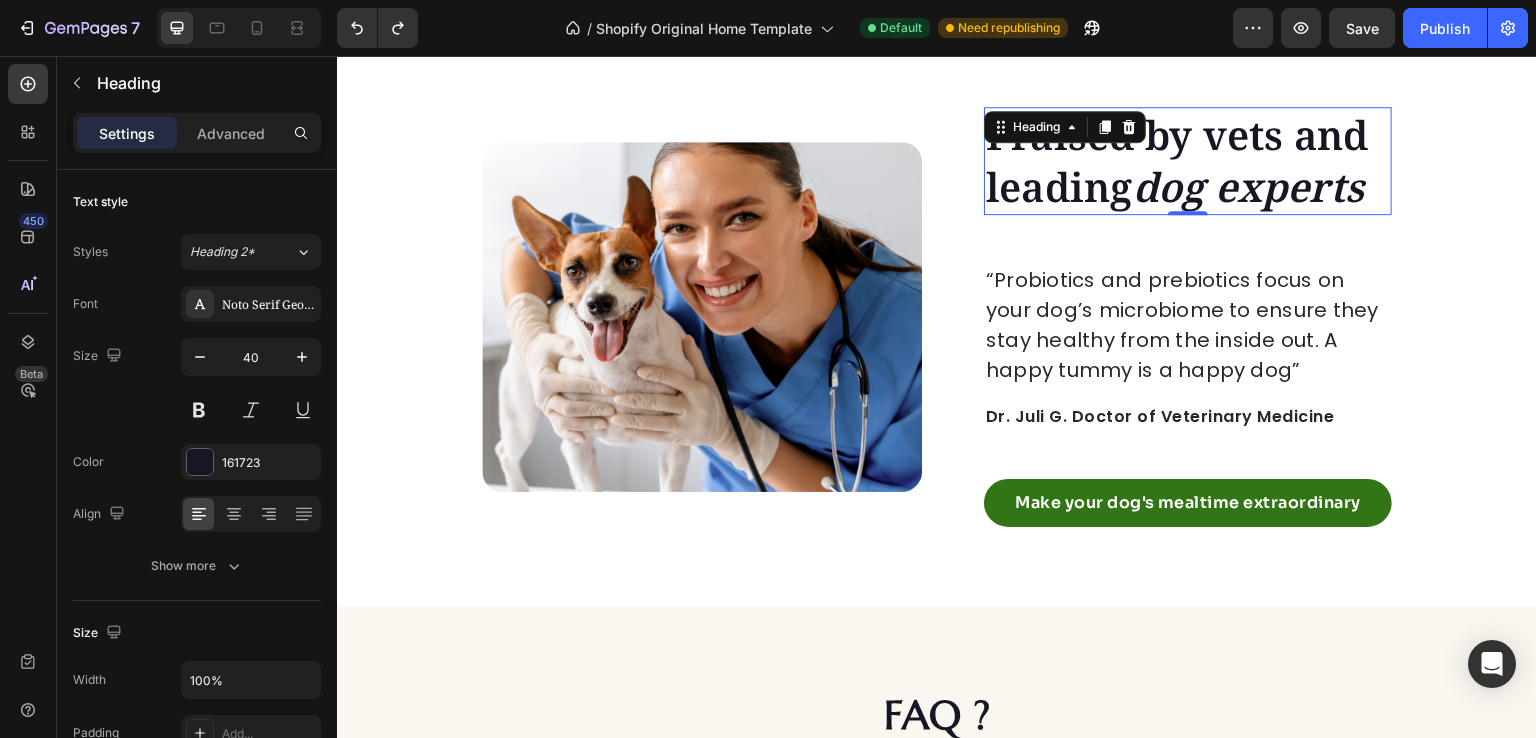 click on "Image Image Praised by vets and leading  dog experts Heading   0 “Probiotics and prebiotics focus on your dog’s microbiome to ensure they stay healthy from the inside out. A happy tummy is a happy dog” Text block Dr. Juli G. Doctor of Veterinary Medicine Text block Make your dog's mealtime extraordinary Button Row Row Section 7" at bounding box center (937, 317) 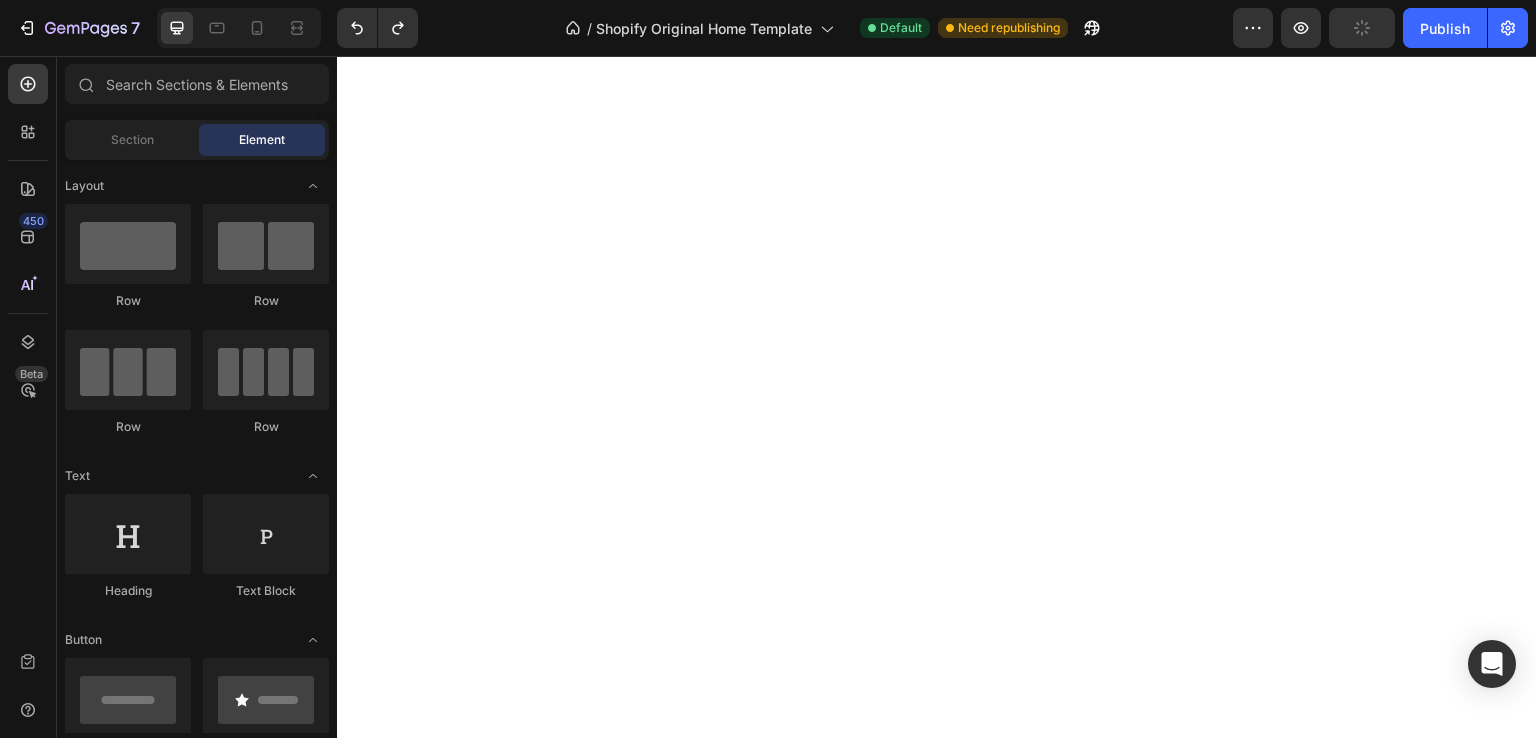 scroll, scrollTop: 2573, scrollLeft: 0, axis: vertical 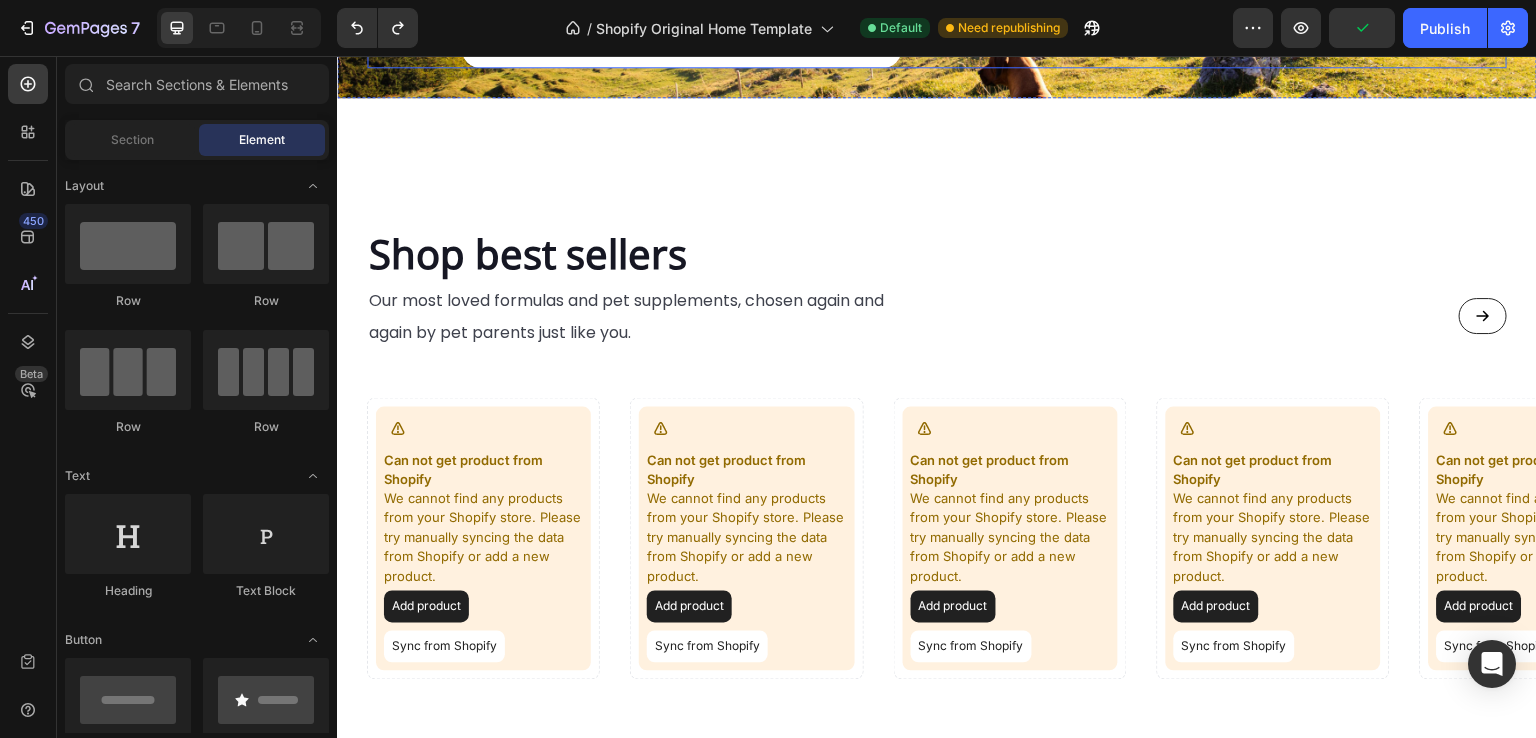 click on "Image For dogs Text Block Probiotic for Dogs - Soft Chews Text Block A beneficial probiotic for healthy digestive system Text Block From    19.99$ Text Block Shop Now Button Row" at bounding box center (681, -63) 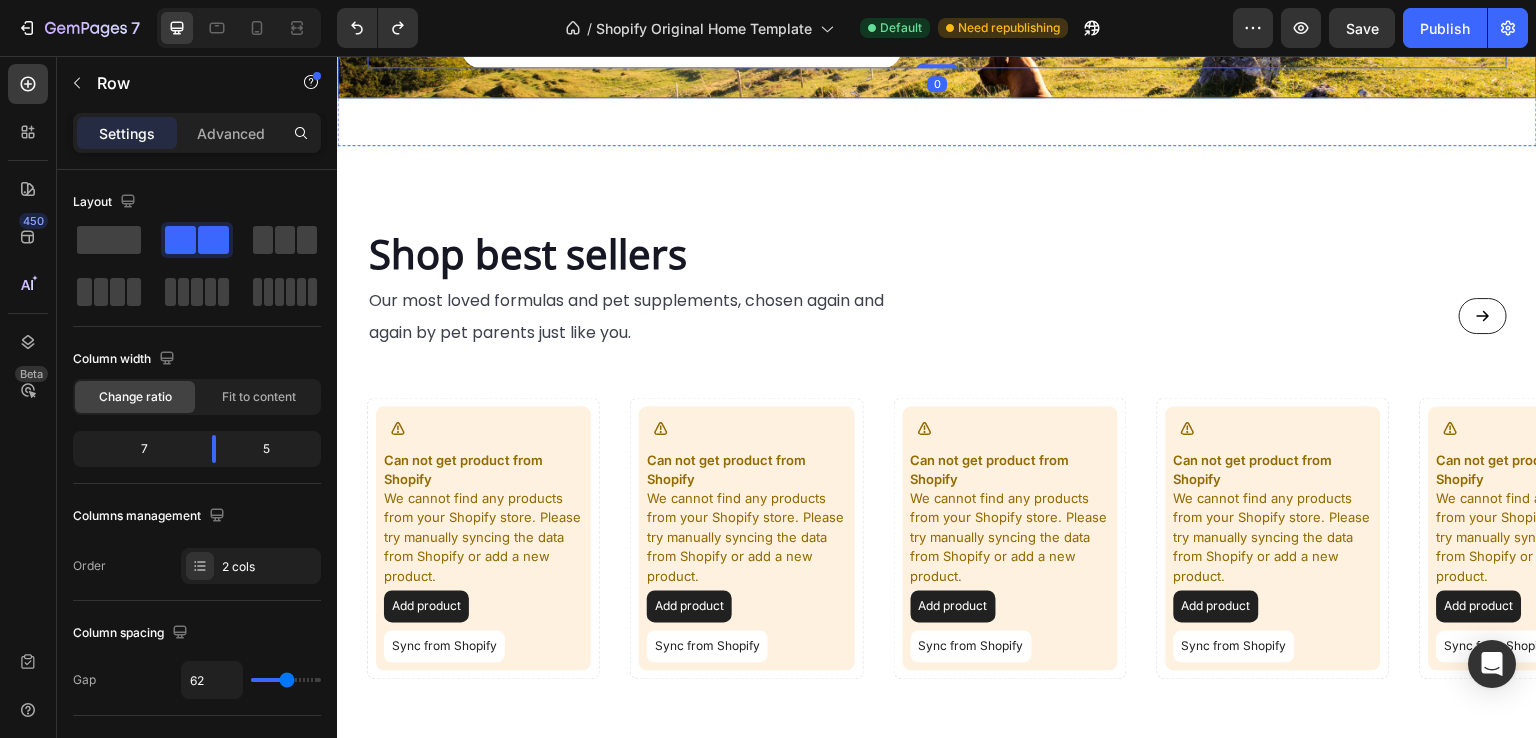 click on "Image For dogs Text Block Probiotic for Dogs - Soft Chews Text Block A beneficial probiotic for healthy digestive system Text Block From    19.99$ Text Block Shop Now Button Row A simple daily  treat  to support your dog's oral health Heading Row   0 Row" at bounding box center [937, -63] 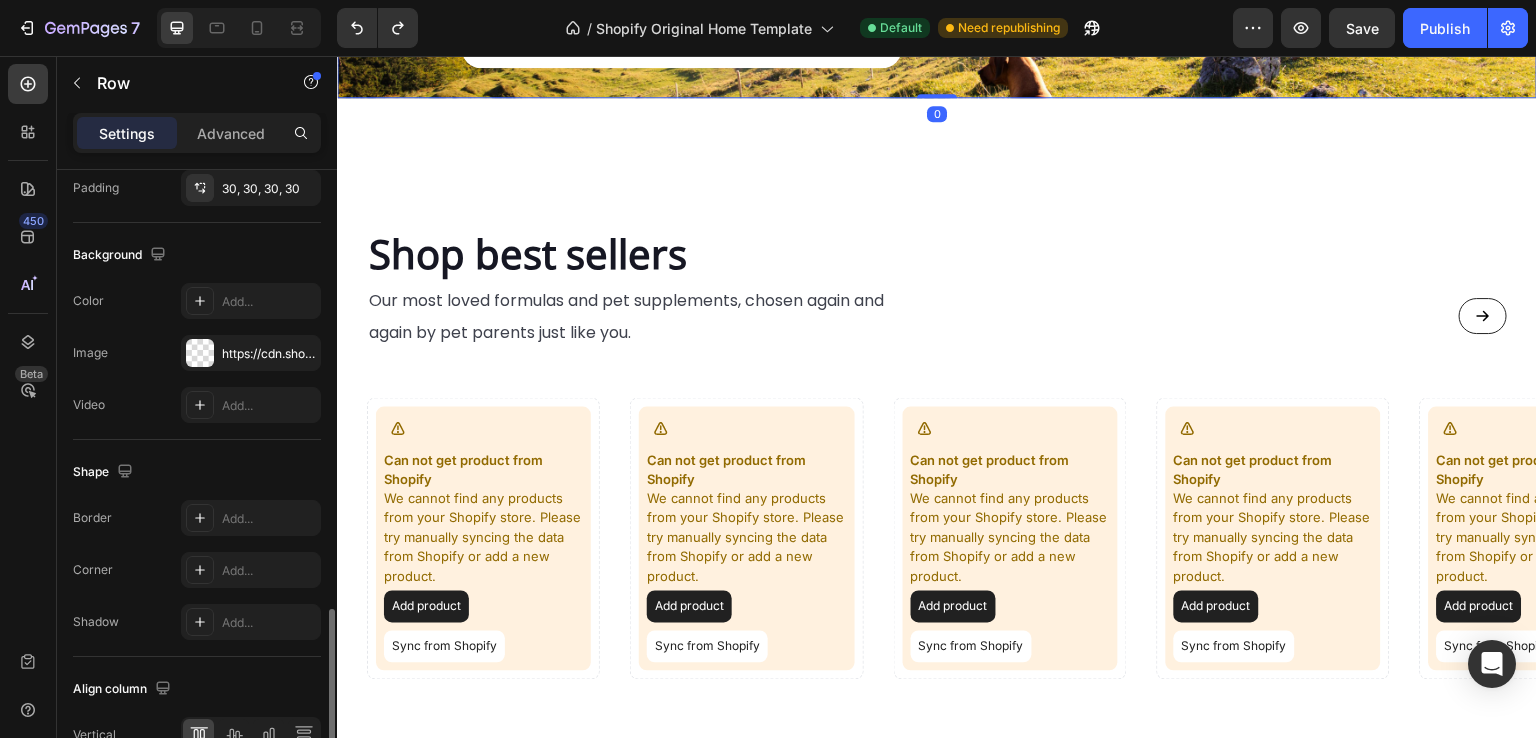 scroll, scrollTop: 705, scrollLeft: 0, axis: vertical 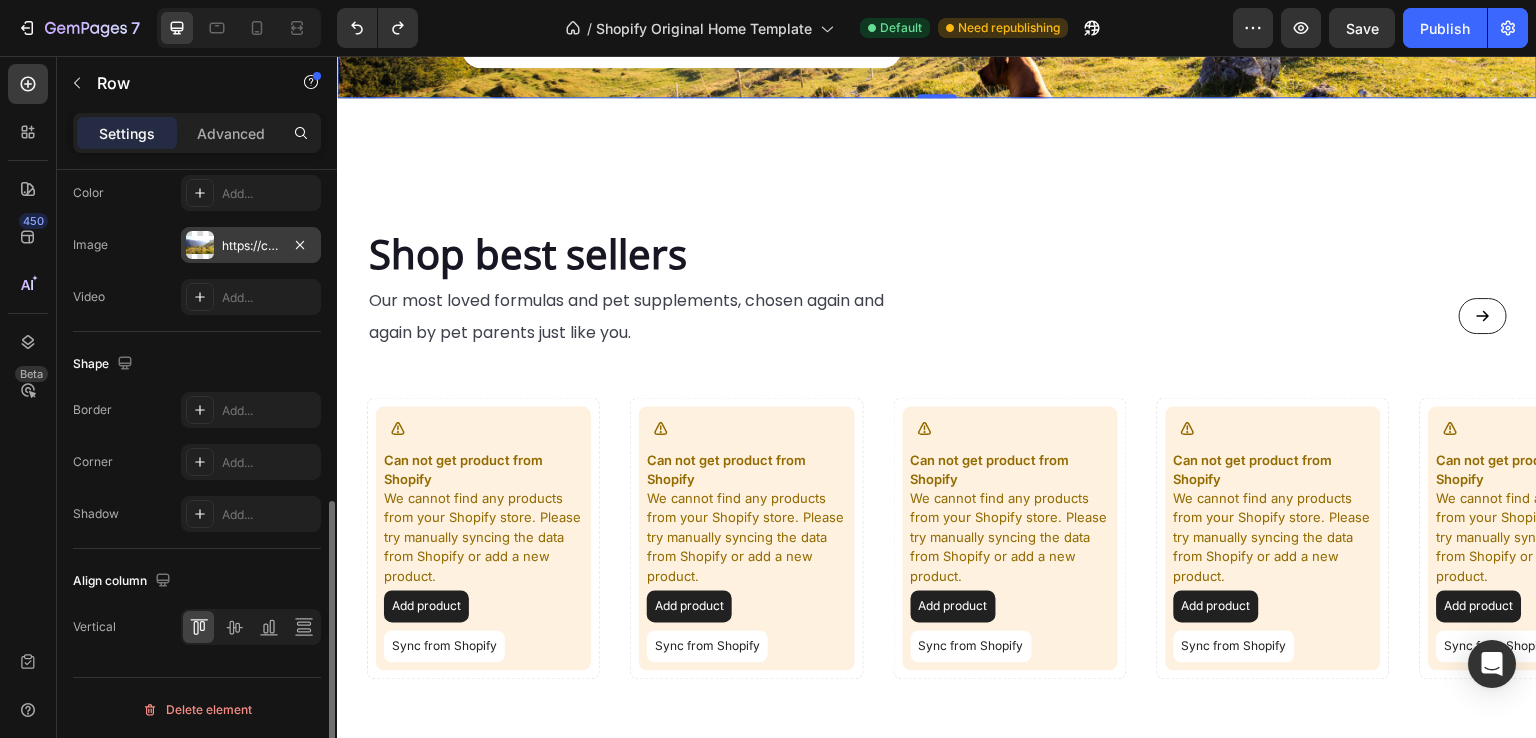 click on "https://cdn.shopify.com/s/files/1/0967/9437/8565/files/gempages_577771510924575248-888e012d-12f7-480f-a65c-c03db374cf5e.jpg" at bounding box center [251, 245] 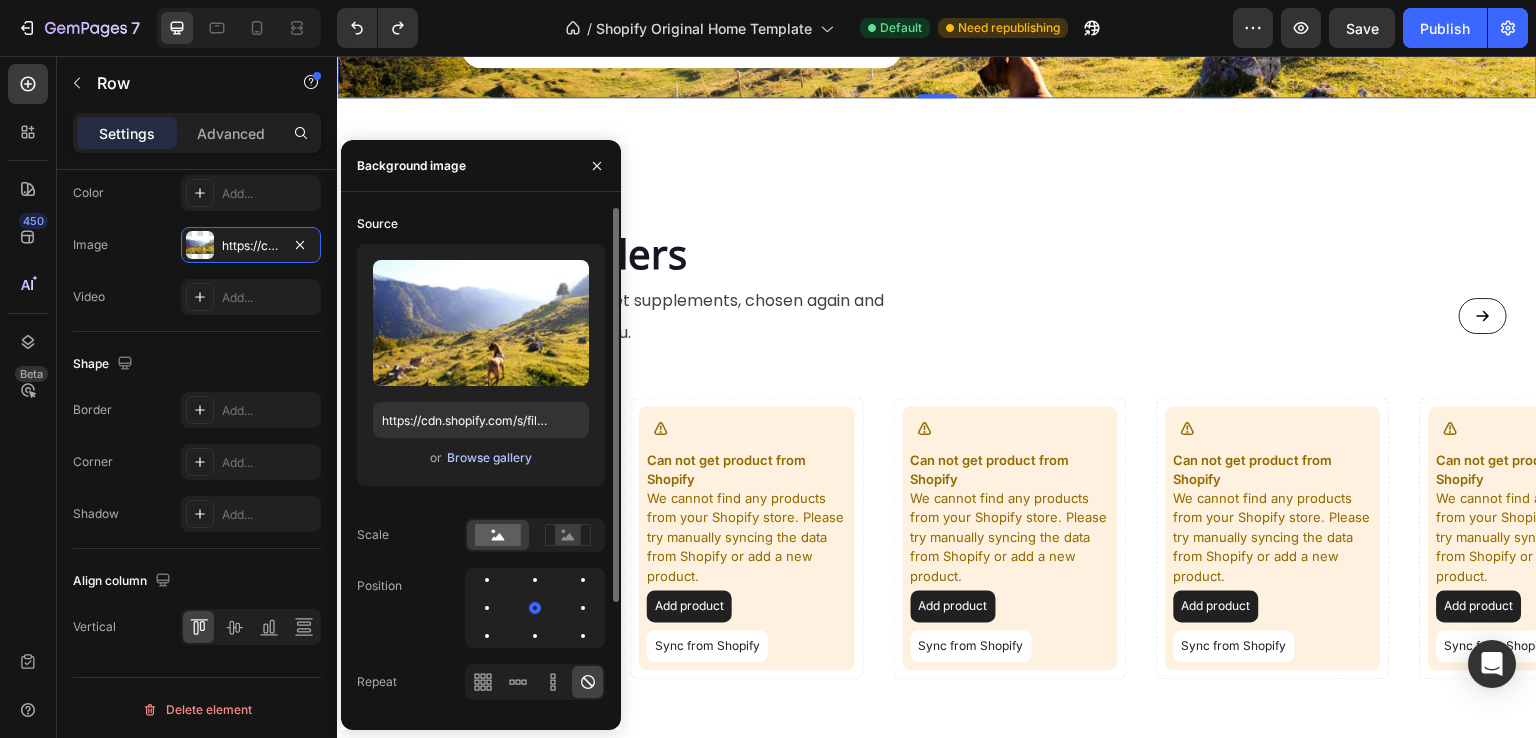 click on "Browse gallery" at bounding box center (489, 458) 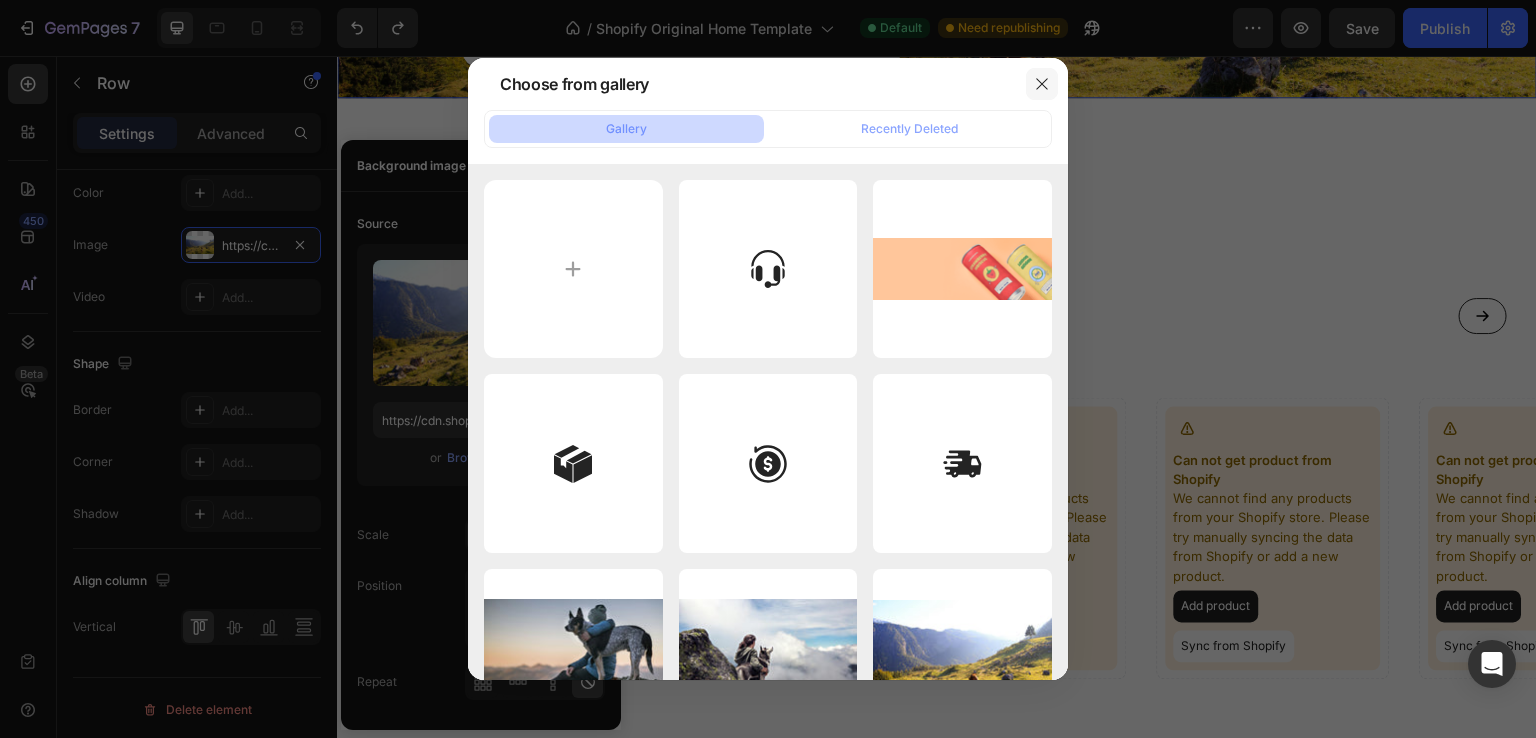 click 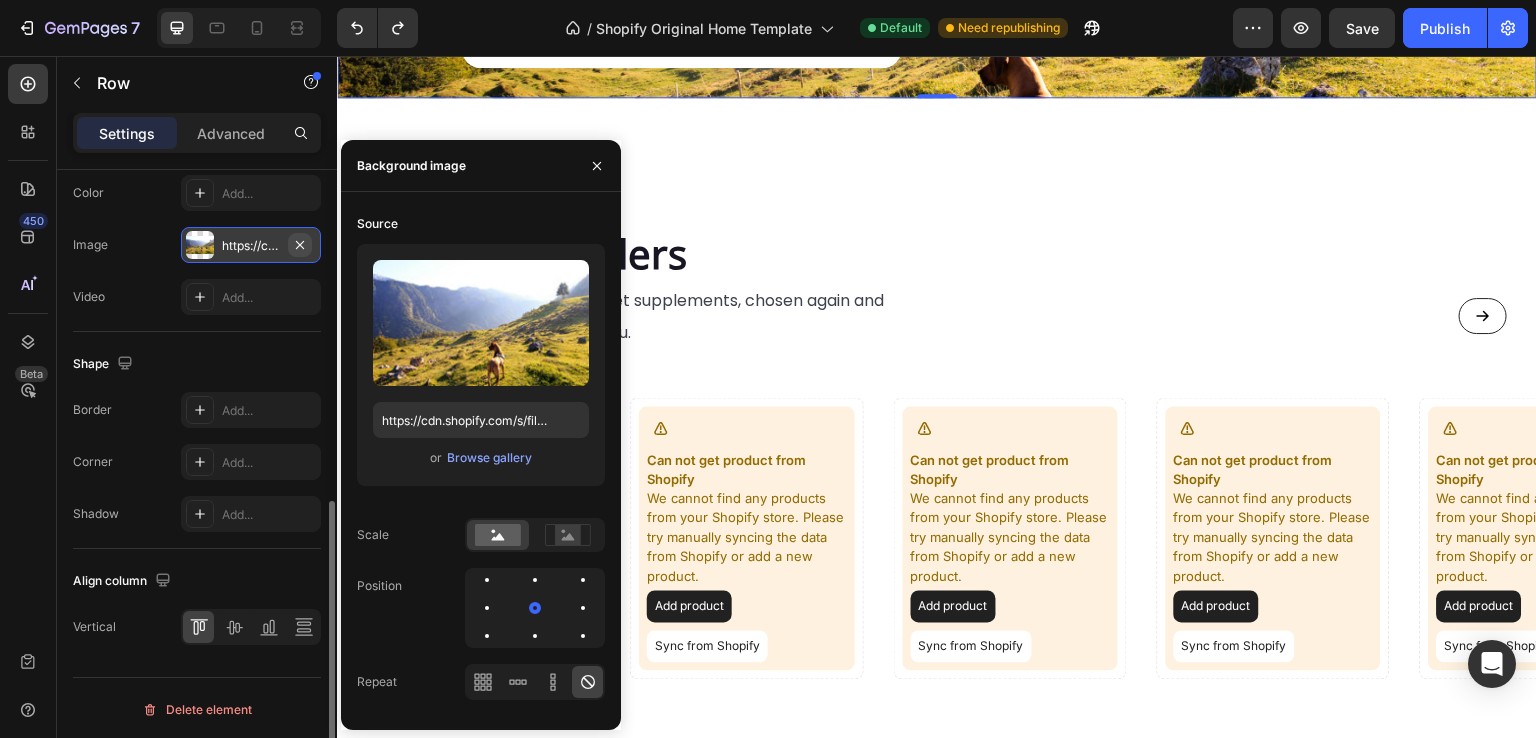 click 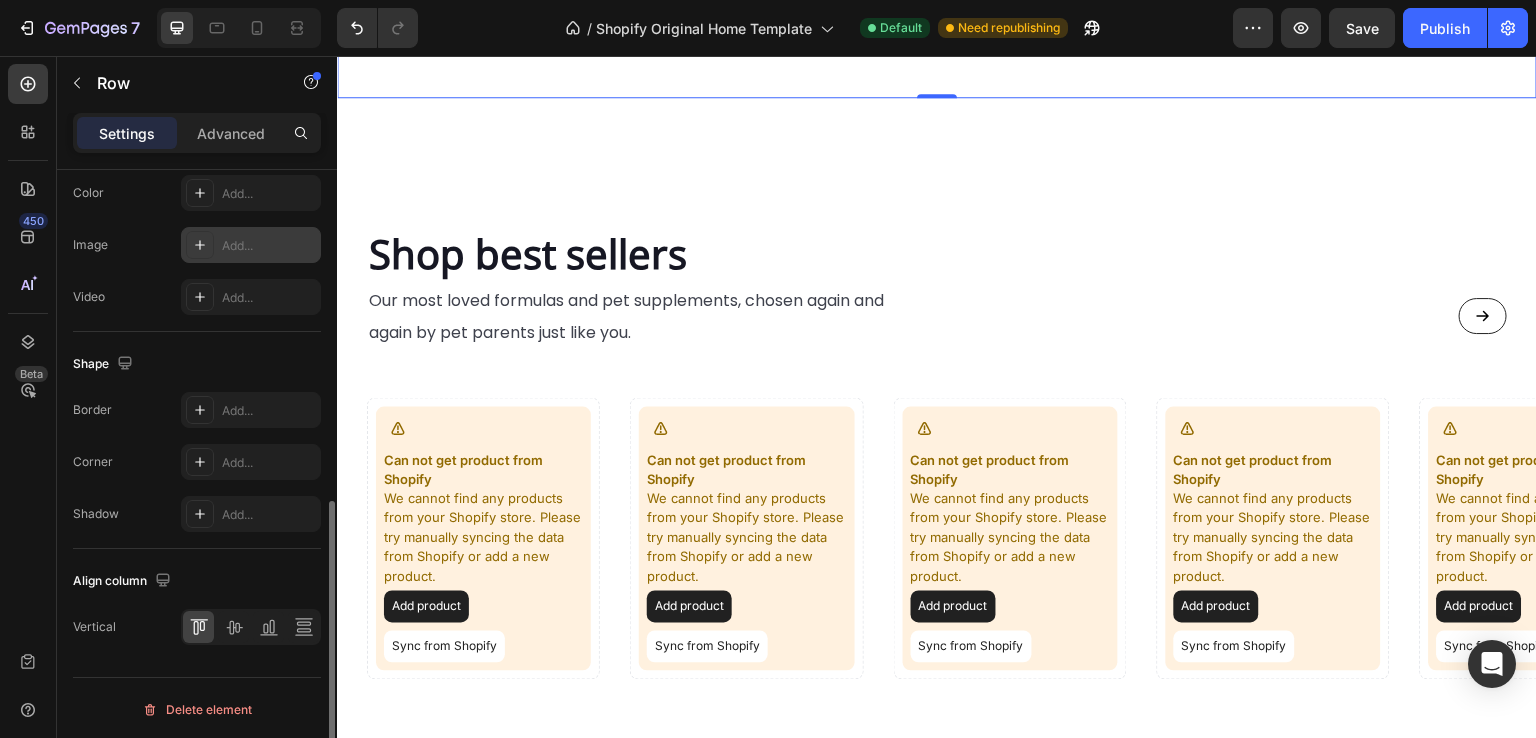 click on "Add..." at bounding box center (269, 246) 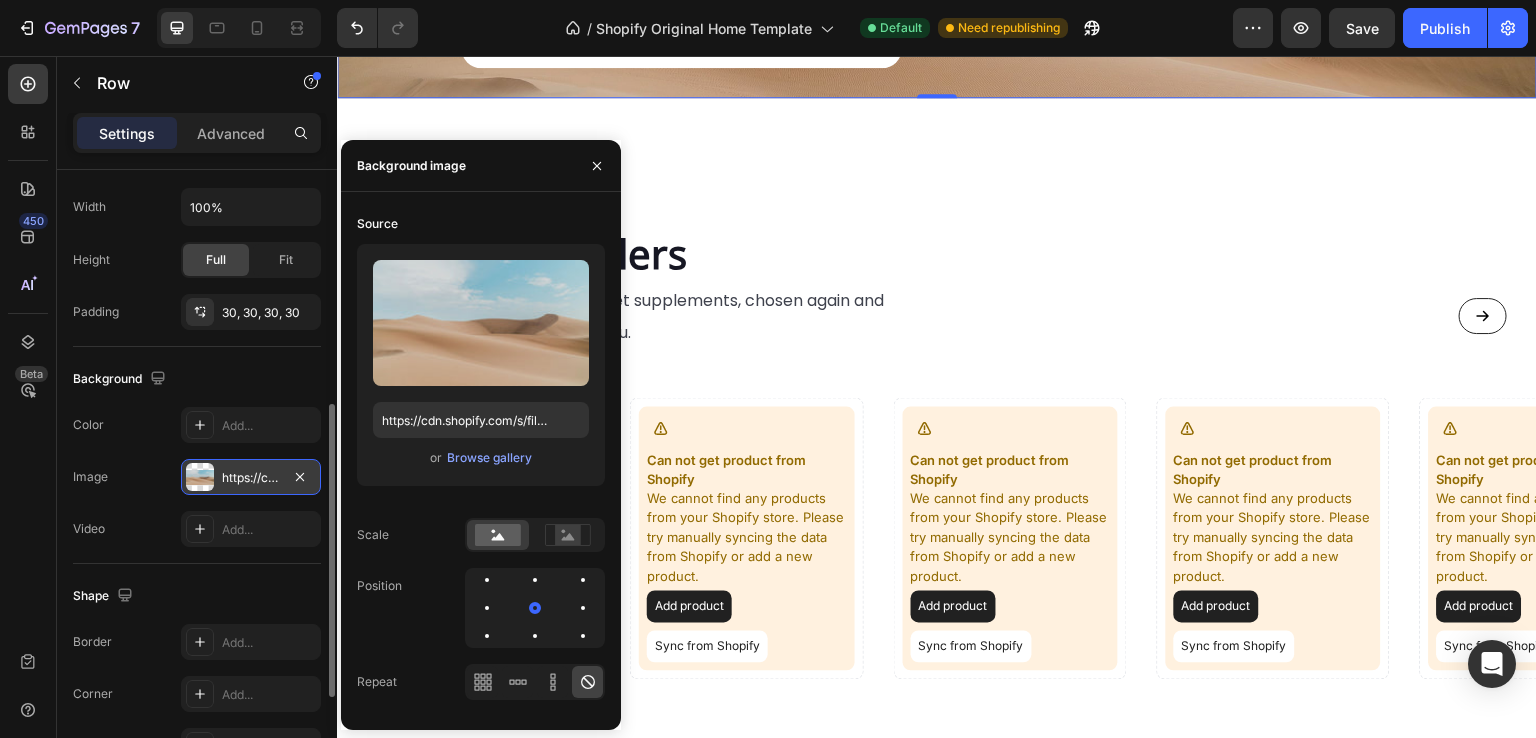 scroll, scrollTop: 465, scrollLeft: 0, axis: vertical 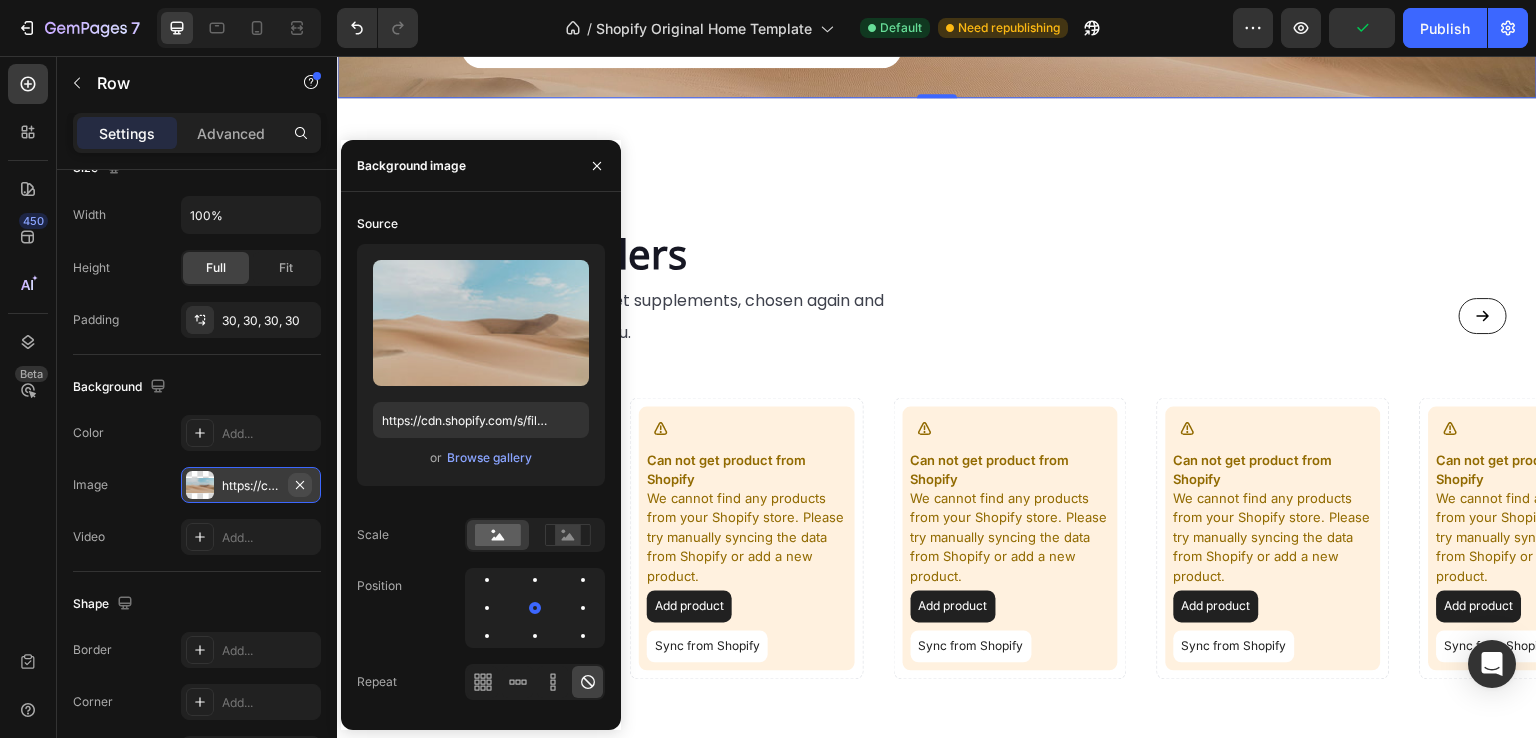 click 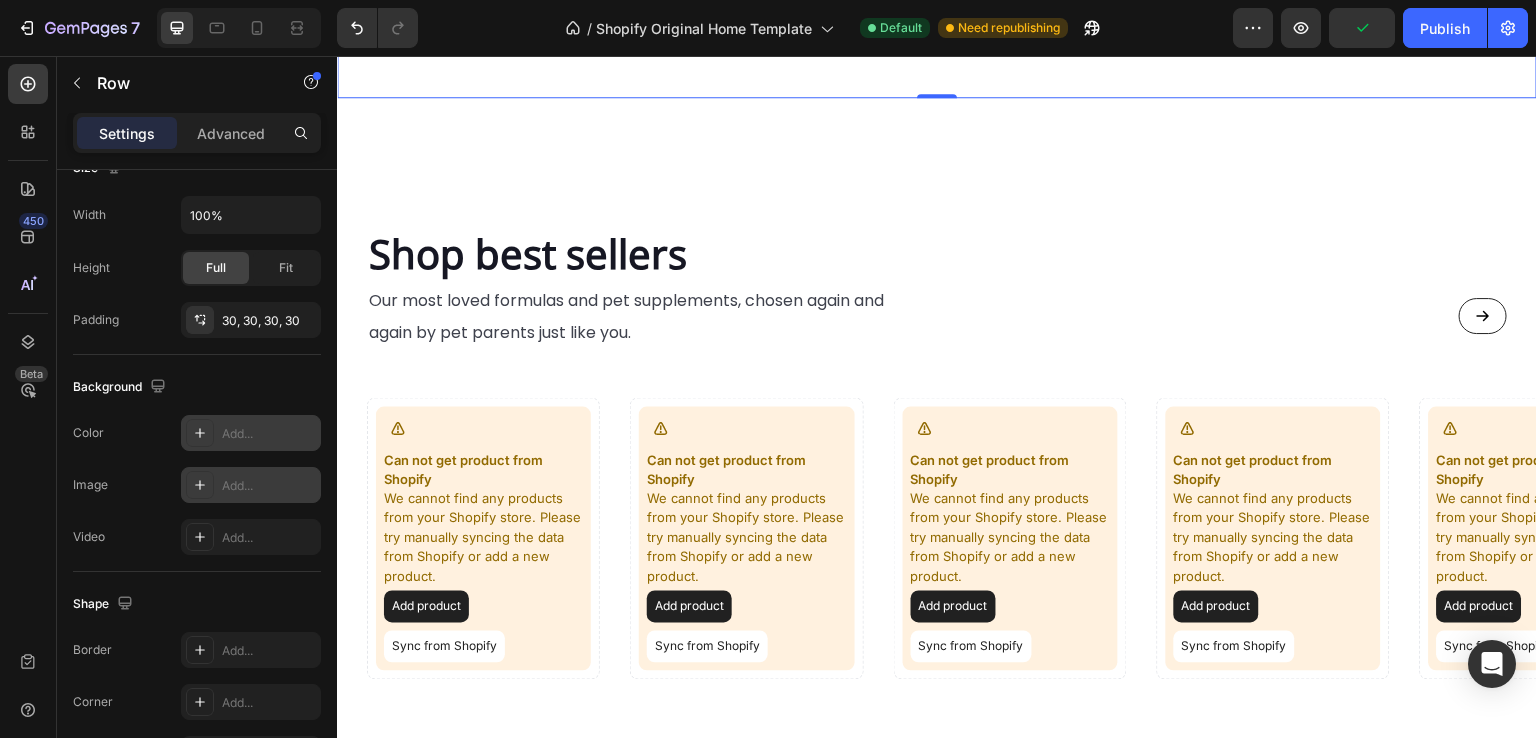 click on "Add..." at bounding box center (251, 433) 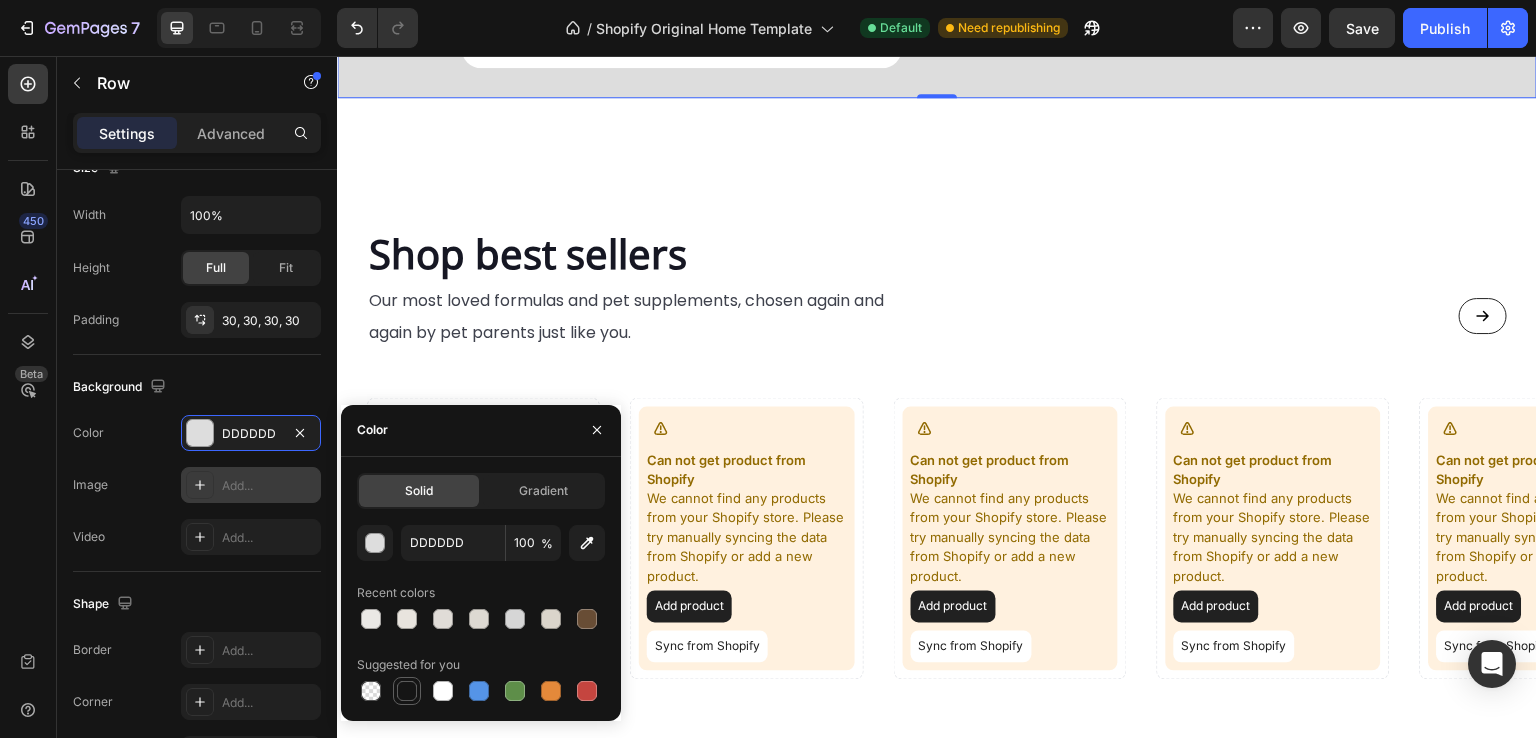 click at bounding box center [407, 691] 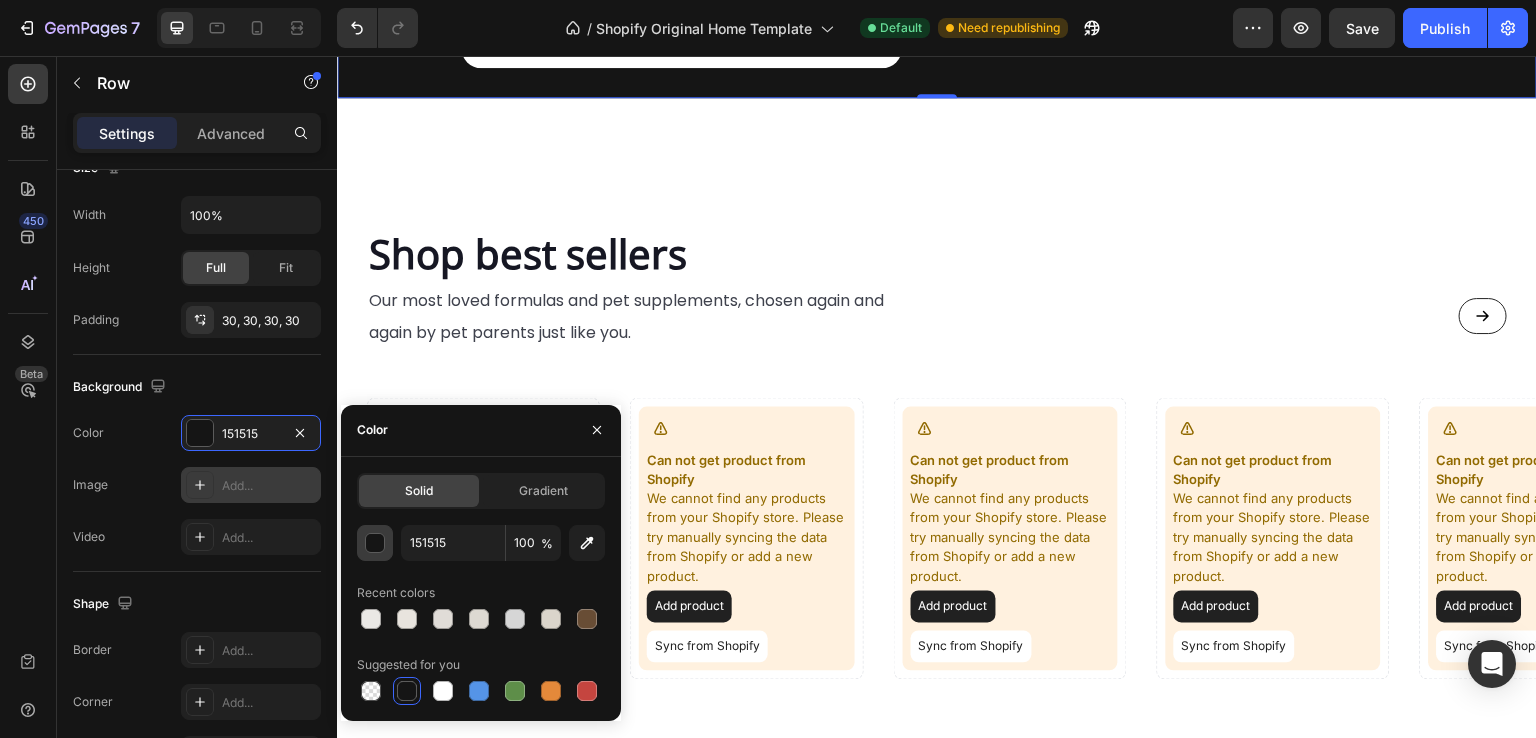 click 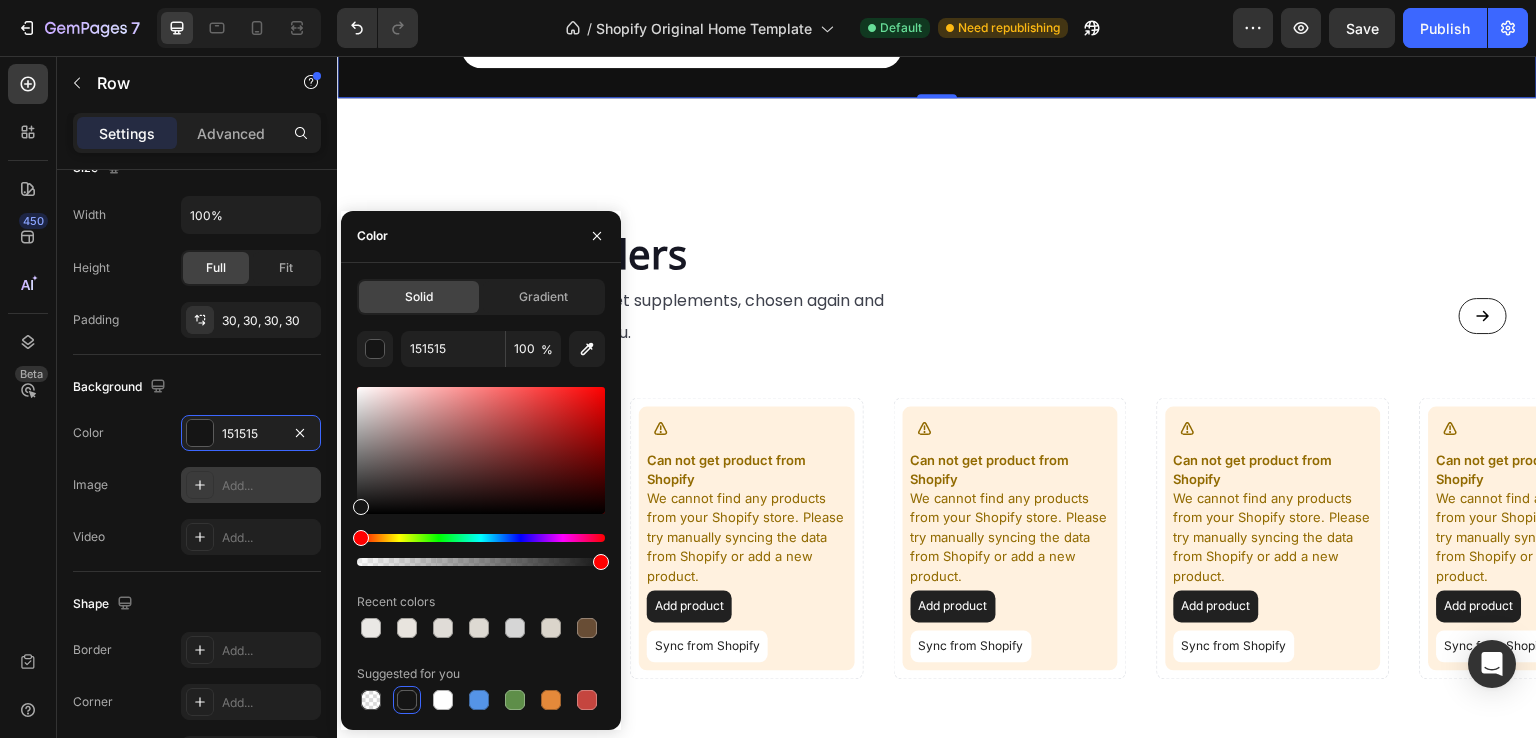 click at bounding box center [361, 507] 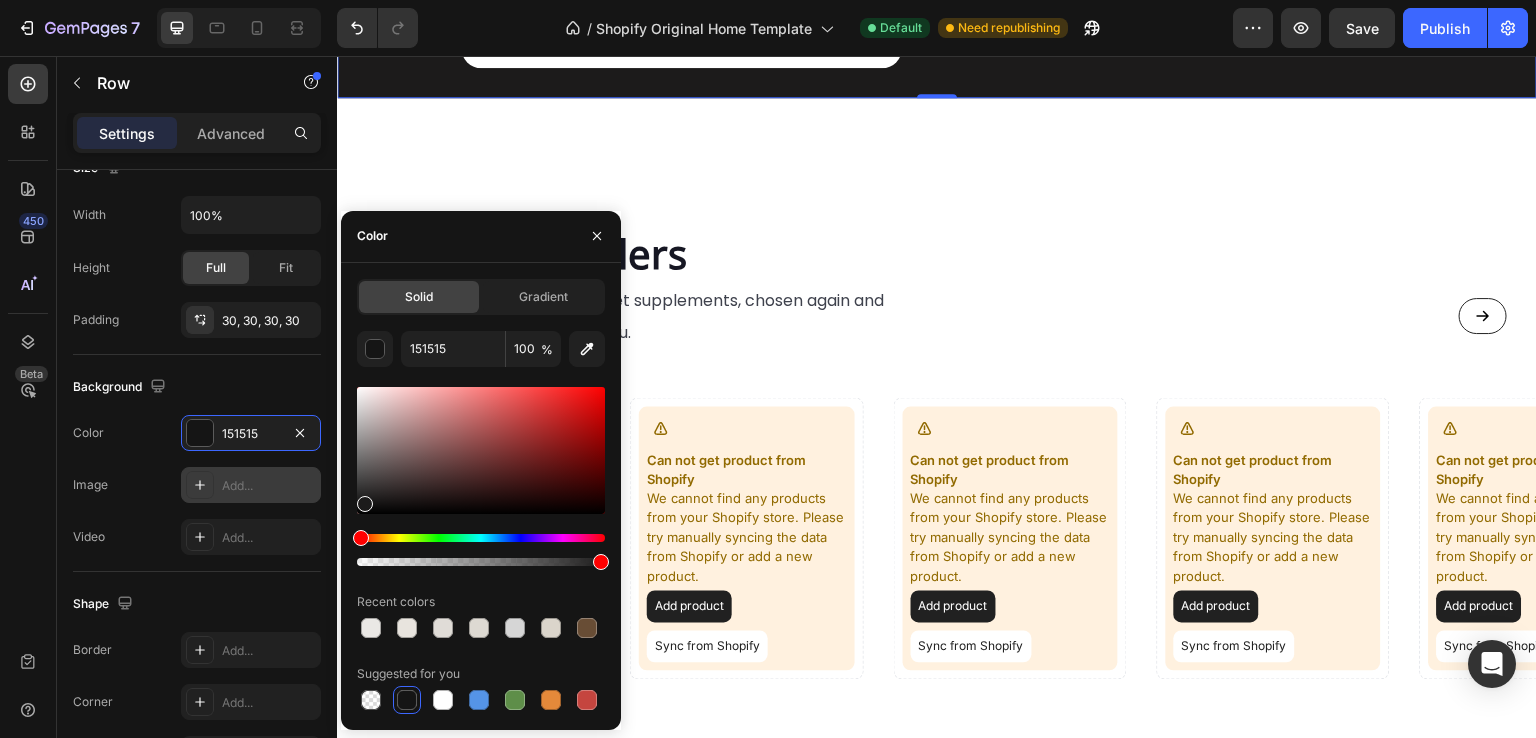click at bounding box center (365, 504) 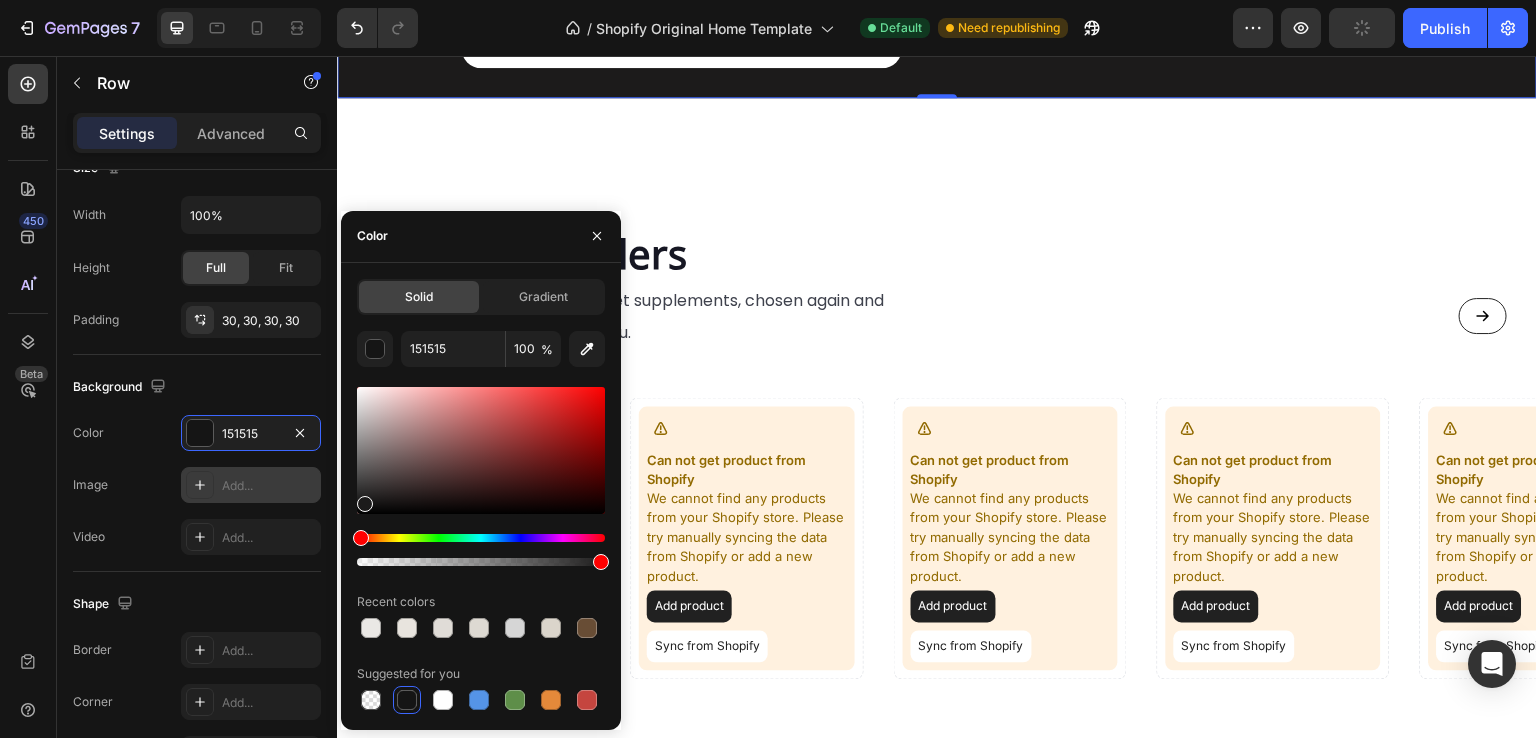 type on "1C1B1B" 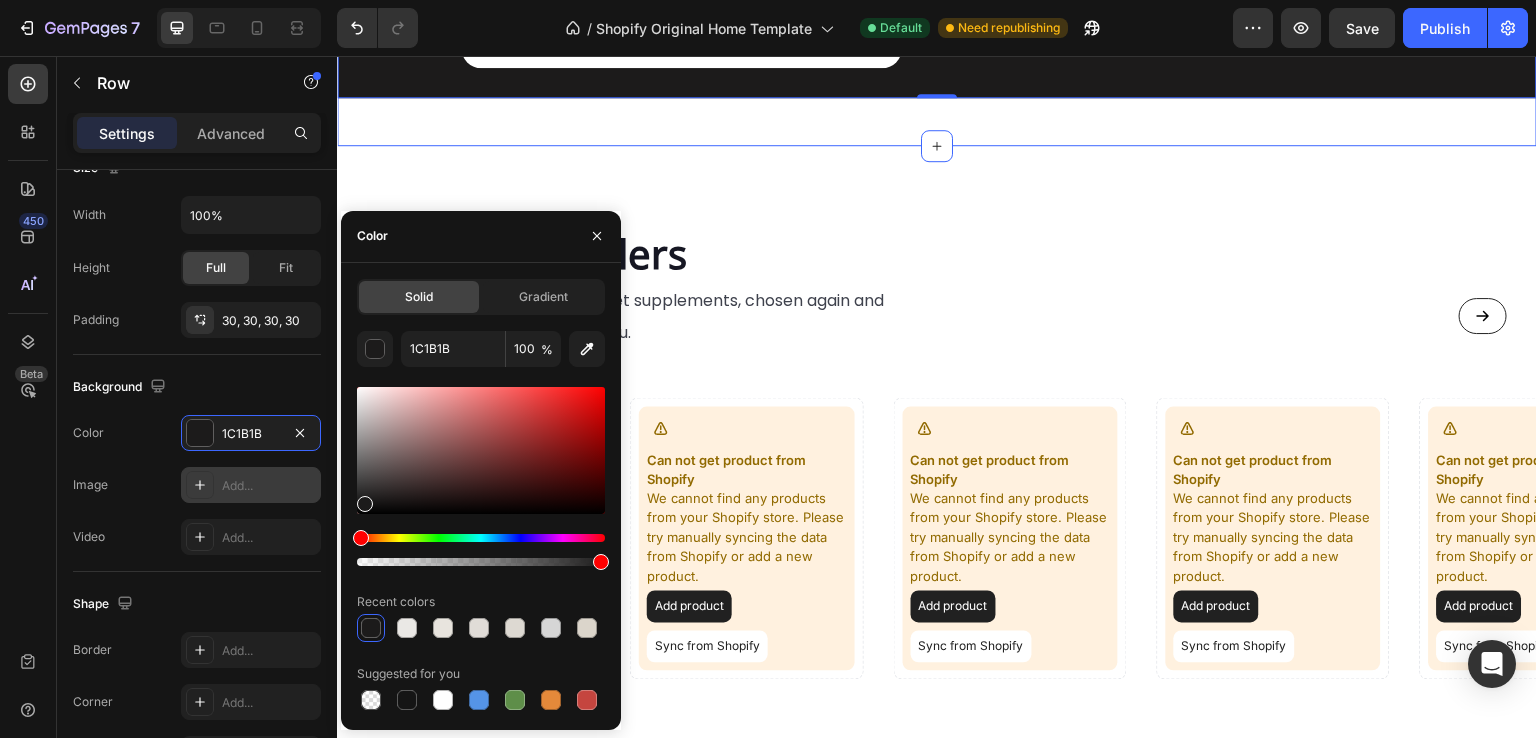 click on "Image For dogs Text Block Probiotic for Dogs - Soft Chews Text Block A beneficial probiotic for healthy digestive system Text Block From    19.99$ Text Block Shop Now Button Row A simple daily  treat  to support your dog's oral health Heading Row Row   0 Section 4" at bounding box center (937, -63) 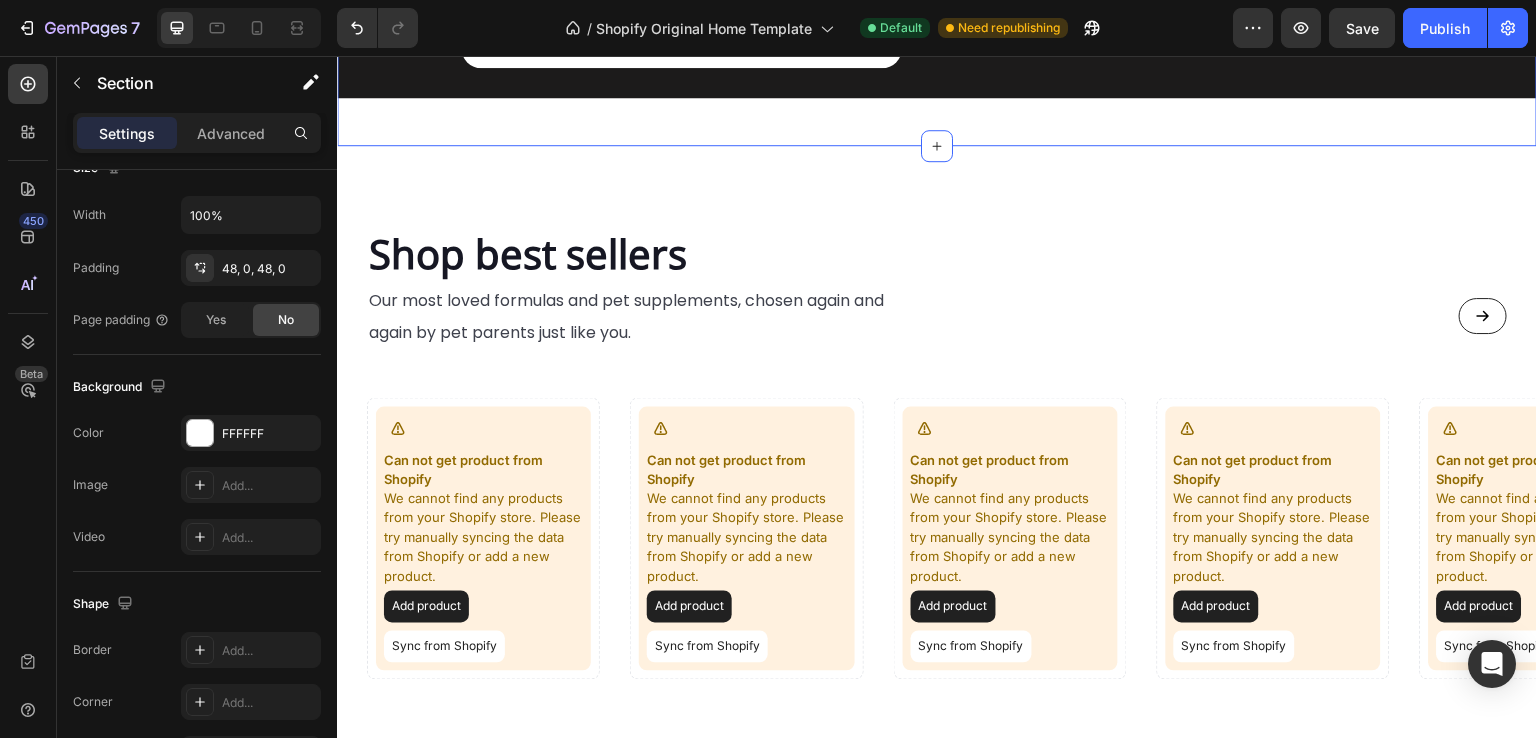 scroll, scrollTop: 0, scrollLeft: 0, axis: both 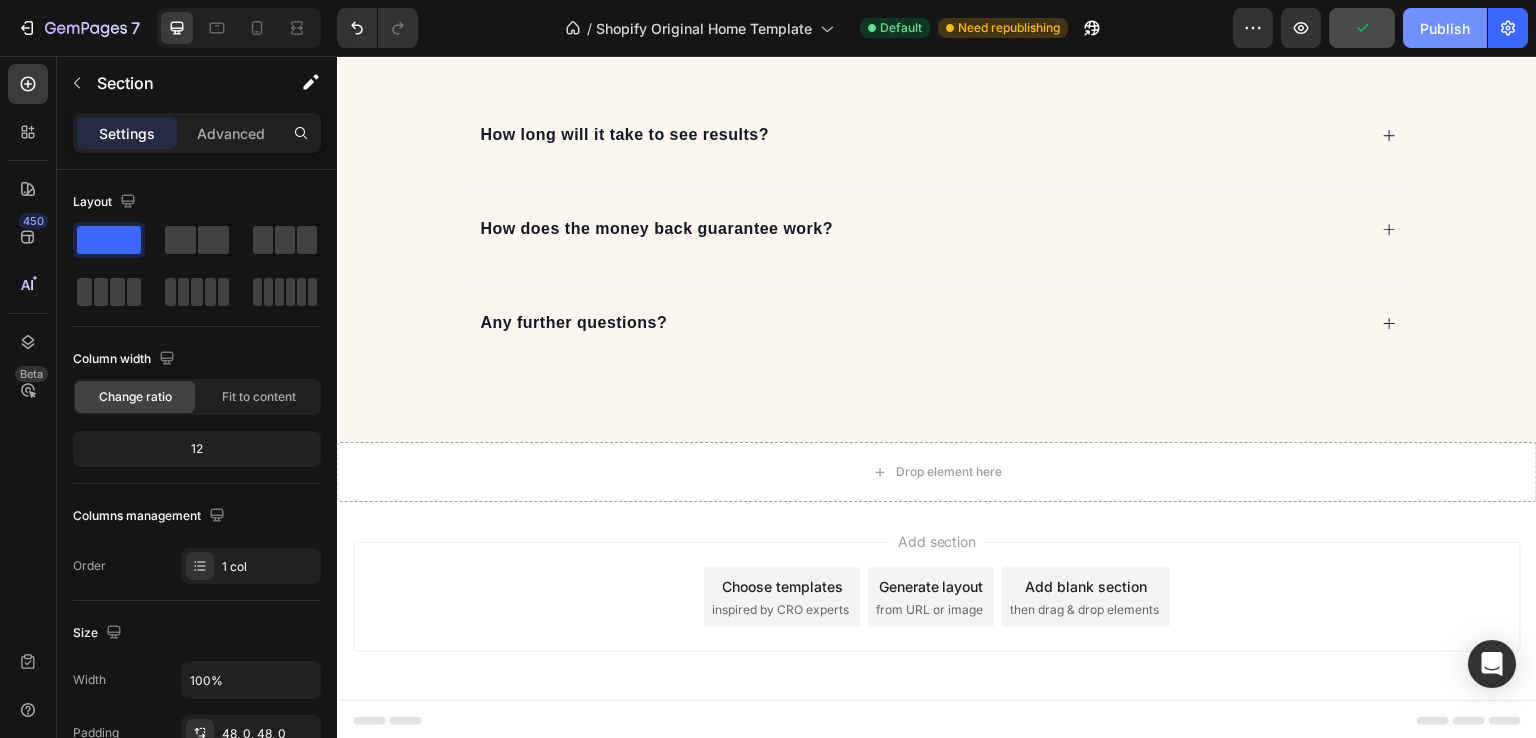 click on "Publish" at bounding box center (1445, 28) 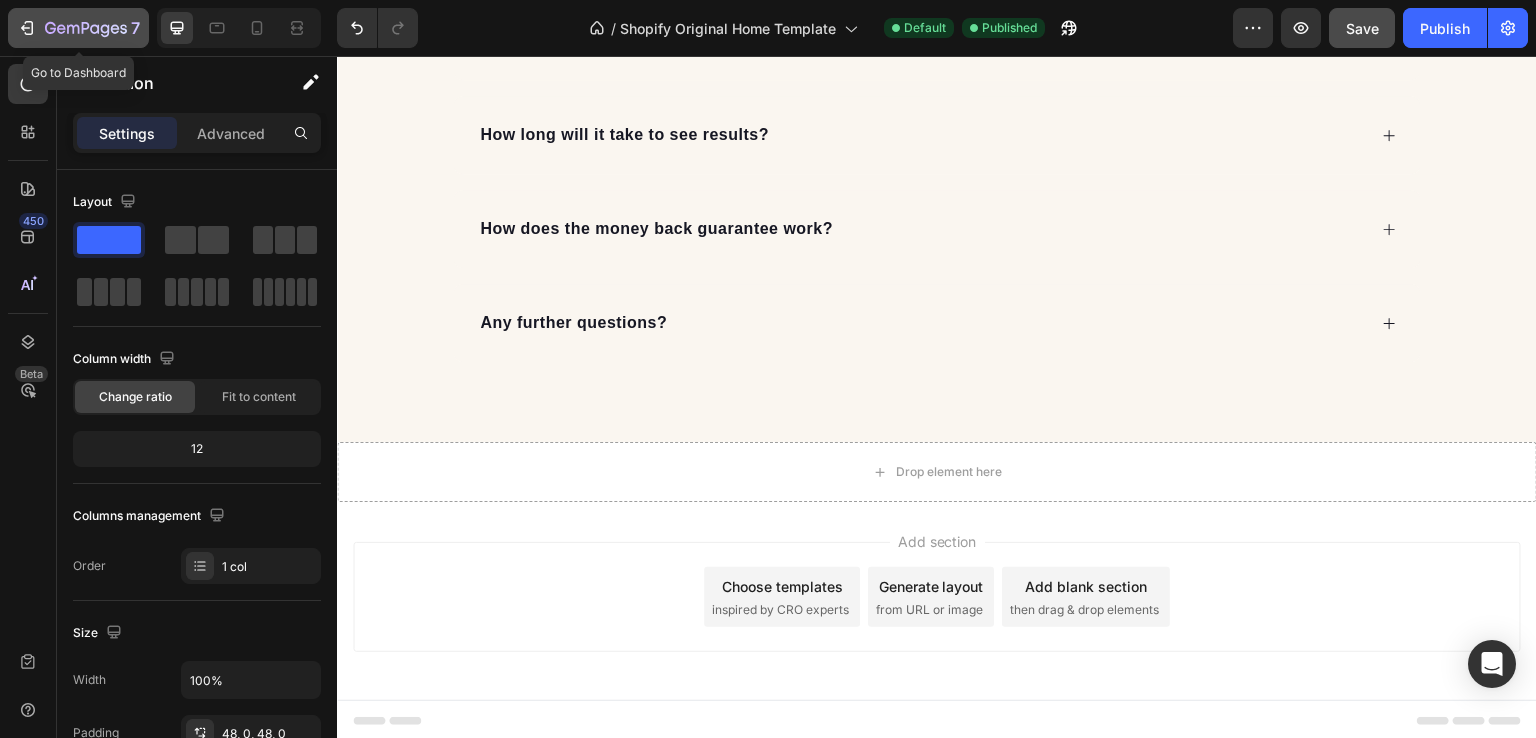 click 